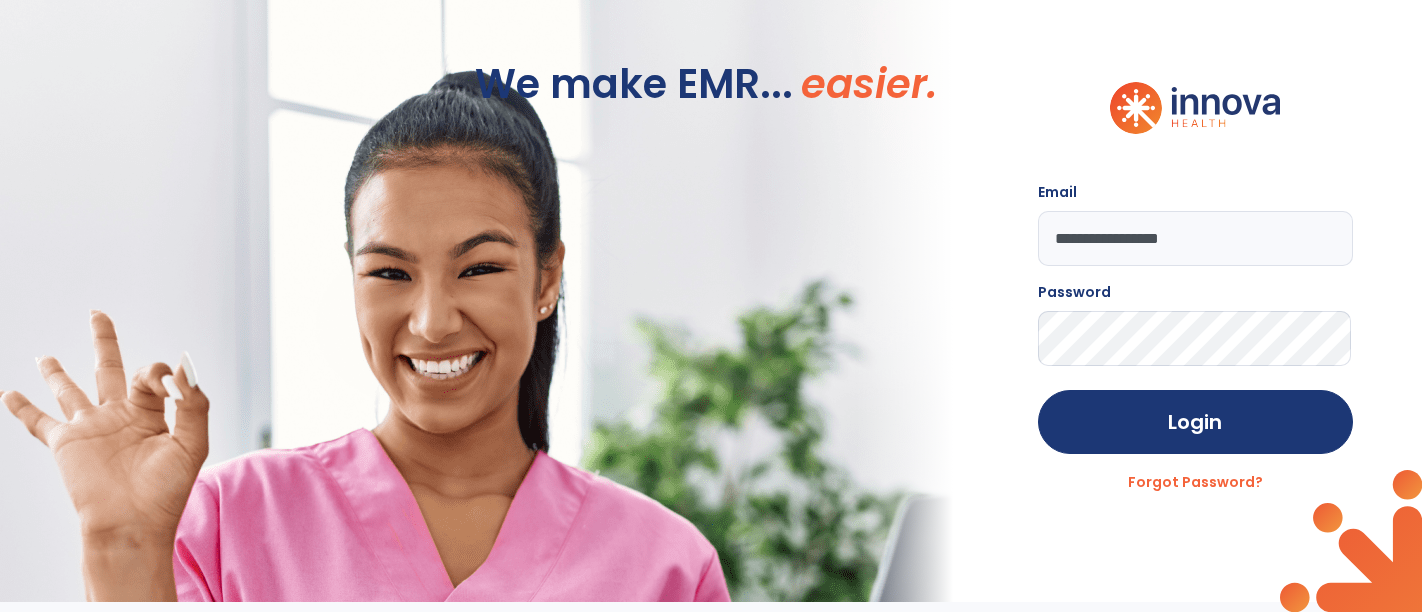 scroll, scrollTop: 0, scrollLeft: 0, axis: both 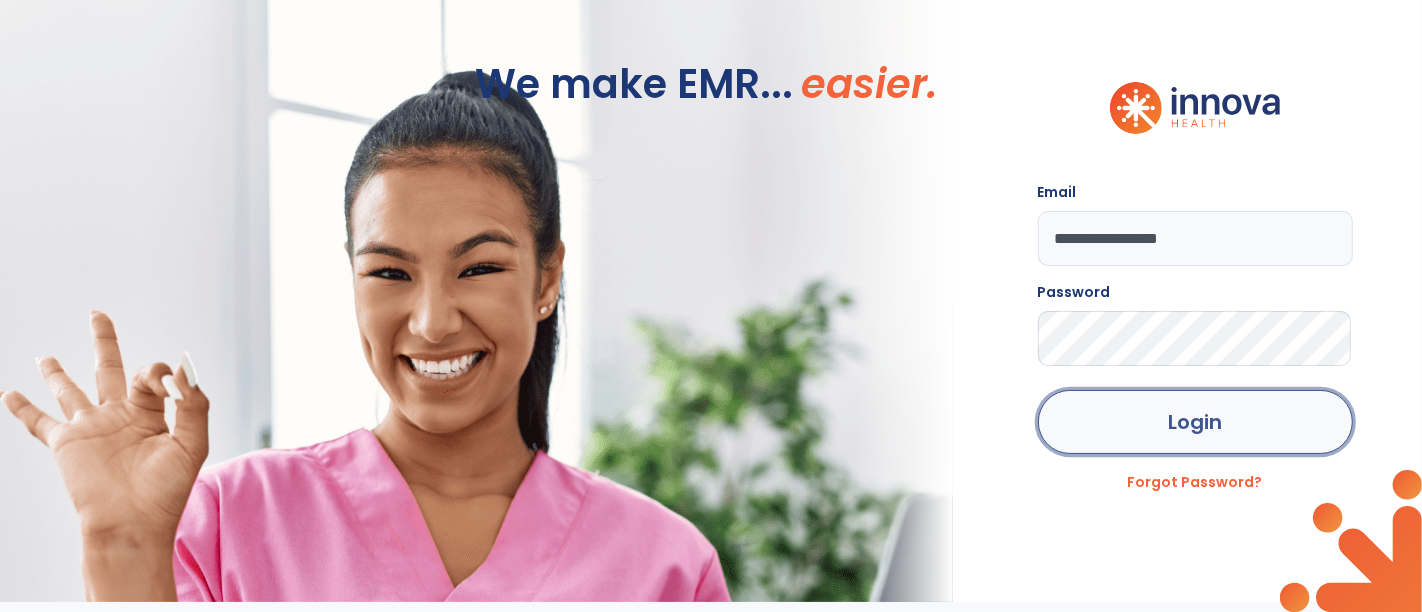 click on "Login" 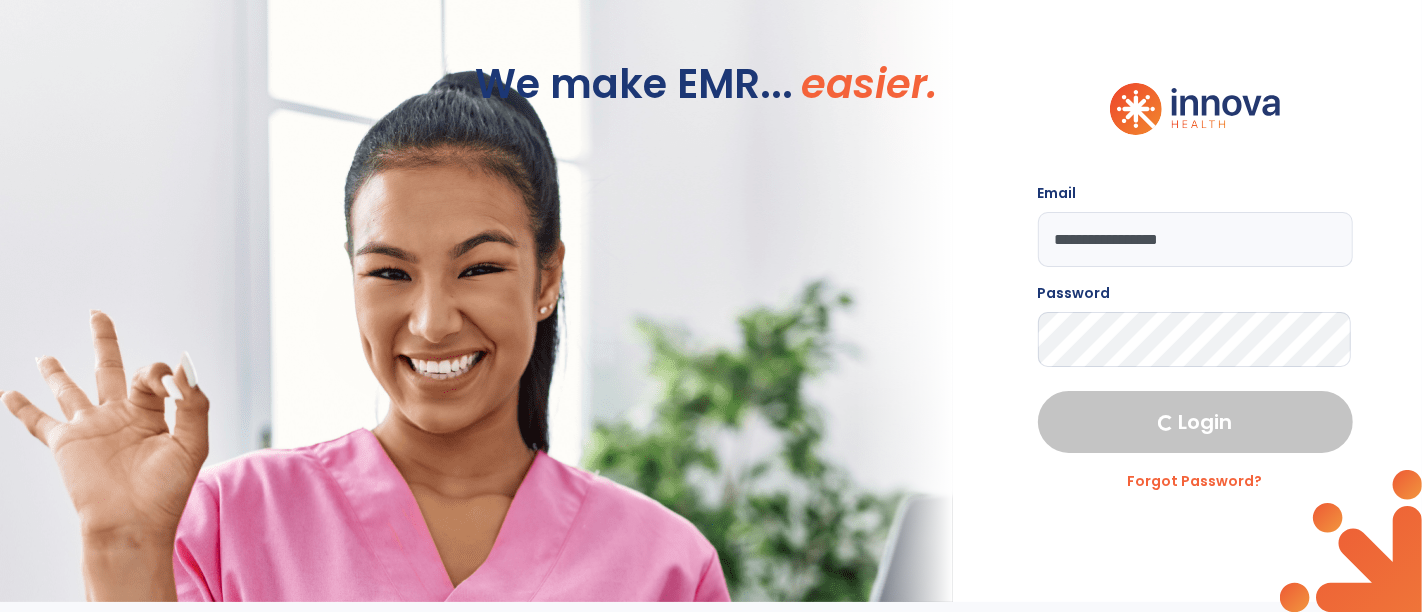 select on "****" 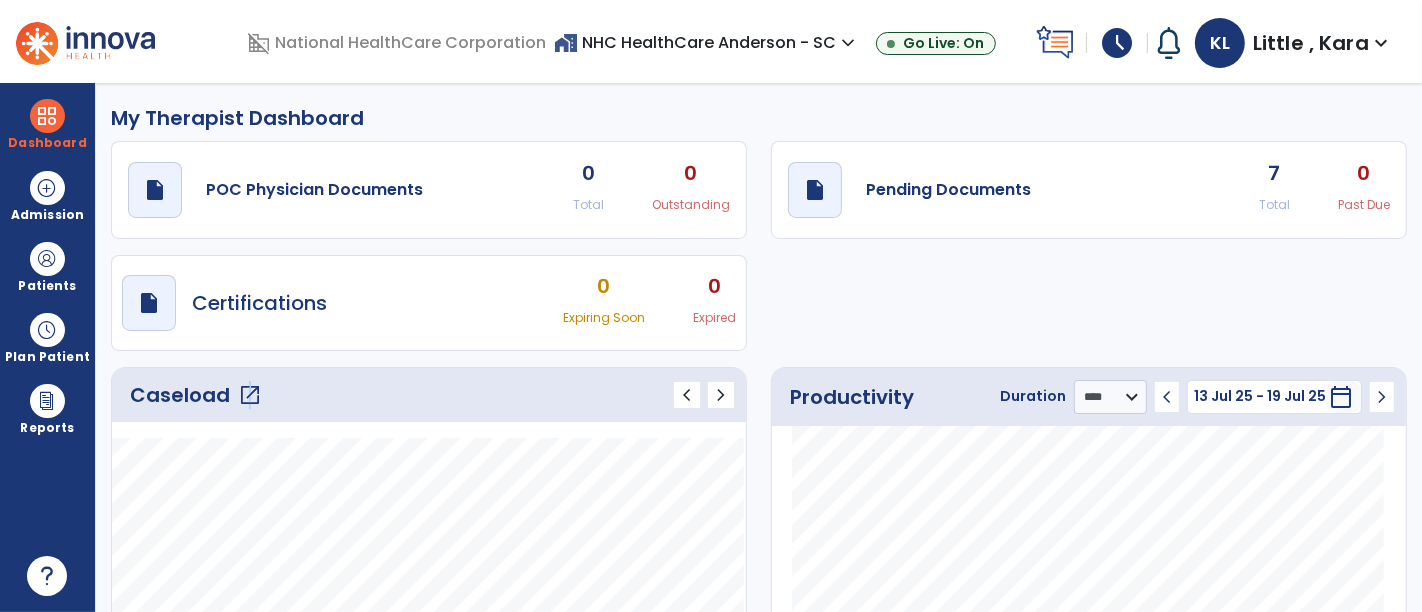 click on "open_in_new" 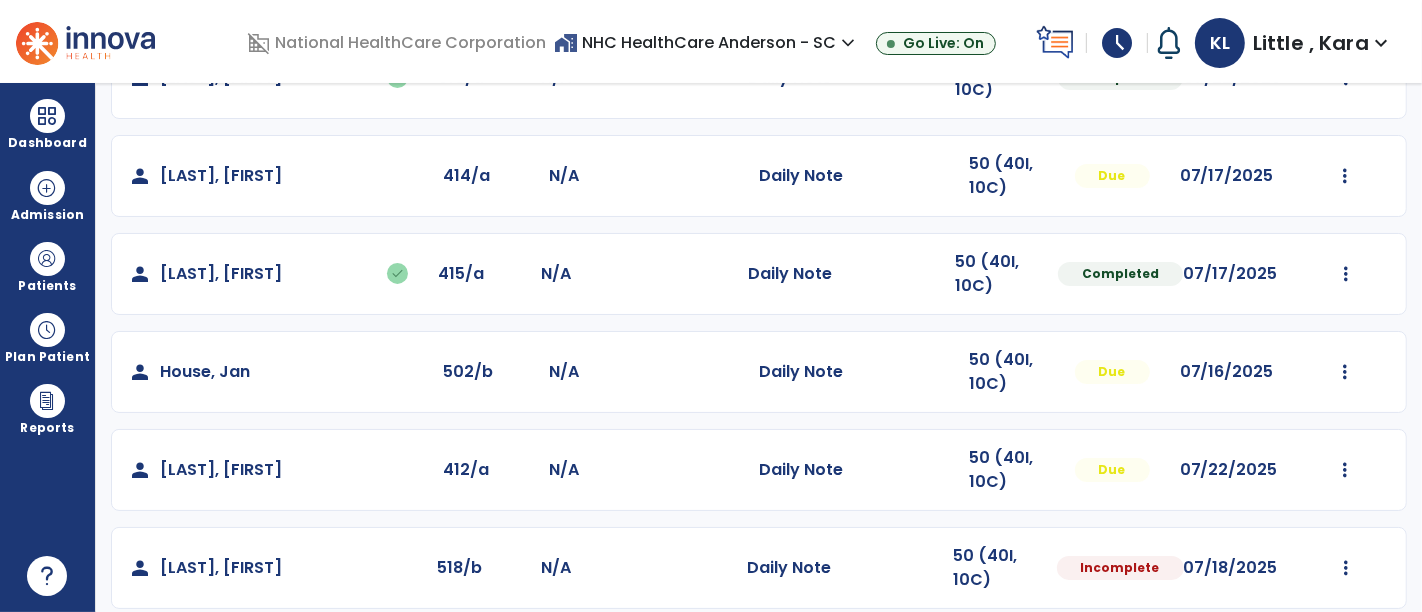 scroll, scrollTop: 320, scrollLeft: 0, axis: vertical 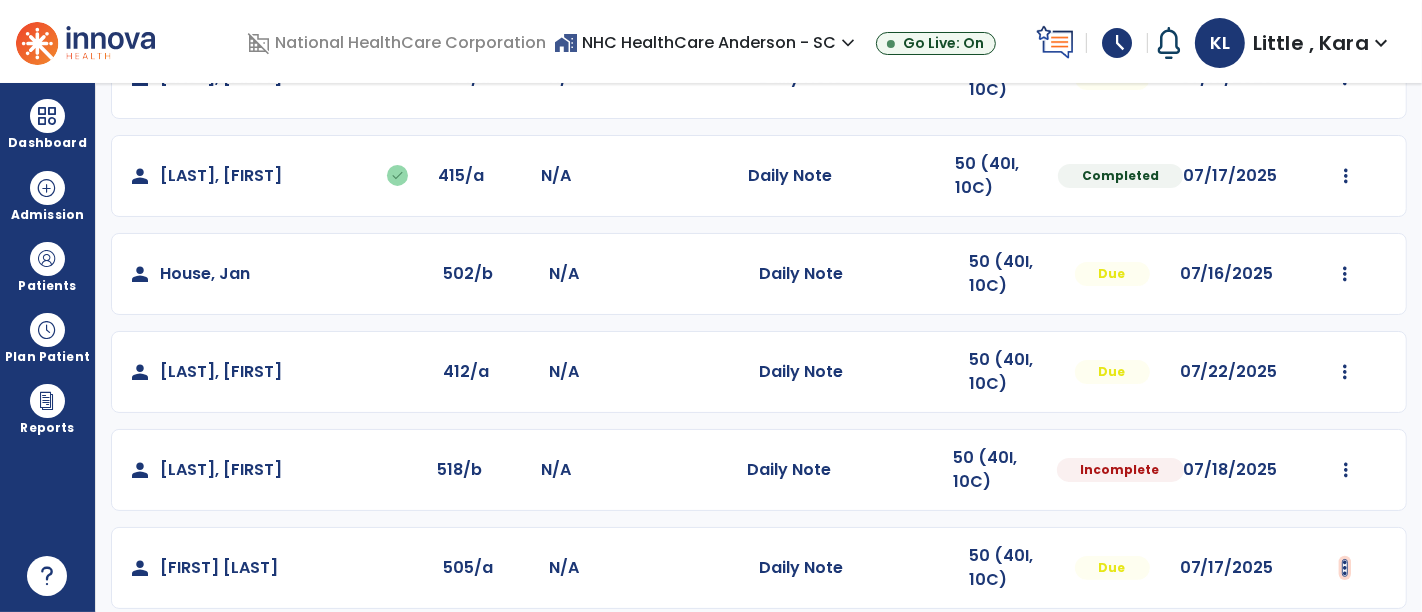 click at bounding box center (1346, -20) 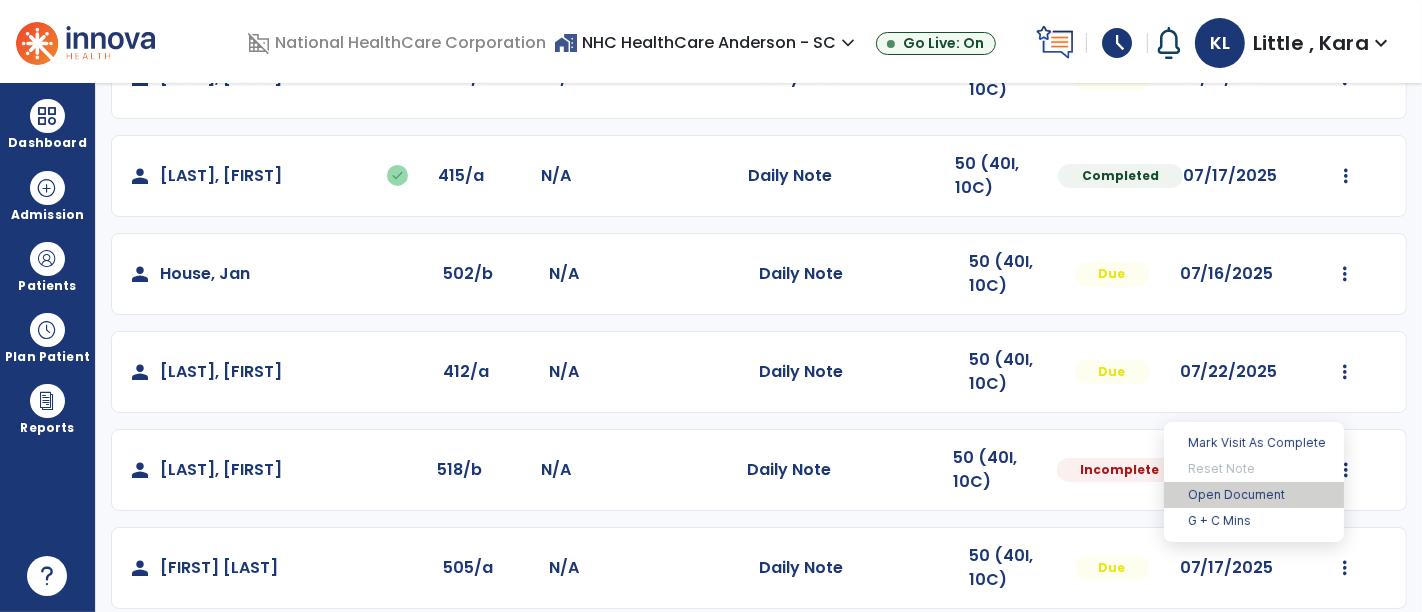 click on "Open Document" at bounding box center [1254, 495] 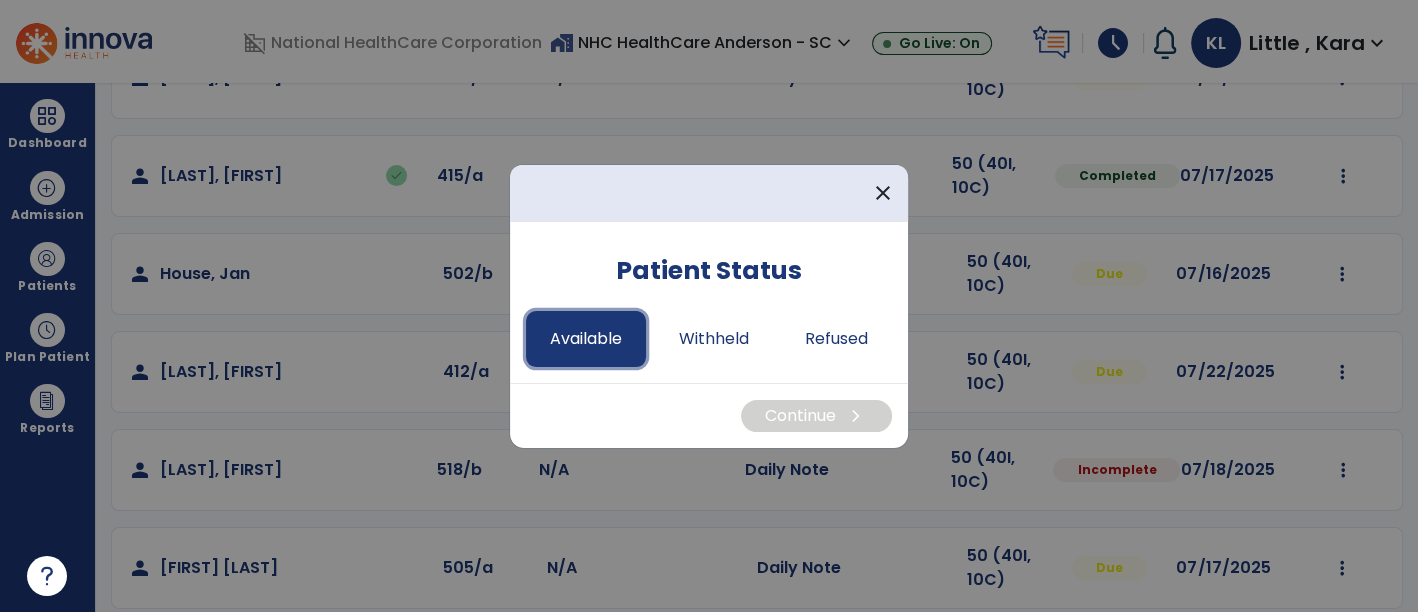 click on "Available" at bounding box center [586, 339] 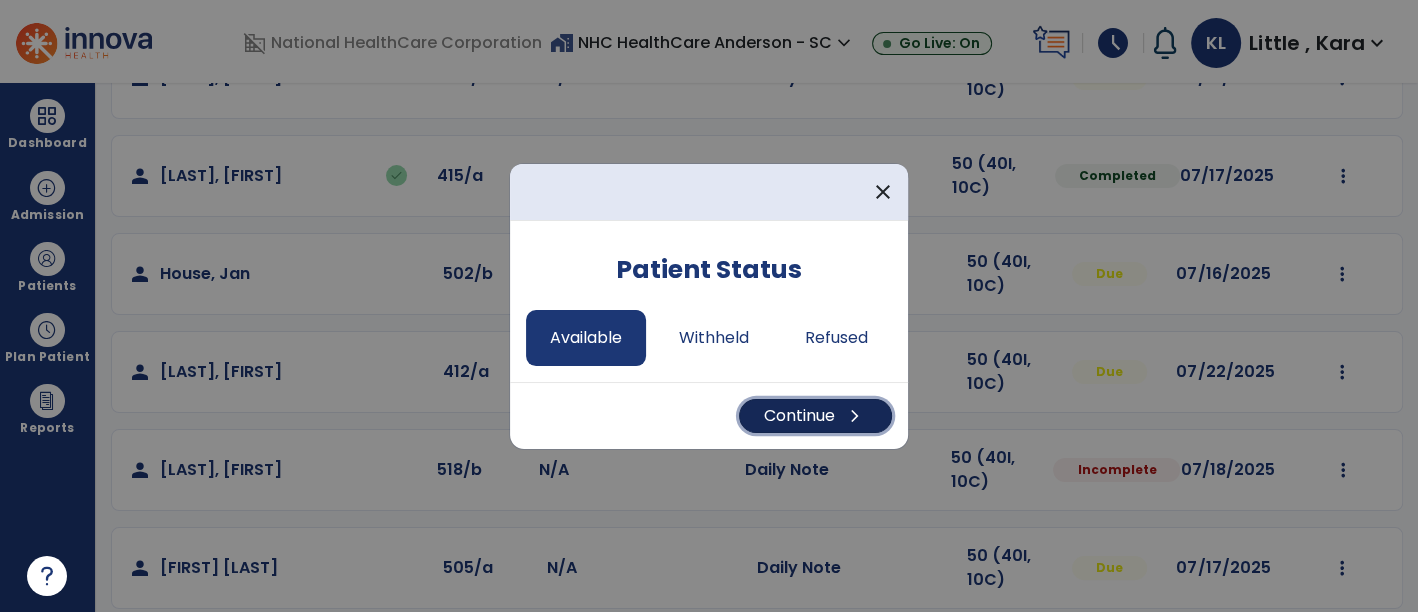 click on "Continue   chevron_right" at bounding box center (815, 416) 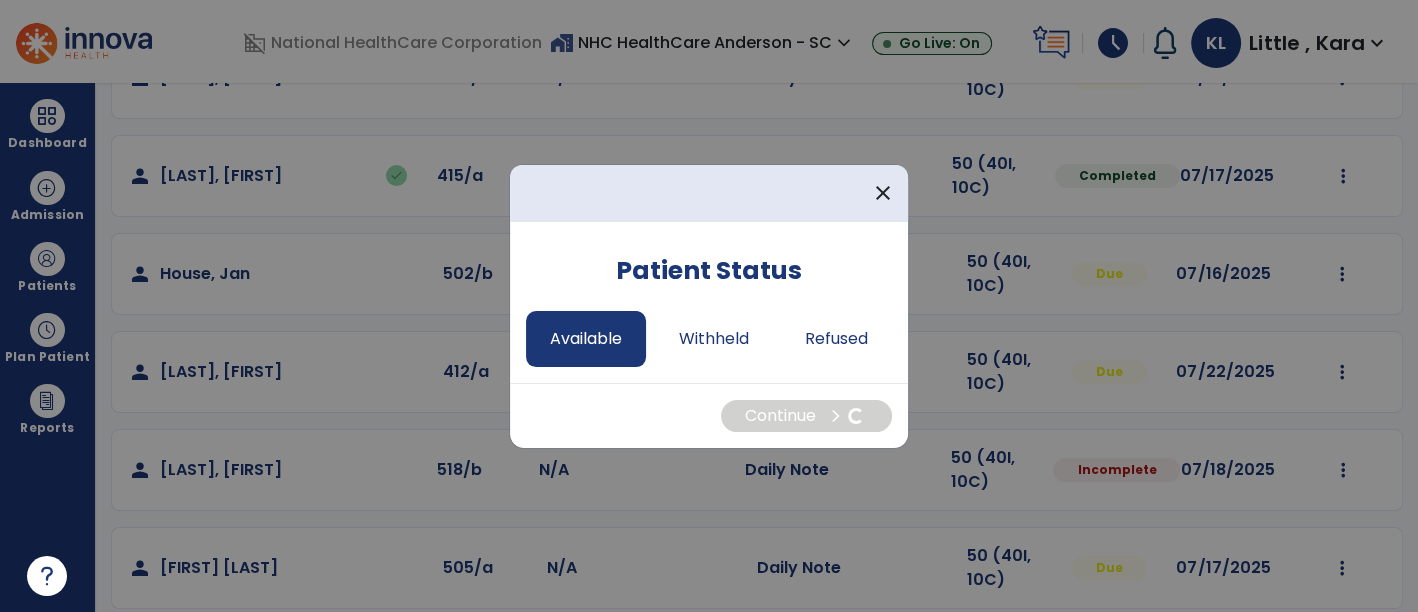 select on "*" 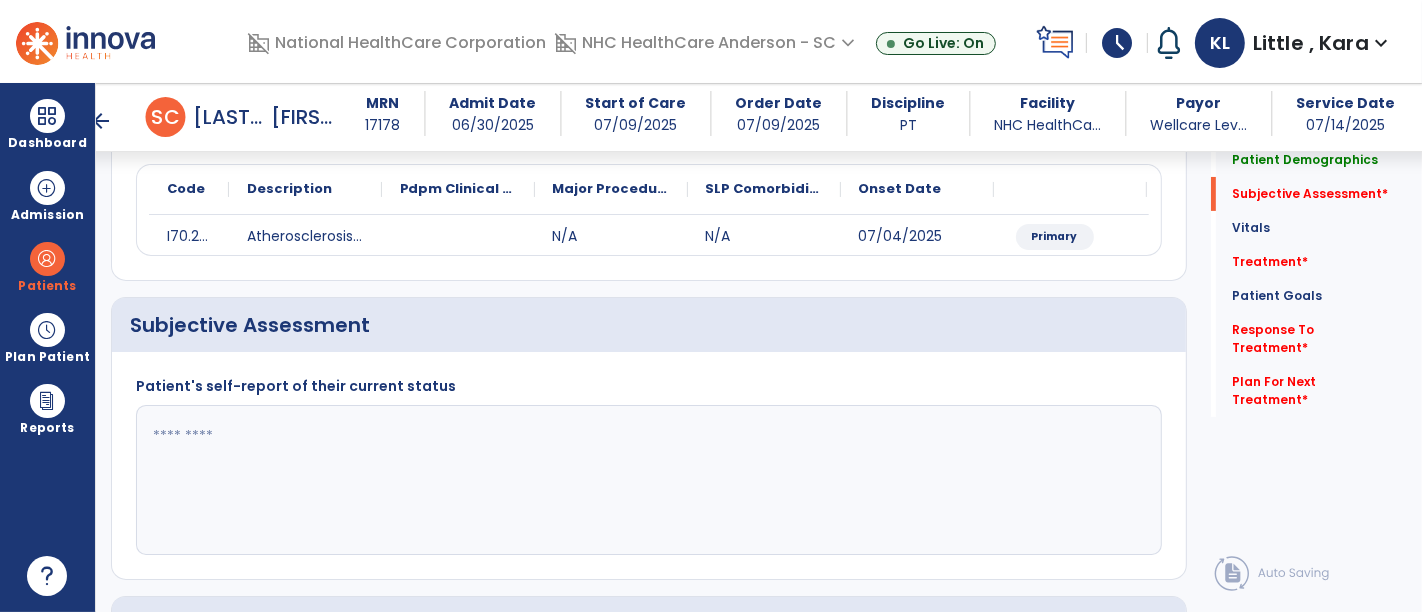 scroll, scrollTop: 333, scrollLeft: 0, axis: vertical 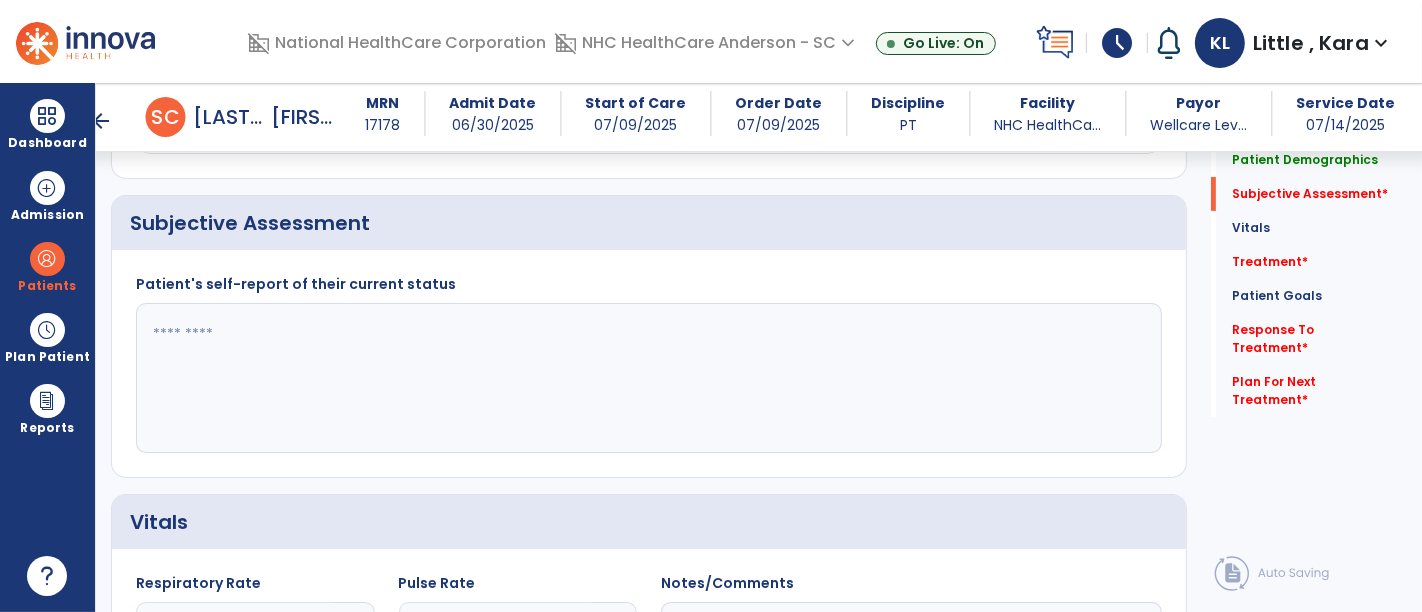 click 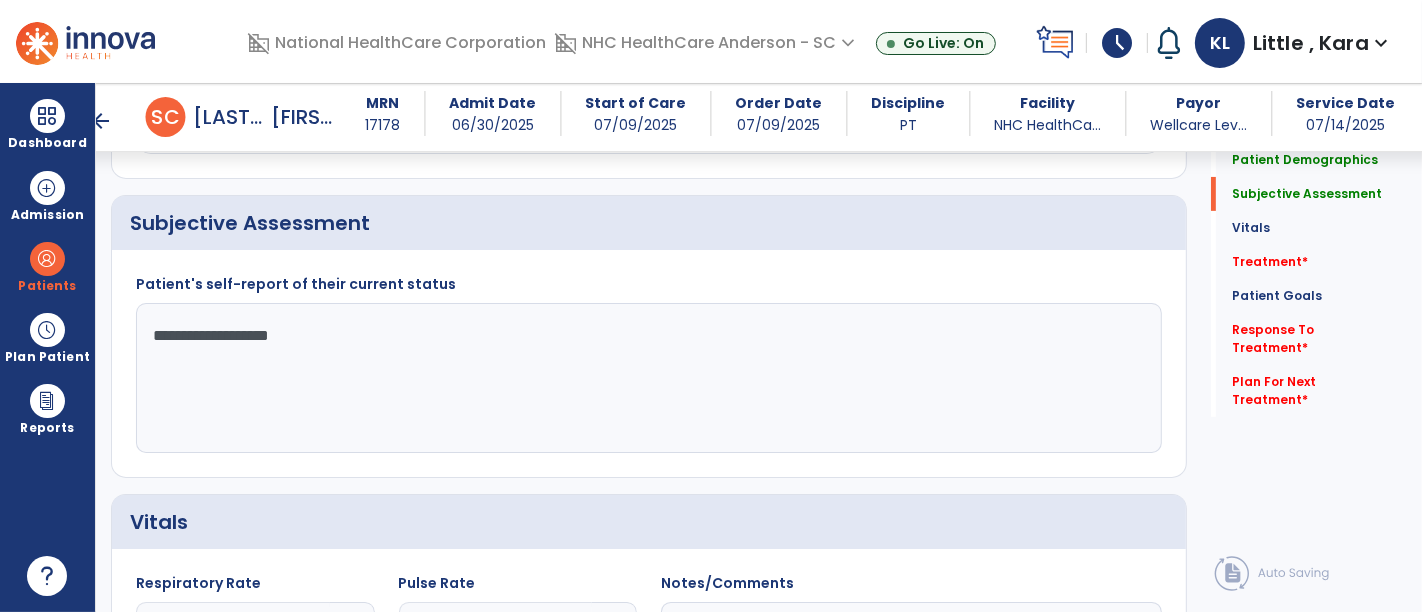drag, startPoint x: 155, startPoint y: 333, endPoint x: 183, endPoint y: 340, distance: 28.86174 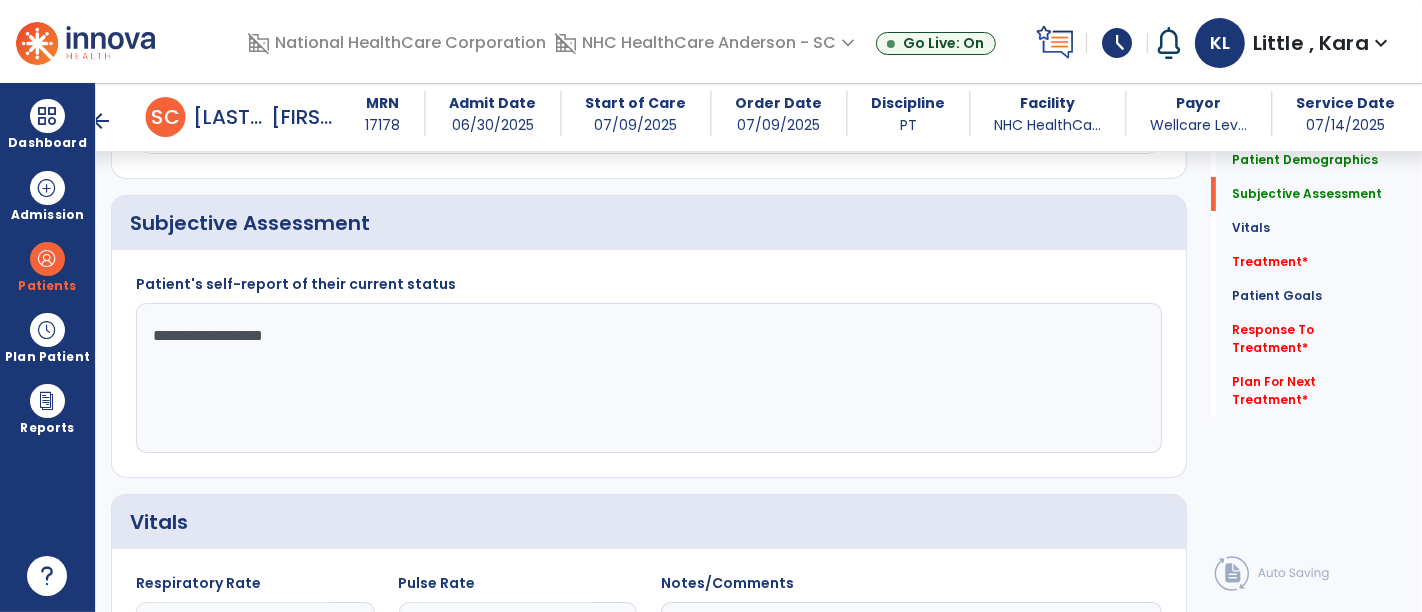 click on "**********" 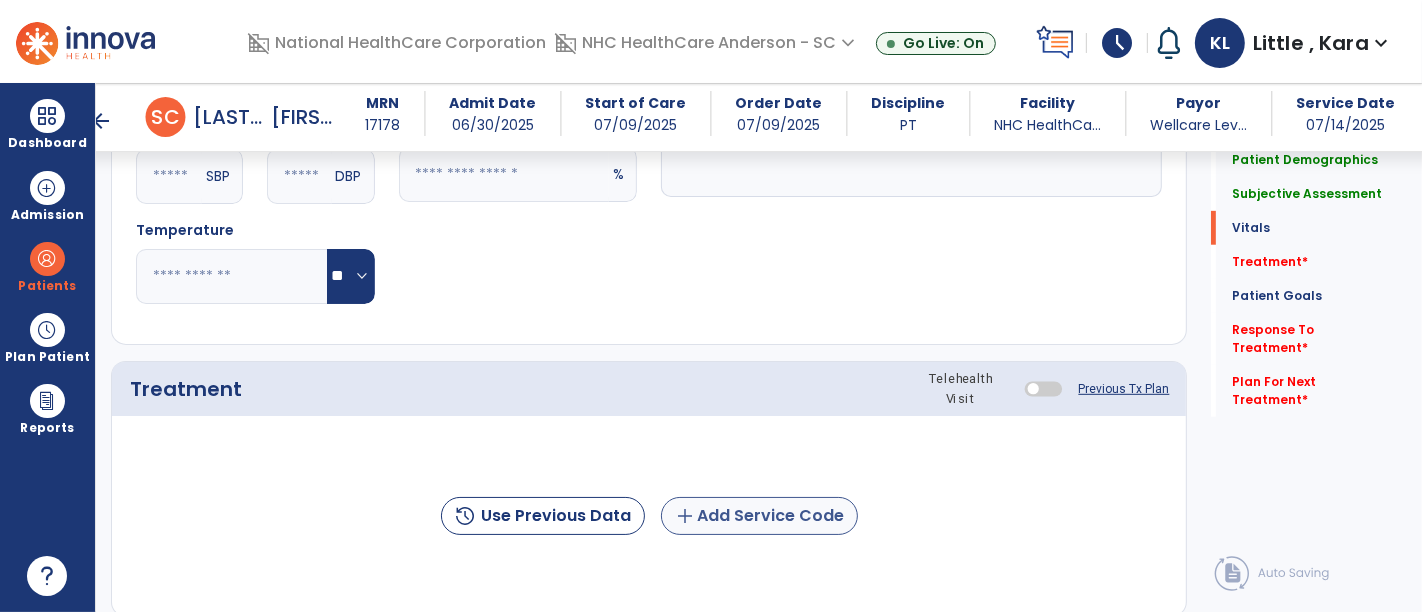 type on "**********" 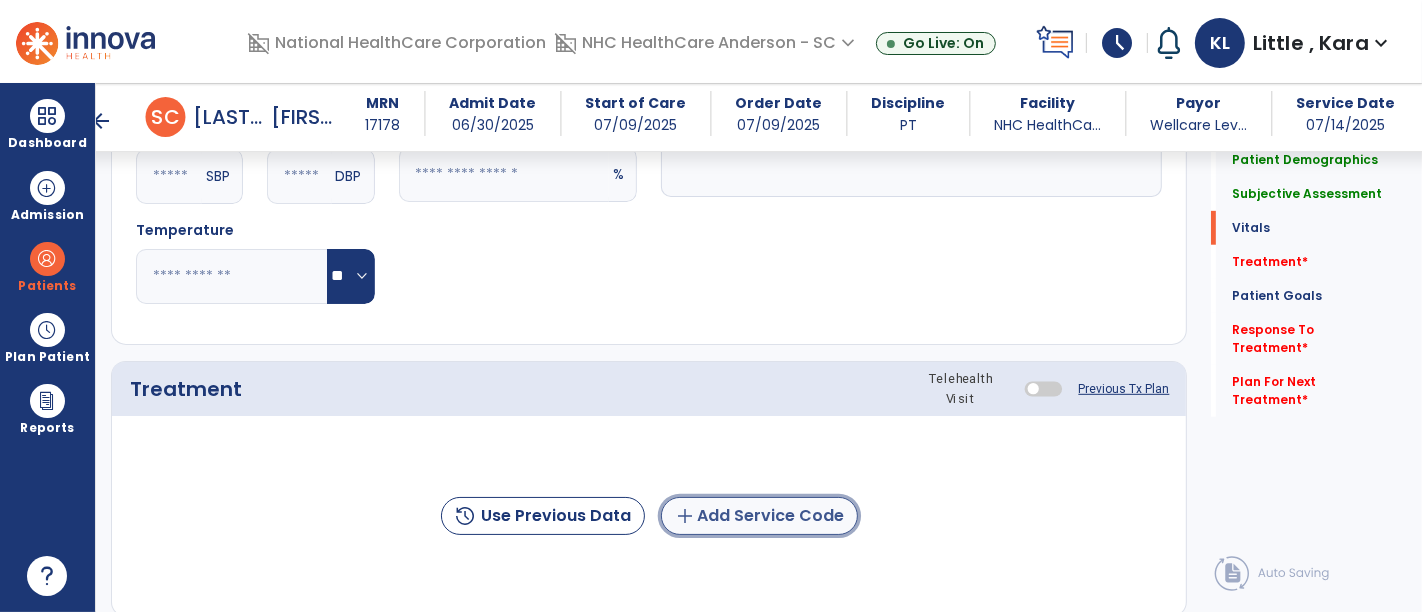 click on "add  Add Service Code" 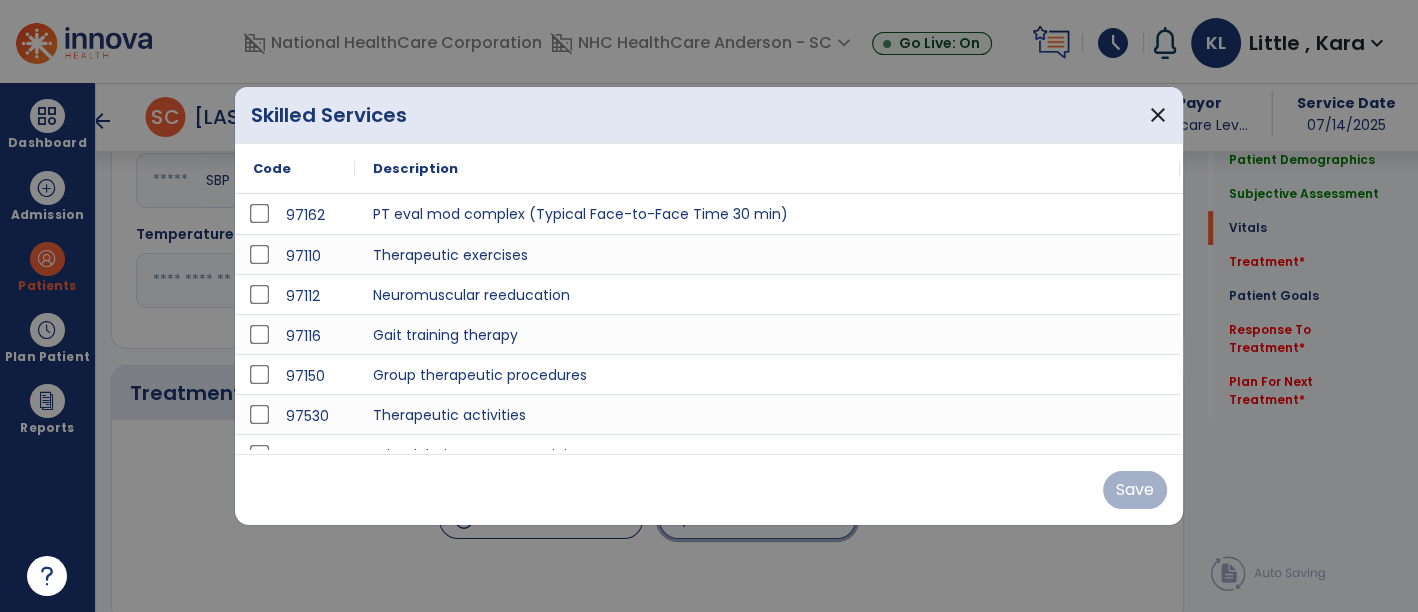 scroll, scrollTop: 888, scrollLeft: 0, axis: vertical 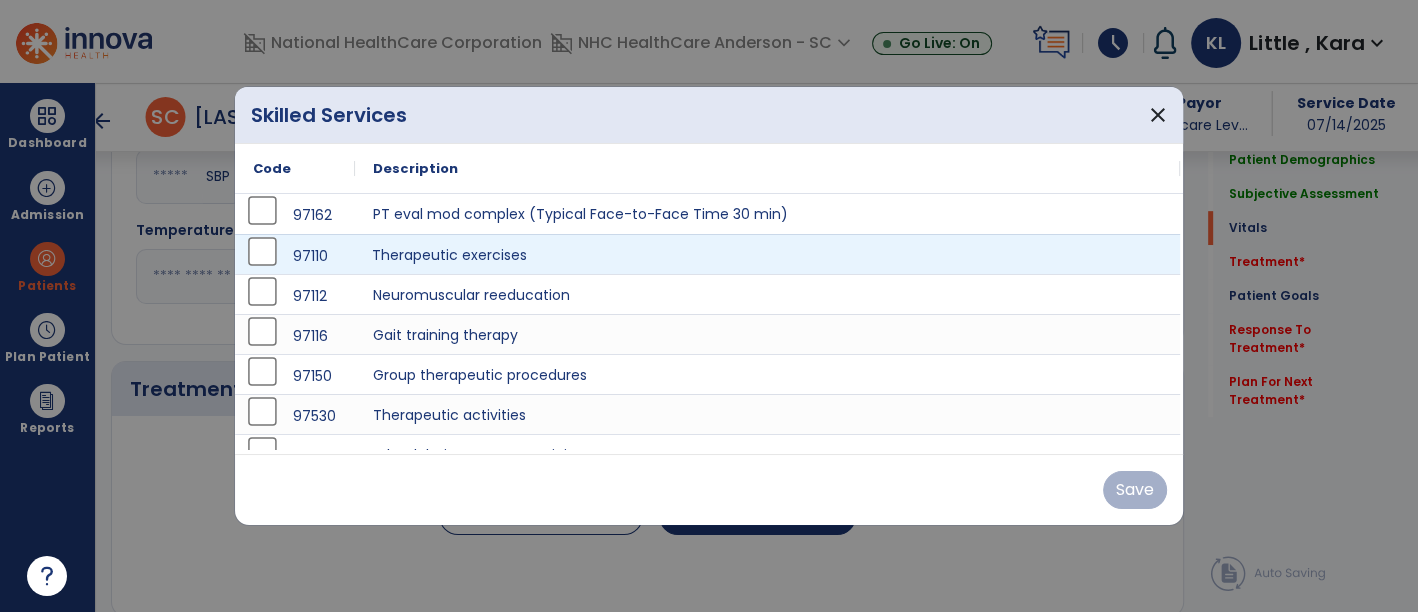 click on "Therapeutic exercises" at bounding box center [767, 254] 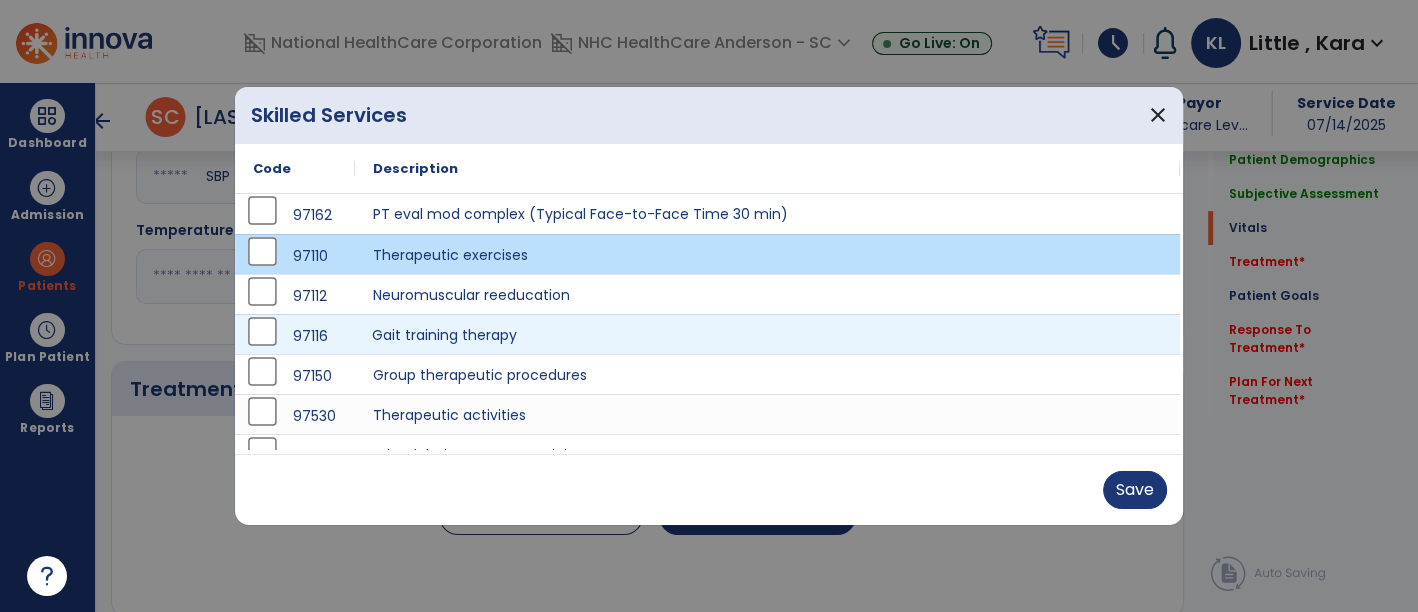 click on "Gait training therapy" at bounding box center [767, 334] 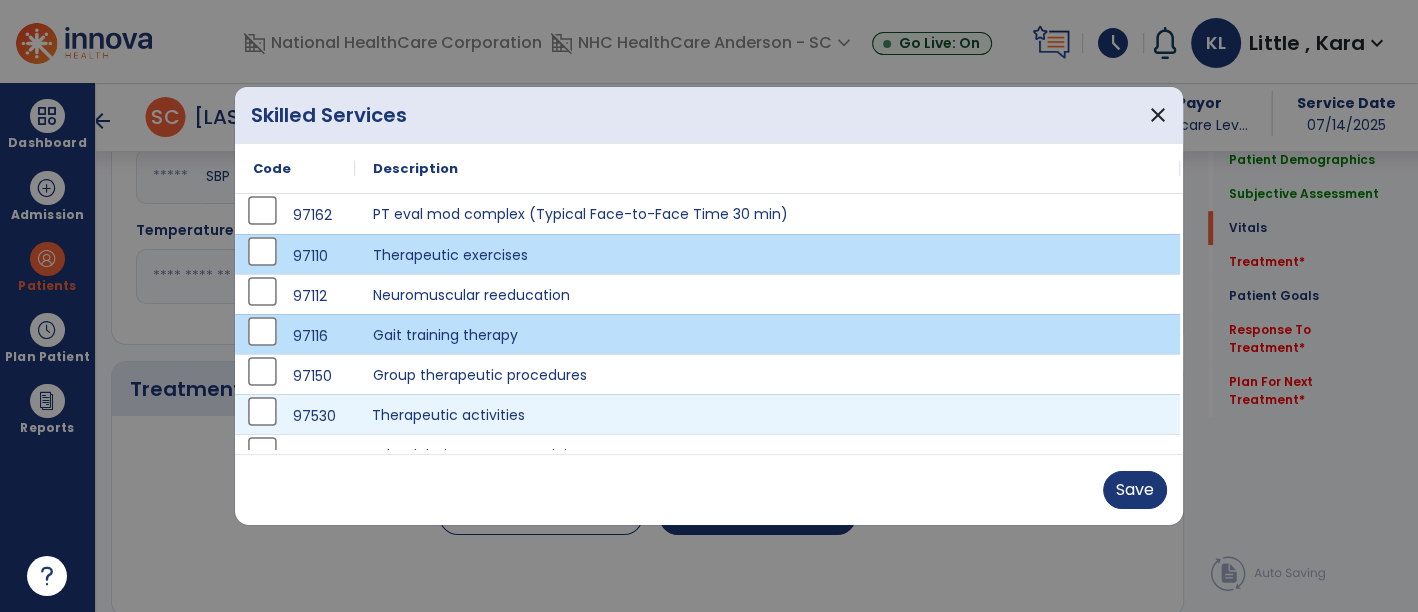 click on "Therapeutic activities" at bounding box center (767, 414) 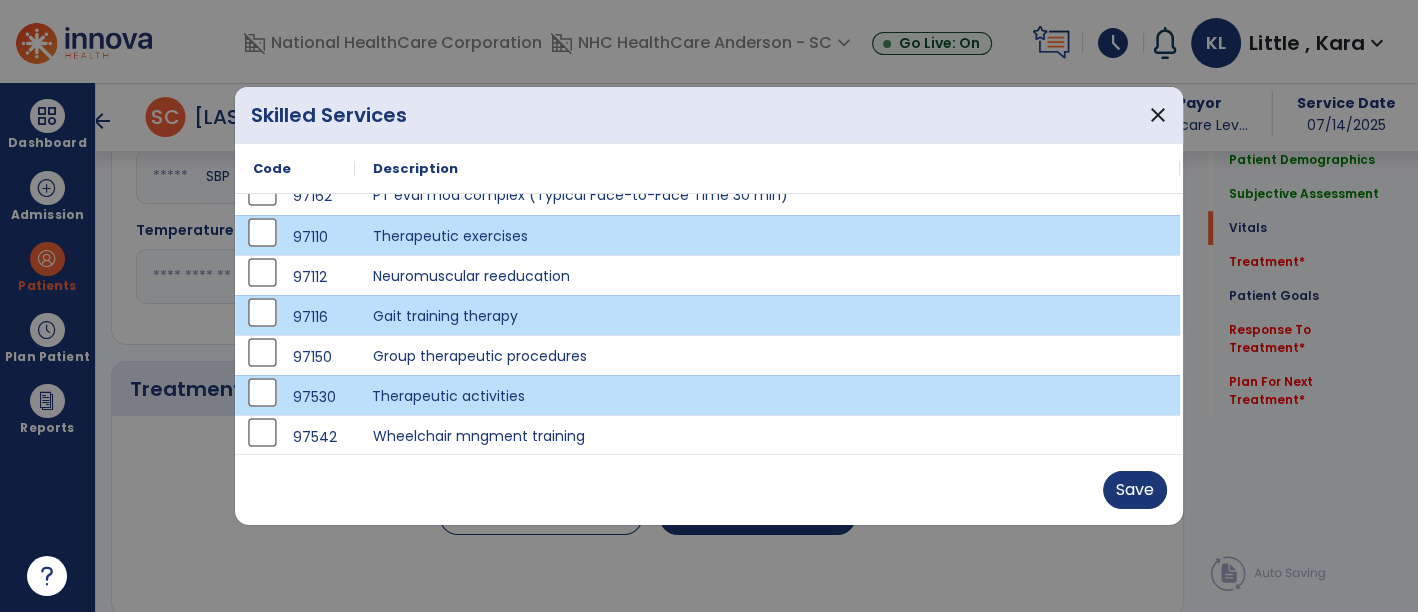 scroll, scrollTop: 0, scrollLeft: 0, axis: both 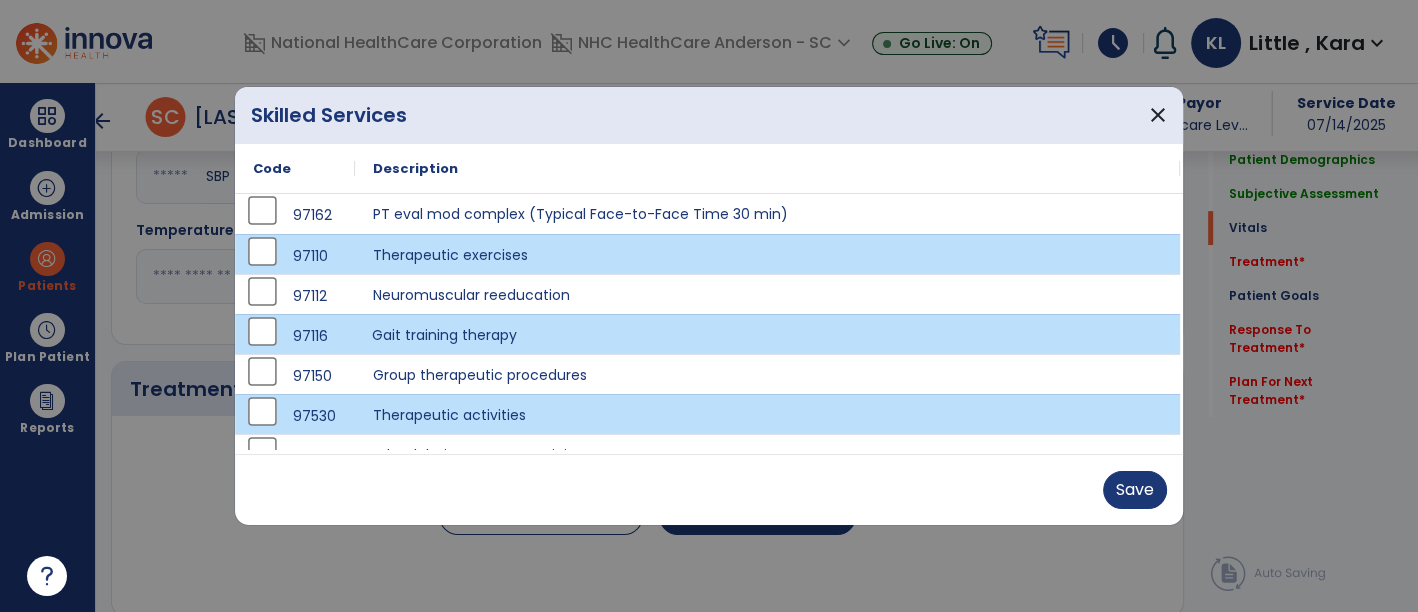 click on "Gait training therapy" at bounding box center (767, 334) 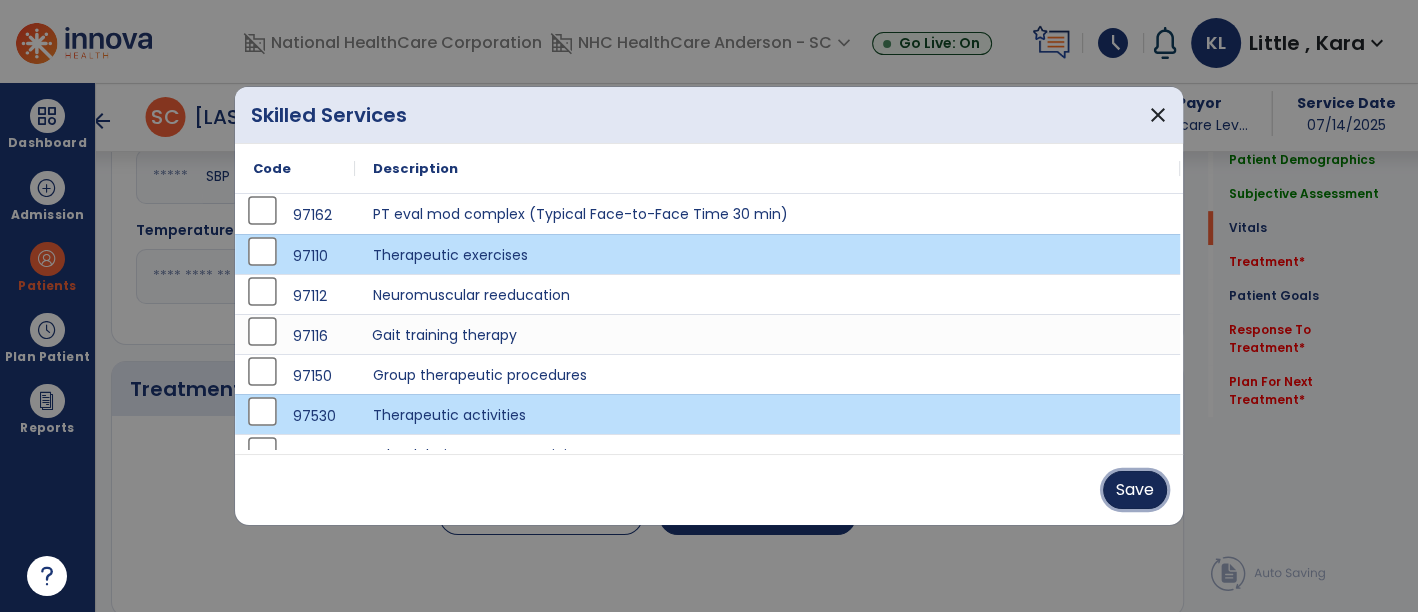 click on "Save" at bounding box center [1135, 490] 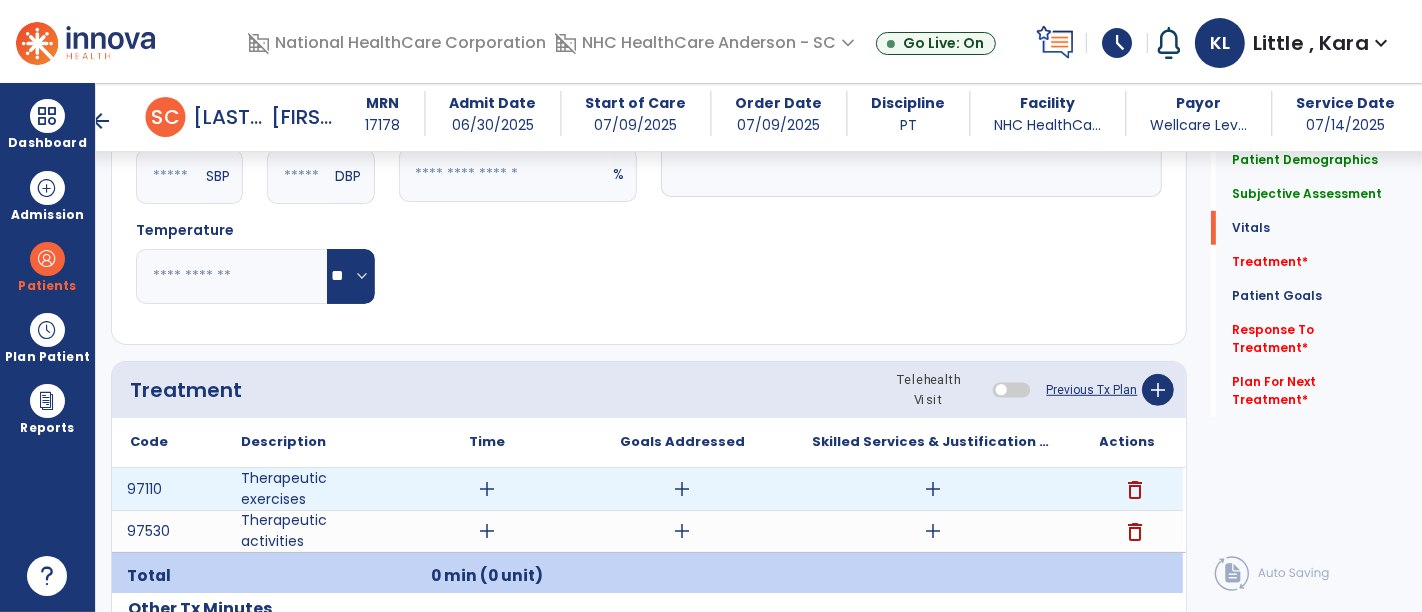 click on "add" at bounding box center [488, 489] 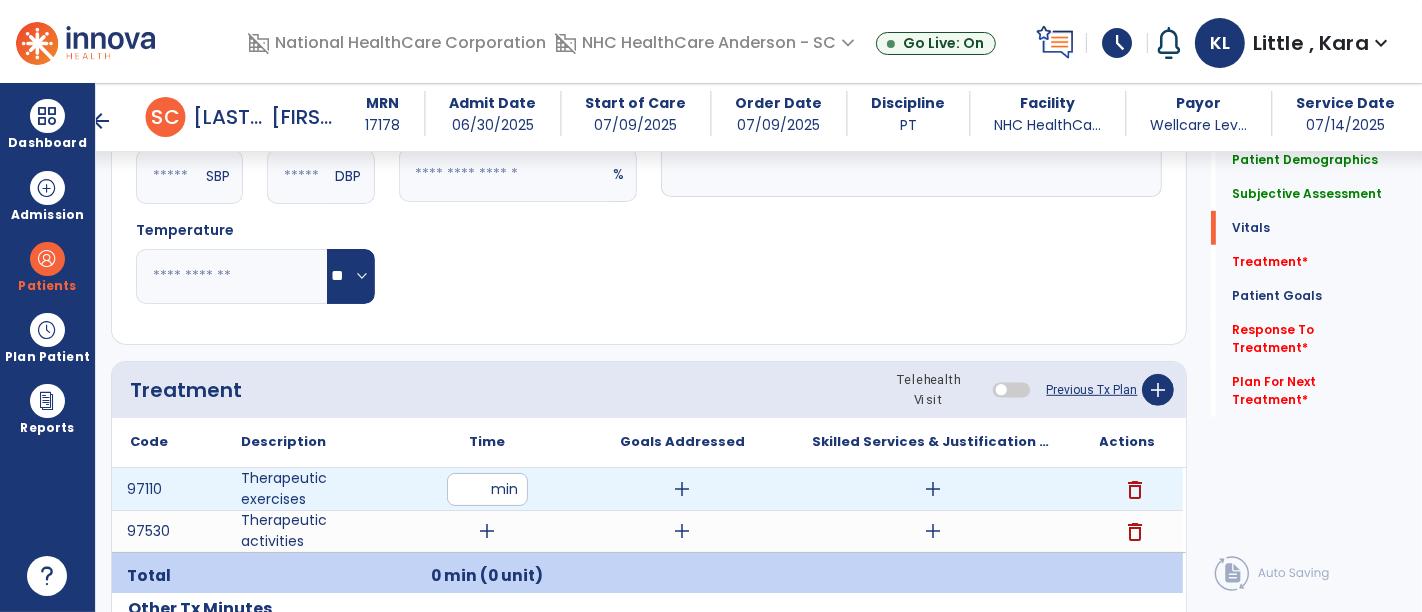 type on "**" 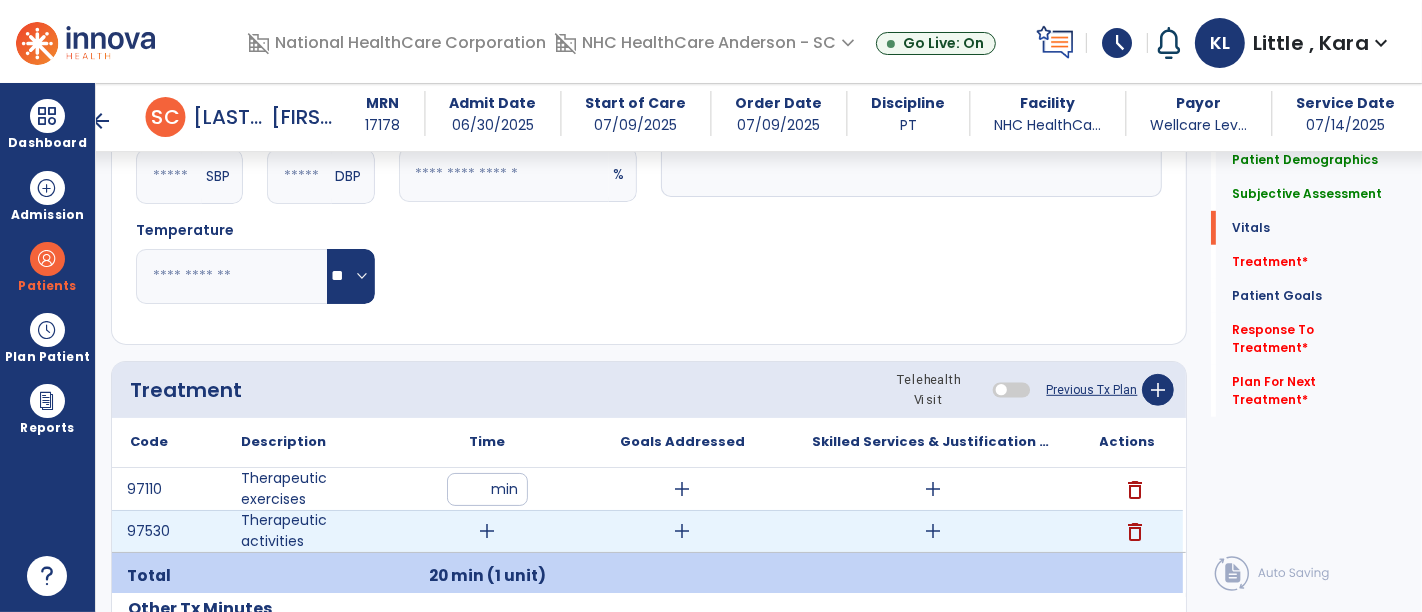 click on "add" at bounding box center [488, 531] 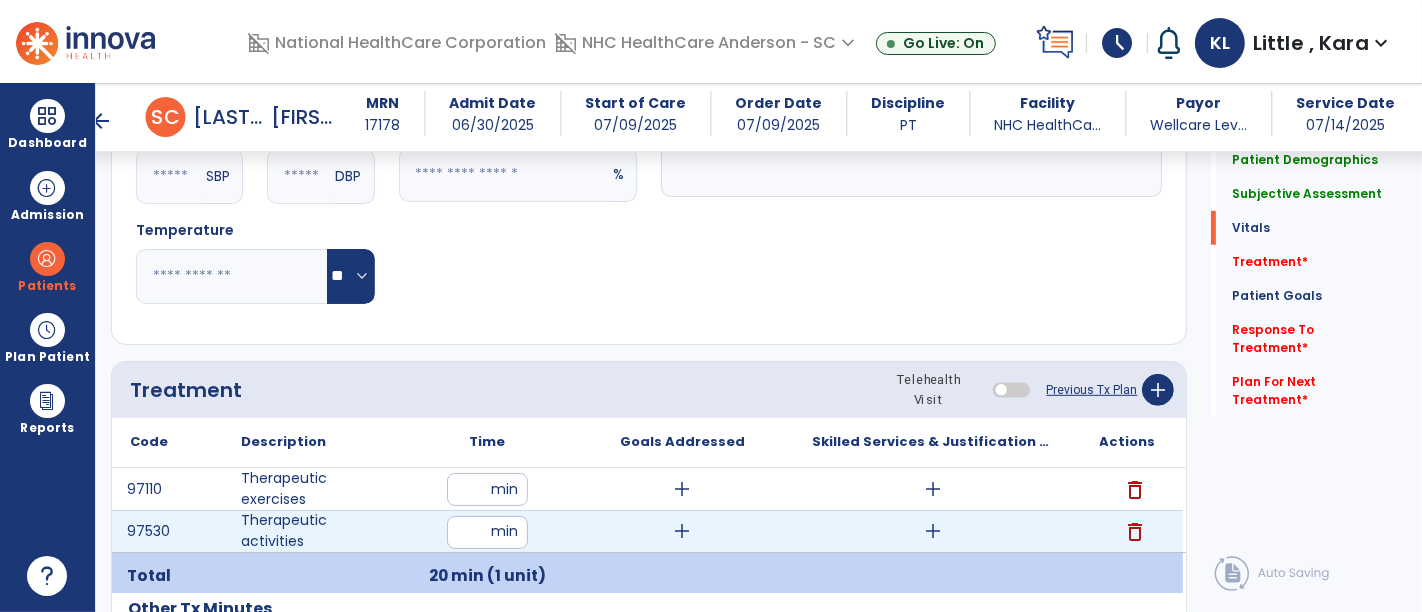 type on "**" 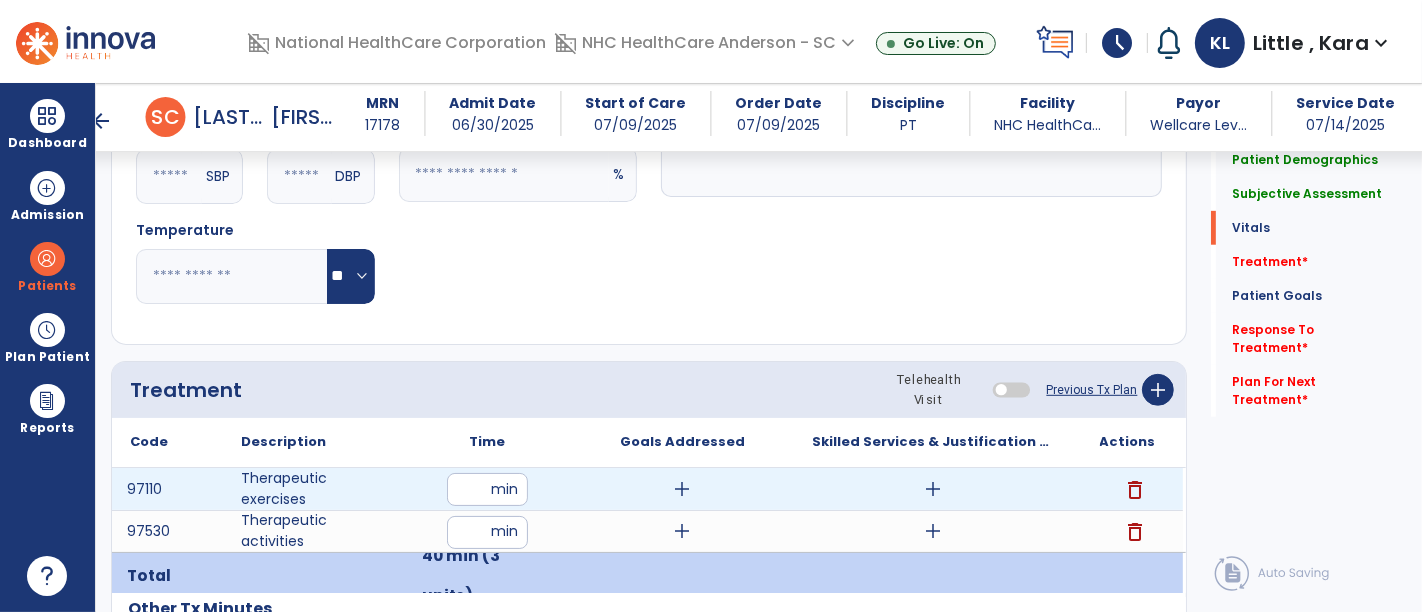 click on "add" at bounding box center [933, 489] 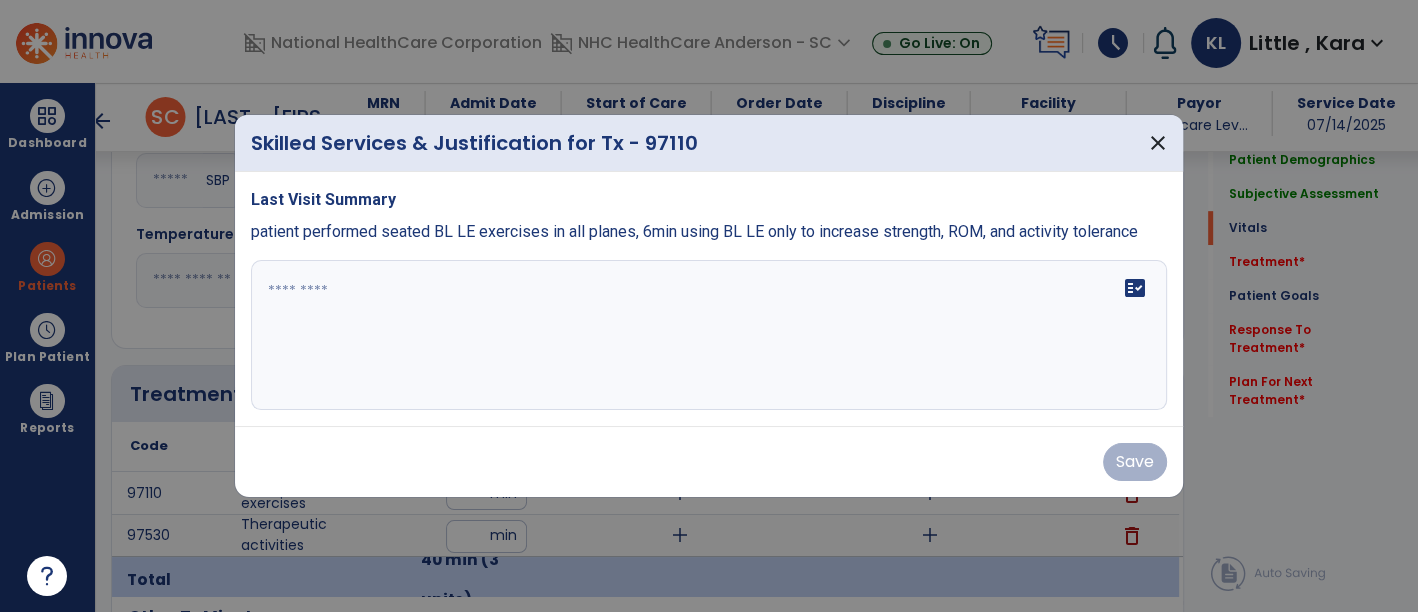 scroll, scrollTop: 888, scrollLeft: 0, axis: vertical 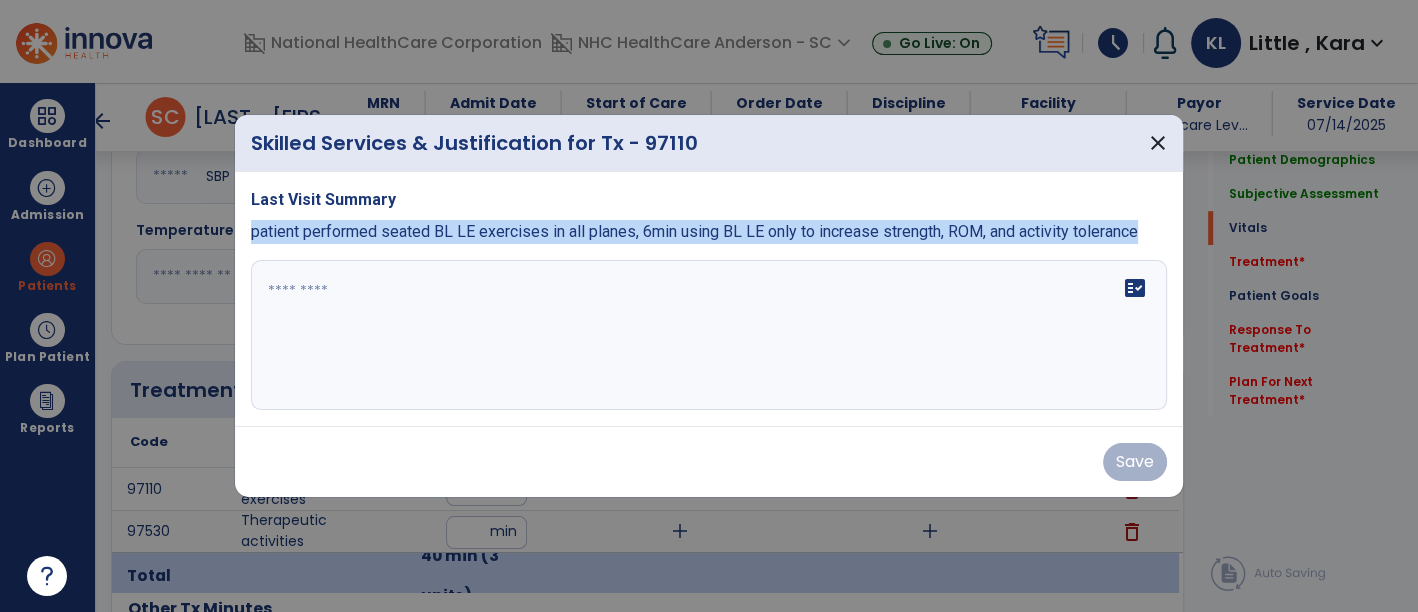 drag, startPoint x: 250, startPoint y: 235, endPoint x: 1150, endPoint y: 237, distance: 900.0022 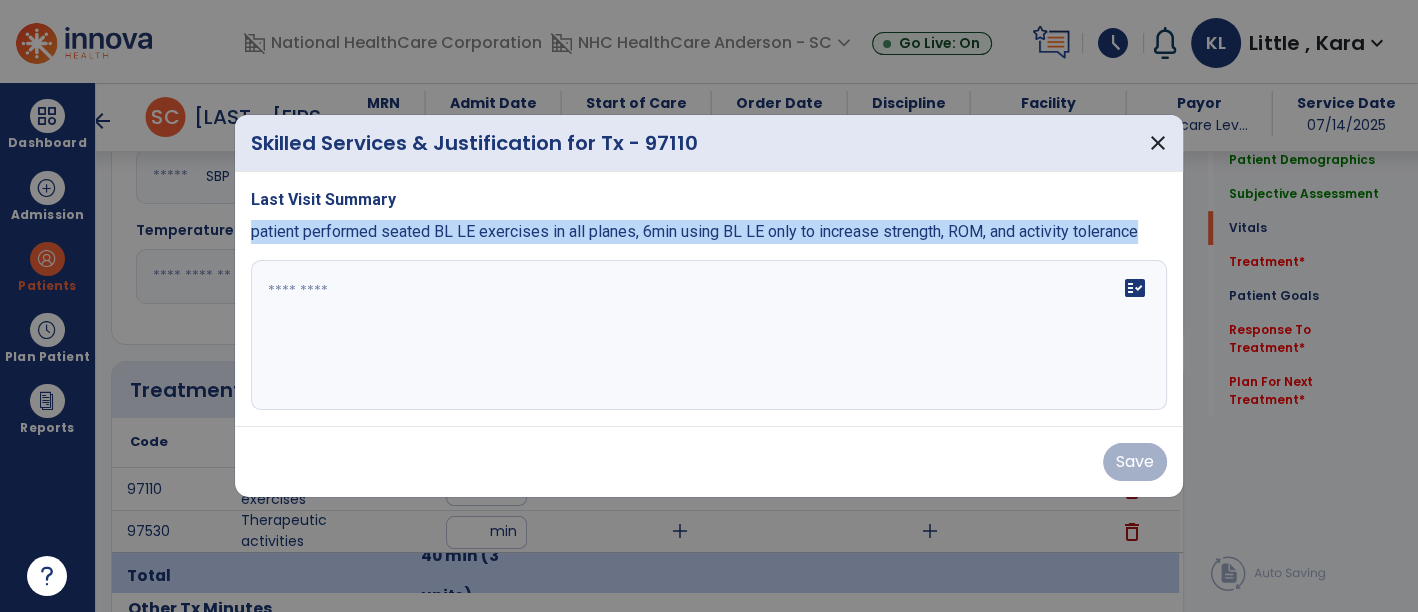 click on "patient performed seated BL LE exercises in all planes, 6min using BL LE only to increase strength, ROM, and activity tolerance" at bounding box center [709, 232] 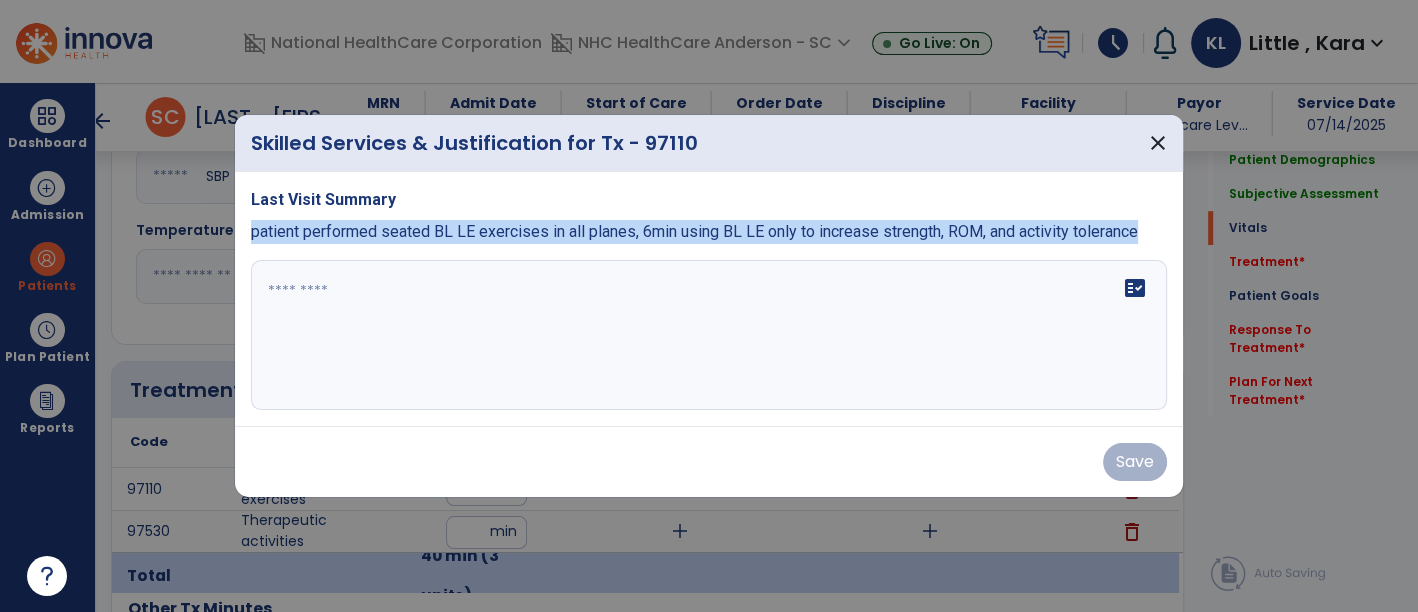 copy on "patient performed seated BL LE exercises in all planes, 6min using BL LE only to increase strength, ROM, and activity tolerance" 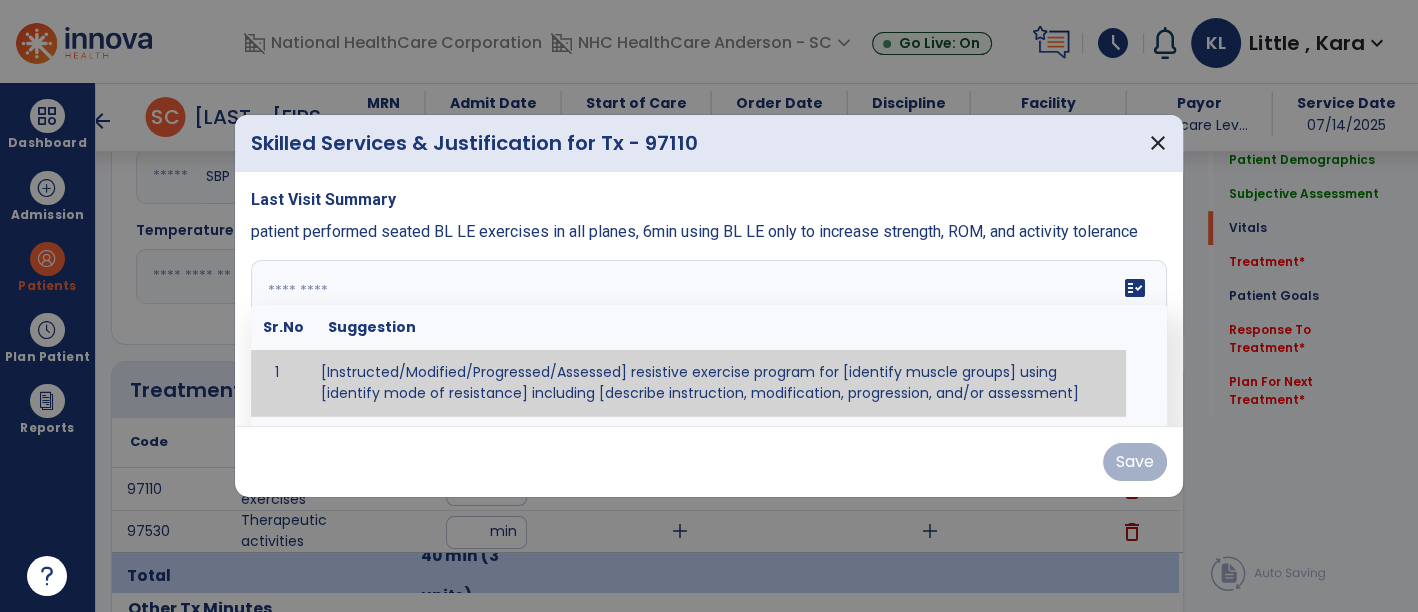 click at bounding box center (707, 335) 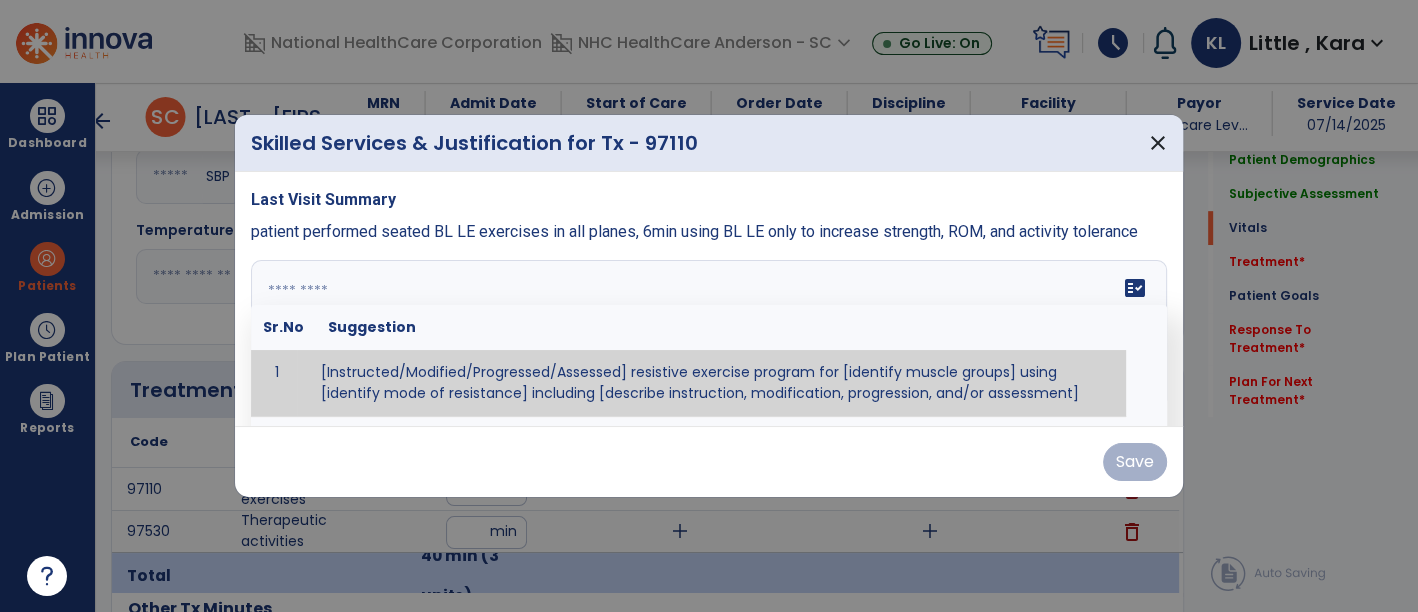 paste on "**********" 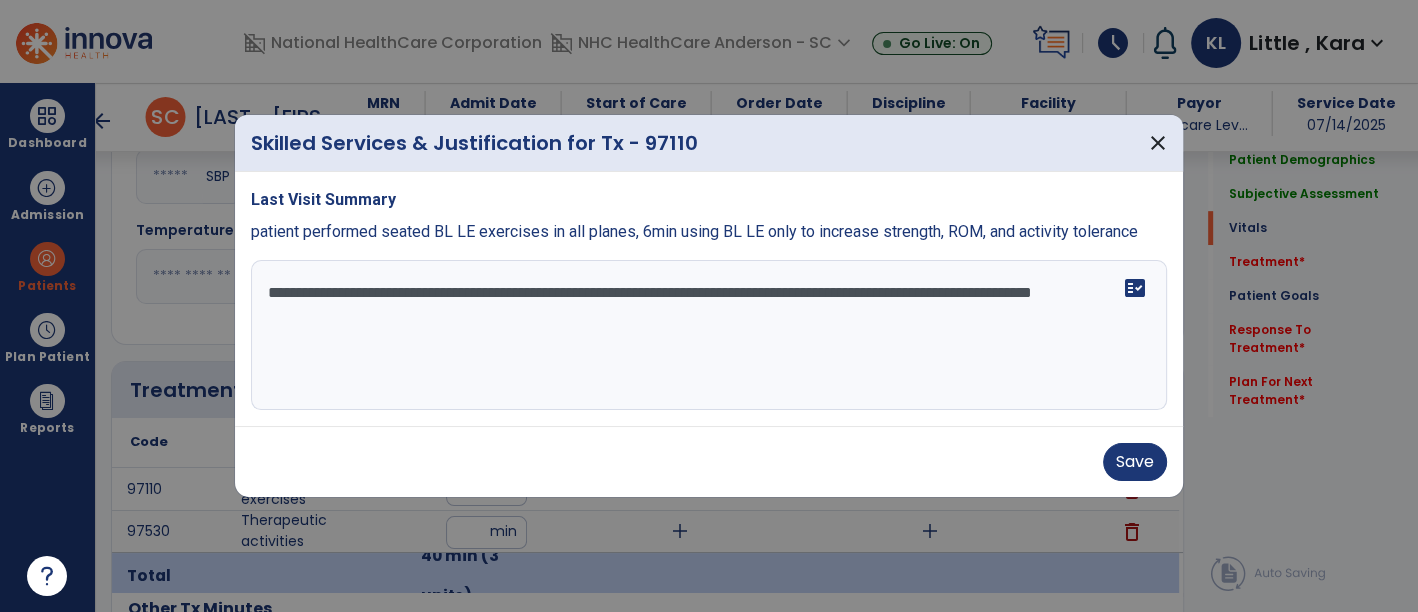 drag, startPoint x: 689, startPoint y: 295, endPoint x: 879, endPoint y: 335, distance: 194.16487 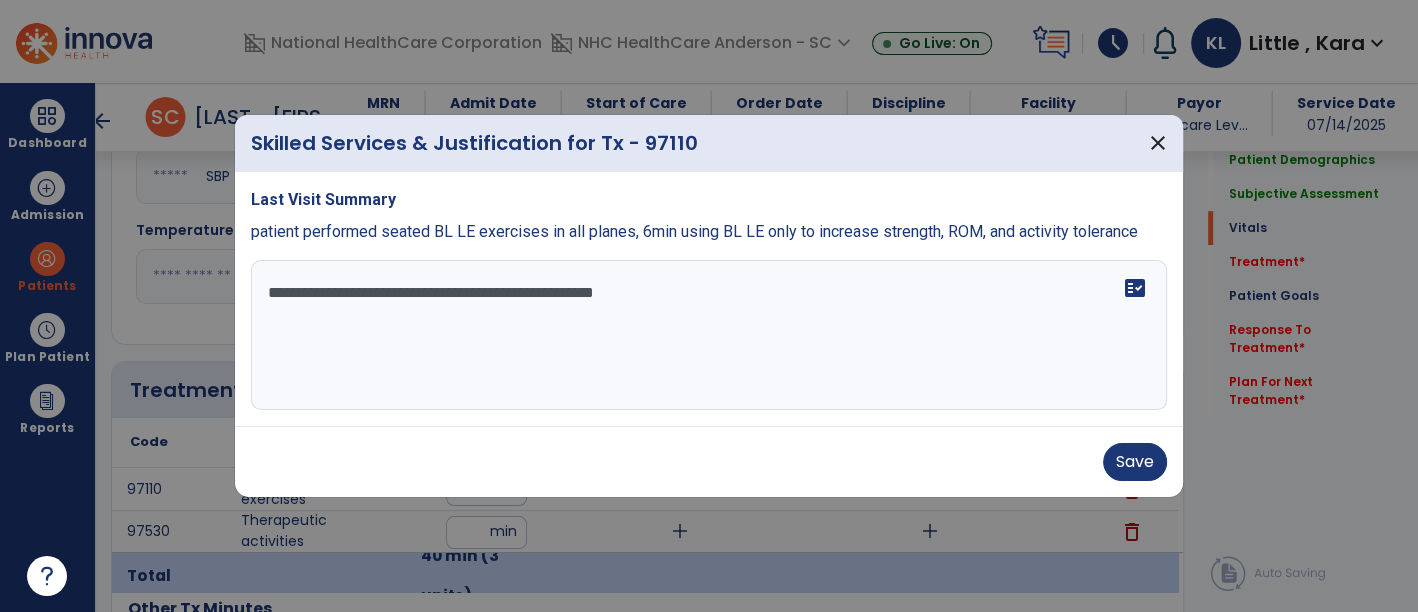 type on "**********" 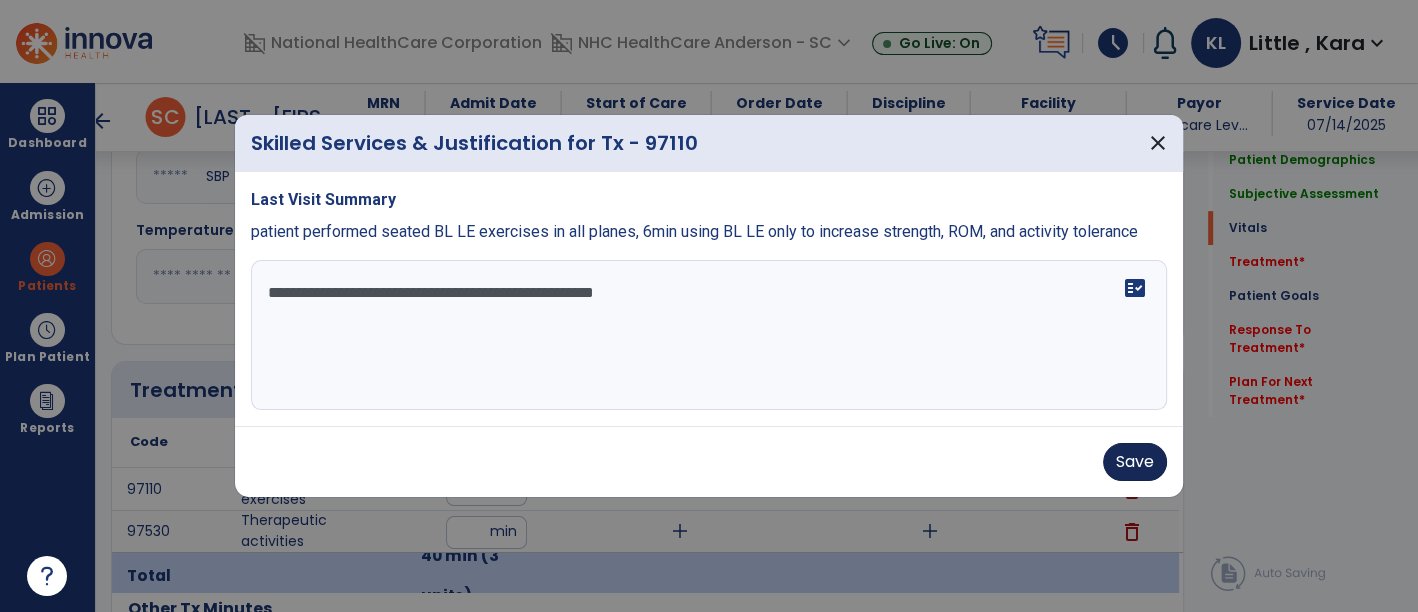 click on "Save" at bounding box center [709, 462] 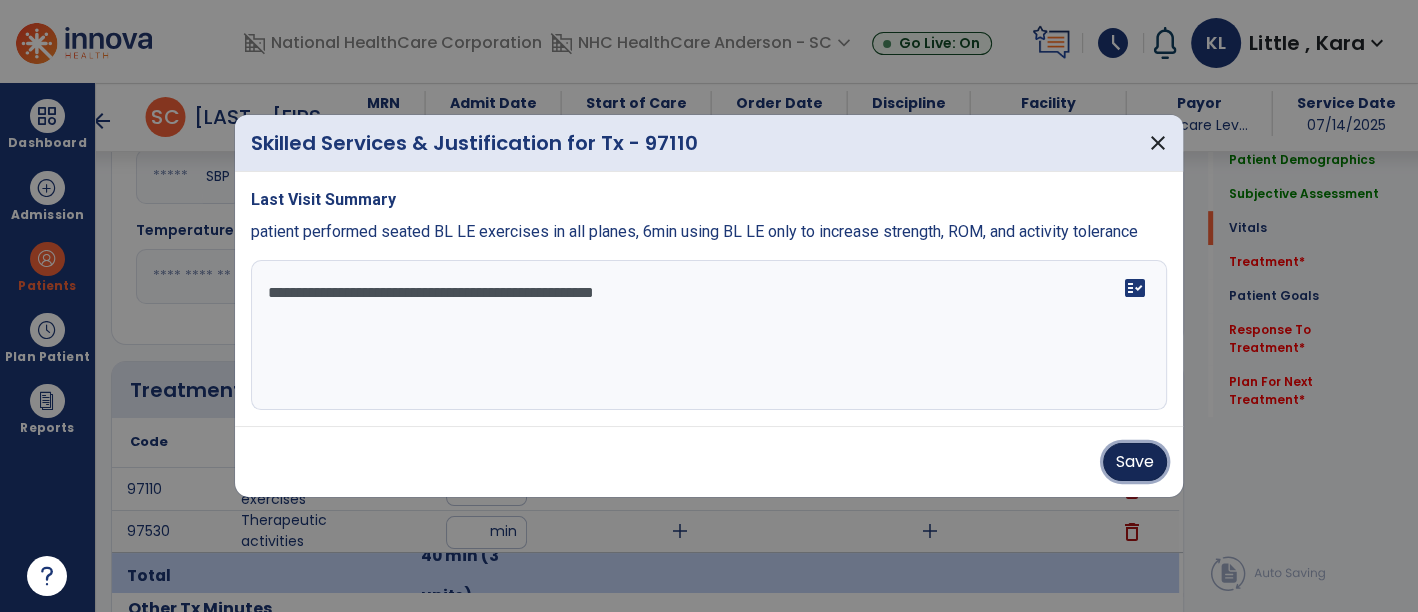 click on "Save" at bounding box center (1135, 462) 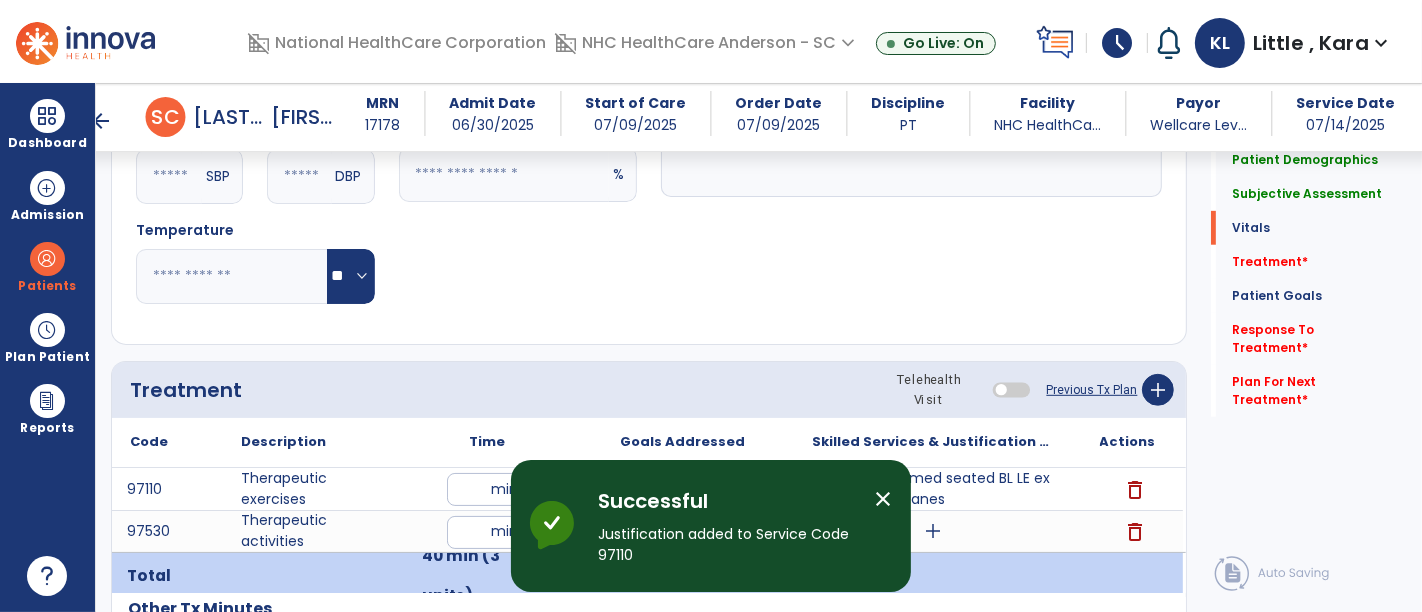 click on "close" at bounding box center [883, 499] 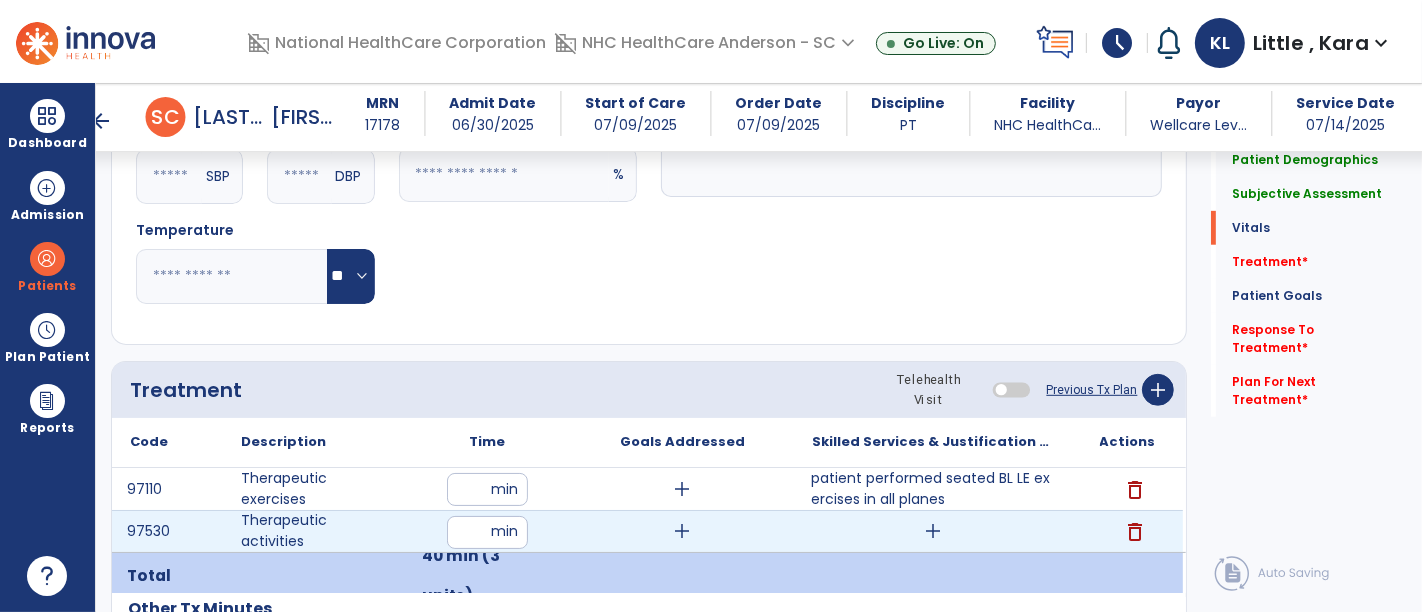 click on "add" at bounding box center (933, 531) 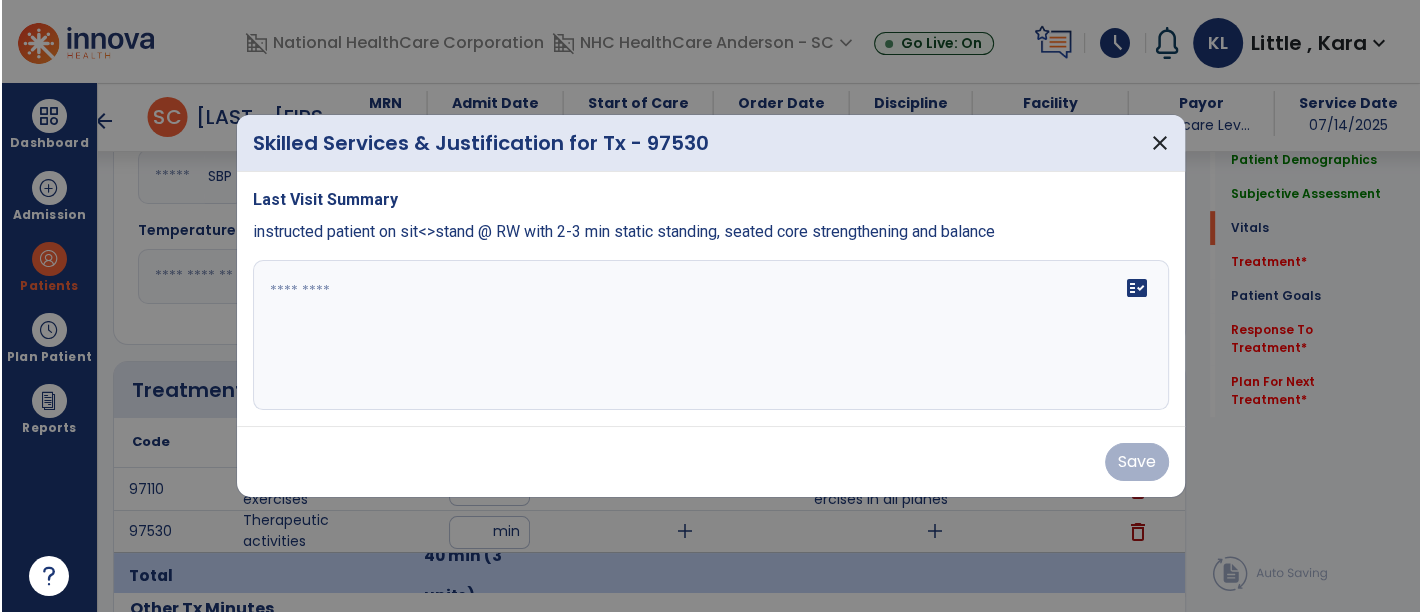 scroll, scrollTop: 888, scrollLeft: 0, axis: vertical 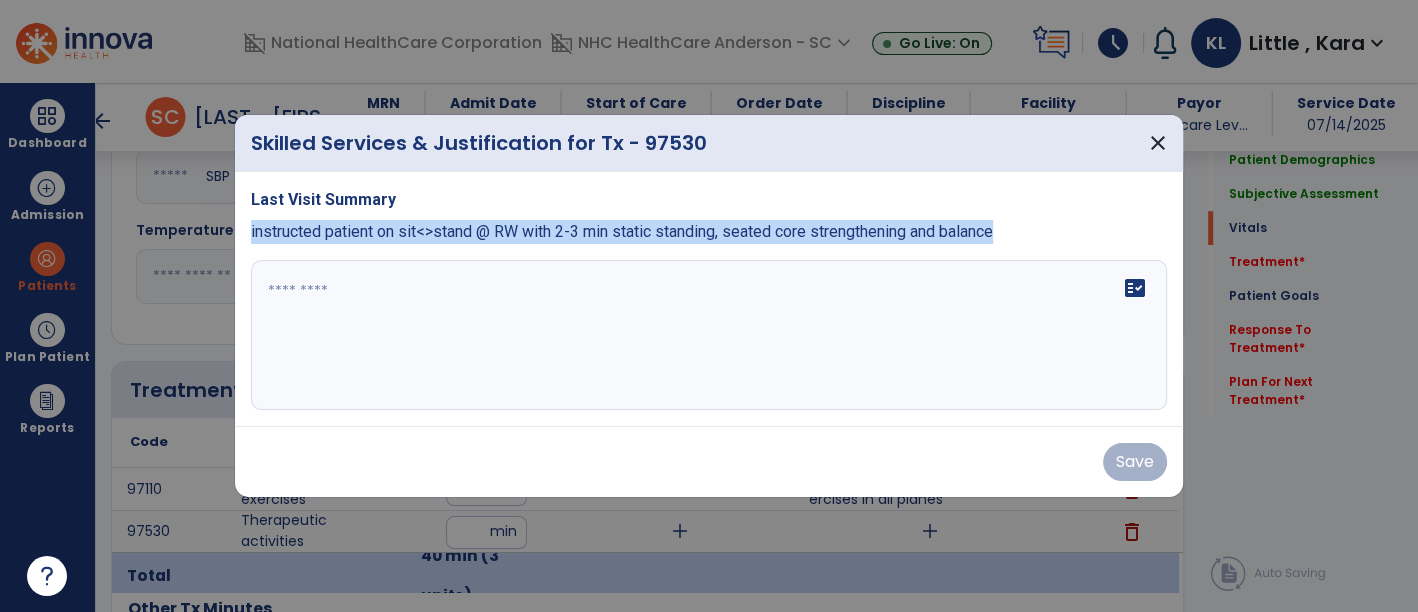 drag, startPoint x: 242, startPoint y: 233, endPoint x: 1025, endPoint y: 234, distance: 783.0006 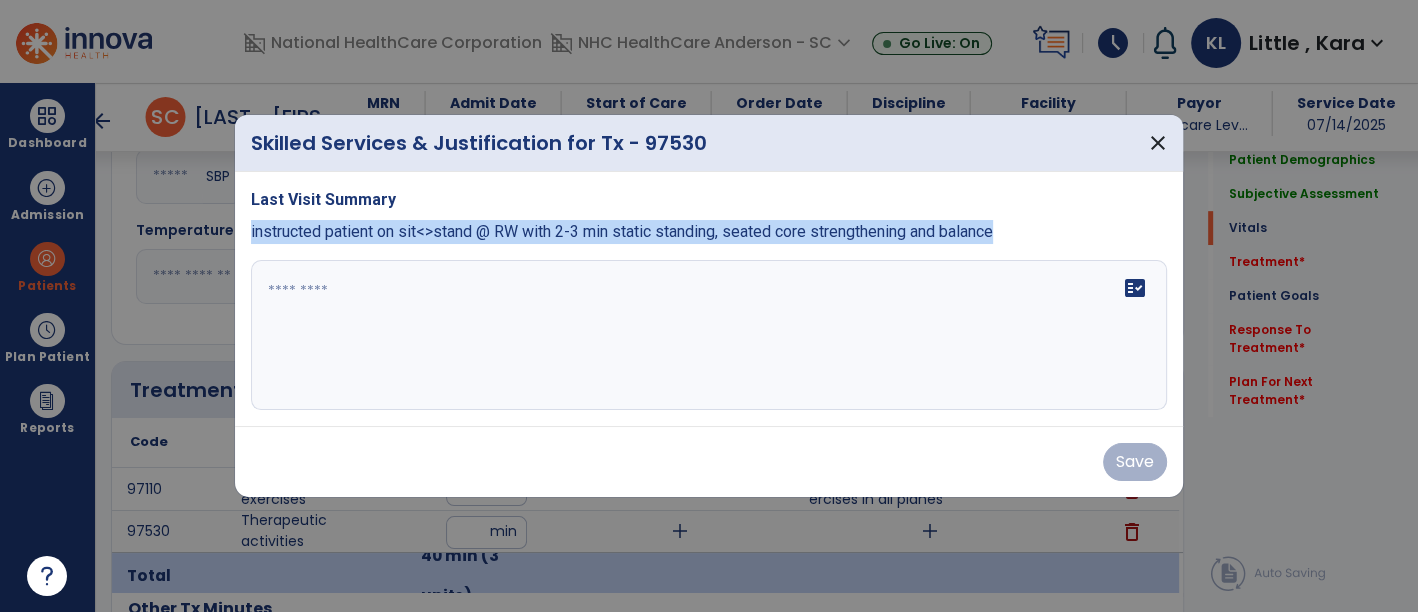 click on "Last Visit Summary instructed patient on sit<stand @ RW with 2-3 min static standing, seated core strengthening and balance
fact_check" at bounding box center [709, 299] 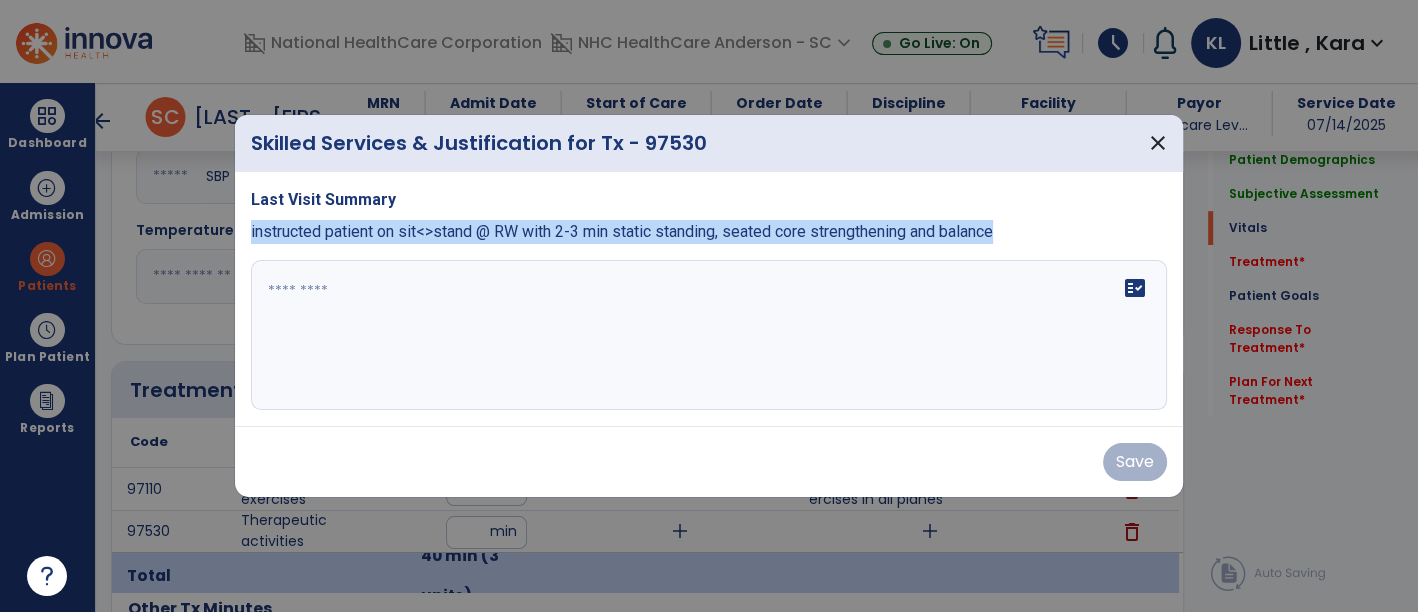 copy on "instructed patient on sit<>stand @ RW with 2-3 min static standing, seated core strengthening and balance" 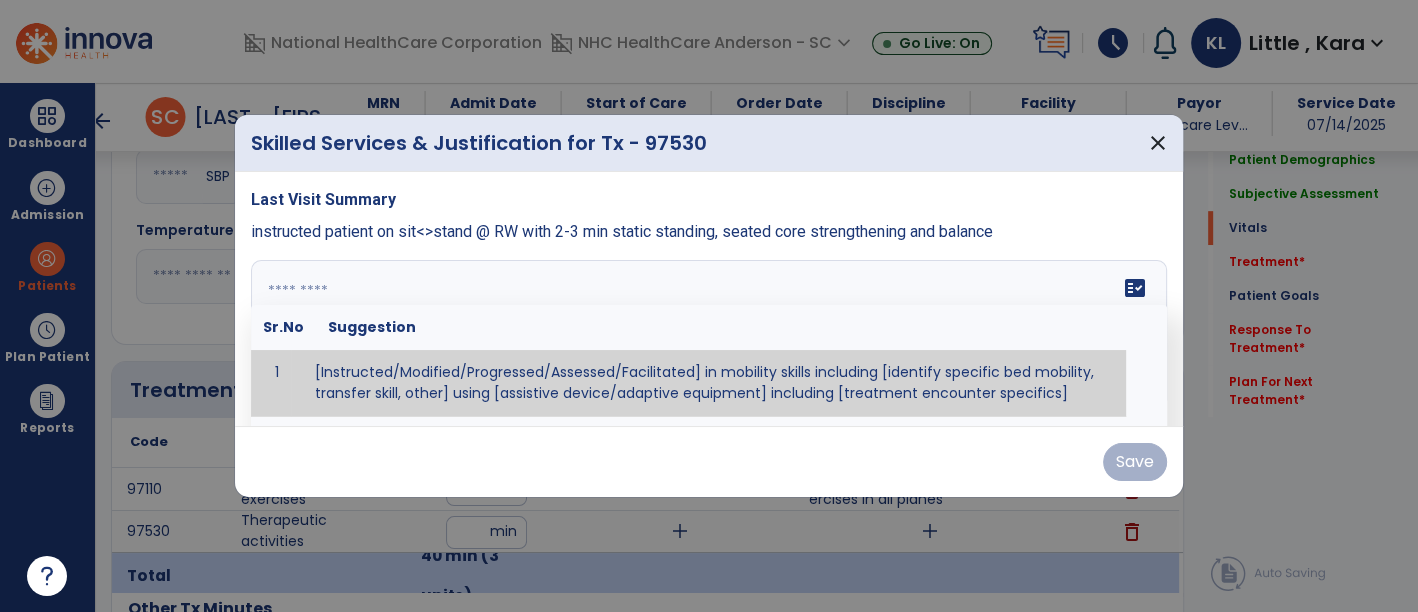 click at bounding box center [707, 335] 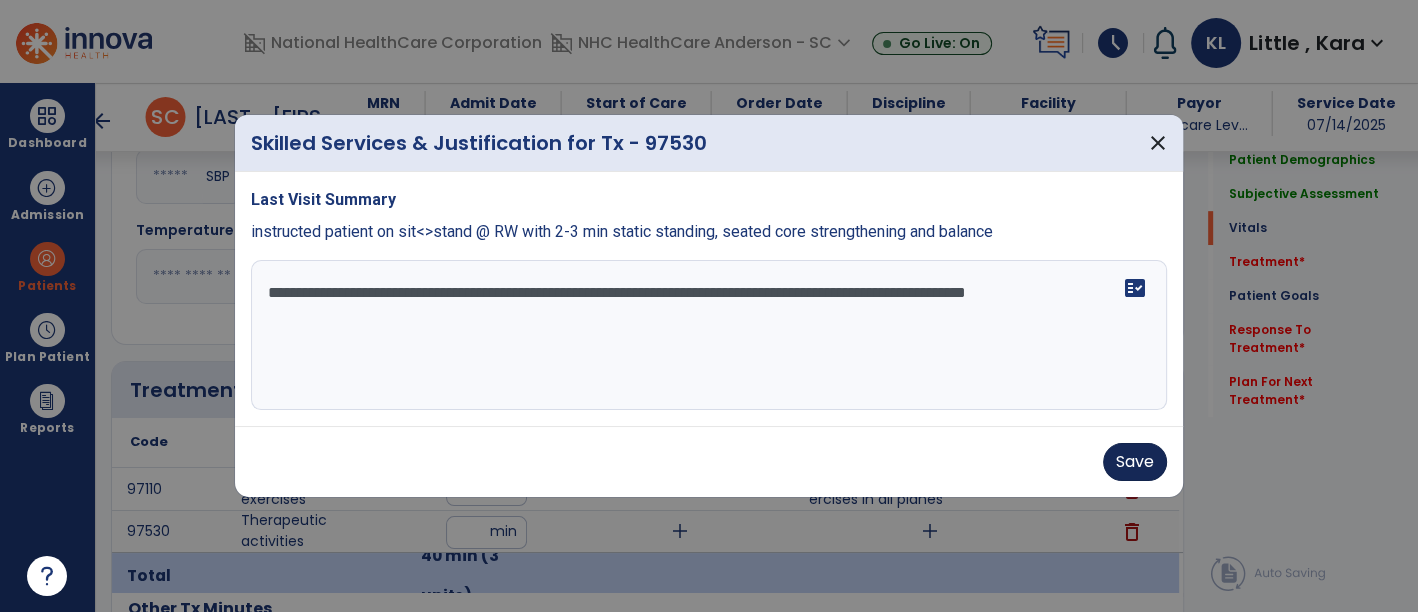 type on "**********" 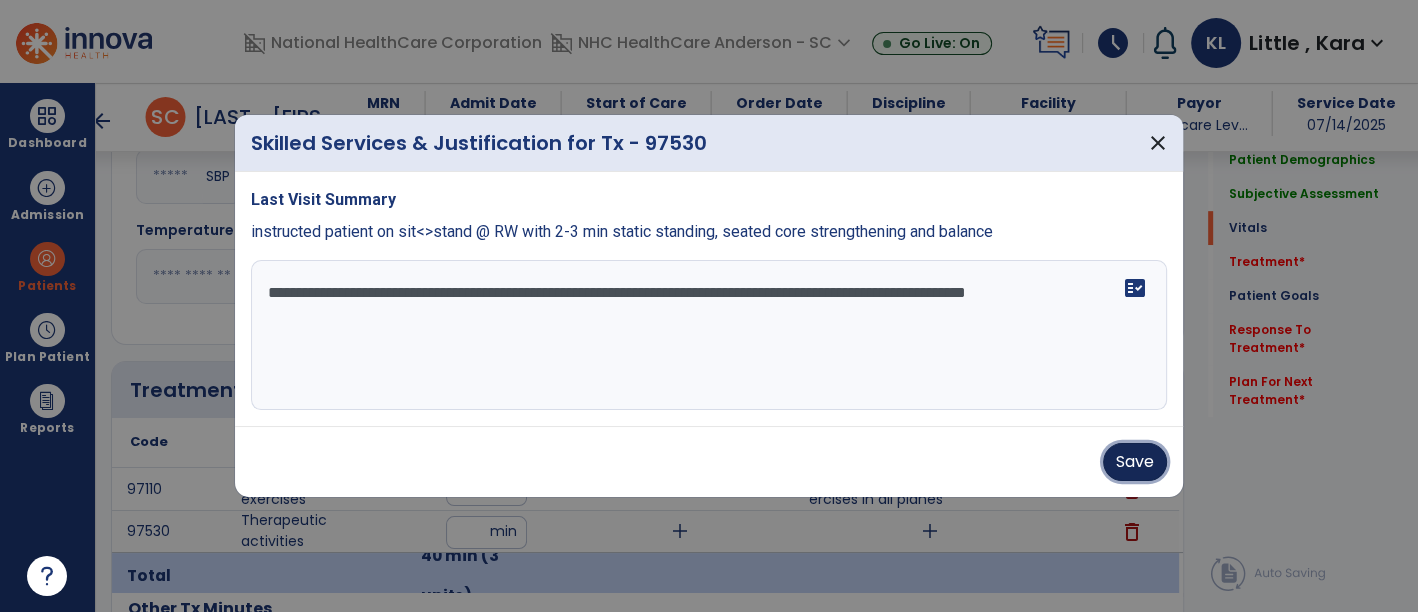 click on "Save" at bounding box center (1135, 462) 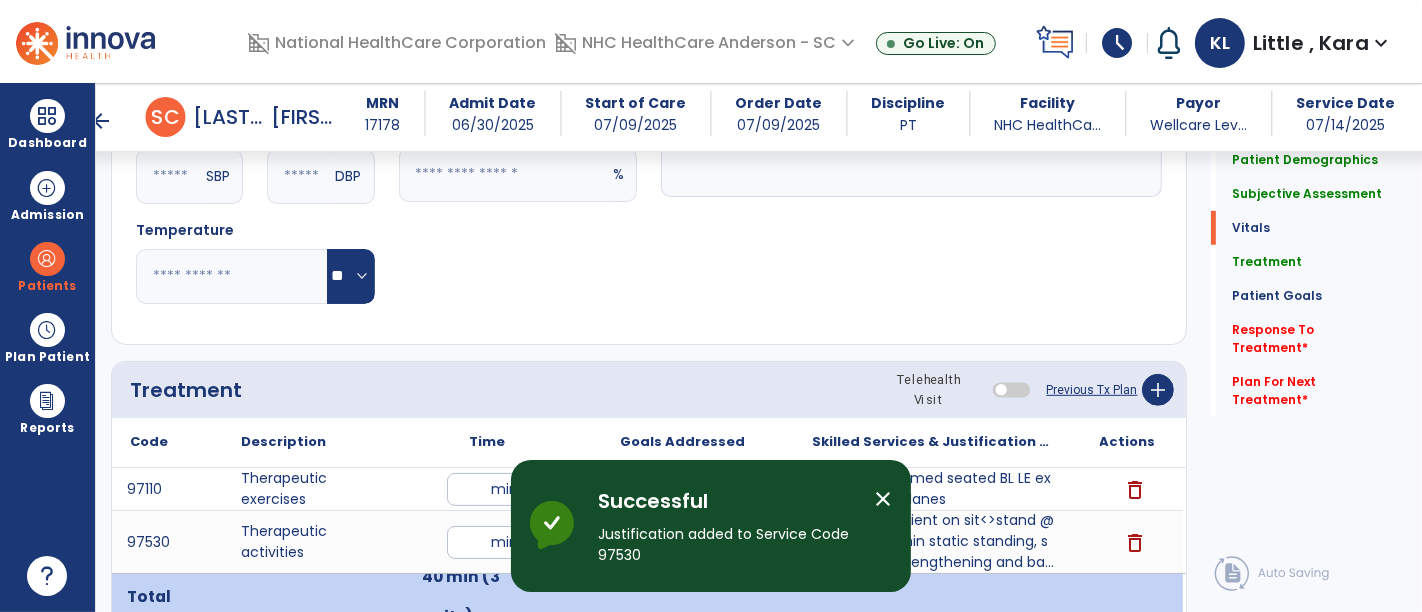 click on "close" at bounding box center (883, 499) 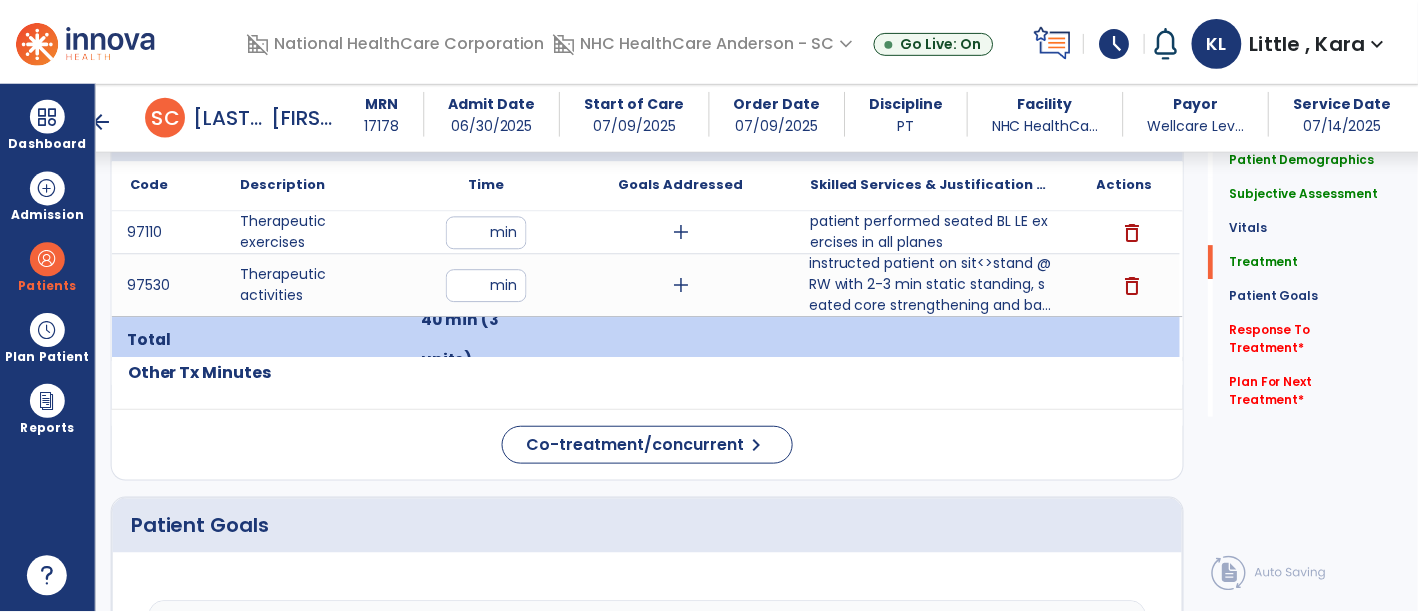 scroll, scrollTop: 1111, scrollLeft: 0, axis: vertical 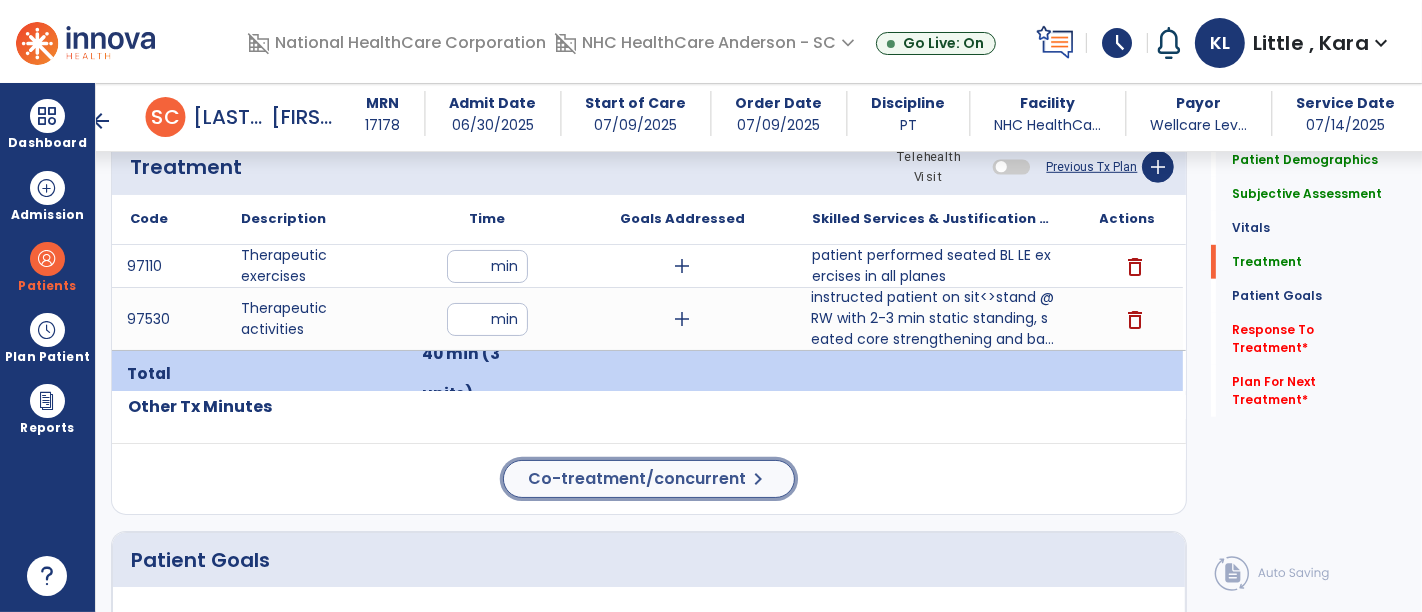 click on "Co-treatment/concurrent" 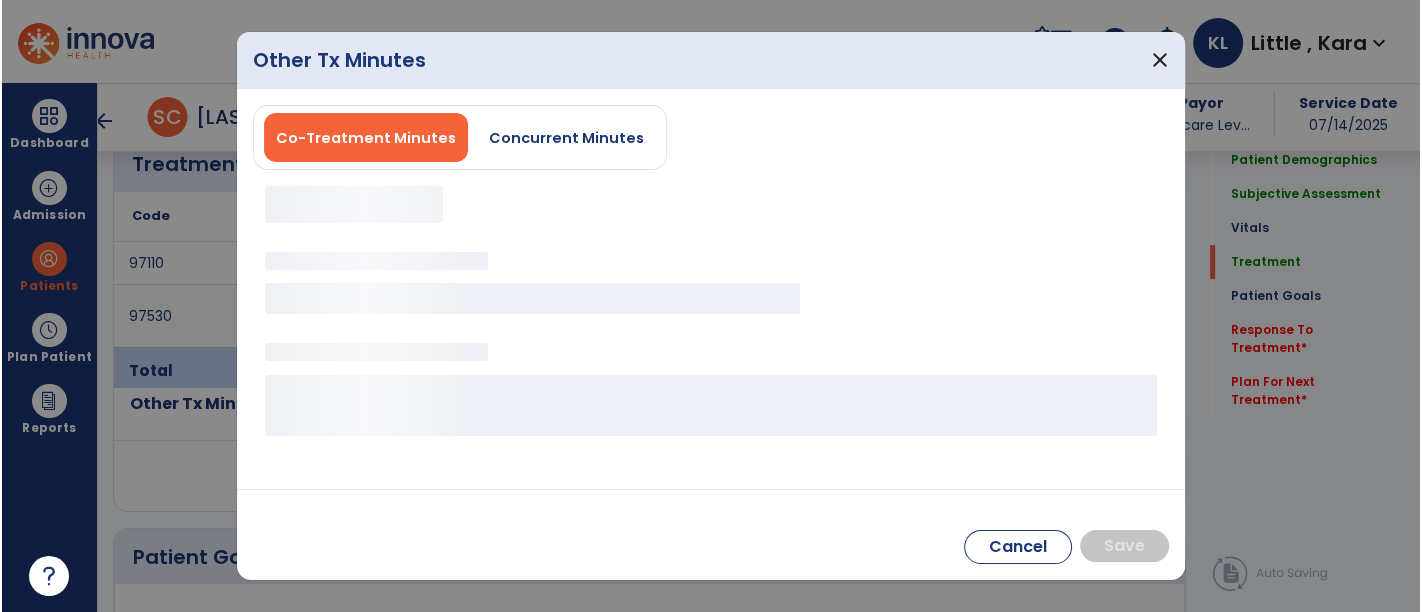 scroll, scrollTop: 1111, scrollLeft: 0, axis: vertical 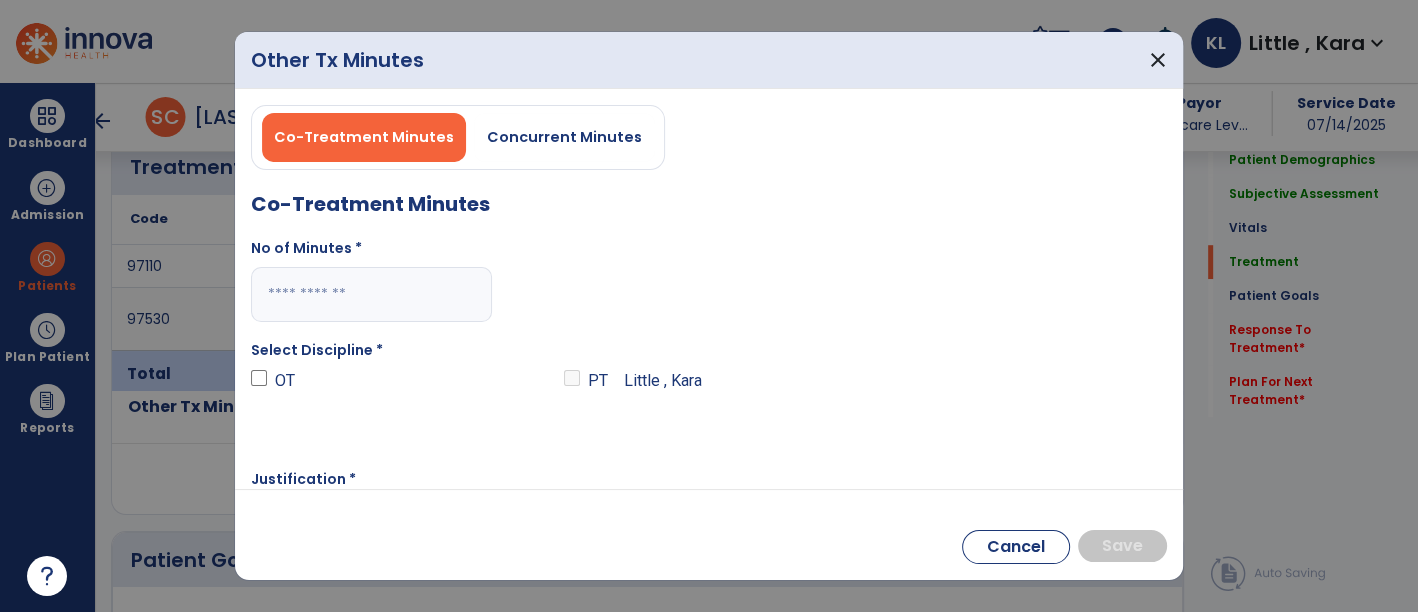 click on "Concurrent Minutes" at bounding box center (564, 137) 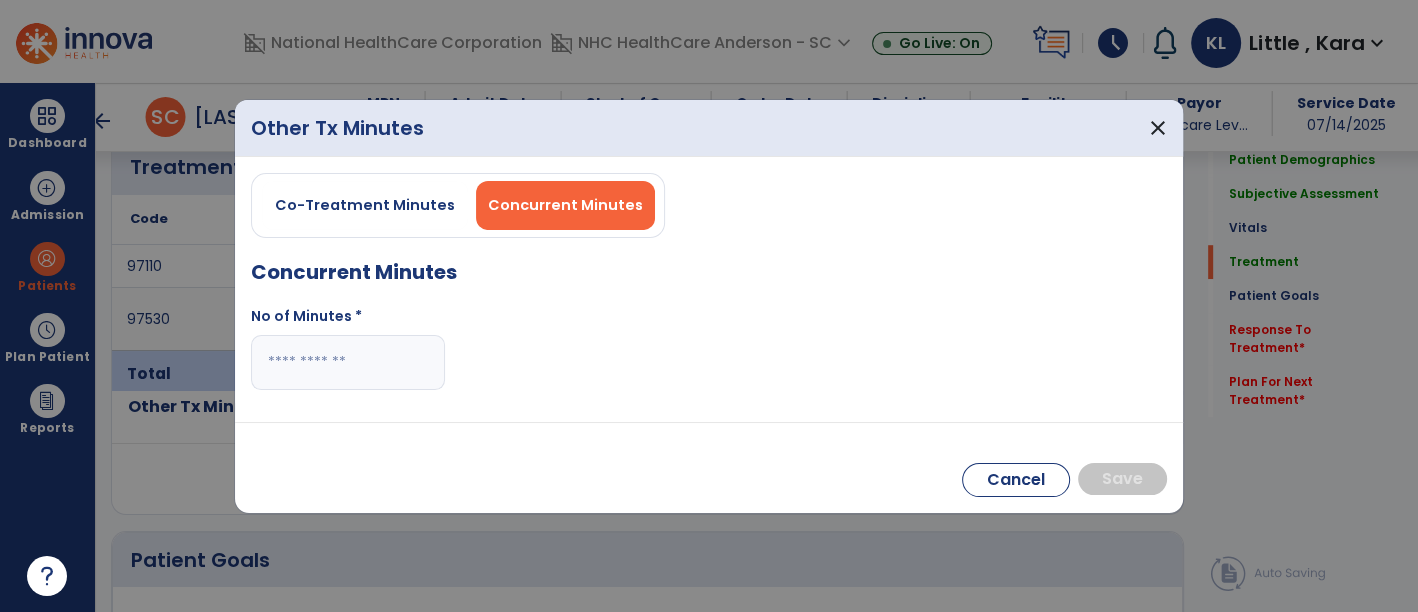 click at bounding box center (348, 362) 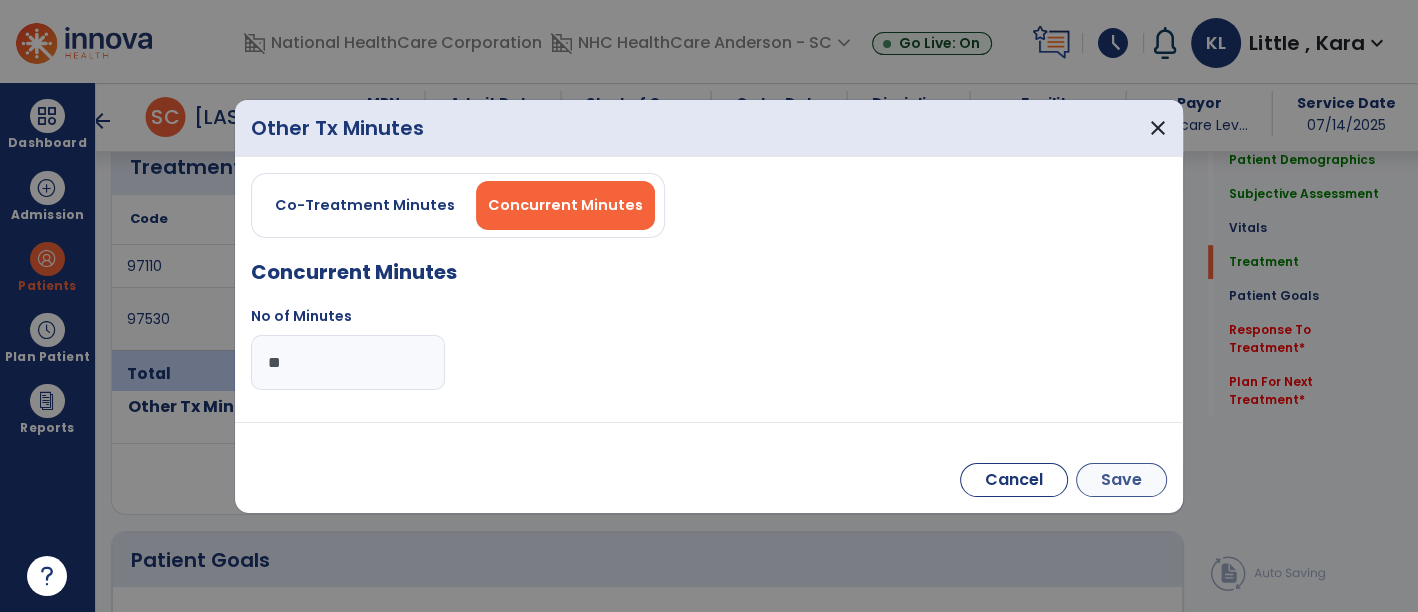 type on "**" 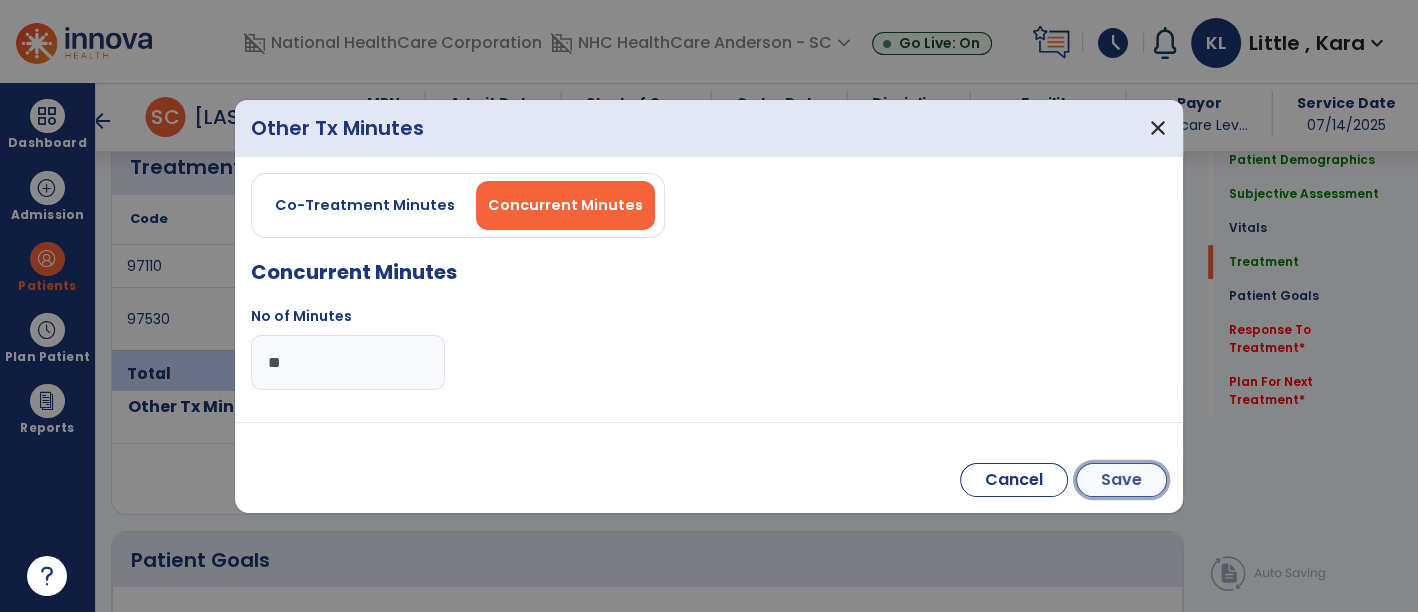 click on "Save" at bounding box center [1121, 480] 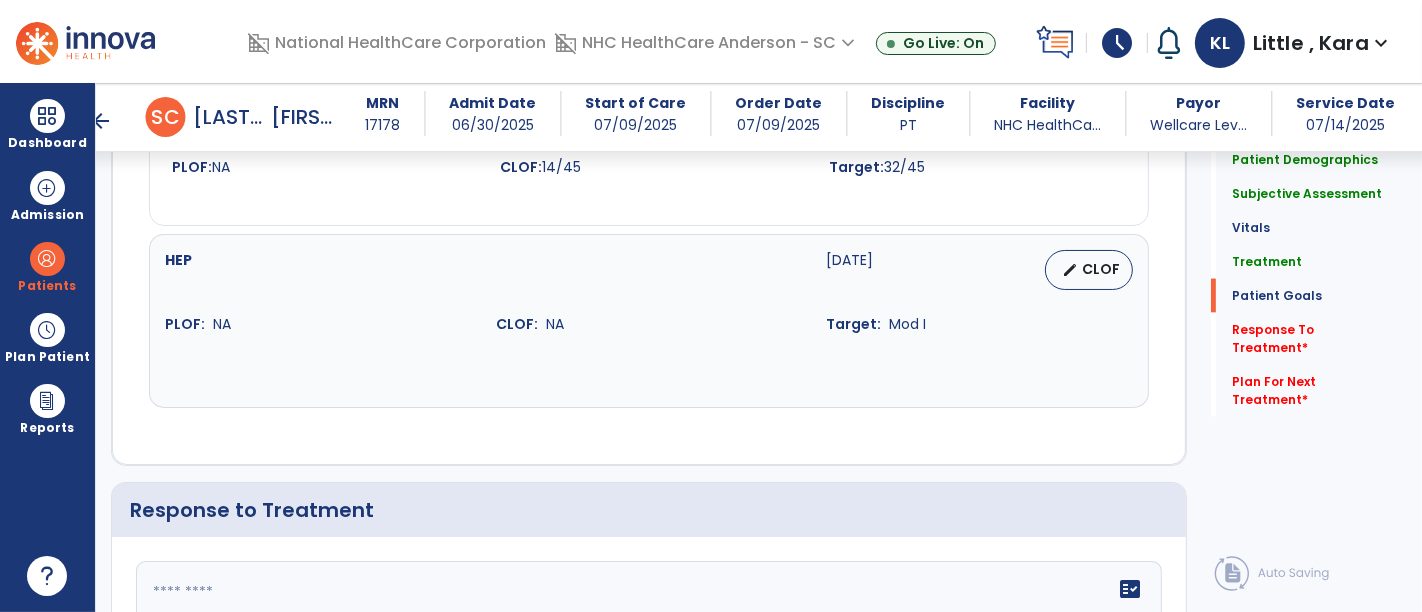 scroll, scrollTop: 2888, scrollLeft: 0, axis: vertical 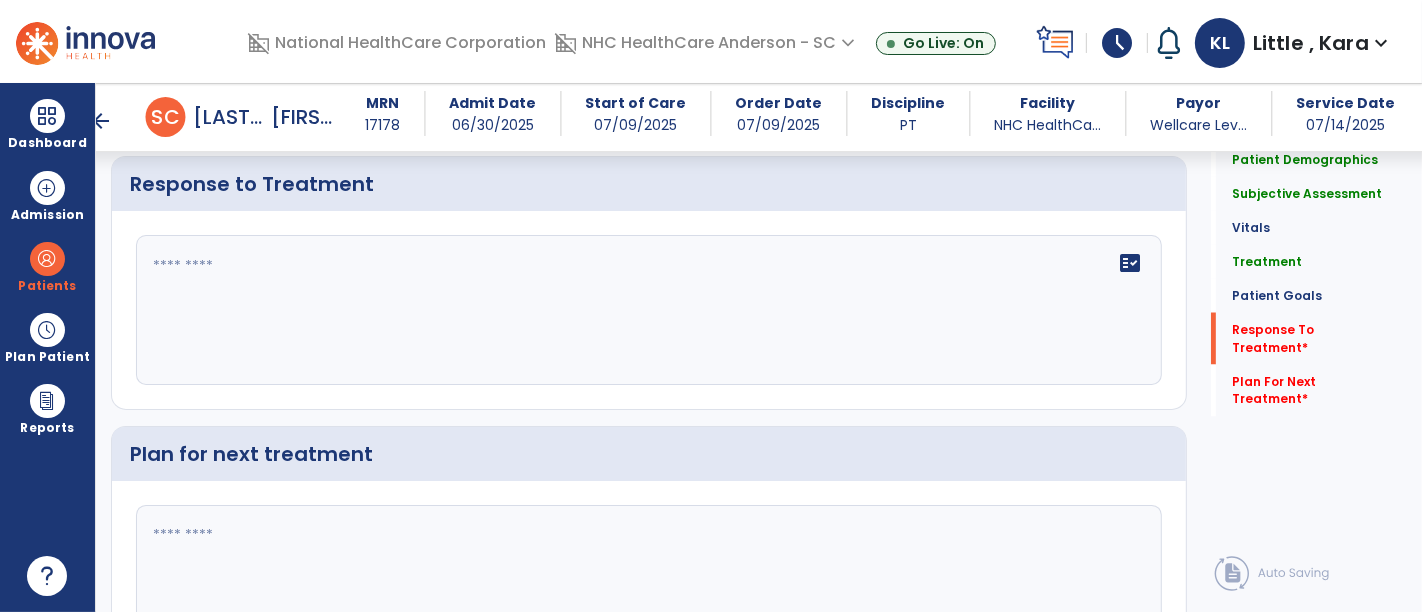 click on "fact_check" 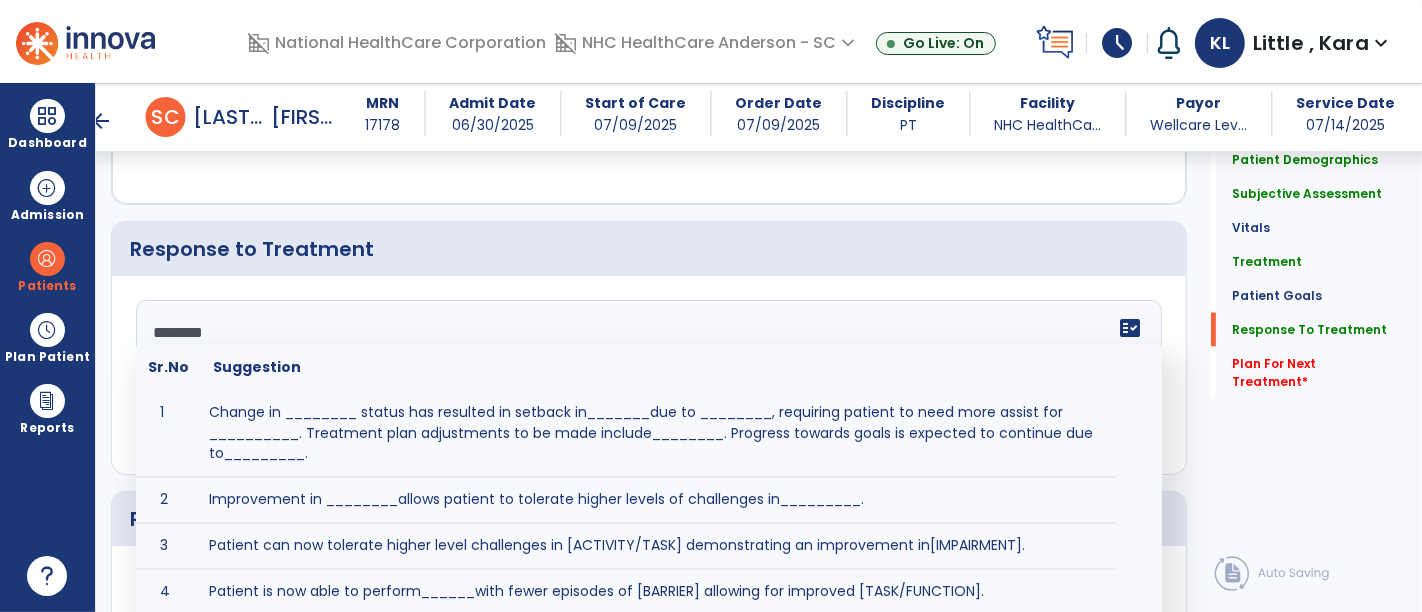 scroll, scrollTop: 2888, scrollLeft: 0, axis: vertical 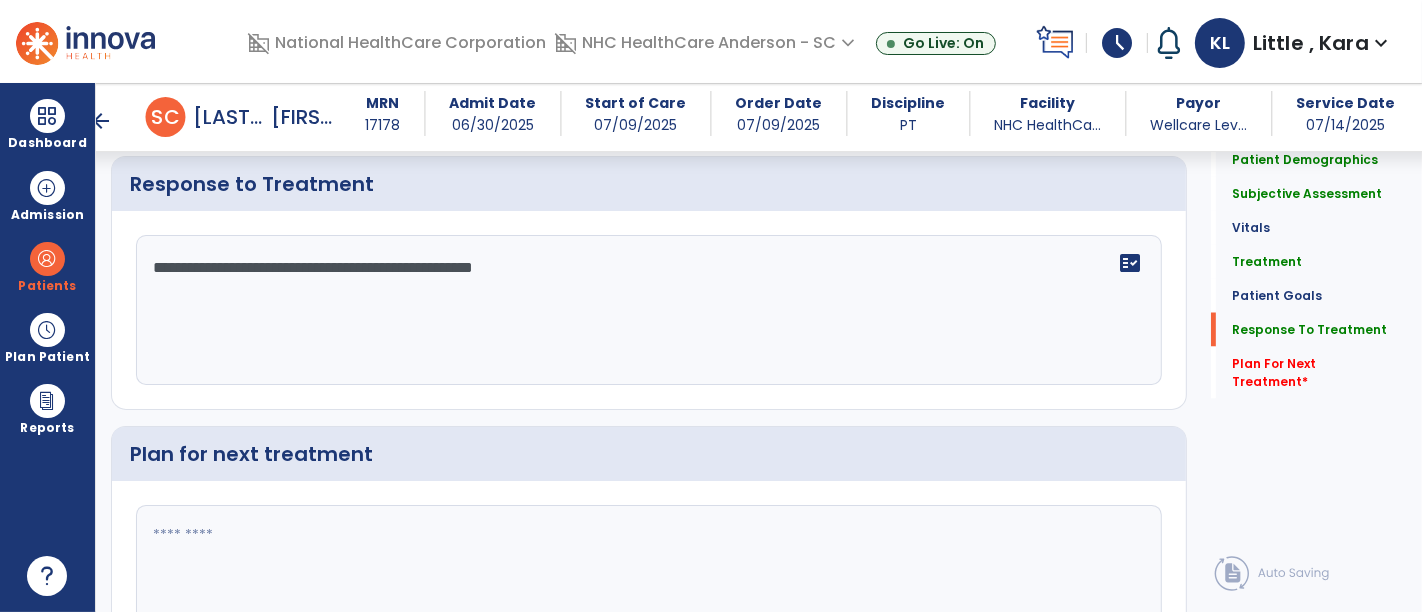 drag, startPoint x: 266, startPoint y: 240, endPoint x: 262, endPoint y: 255, distance: 15.524175 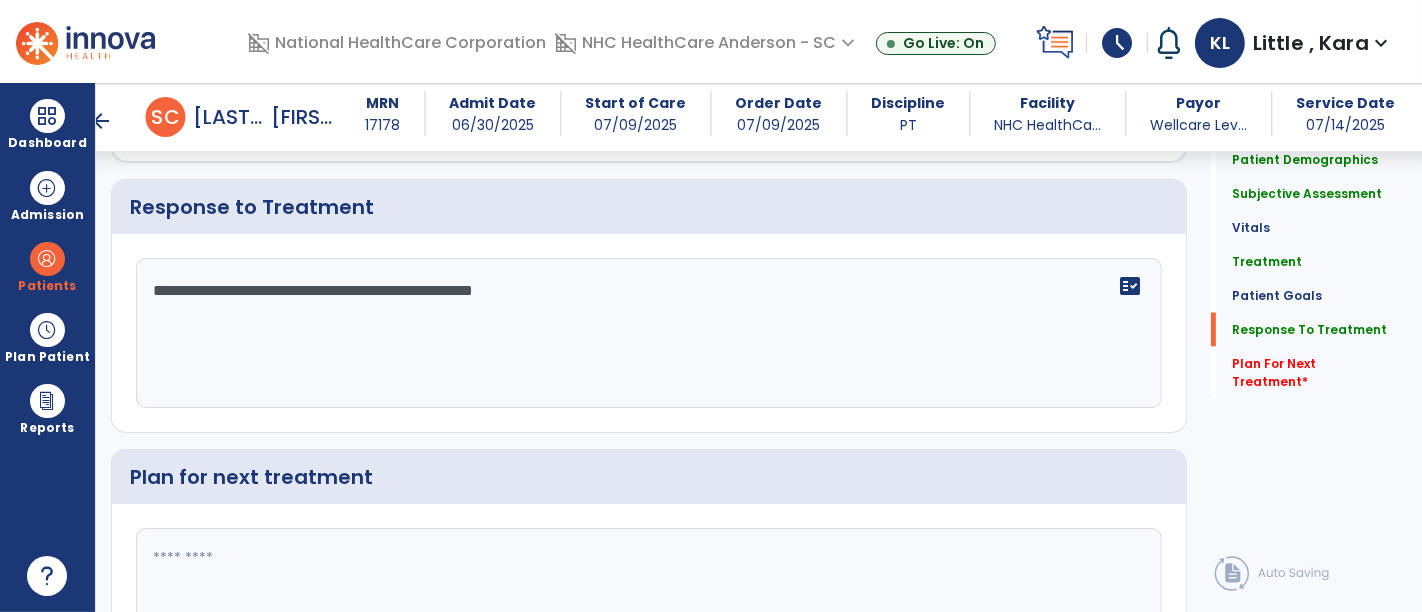 scroll, scrollTop: 2888, scrollLeft: 0, axis: vertical 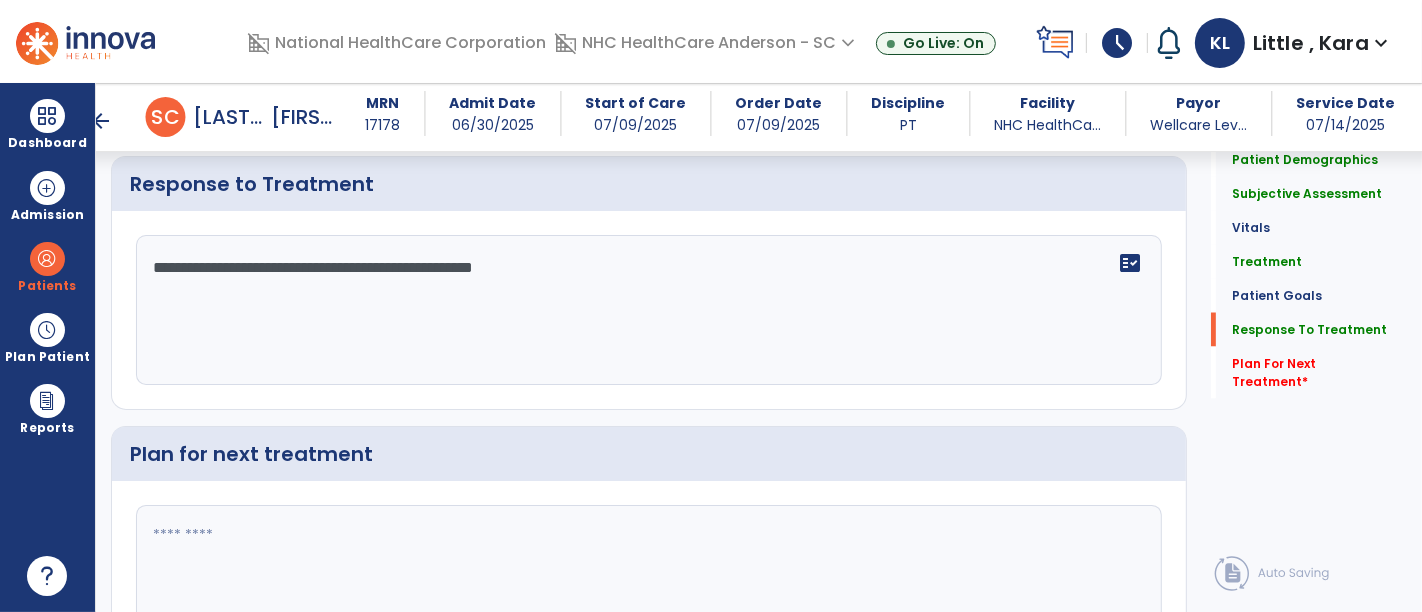 drag, startPoint x: 262, startPoint y: 265, endPoint x: 239, endPoint y: 367, distance: 104.56099 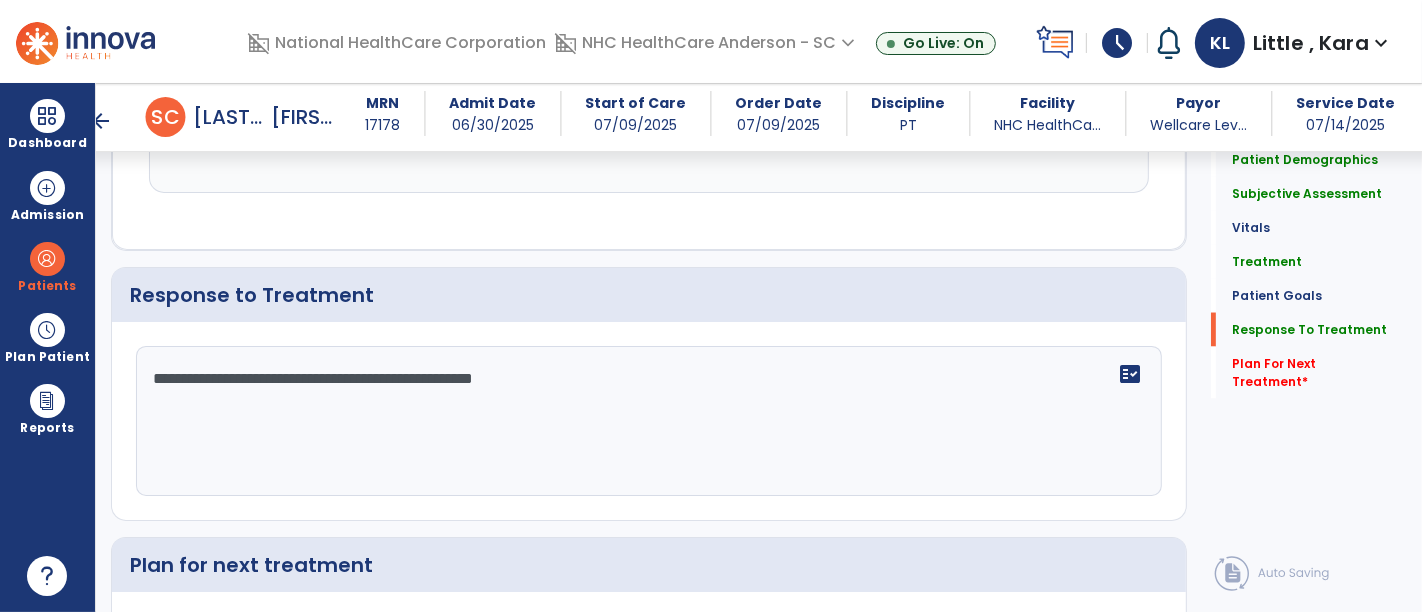 drag, startPoint x: 257, startPoint y: 373, endPoint x: 191, endPoint y: 461, distance: 110 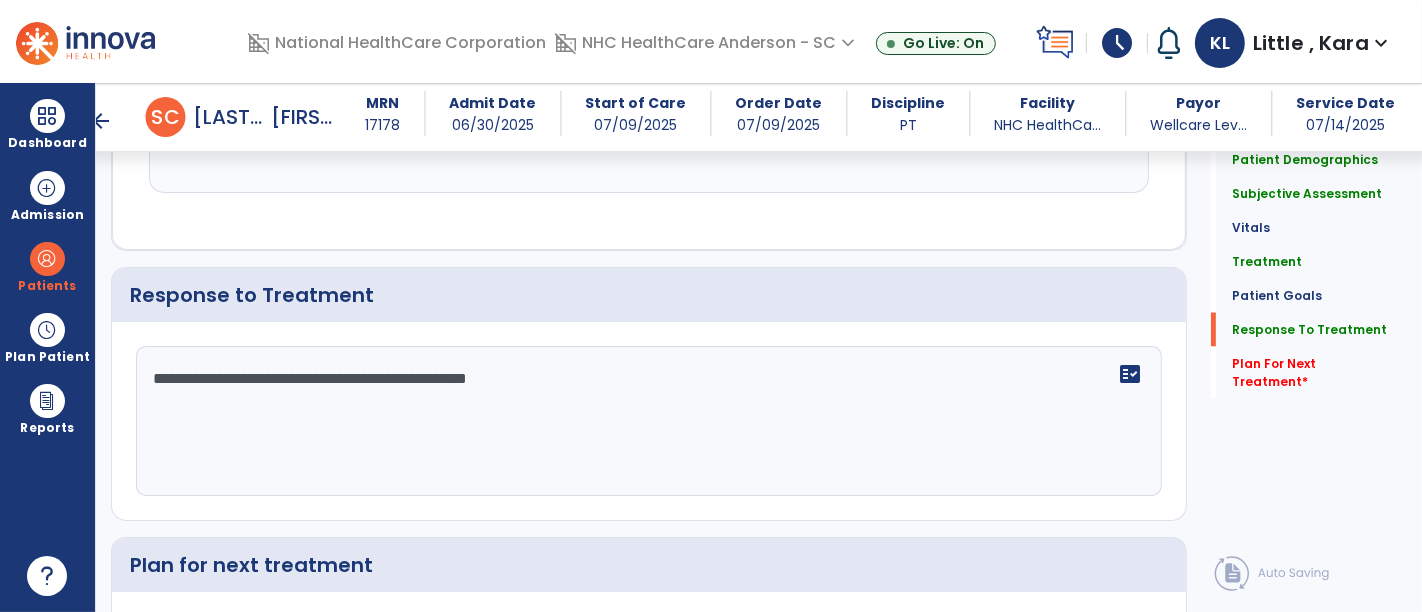 drag, startPoint x: 280, startPoint y: 475, endPoint x: 297, endPoint y: 408, distance: 69.12308 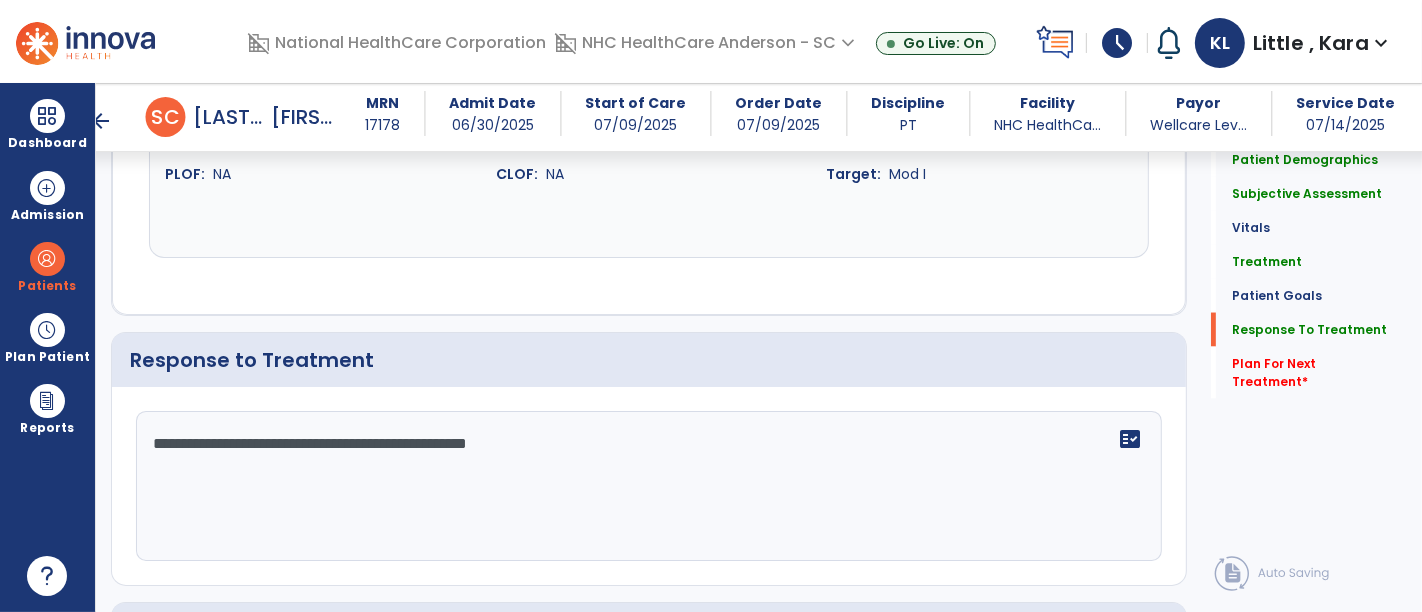 scroll, scrollTop: 2777, scrollLeft: 0, axis: vertical 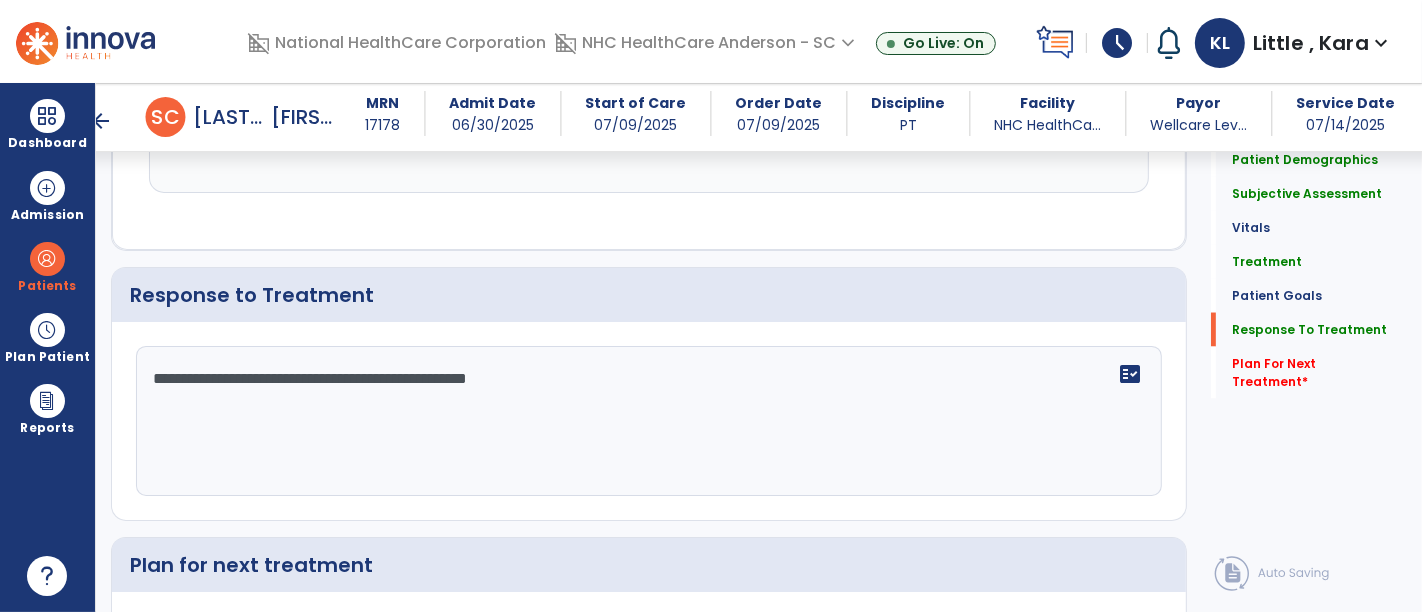 click on "**********" 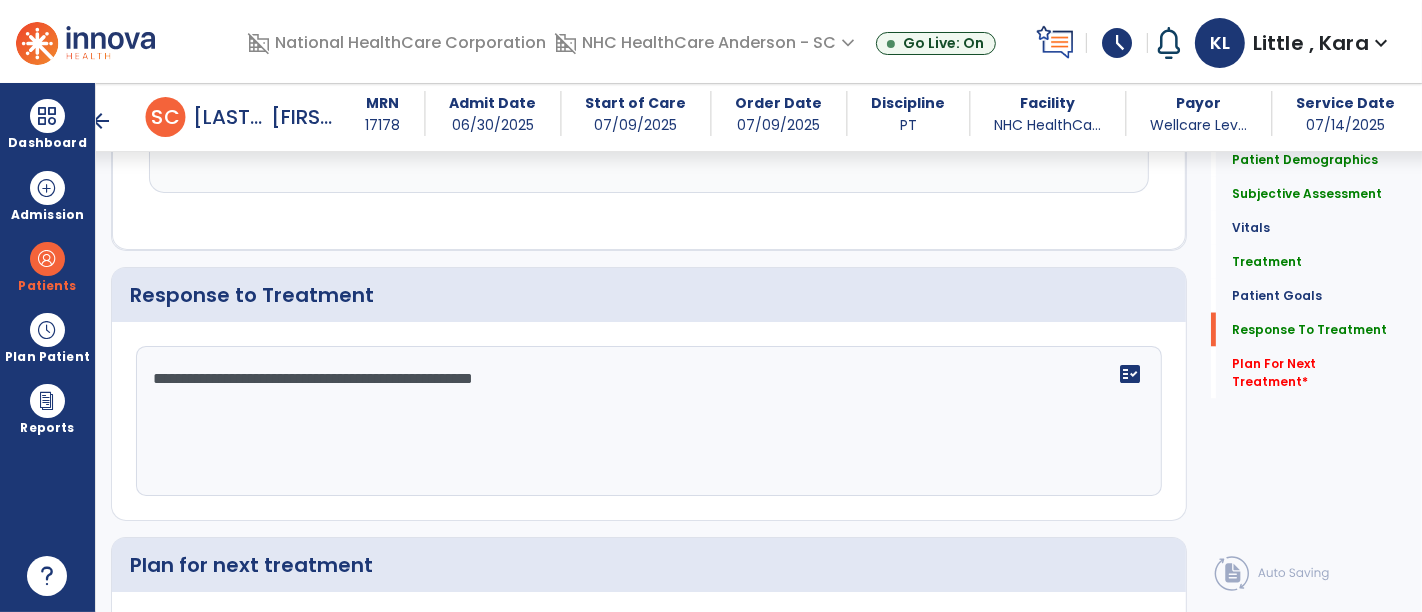 click on "**********" 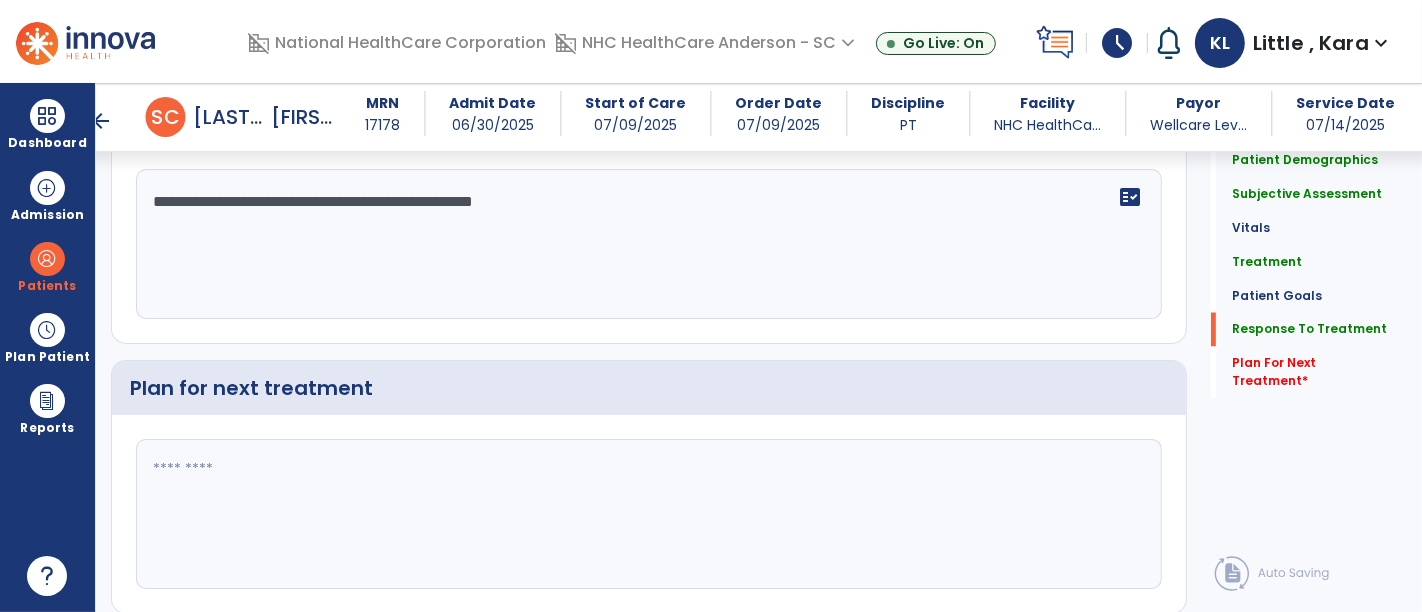 scroll, scrollTop: 3012, scrollLeft: 0, axis: vertical 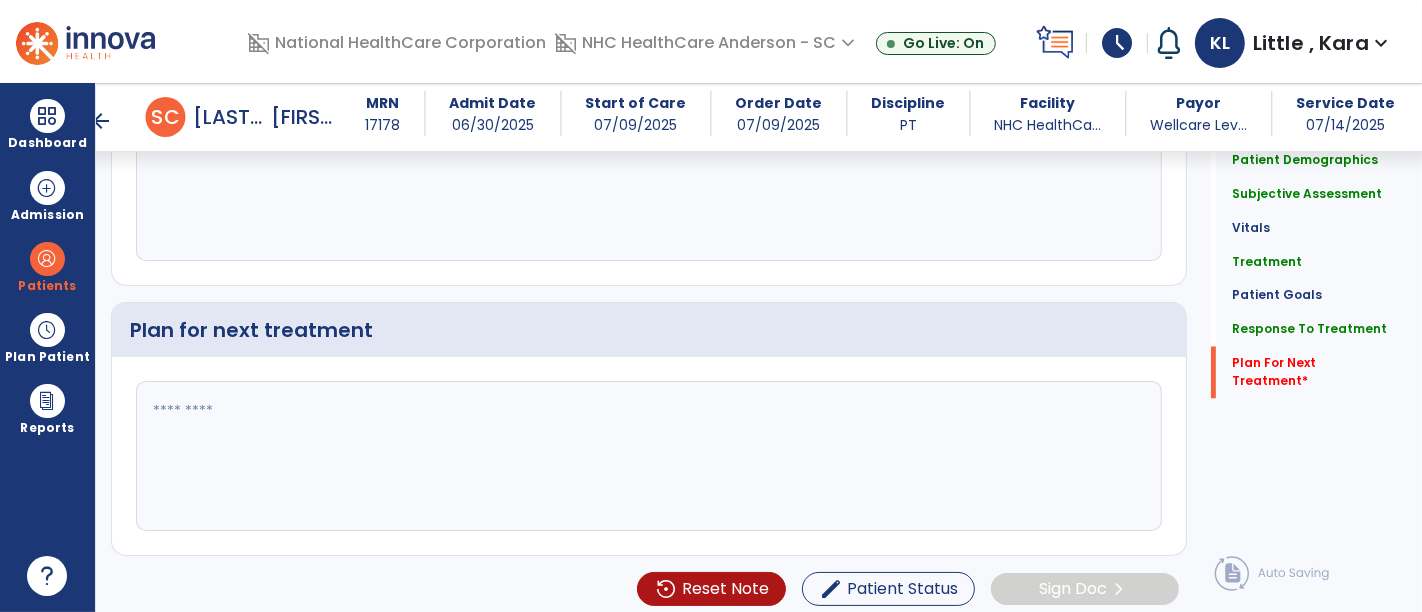type on "**********" 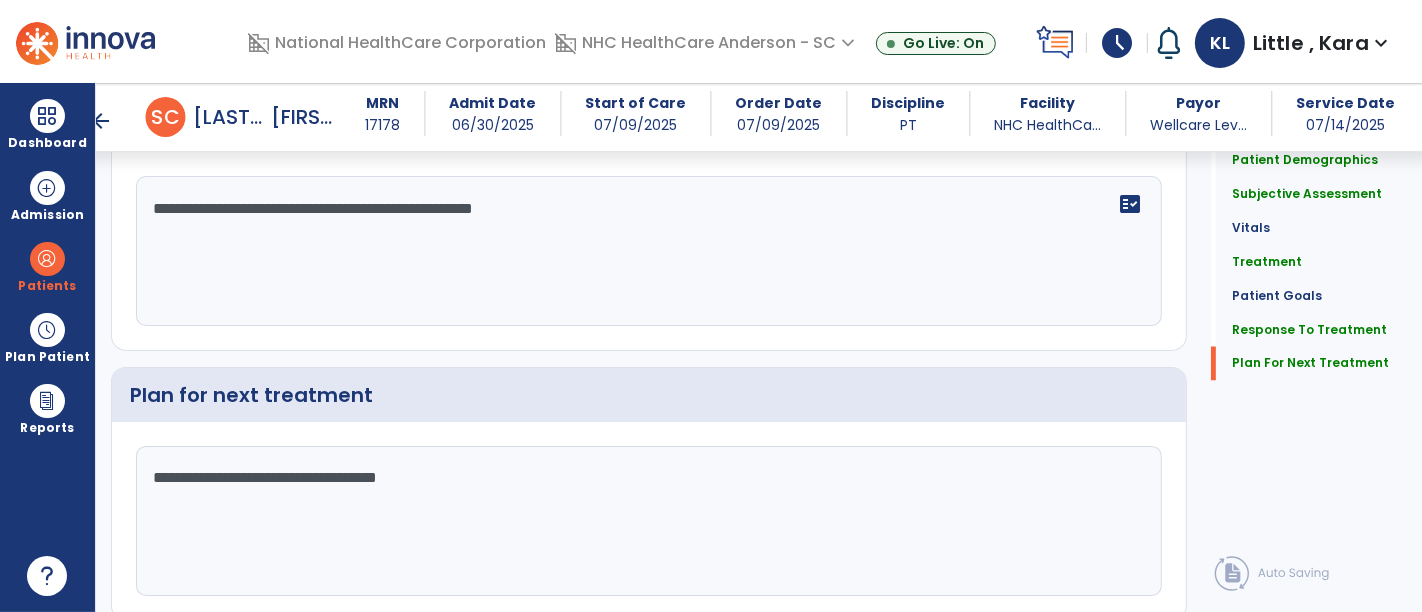 scroll, scrollTop: 3012, scrollLeft: 0, axis: vertical 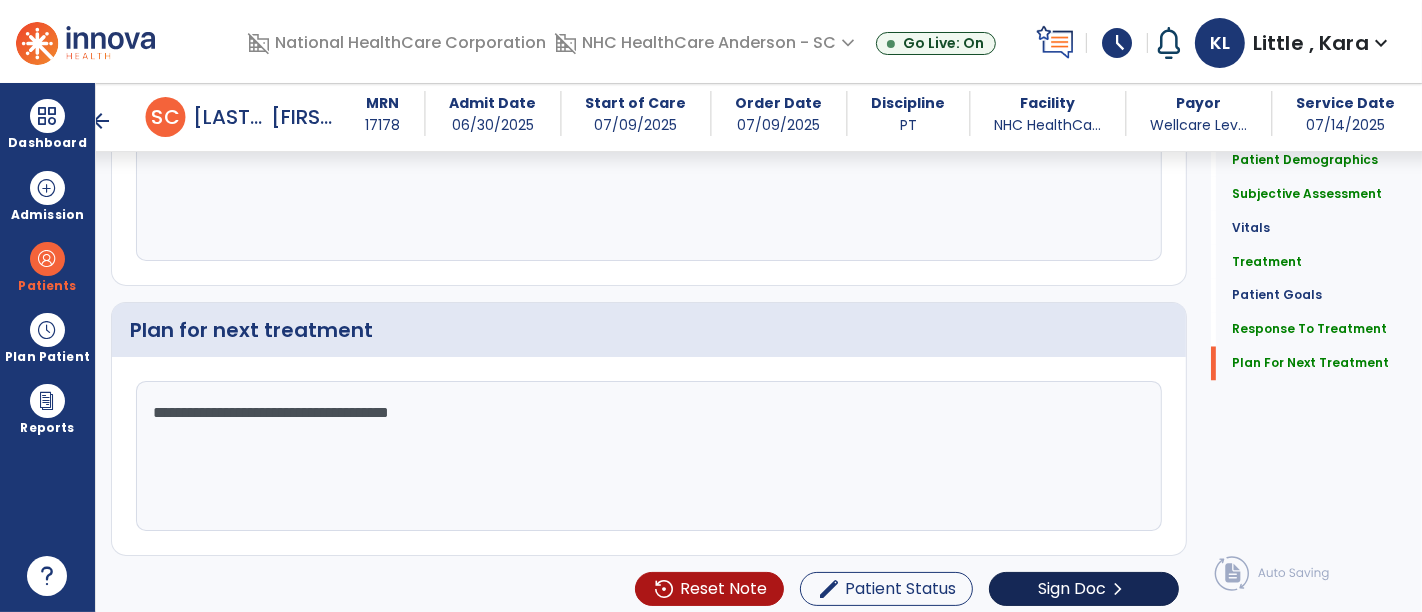 type on "**********" 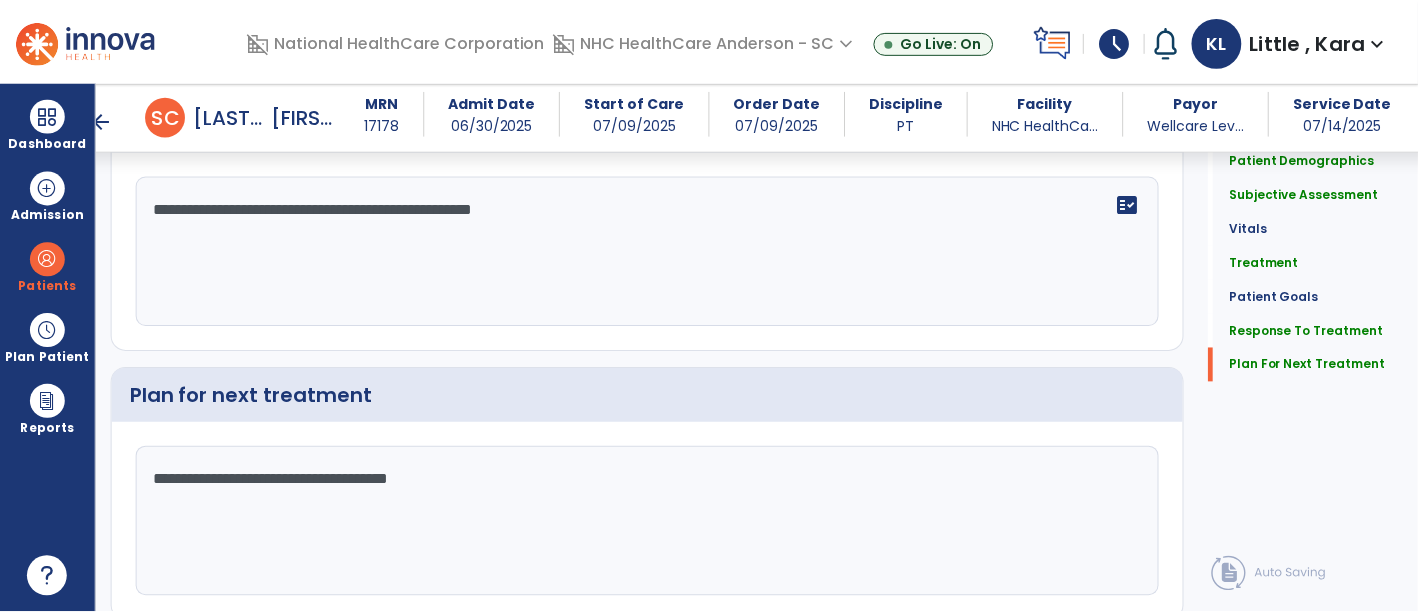 scroll, scrollTop: 3012, scrollLeft: 0, axis: vertical 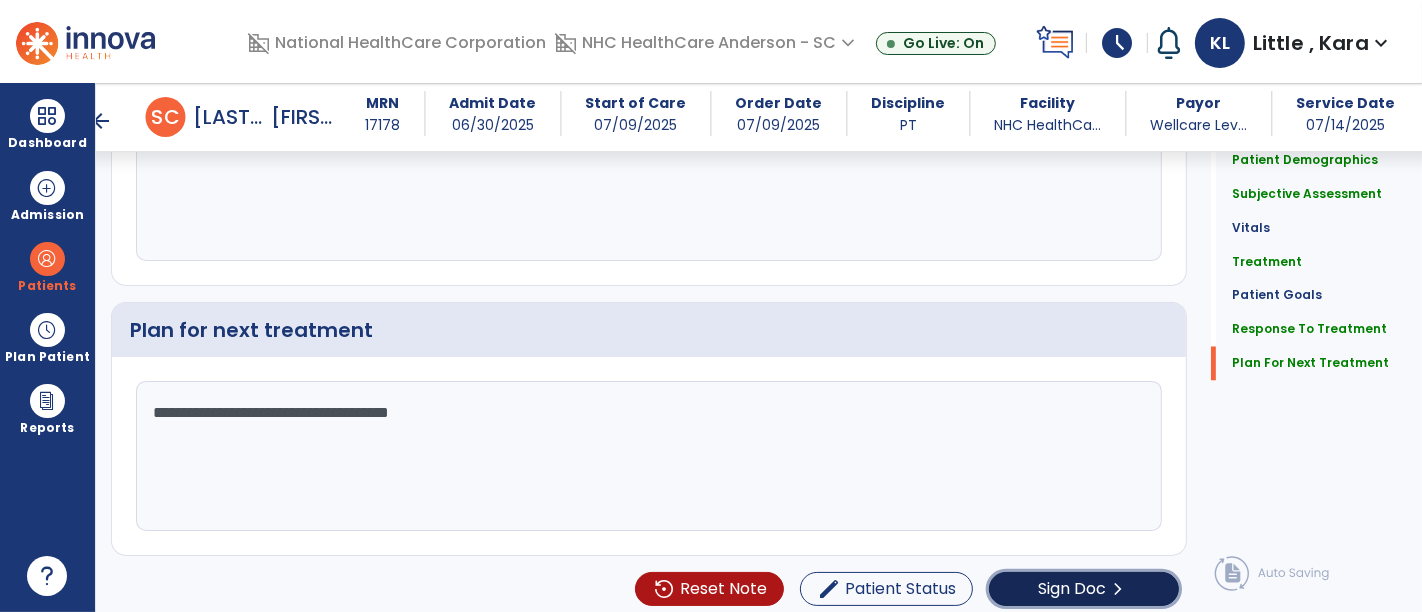click on "Sign Doc" 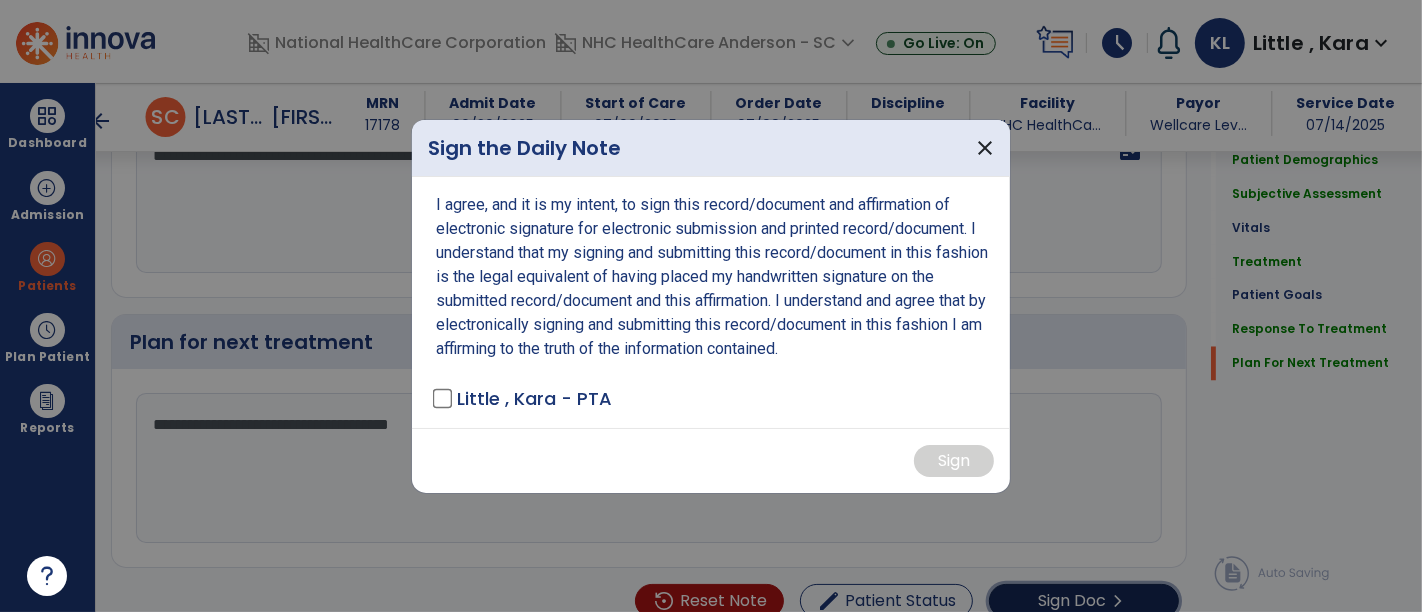scroll, scrollTop: 3012, scrollLeft: 0, axis: vertical 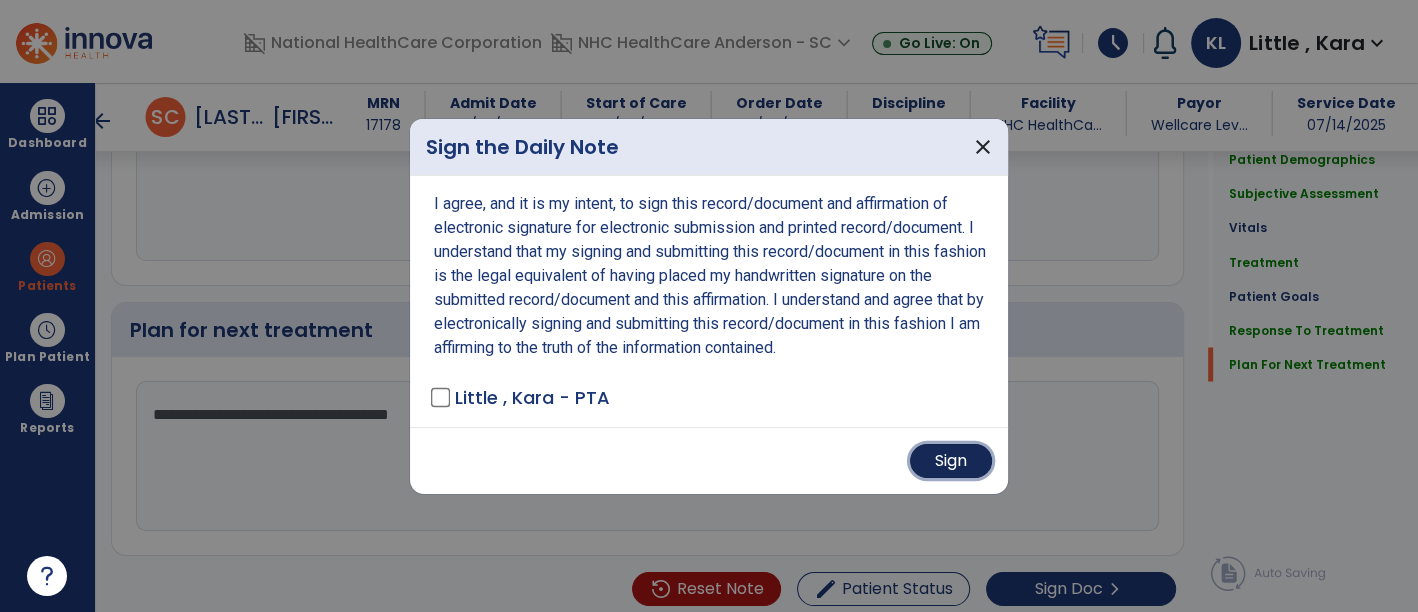 click on "Sign" at bounding box center (951, 461) 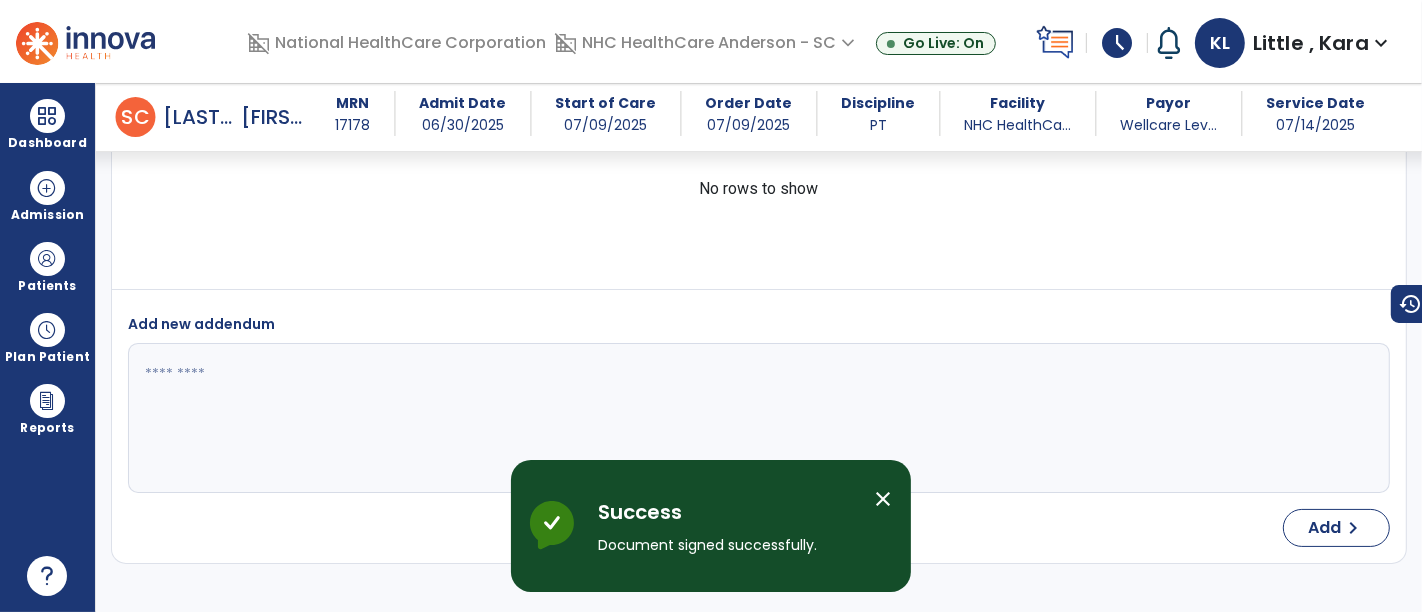 scroll, scrollTop: 3868, scrollLeft: 0, axis: vertical 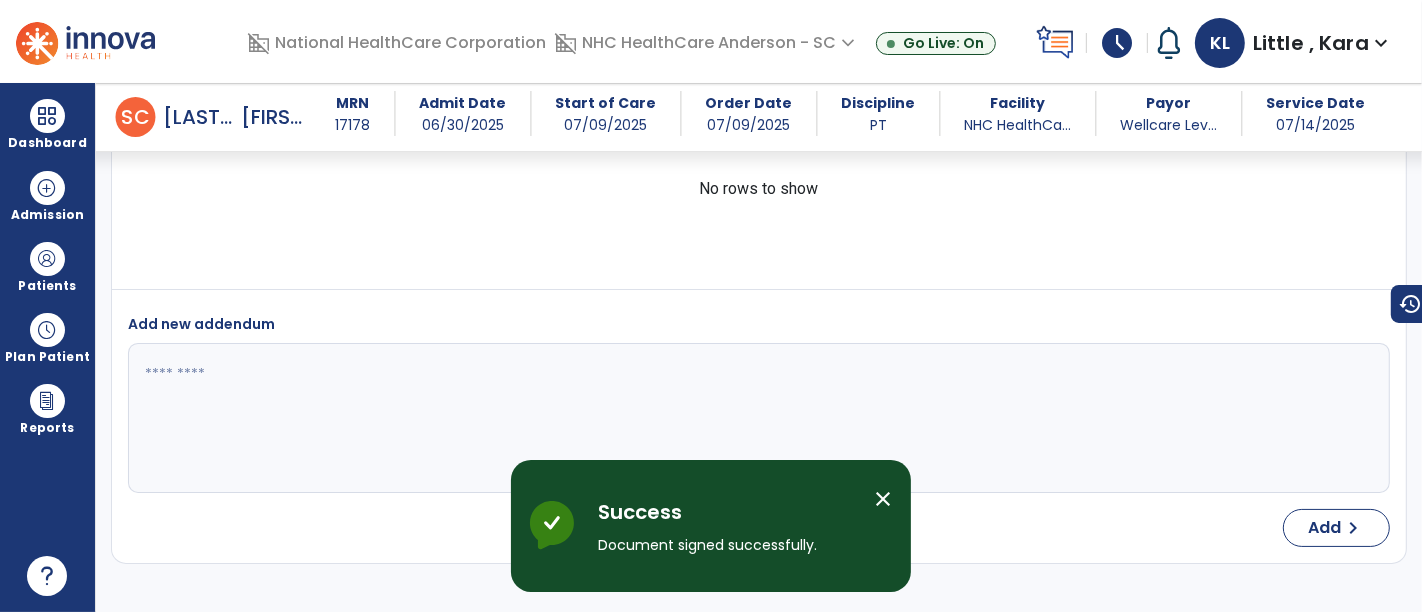 click on "close" at bounding box center (883, 499) 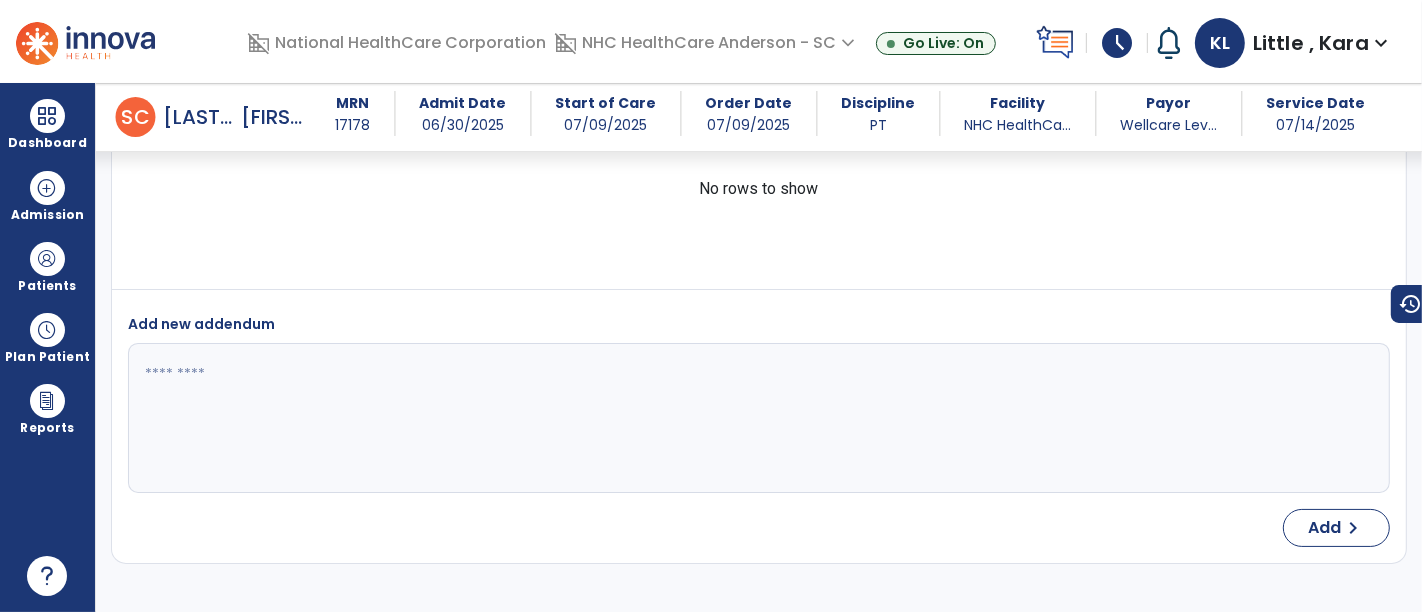 select on "*" 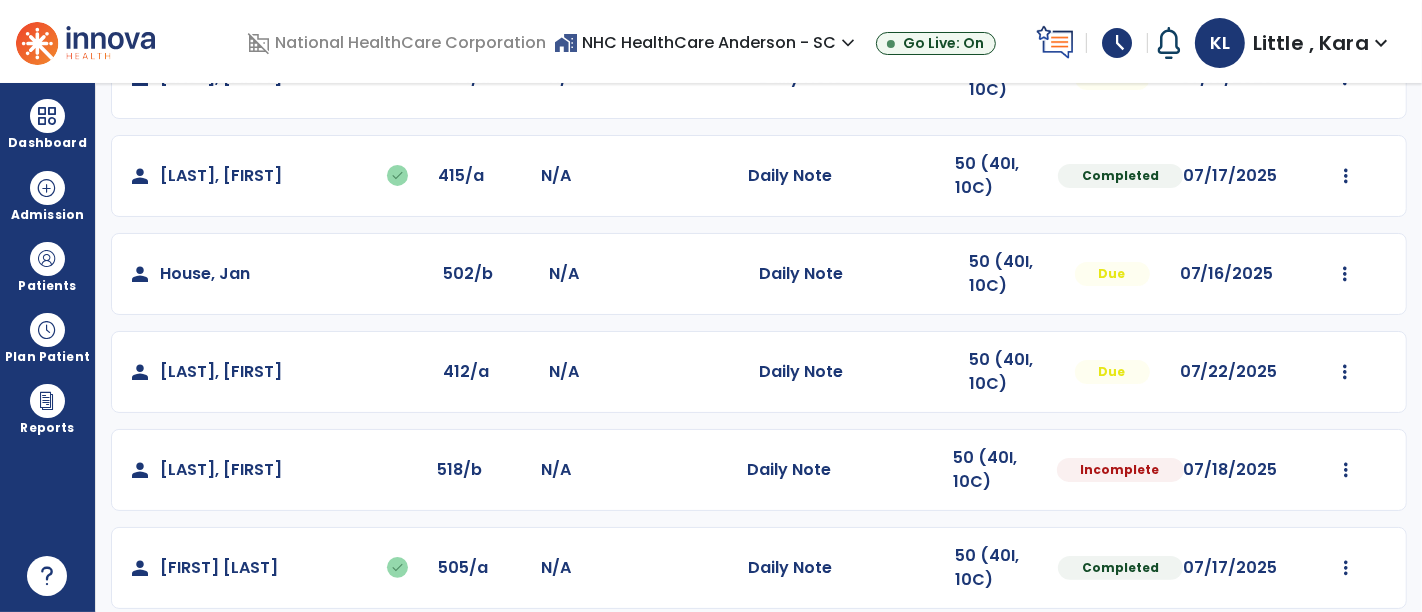 scroll, scrollTop: 320, scrollLeft: 0, axis: vertical 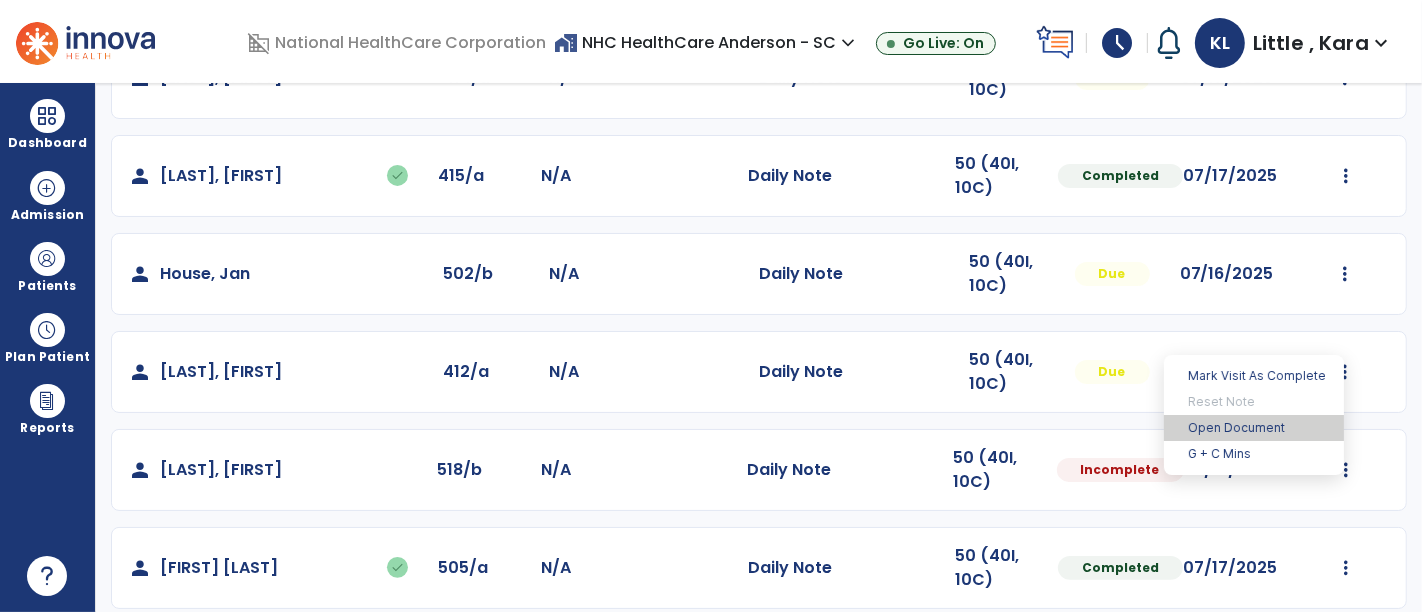click on "Open Document" at bounding box center [1254, 428] 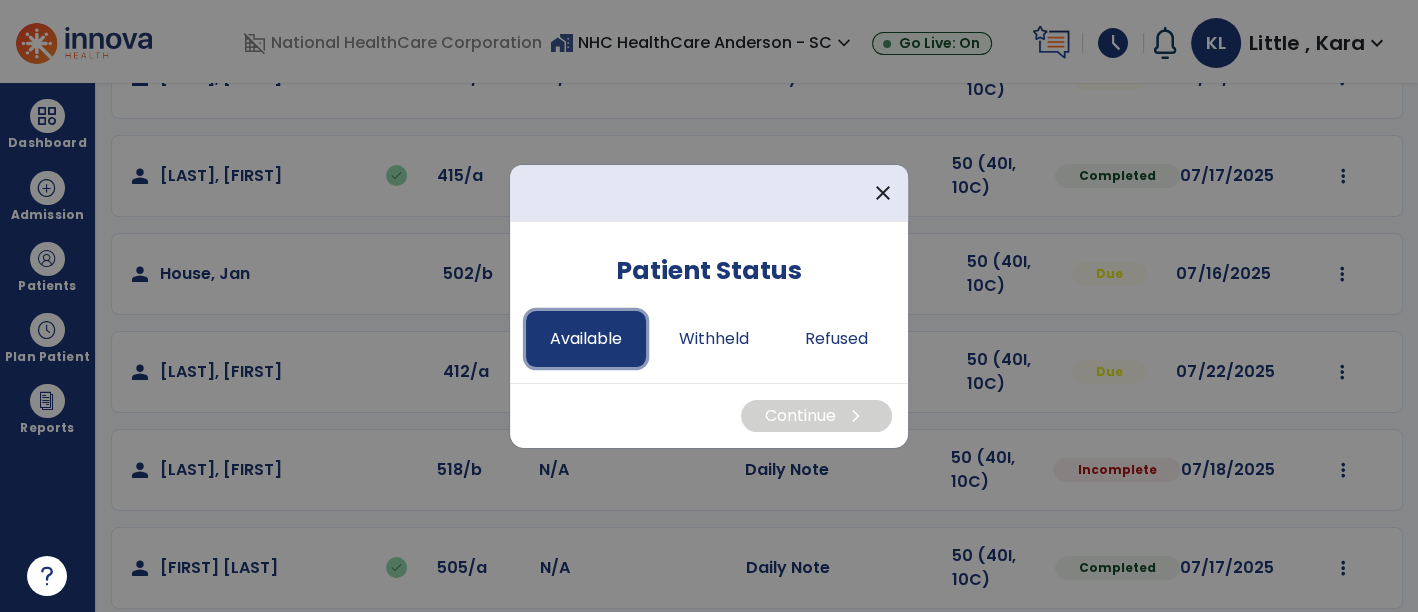 click on "Available" at bounding box center (586, 339) 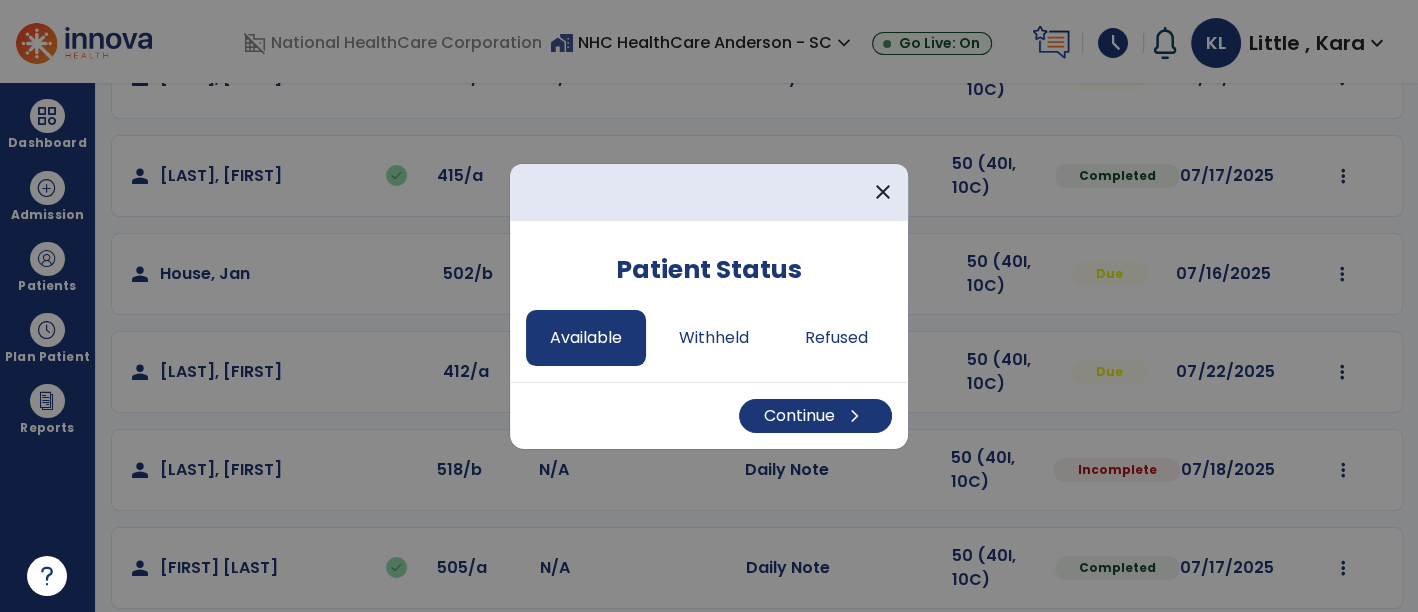 click on "Continue   chevron_right" at bounding box center [709, 415] 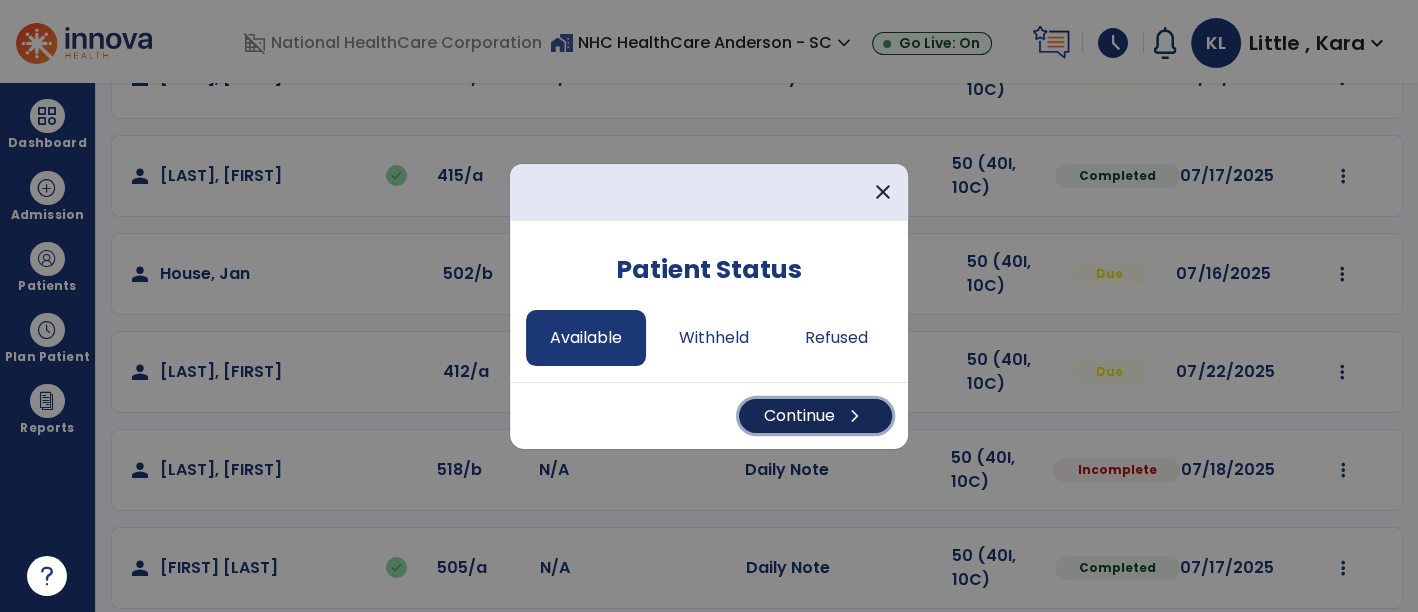 click on "Continue   chevron_right" at bounding box center (815, 416) 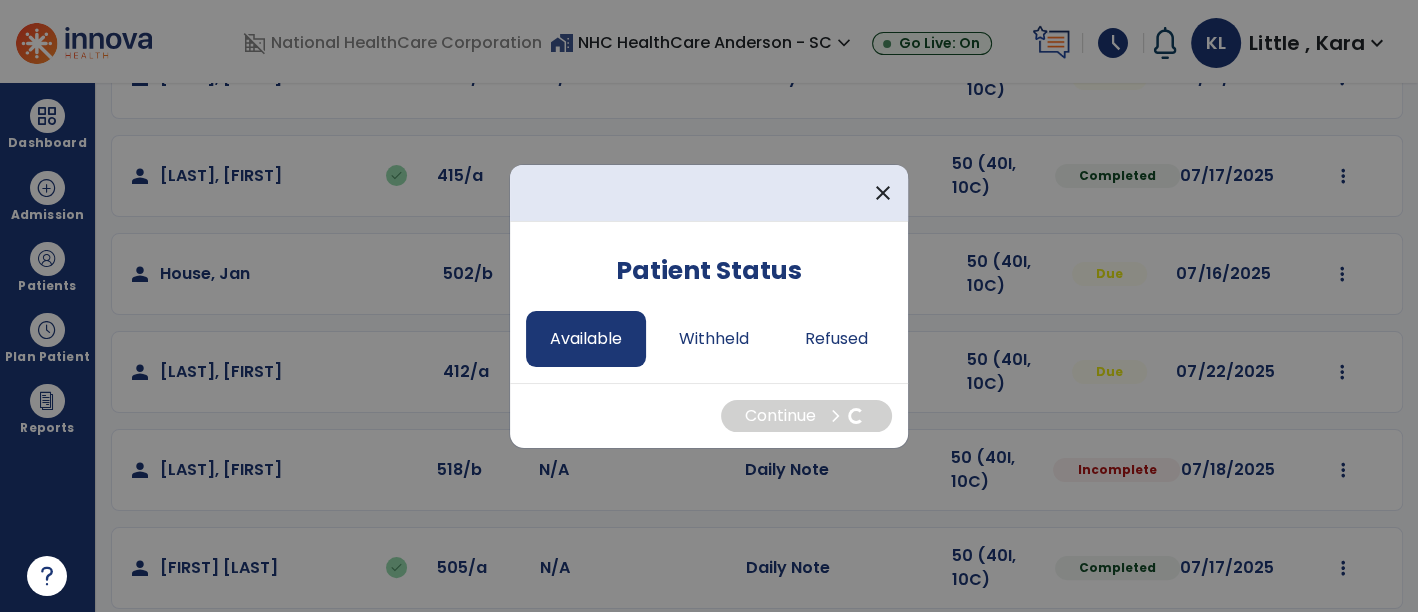 select on "*" 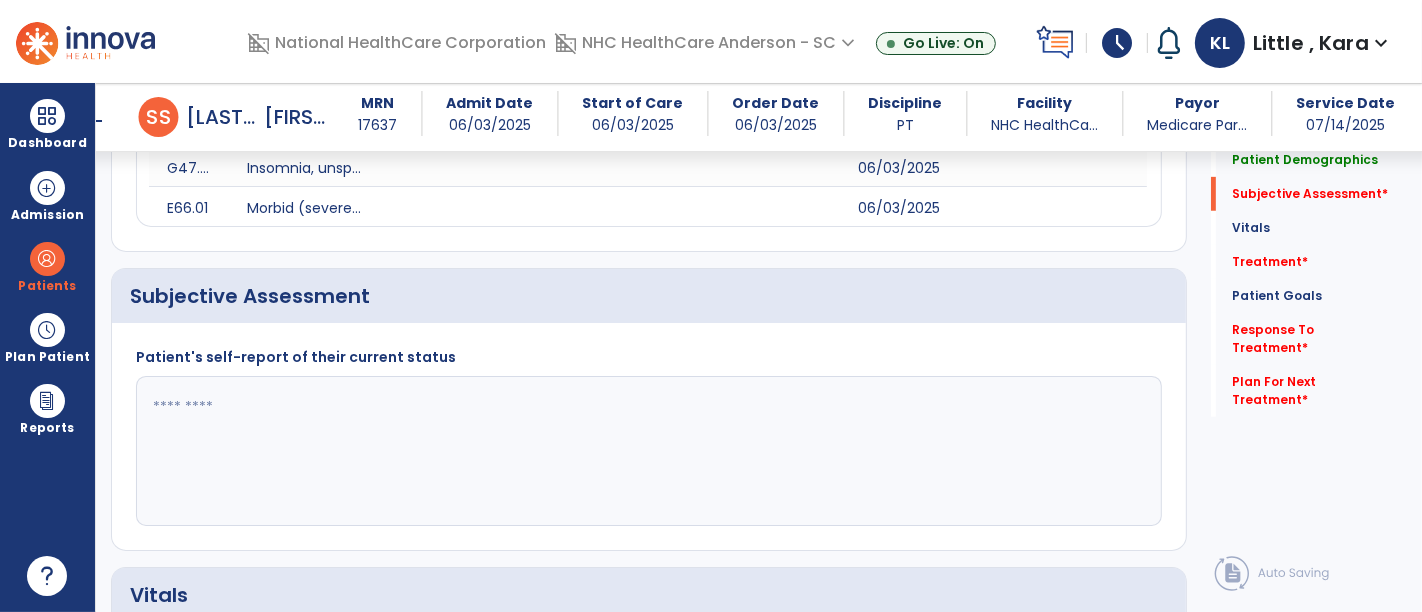 scroll, scrollTop: 888, scrollLeft: 0, axis: vertical 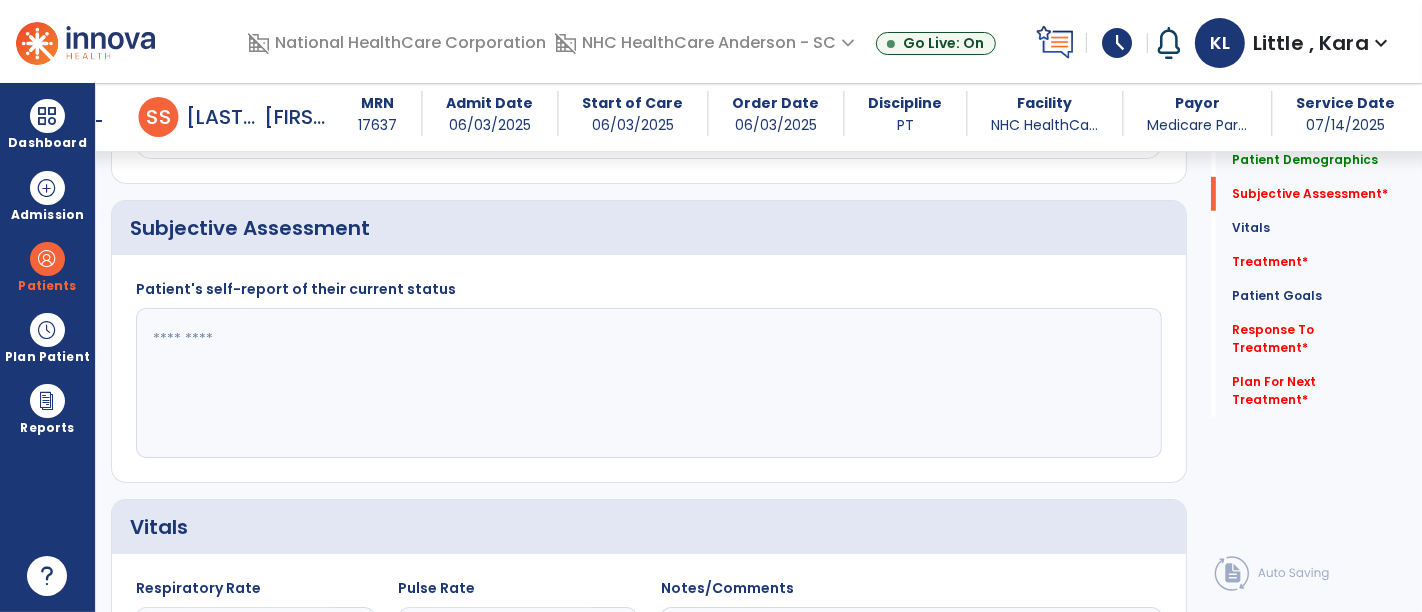 click 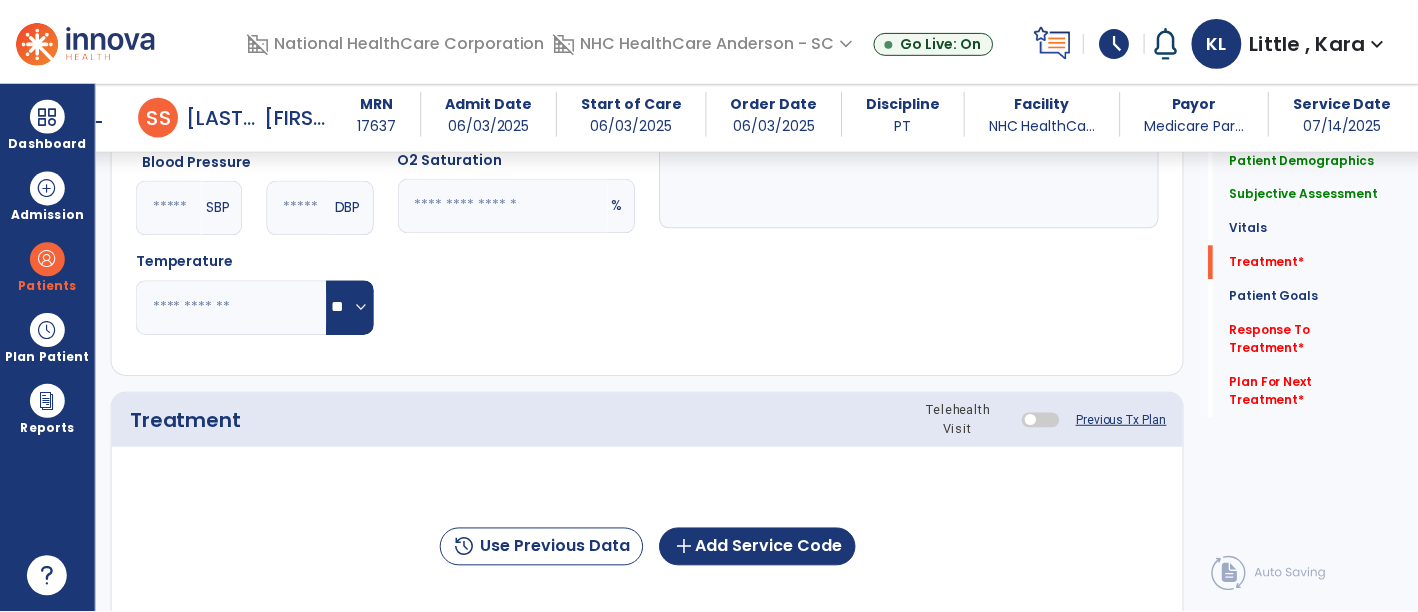 scroll, scrollTop: 1555, scrollLeft: 0, axis: vertical 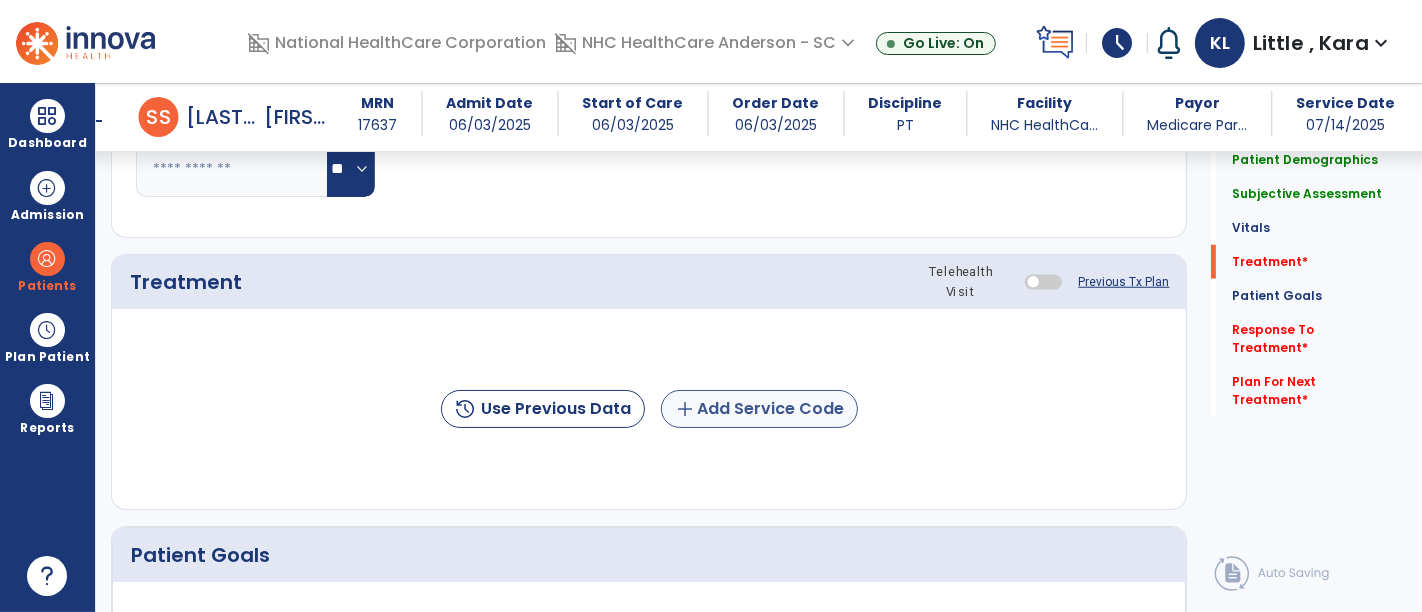 type on "**********" 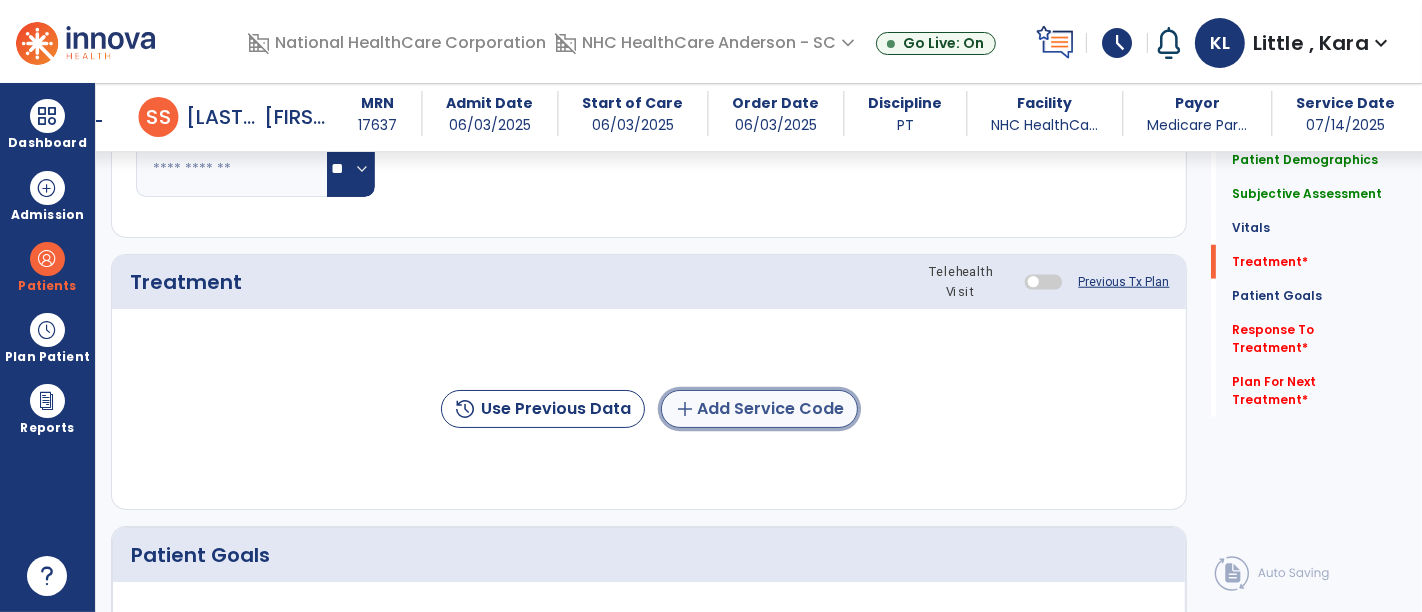 click on "add  Add Service Code" 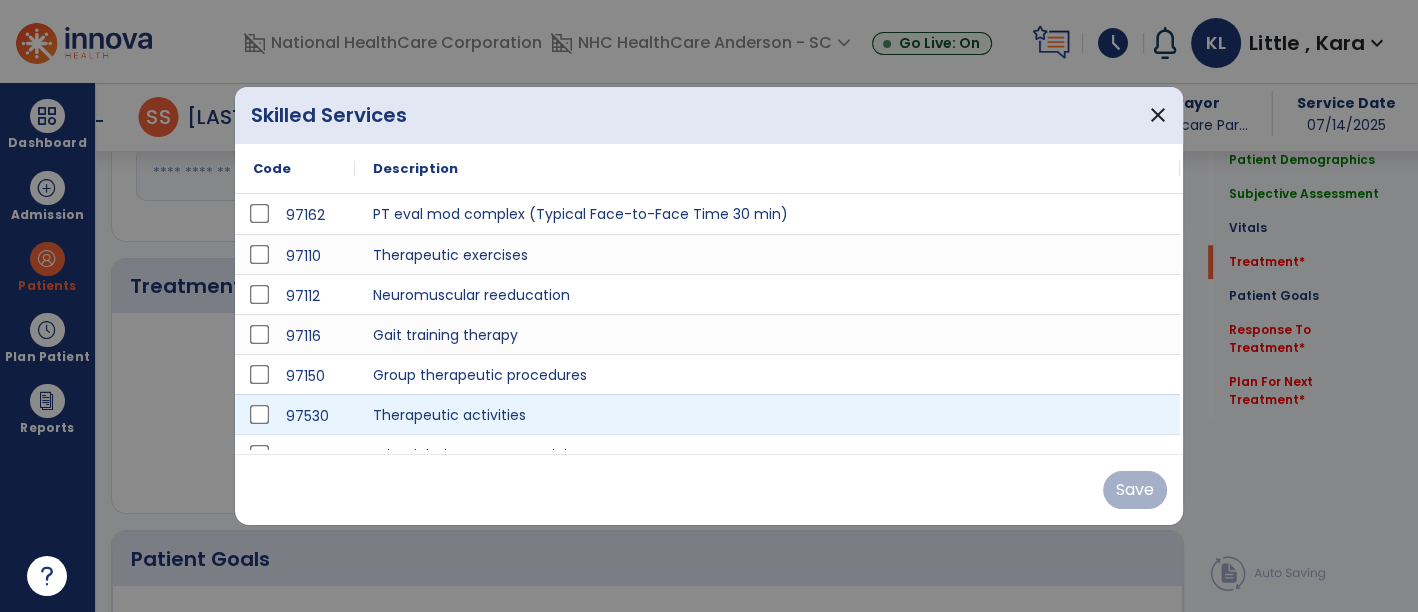 scroll, scrollTop: 1555, scrollLeft: 0, axis: vertical 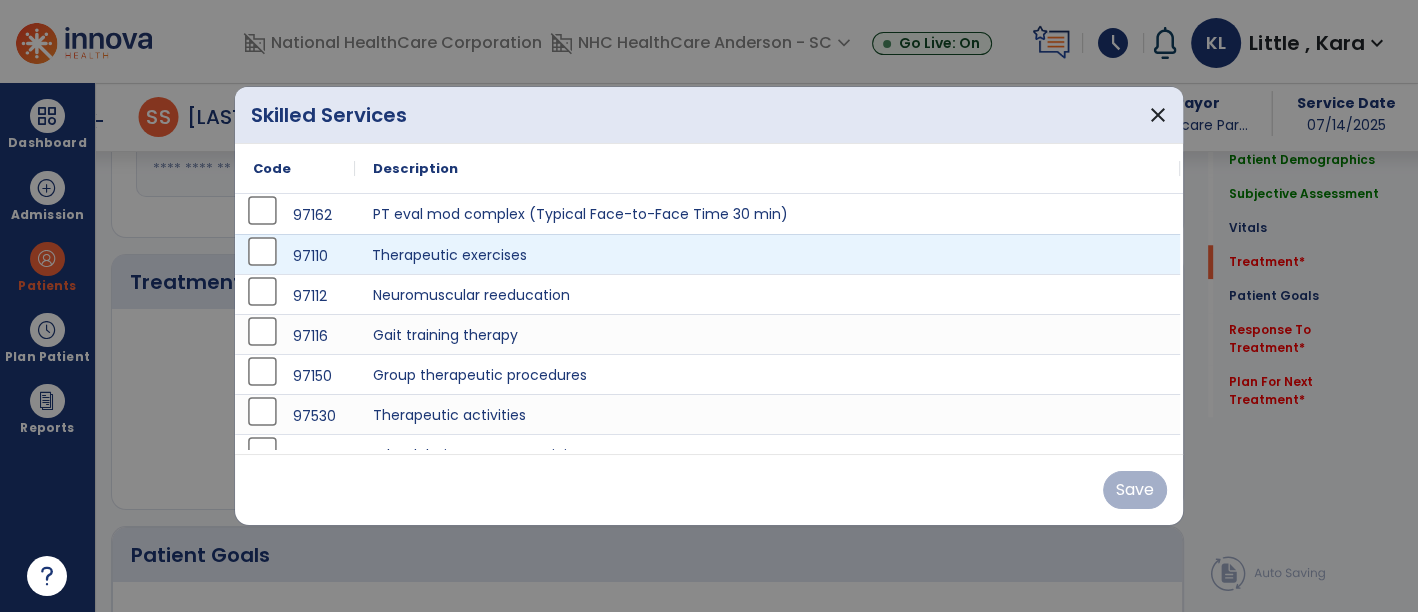 click on "Therapeutic exercises" at bounding box center [767, 254] 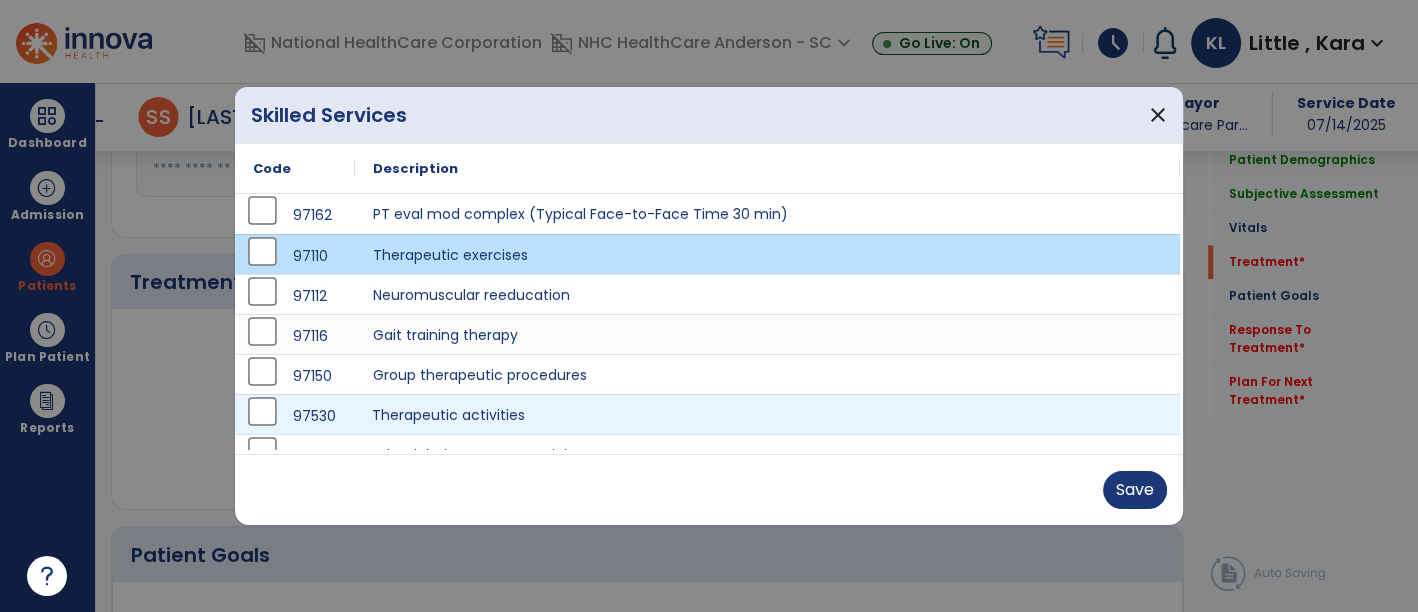 click on "Therapeutic activities" at bounding box center (767, 414) 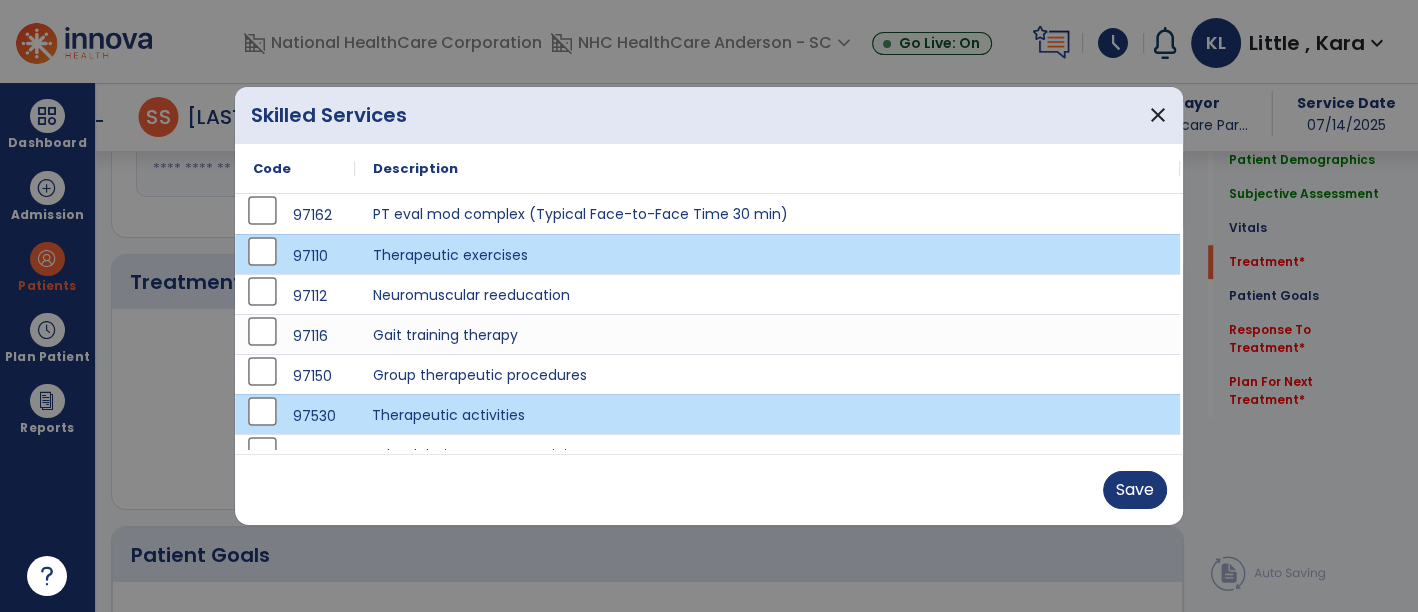 scroll, scrollTop: 111, scrollLeft: 0, axis: vertical 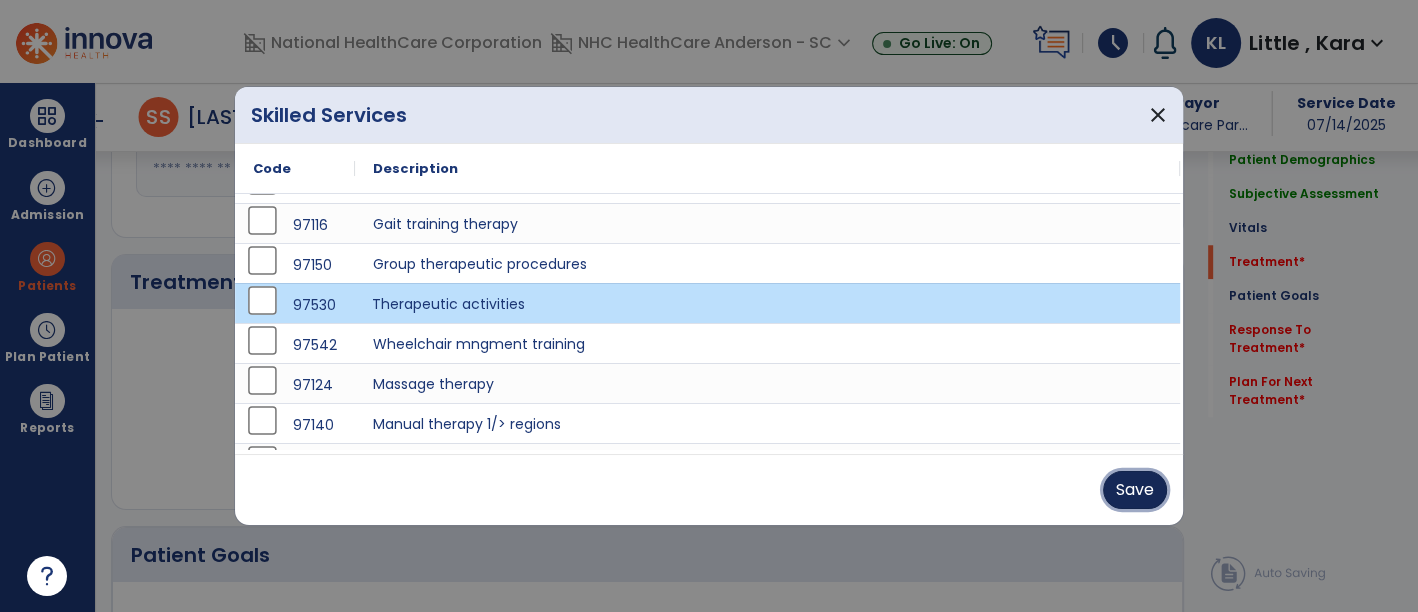 click on "Save" at bounding box center [1135, 490] 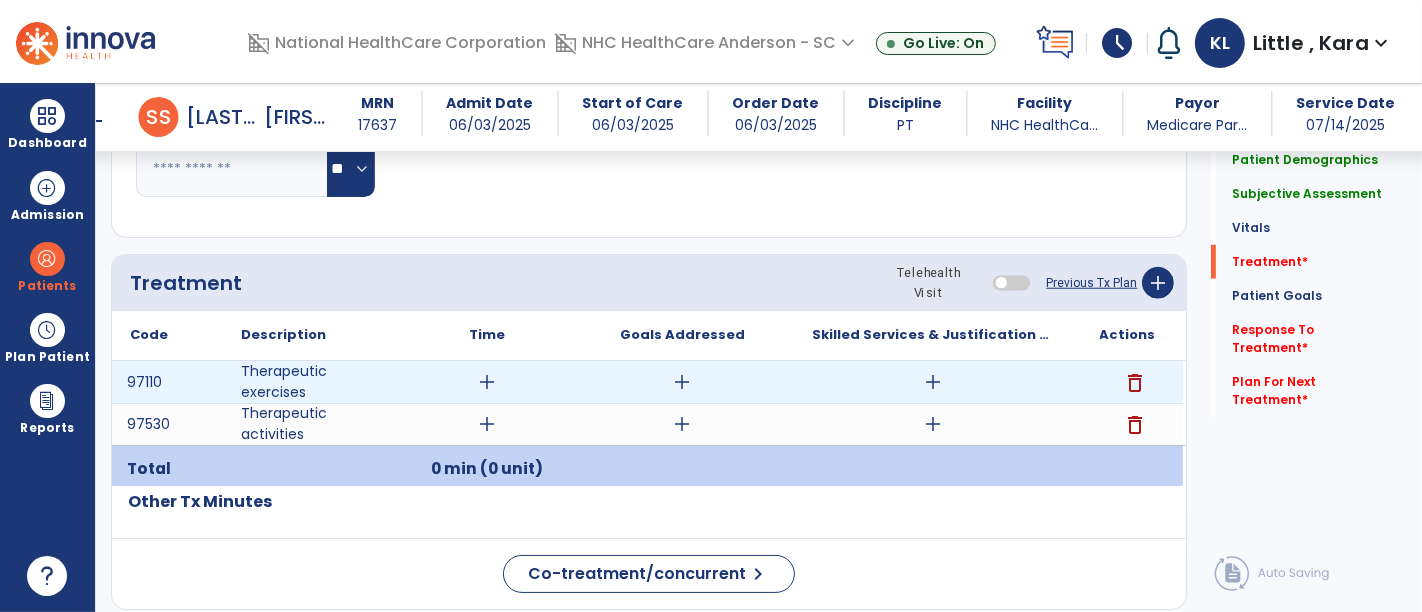 click on "add" at bounding box center [488, 382] 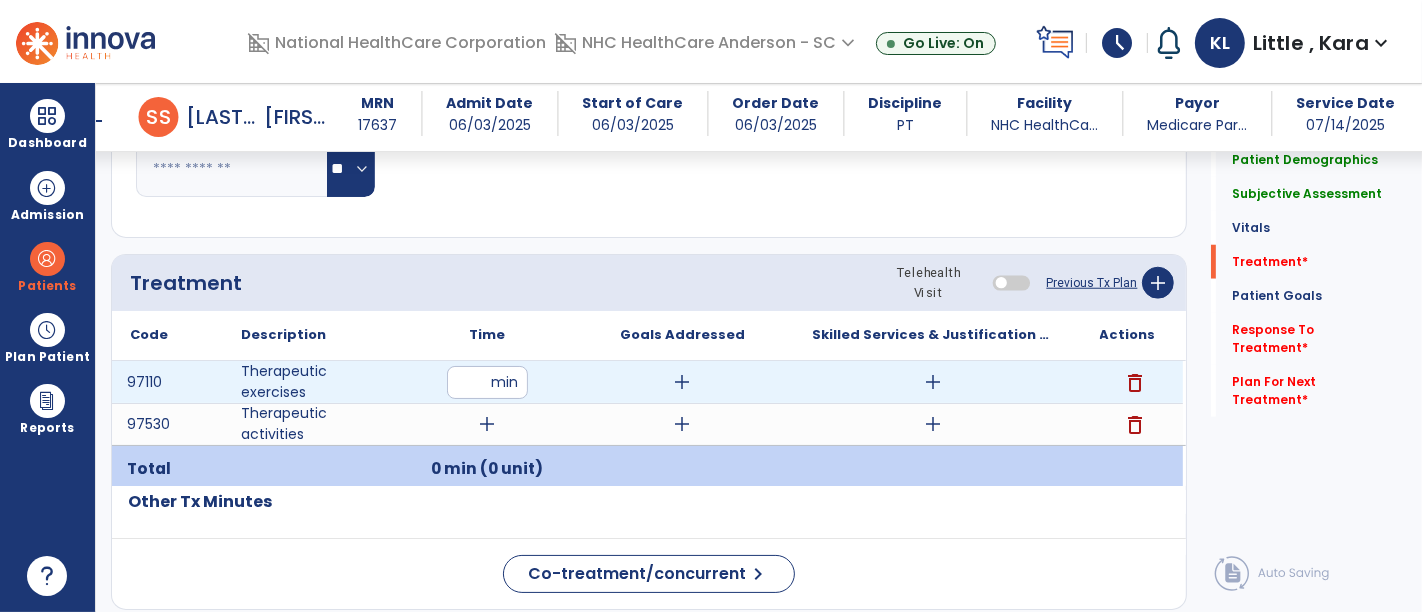 type on "**" 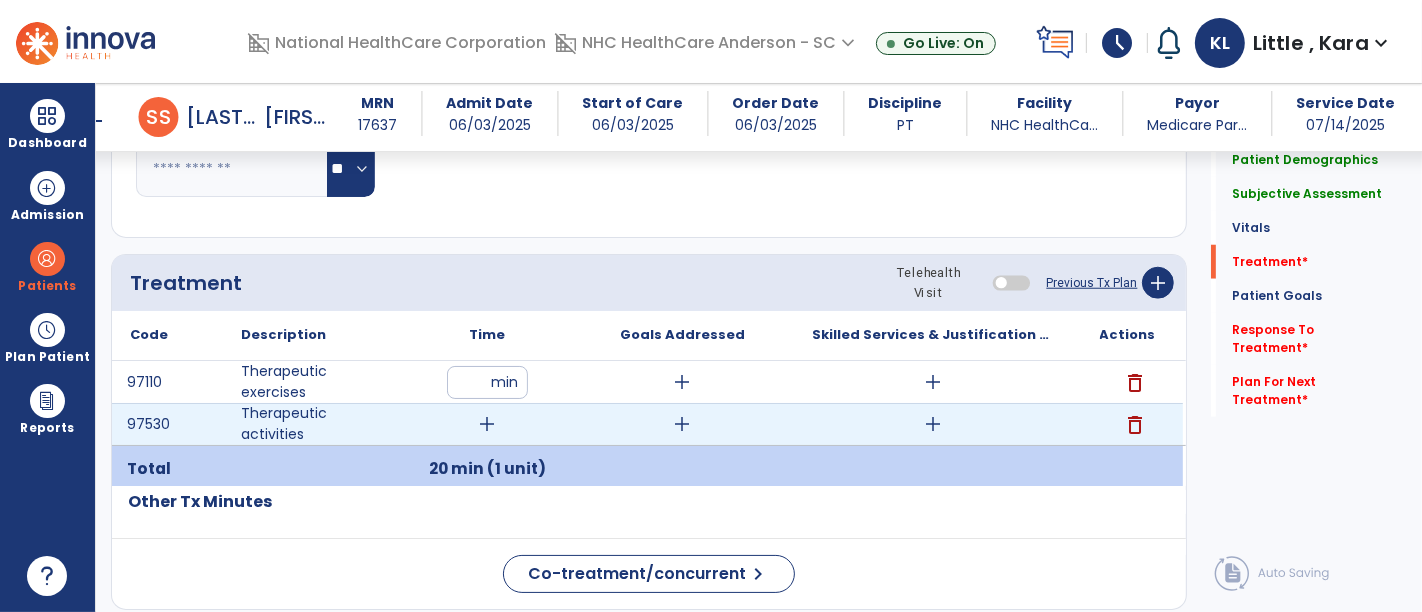 click on "add" at bounding box center (488, 424) 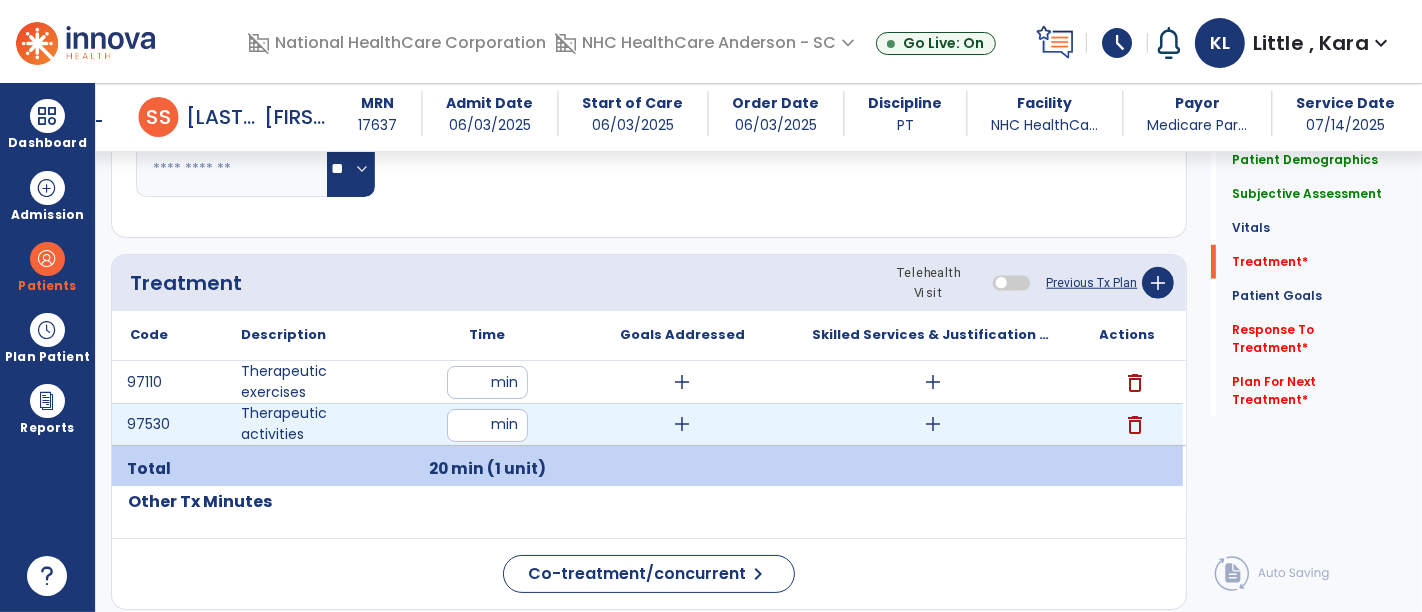 type on "**" 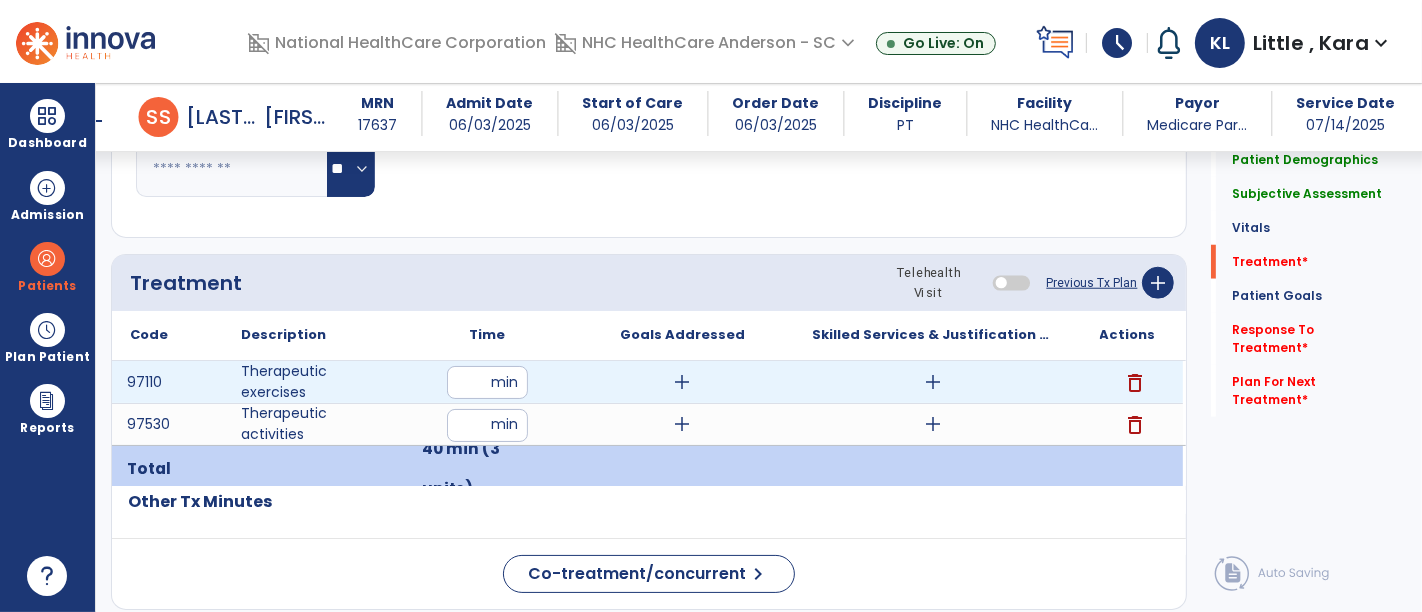 click on "add" at bounding box center [933, 382] 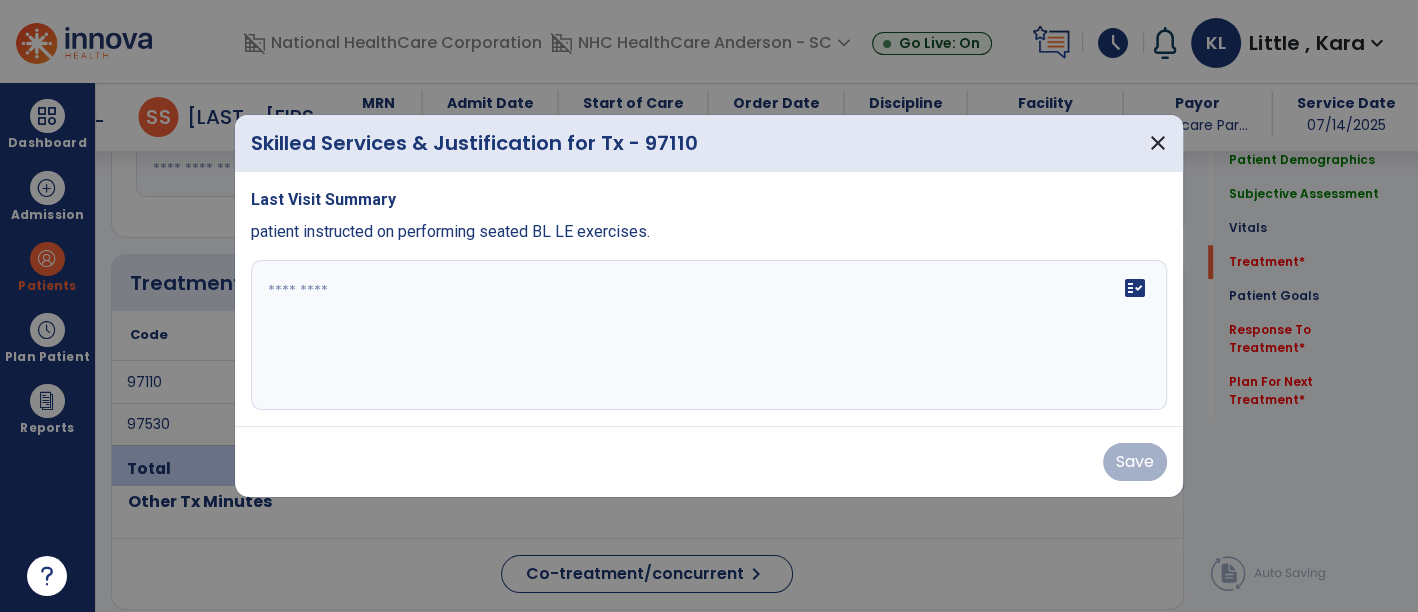 scroll, scrollTop: 1555, scrollLeft: 0, axis: vertical 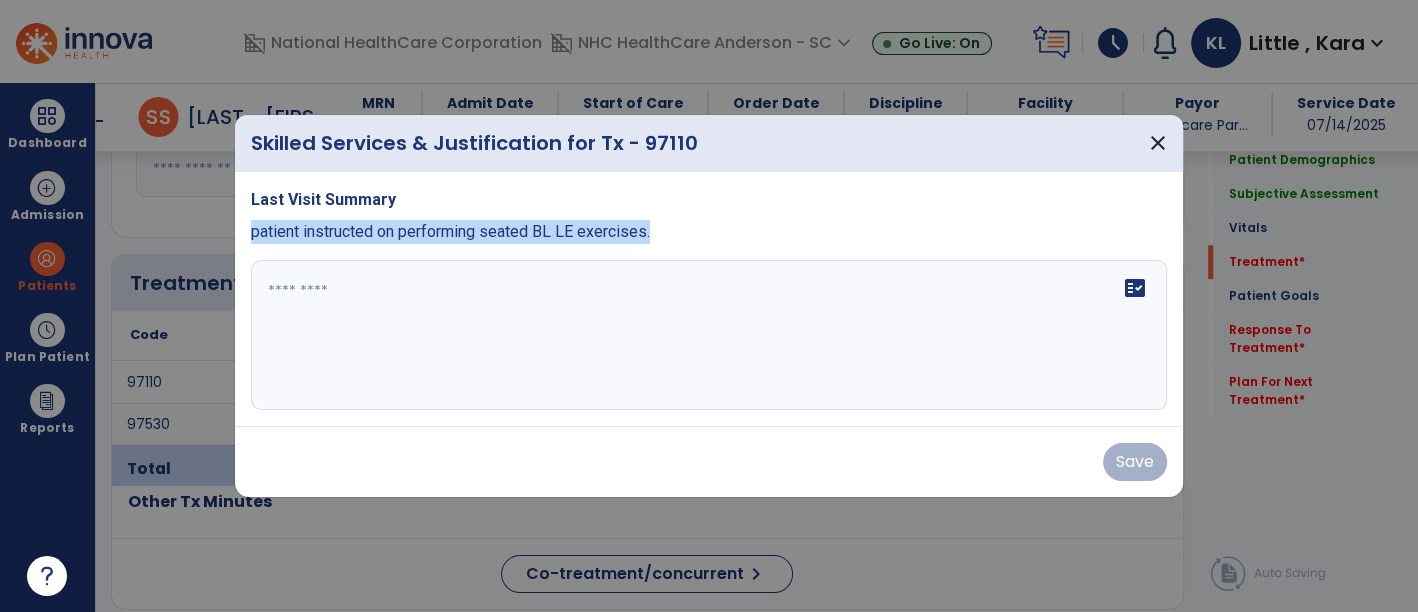 drag, startPoint x: 241, startPoint y: 232, endPoint x: 698, endPoint y: 253, distance: 457.48224 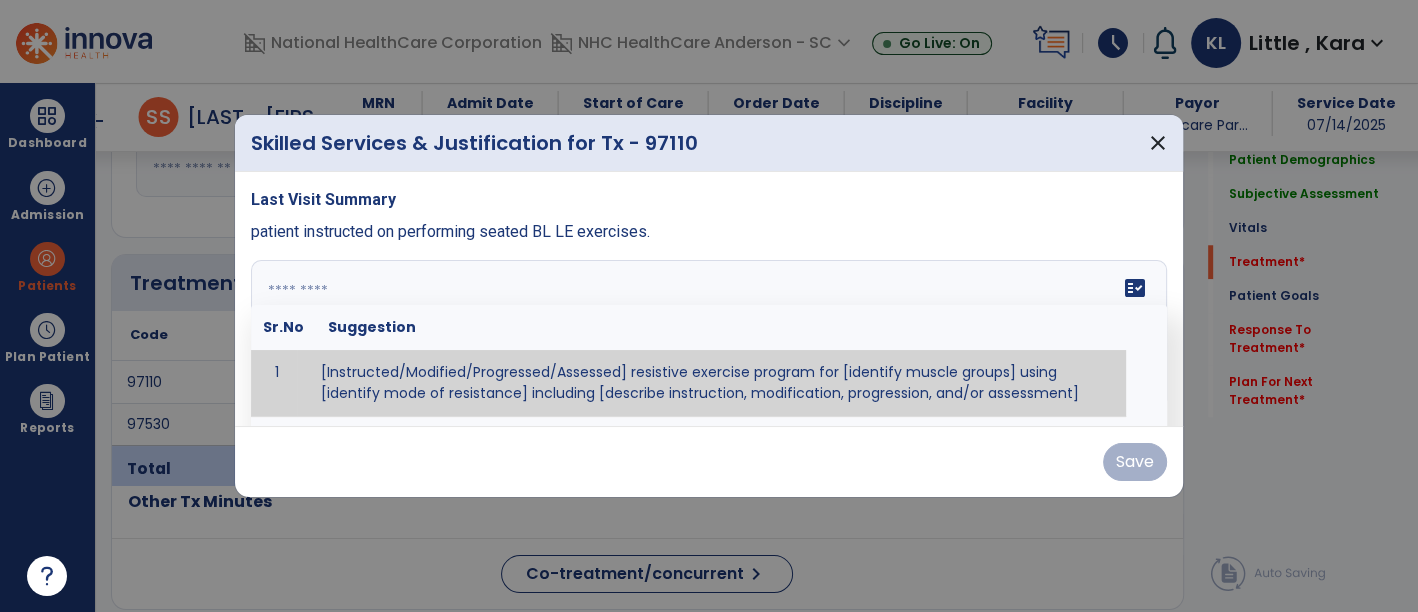 click on "fact_check  Sr.No Suggestion 1 [Instructed/Modified/Progressed/Assessed] resistive exercise program for [identify muscle groups] using [identify mode of resistance] including [describe instruction, modification, progression, and/or assessment] 2 [Instructed/Modified/Progressed/Assessed] aerobic exercise program using [identify equipment/mode] including [describe instruction, modification,progression, and/or assessment] 3 [Instructed/Modified/Progressed/Assessed] [PROM/A/AROM/AROM] program for [identify joint movements] using [contract-relax, over-pressure, inhibitory techniques, other] 4 [Assessed/Tested] aerobic capacity with administration of [aerobic capacity test]" at bounding box center (709, 335) 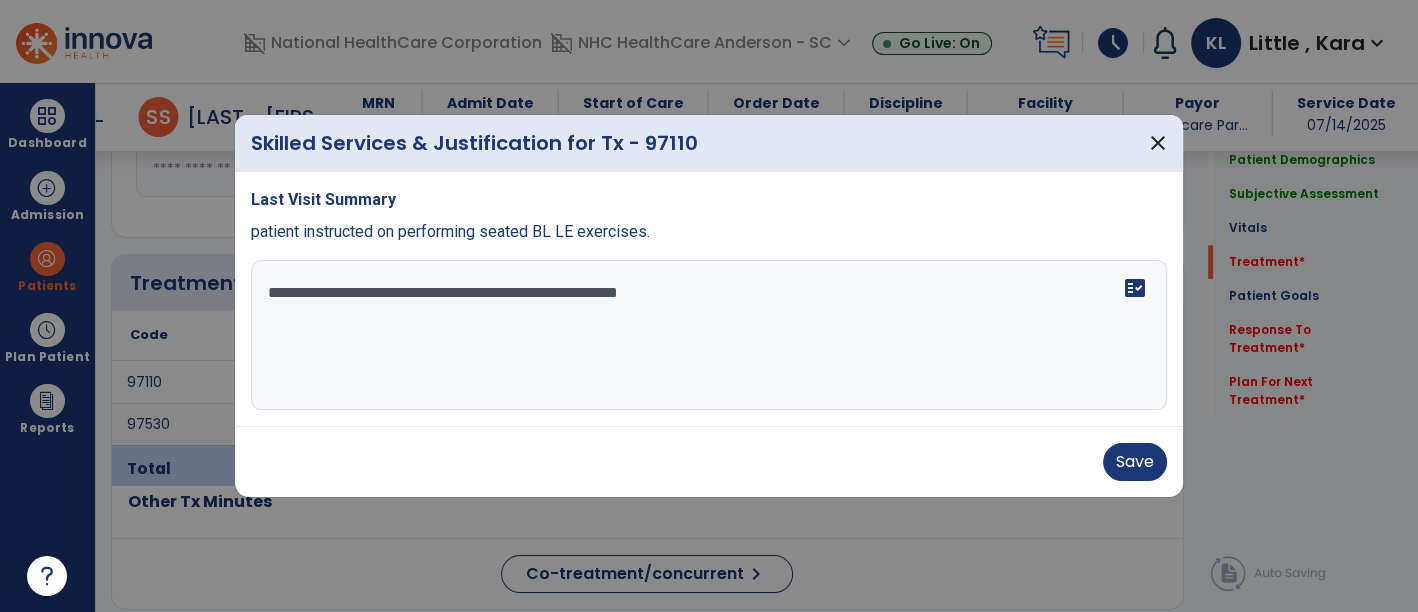 click on "**********" at bounding box center (709, 335) 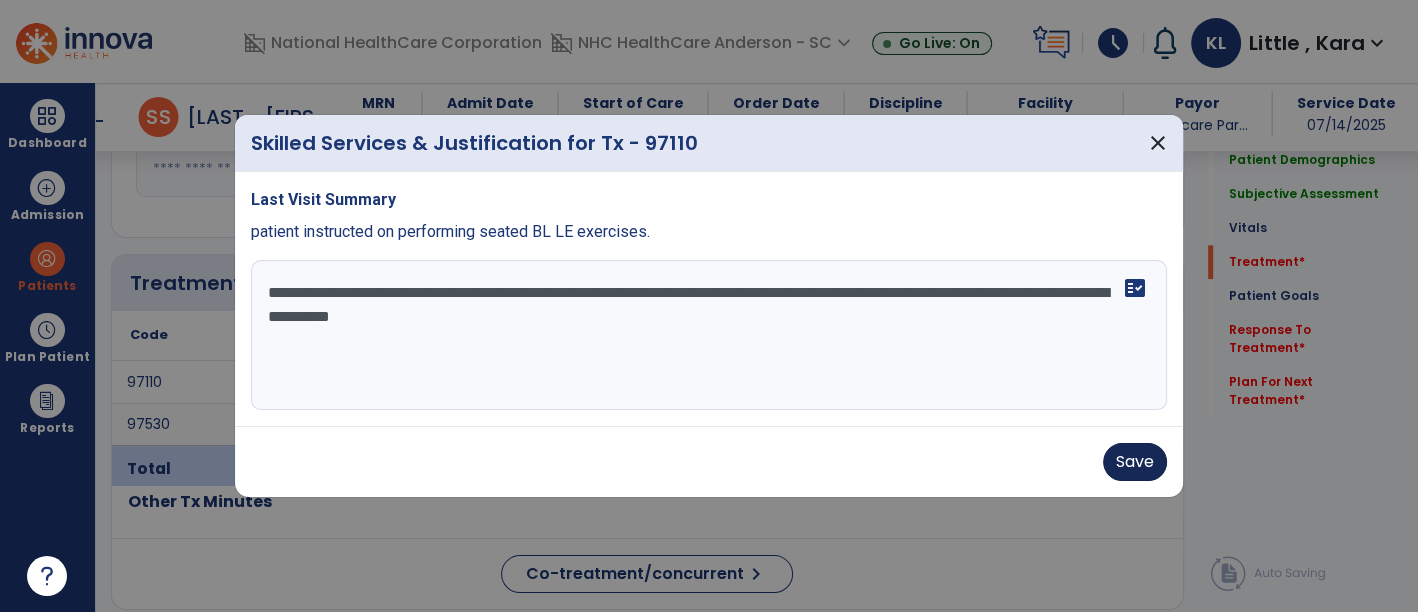 type on "**********" 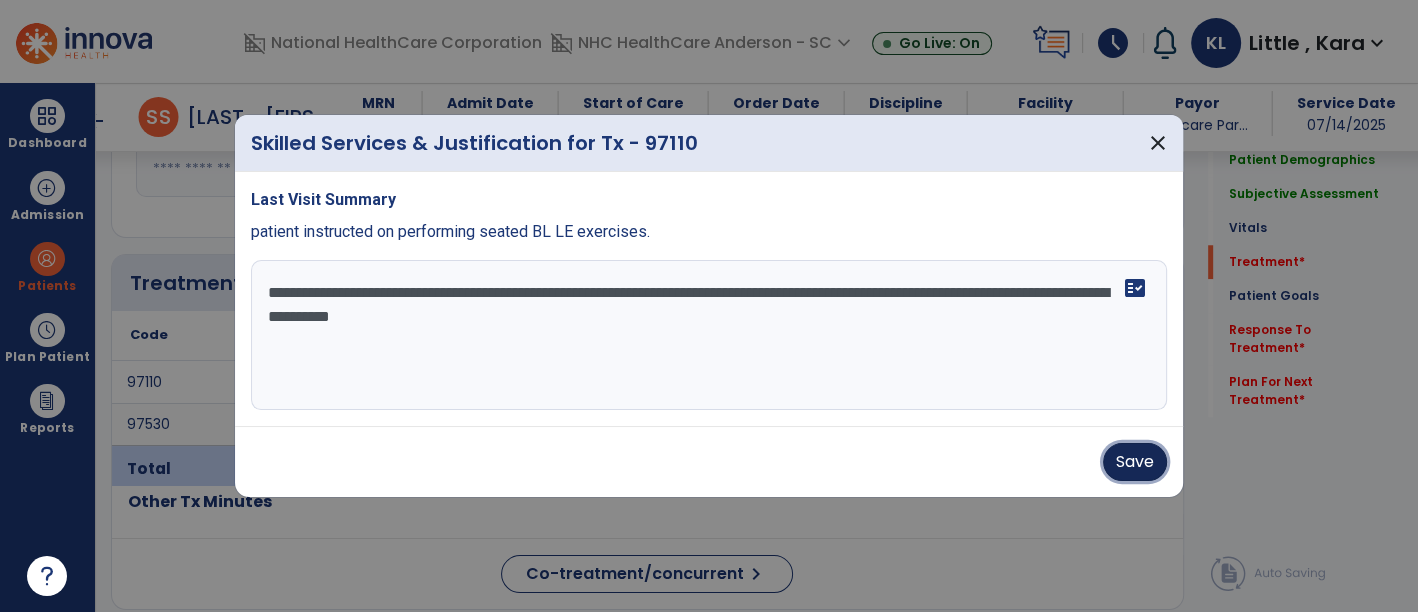 click on "Save" at bounding box center (1135, 462) 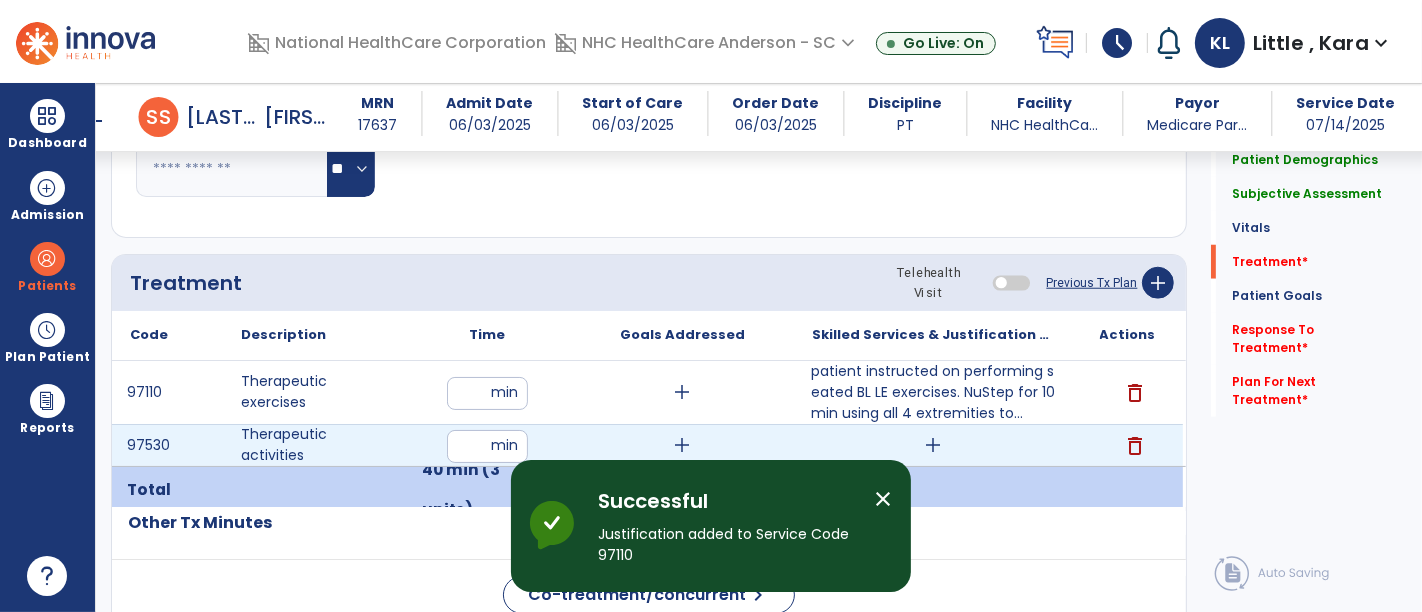 click on "delete" at bounding box center [1136, 446] 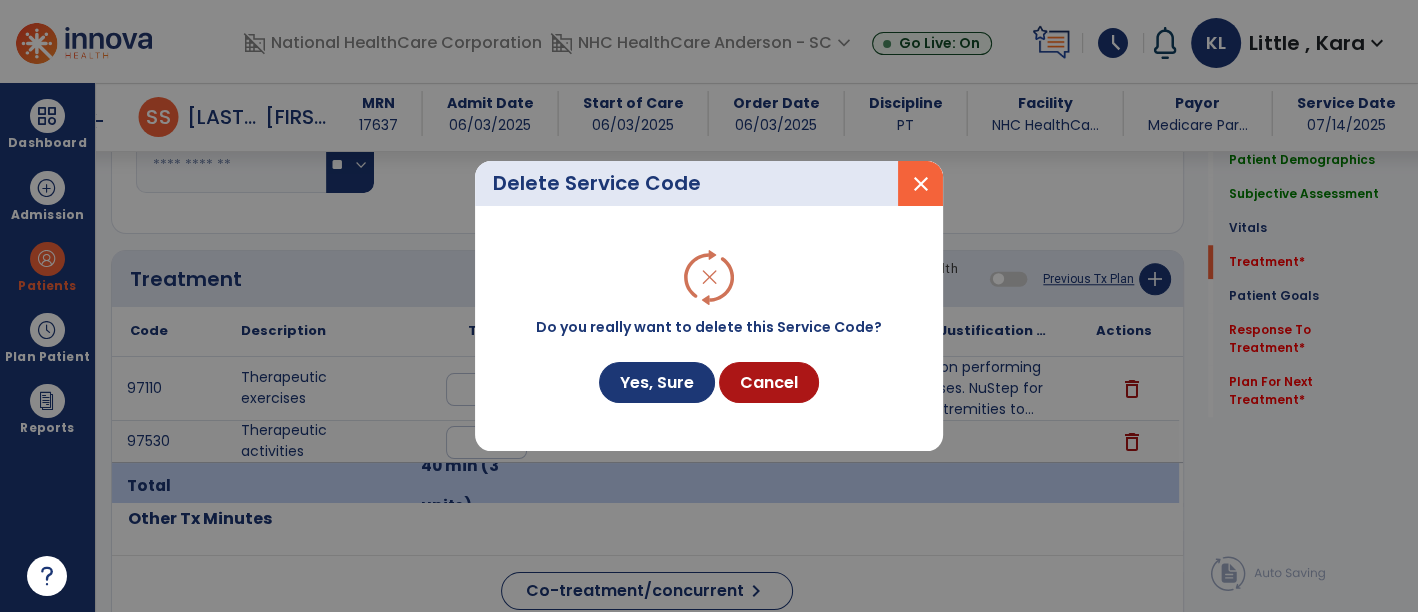 scroll, scrollTop: 1555, scrollLeft: 0, axis: vertical 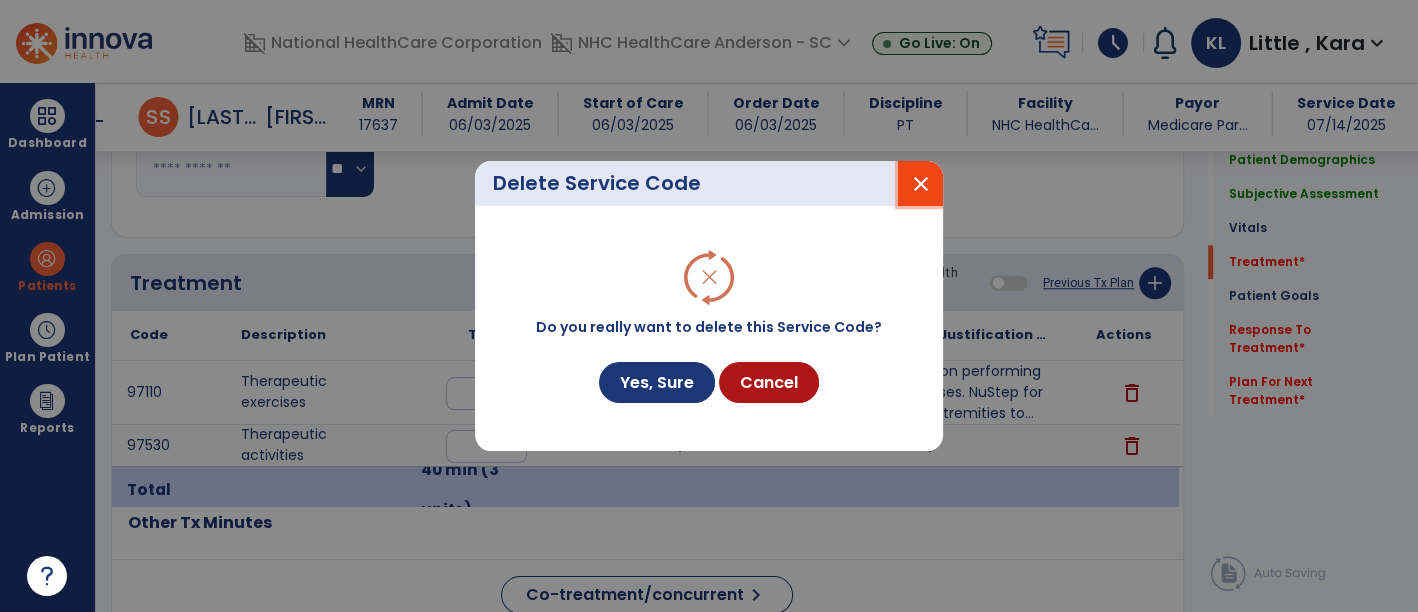 click on "close" at bounding box center (920, 184) 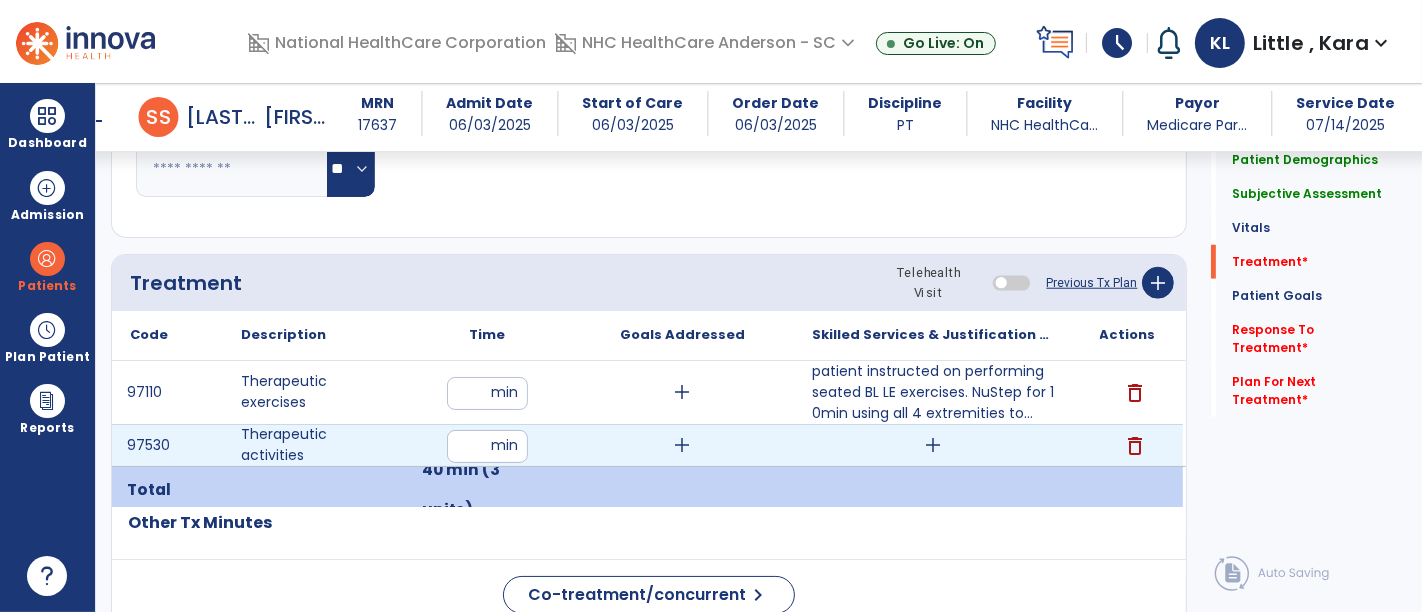 click on "add" at bounding box center [933, 445] 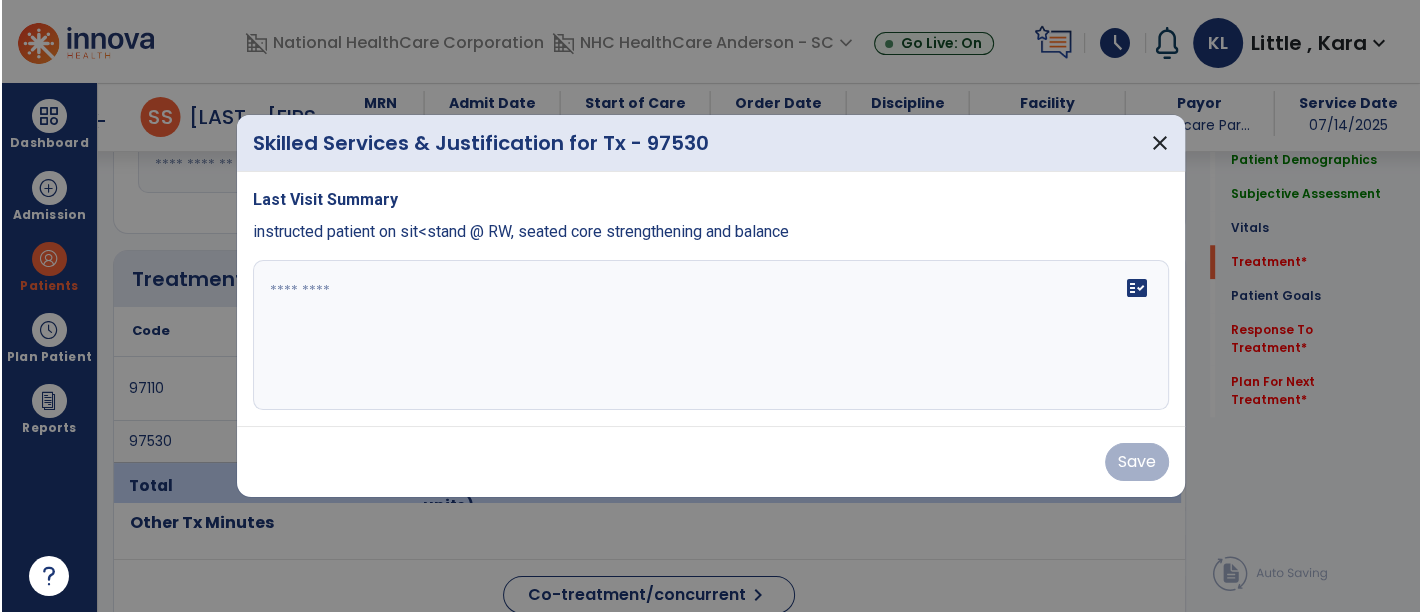 scroll, scrollTop: 1555, scrollLeft: 0, axis: vertical 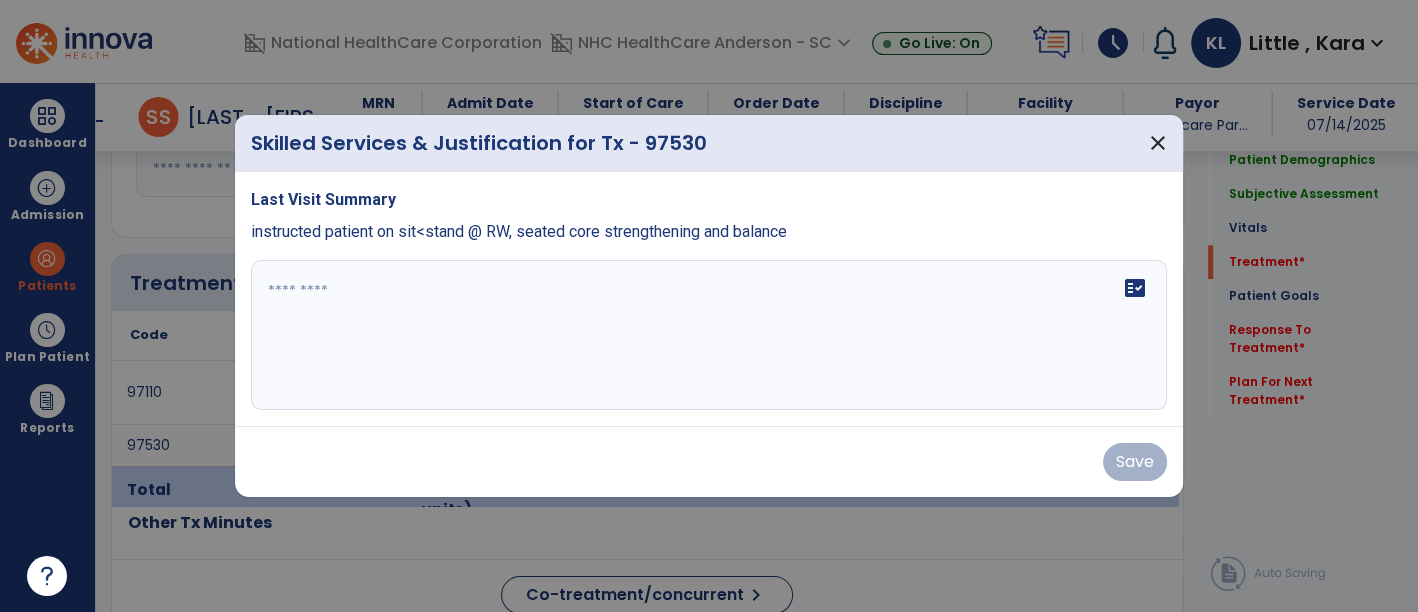 drag, startPoint x: 250, startPoint y: 230, endPoint x: 830, endPoint y: 237, distance: 580.04224 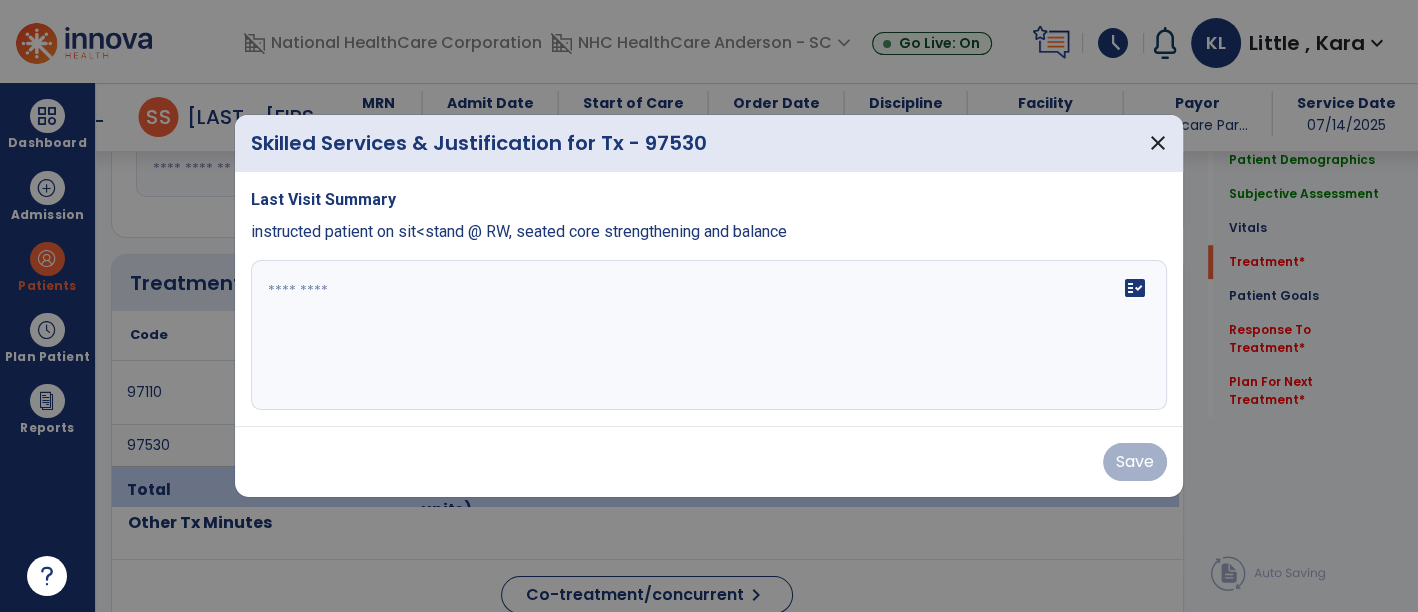 click on "Last Visit Summary instructed patient on sit<stand @ RW, seated core strengthening and balance   fact_check" at bounding box center (709, 299) 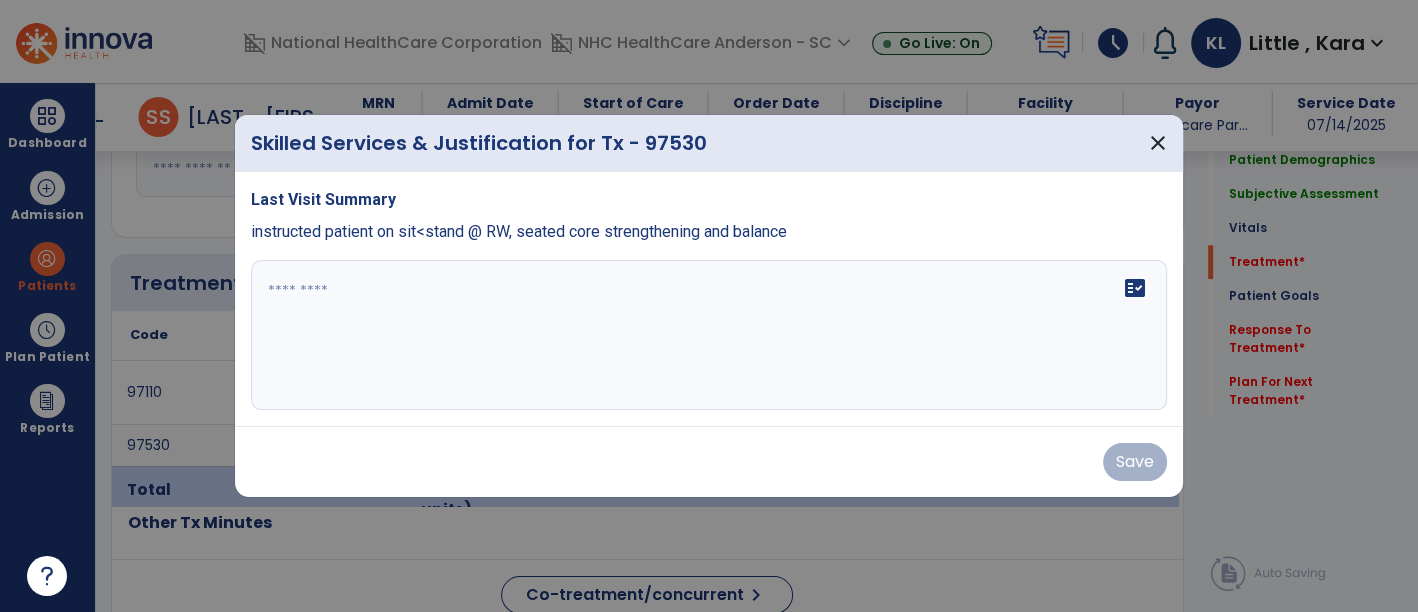 copy on "instructed patient on sit<stand @ RW, seated core strengthening and balance" 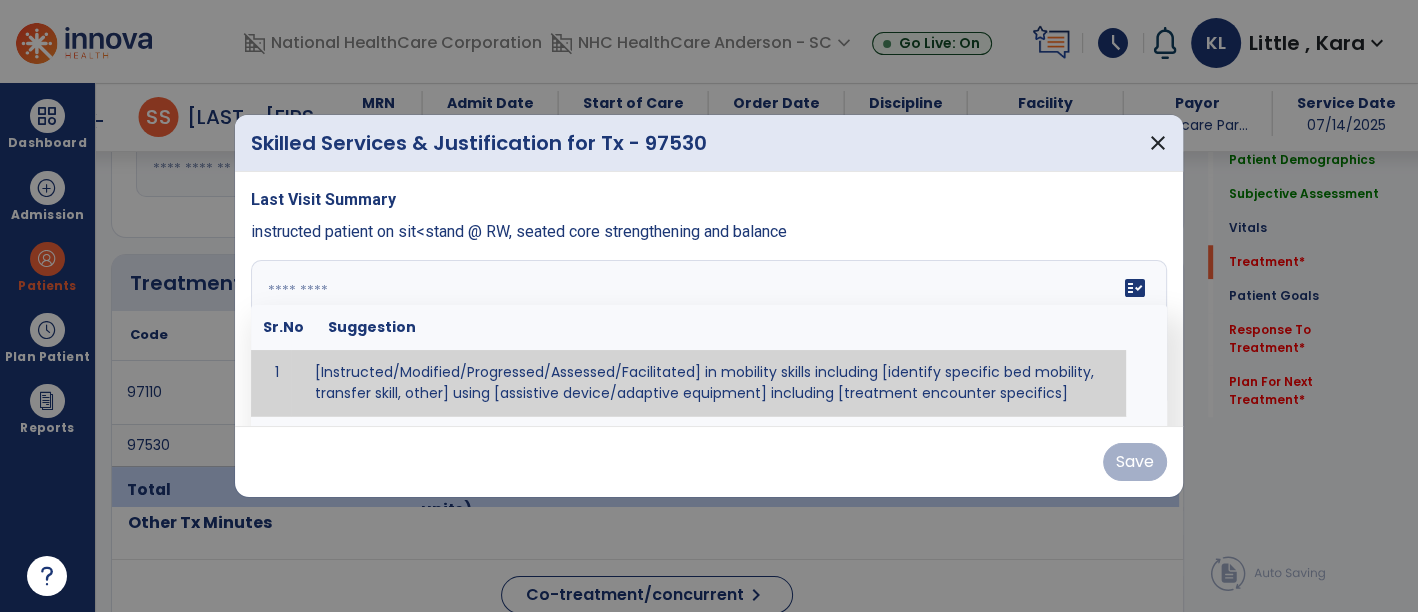 click at bounding box center [707, 335] 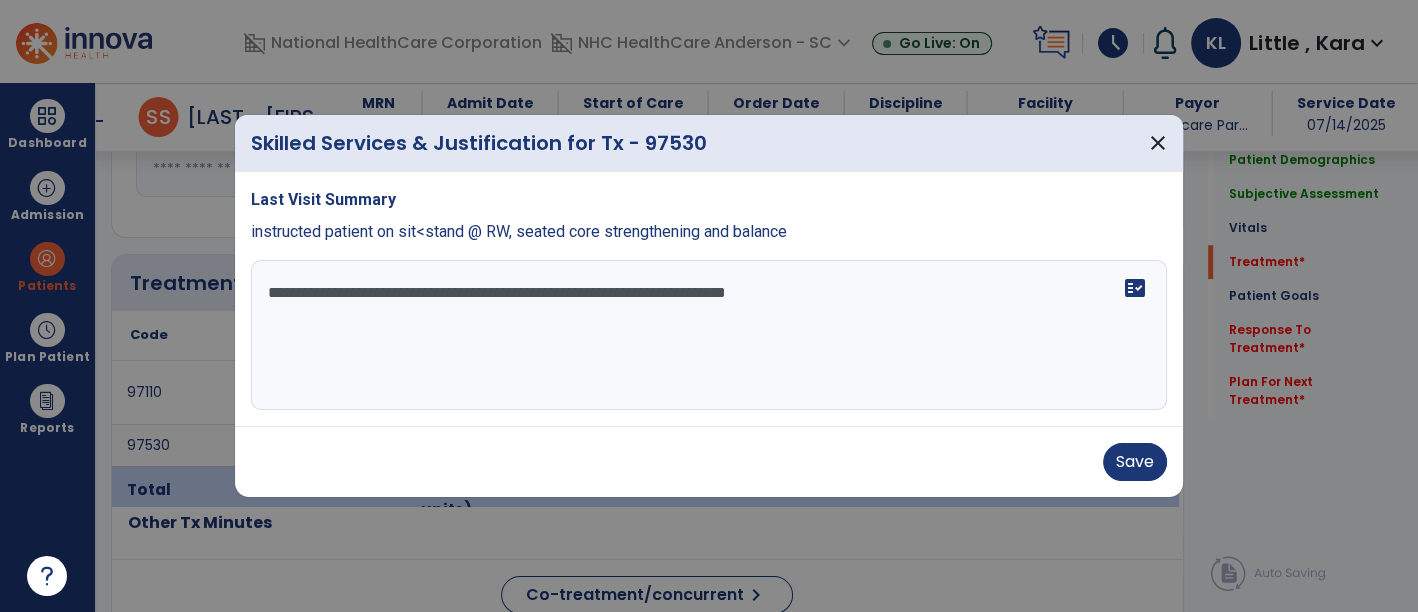 click on "**********" at bounding box center [709, 335] 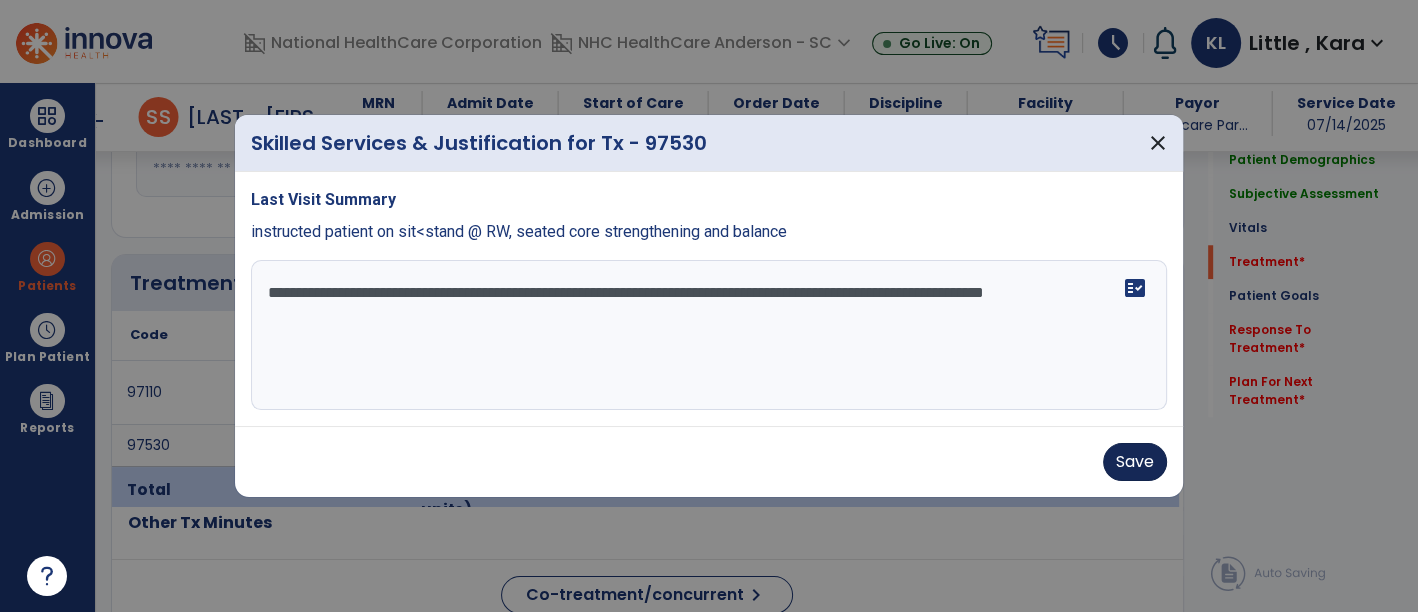 type on "**********" 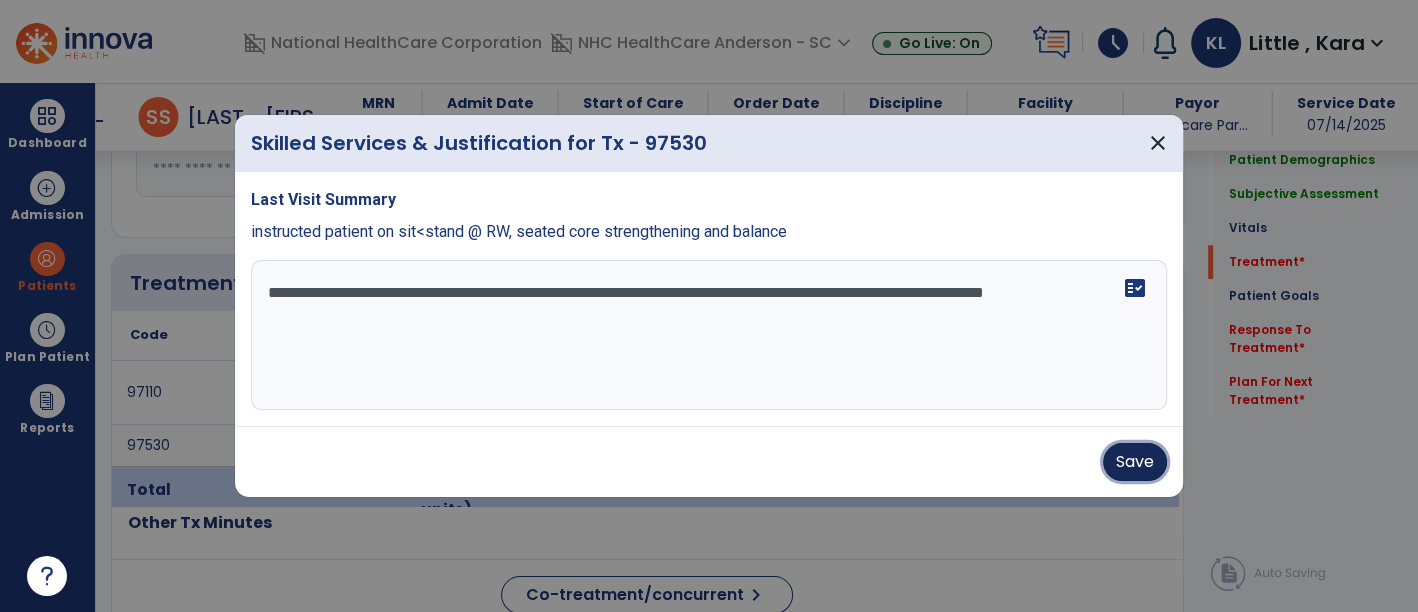 click on "Save" at bounding box center [1135, 462] 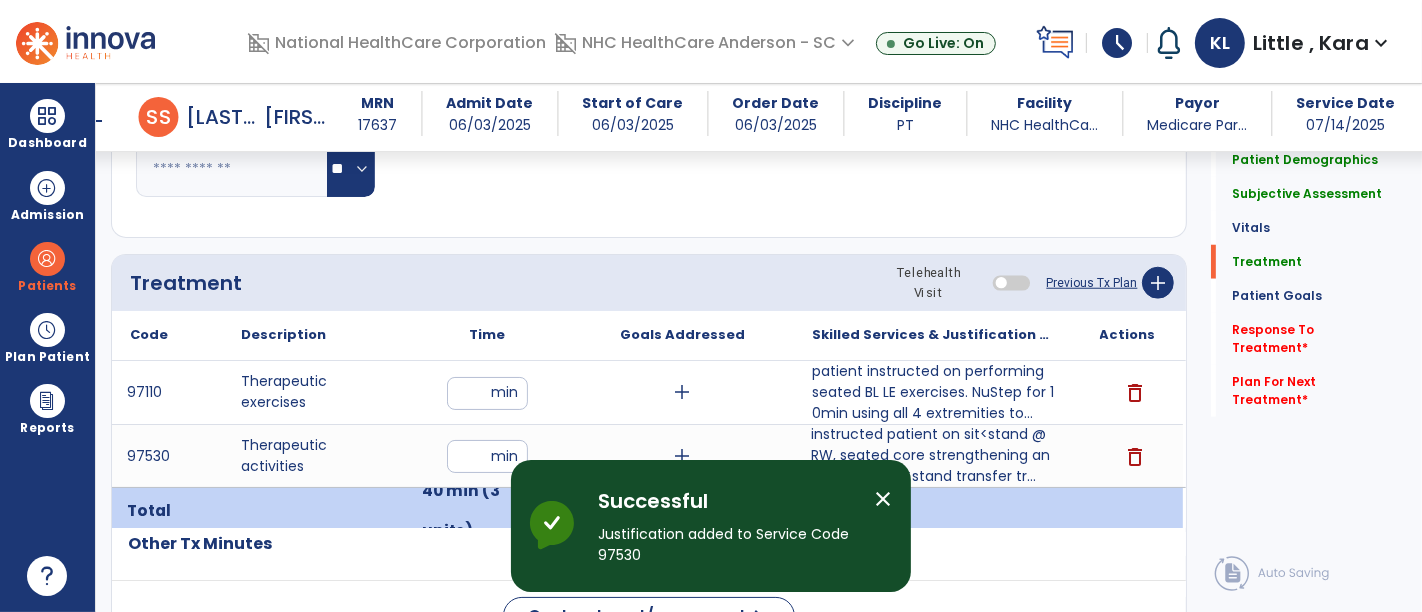 click on "close" at bounding box center [883, 499] 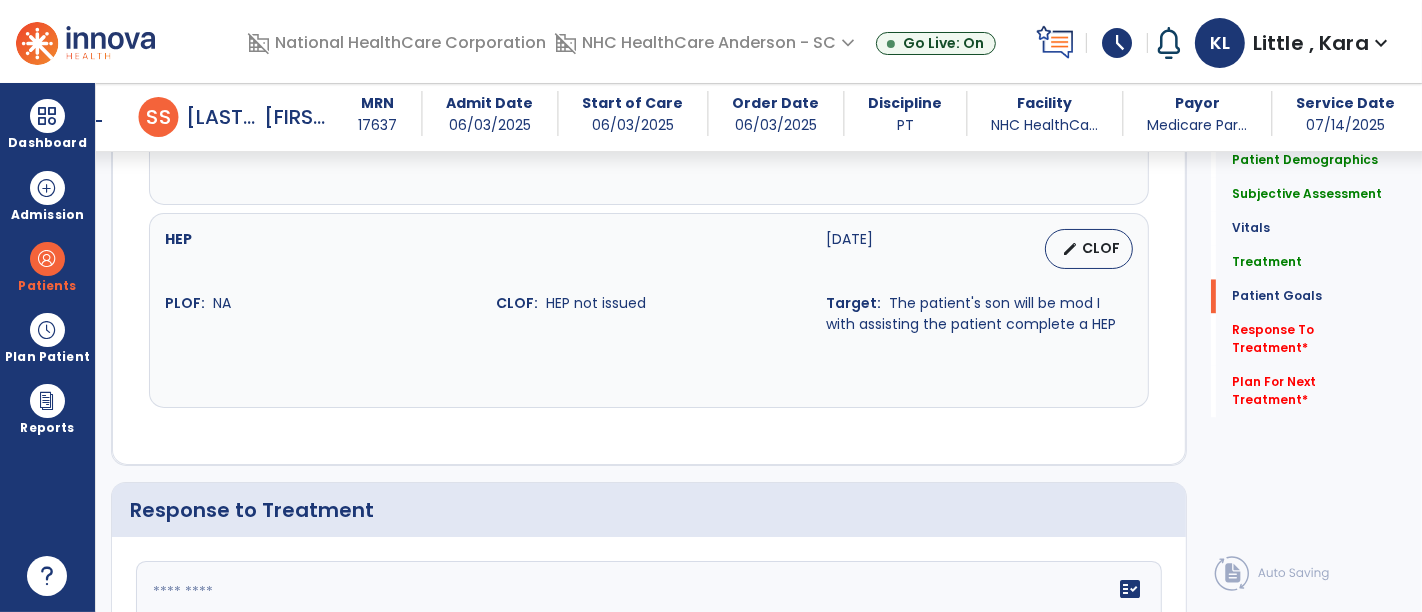 scroll, scrollTop: 3666, scrollLeft: 0, axis: vertical 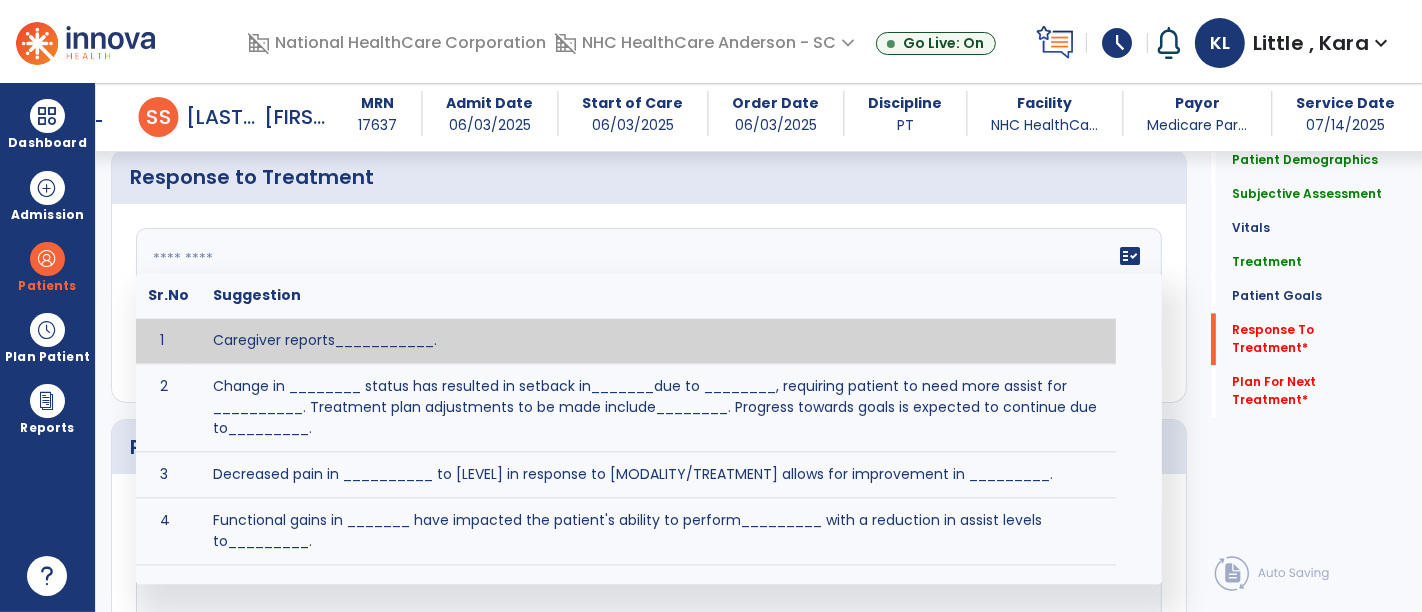 click on "fact_check  Sr.No Suggestion 1 Caregiver reports___________. 2 Change in ________ status has resulted in setback in_______due to ________, requiring patient to need more assist for __________.   Treatment plan adjustments to be made include________.  Progress towards goals is expected to continue due to_________. 3 Decreased pain in __________ to [LEVEL] in response to [MODALITY/TREATMENT] allows for improvement in _________. 4 Functional gains in _______ have impacted the patient's ability to perform_________ with a reduction in assist levels to_________. 5 Functional progress this week has been significant due to__________. 6 Gains in ________ have improved the patient's ability to perform ______with decreased levels of assist to___________. 7 Improvement in ________allows patient to tolerate higher levels of challenges in_________. 8 Pain in [AREA] has decreased to [LEVEL] in response to [TREATMENT/MODALITY], allowing fore ease in completing__________. 9 10 11 12 13 14 15 16 17 18 19 20 21" 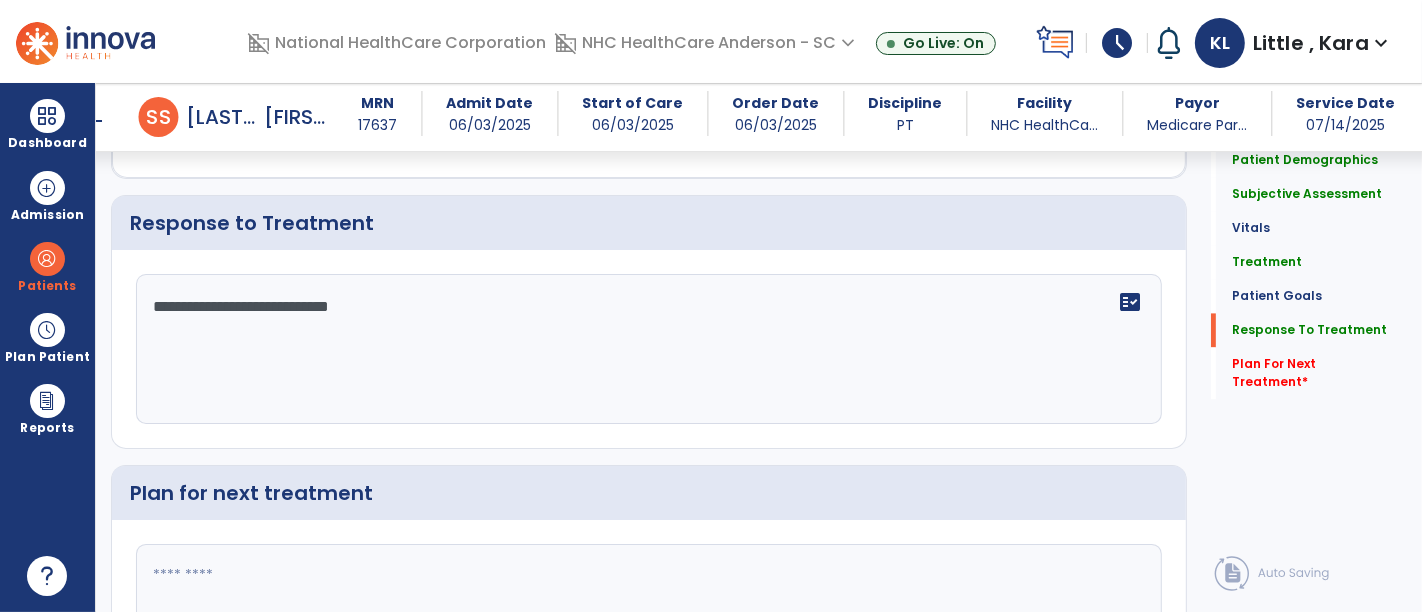 scroll, scrollTop: 3666, scrollLeft: 0, axis: vertical 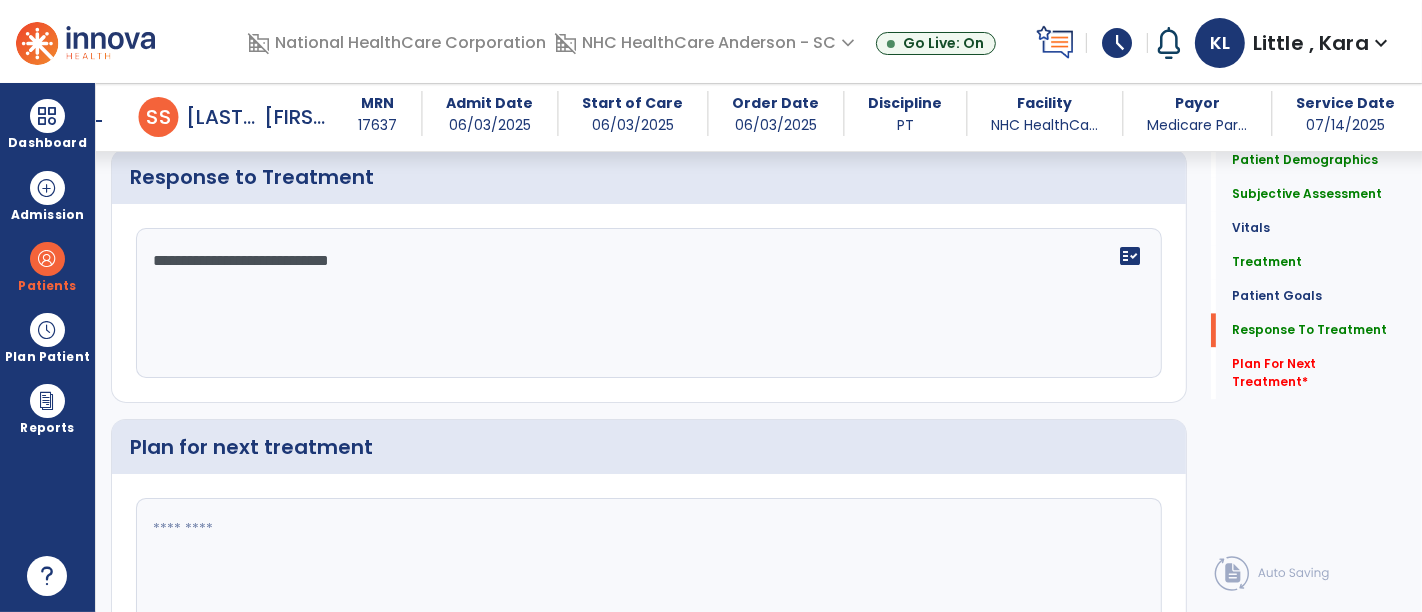 type on "**********" 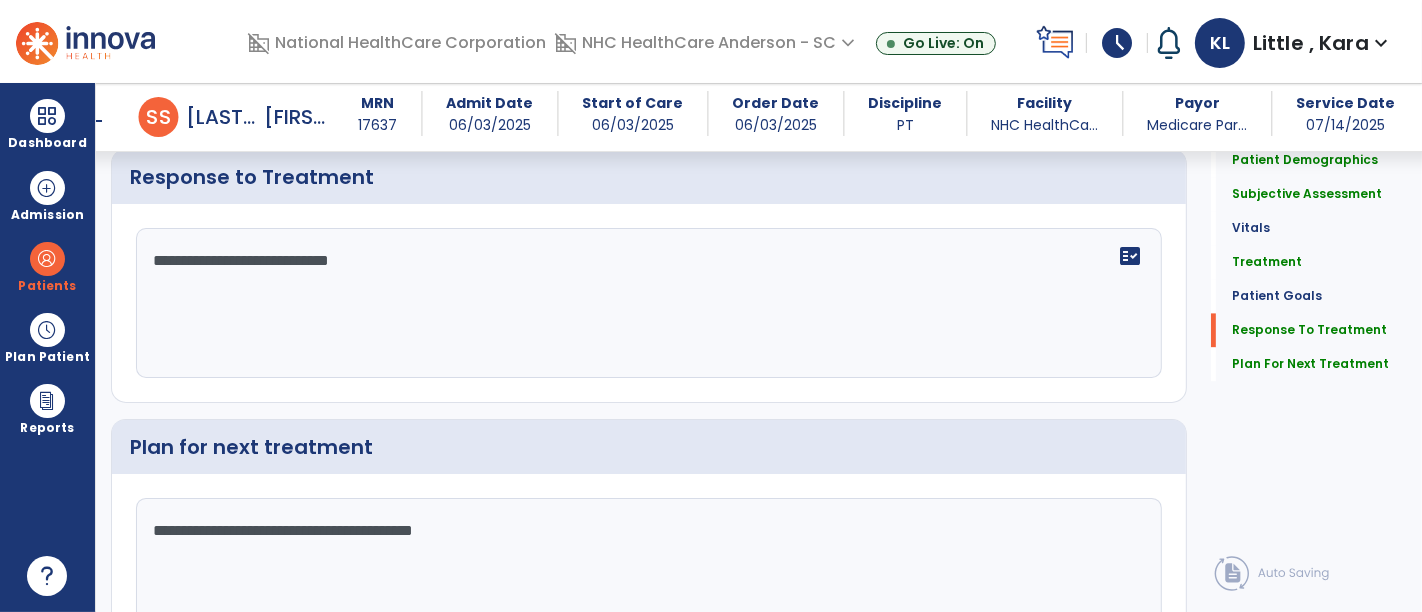 scroll, scrollTop: 3666, scrollLeft: 0, axis: vertical 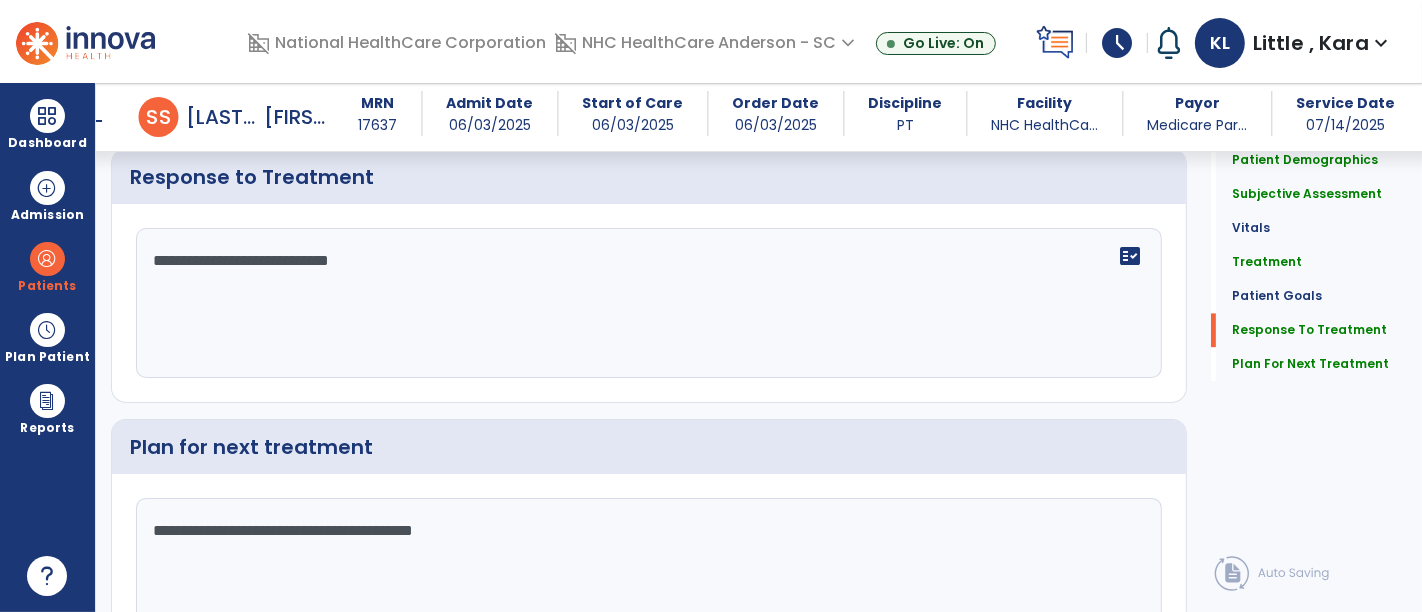 click on "**********" 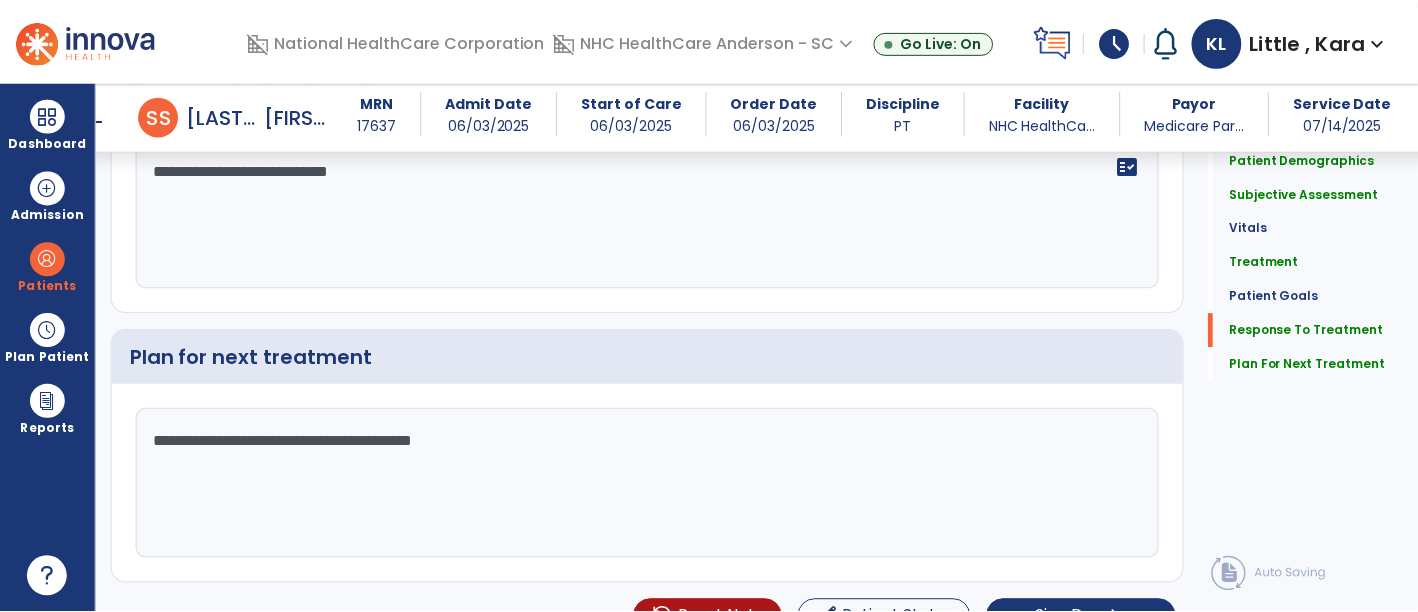 scroll, scrollTop: 3782, scrollLeft: 0, axis: vertical 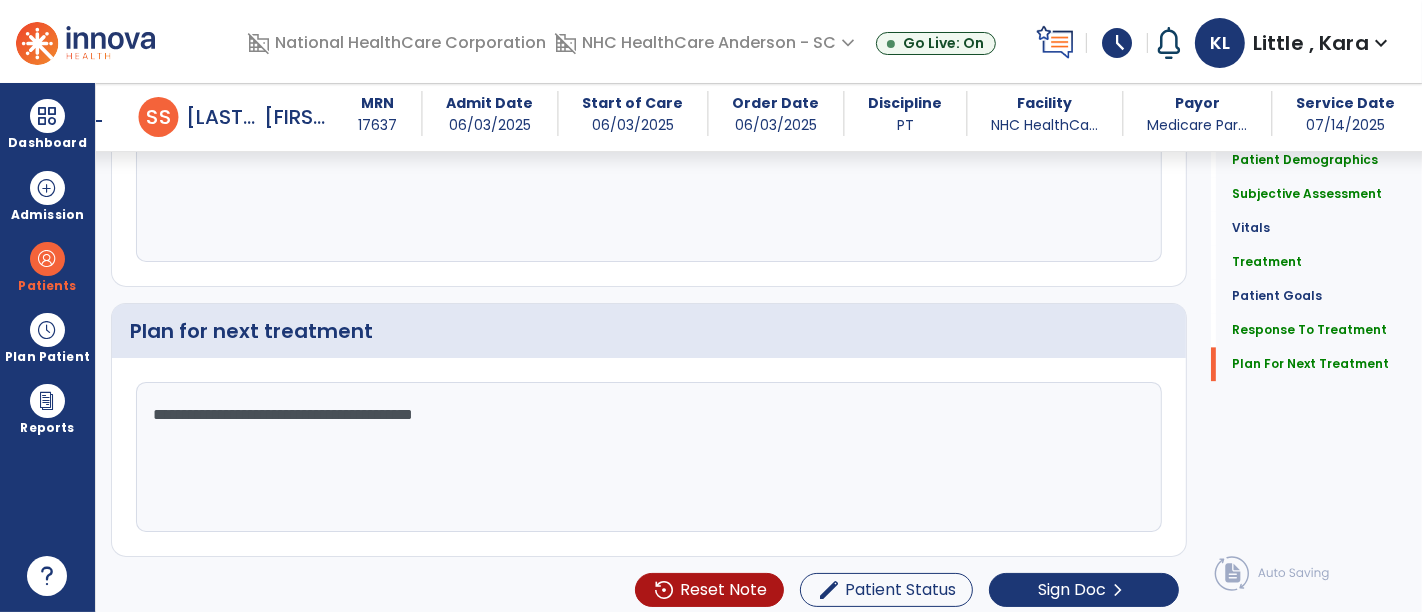 type on "**********" 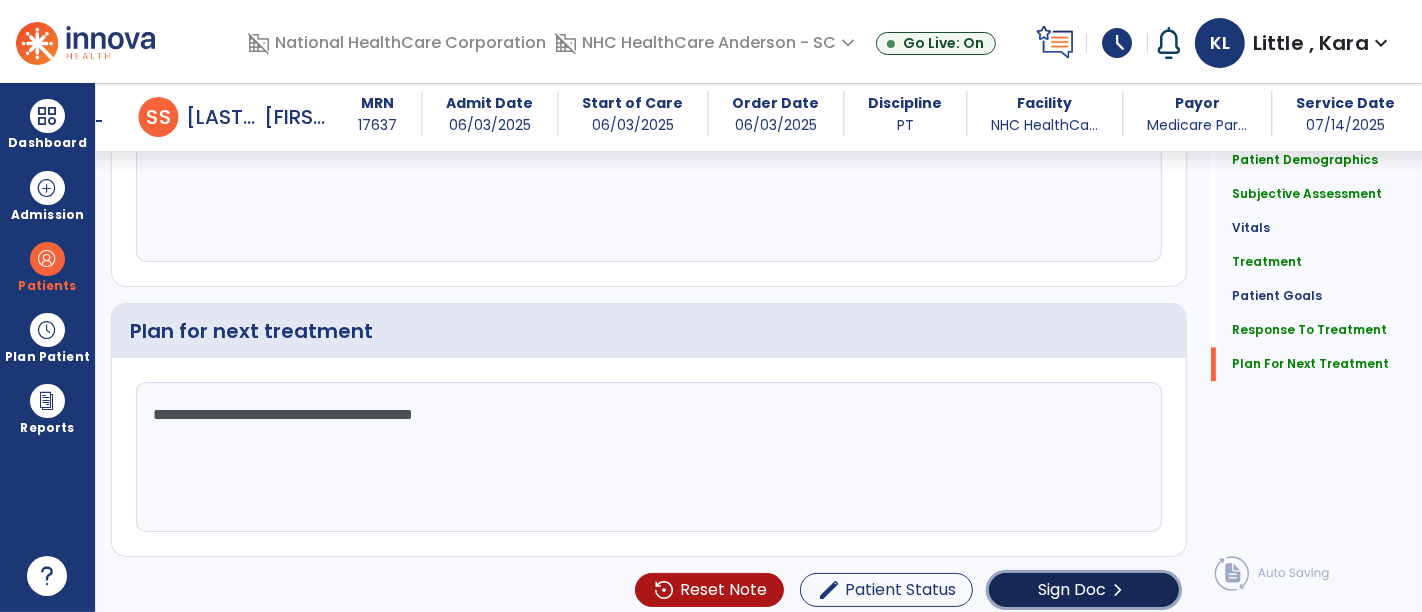 click on "Sign Doc" 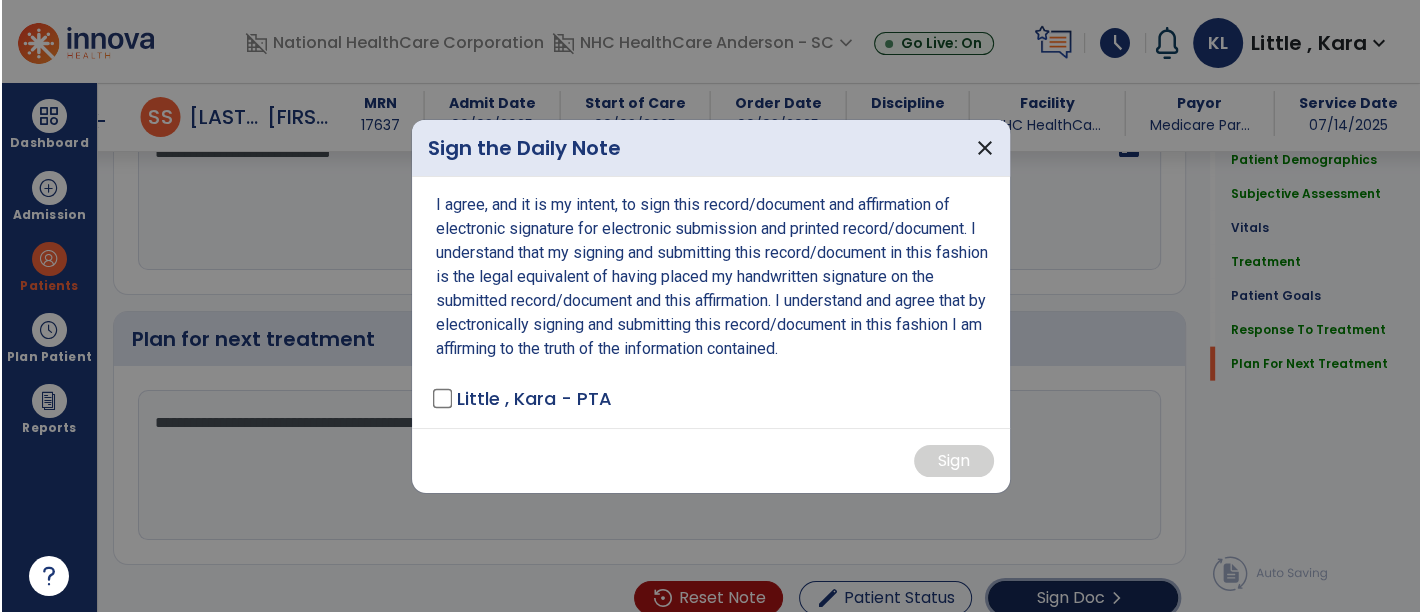 scroll, scrollTop: 3782, scrollLeft: 0, axis: vertical 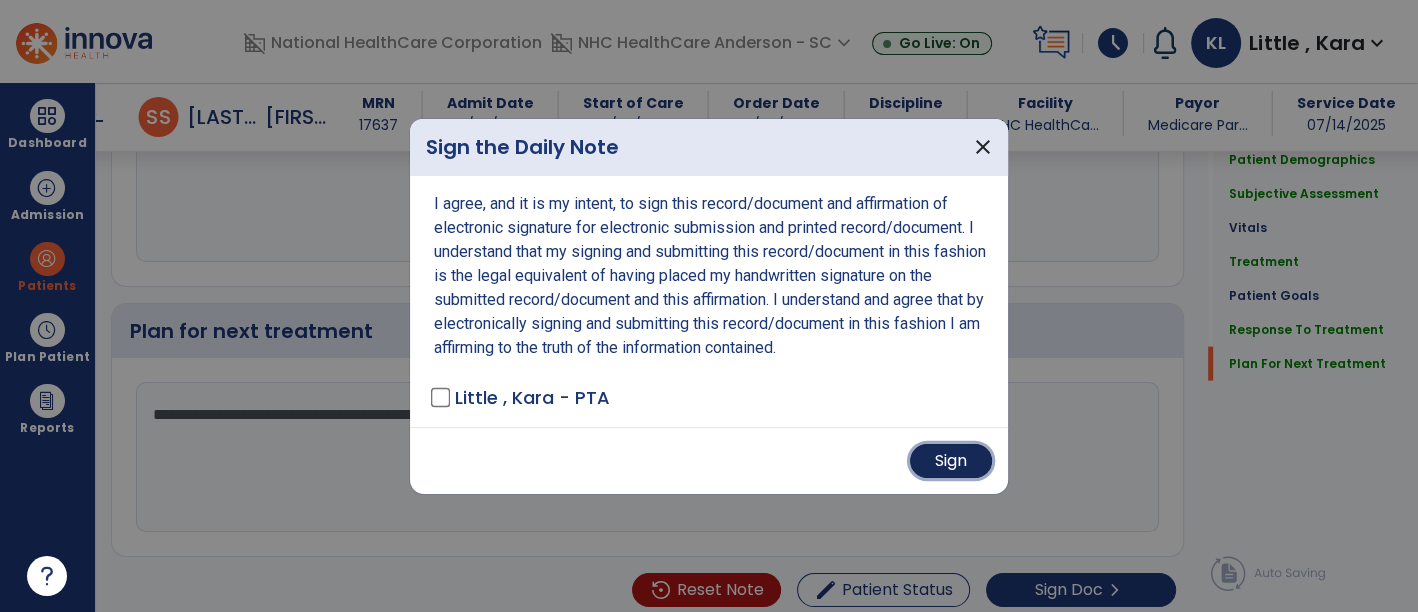 click on "Sign" at bounding box center [951, 461] 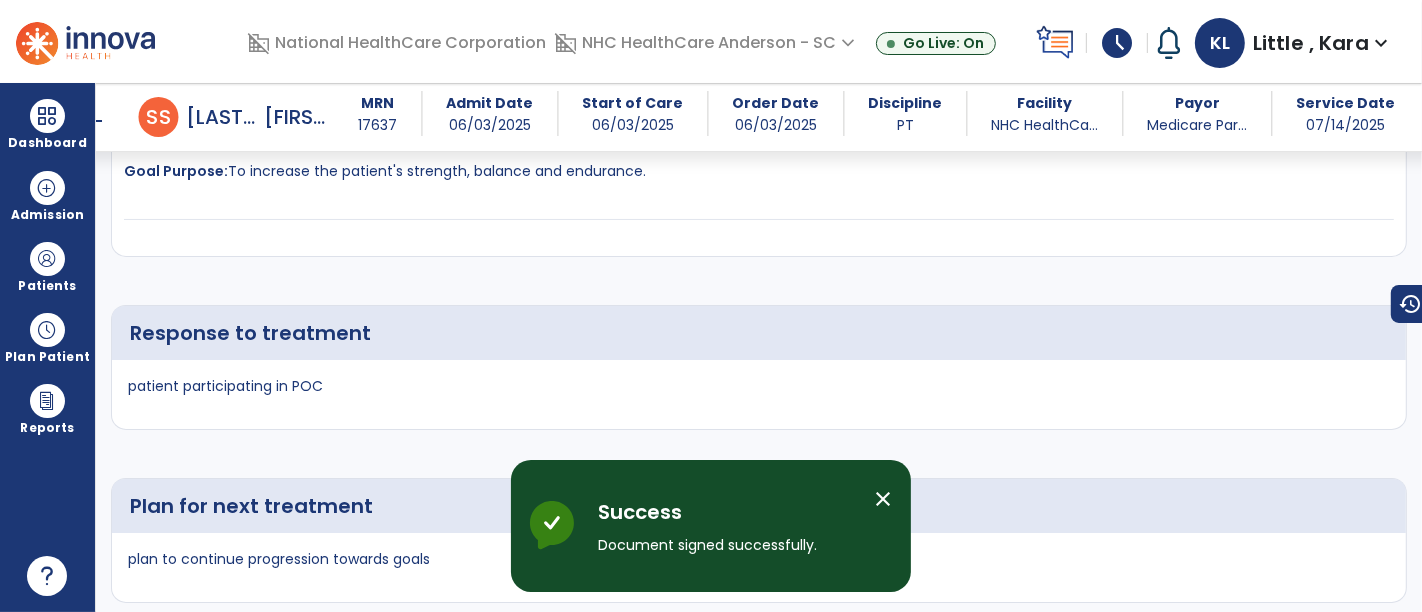 scroll, scrollTop: 5427, scrollLeft: 0, axis: vertical 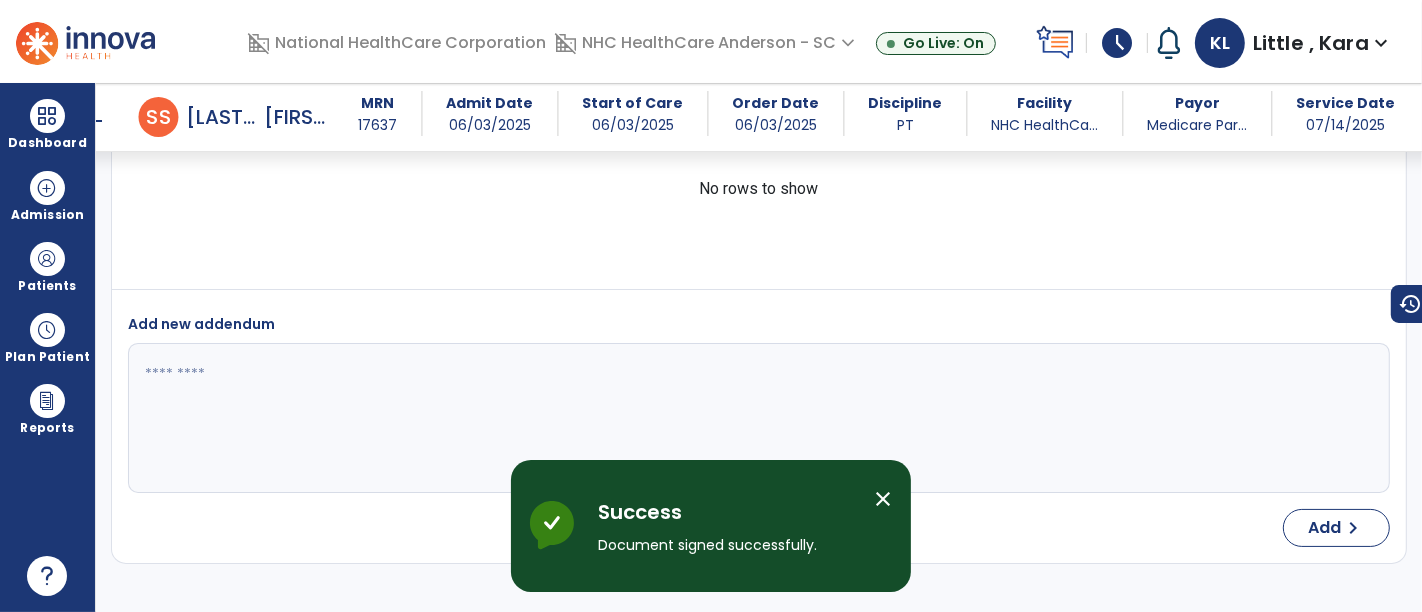 click on "close" at bounding box center [883, 499] 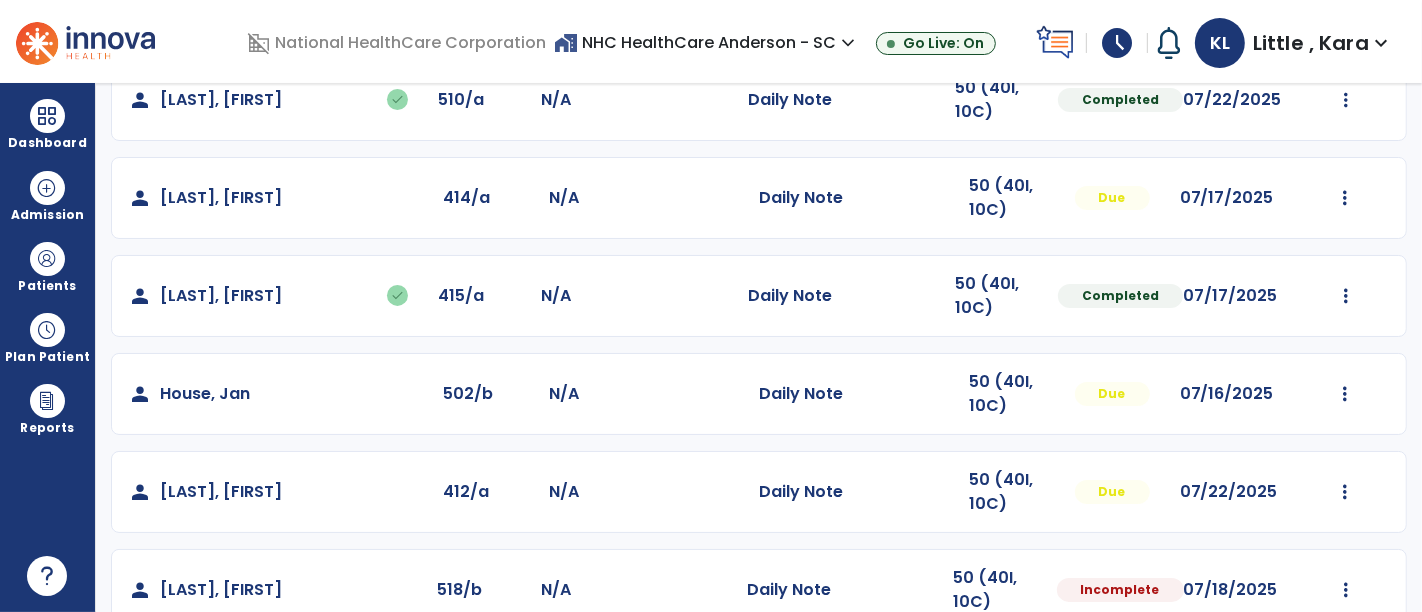 scroll, scrollTop: 222, scrollLeft: 0, axis: vertical 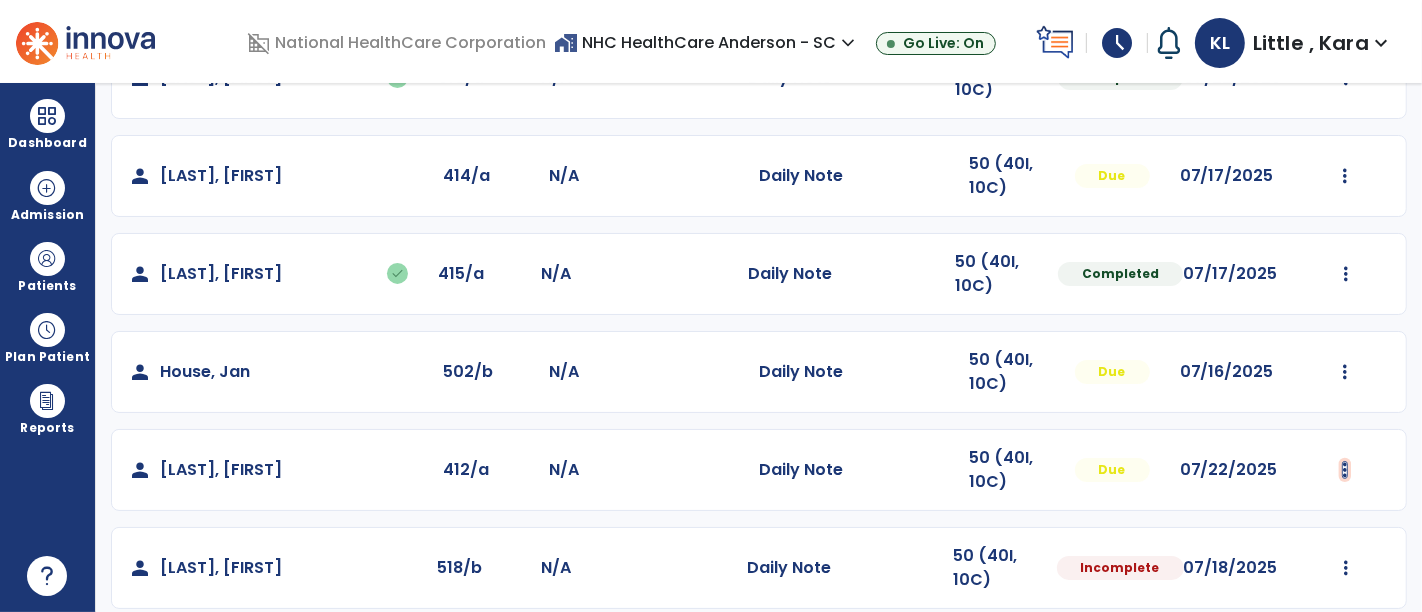 click at bounding box center (1346, 78) 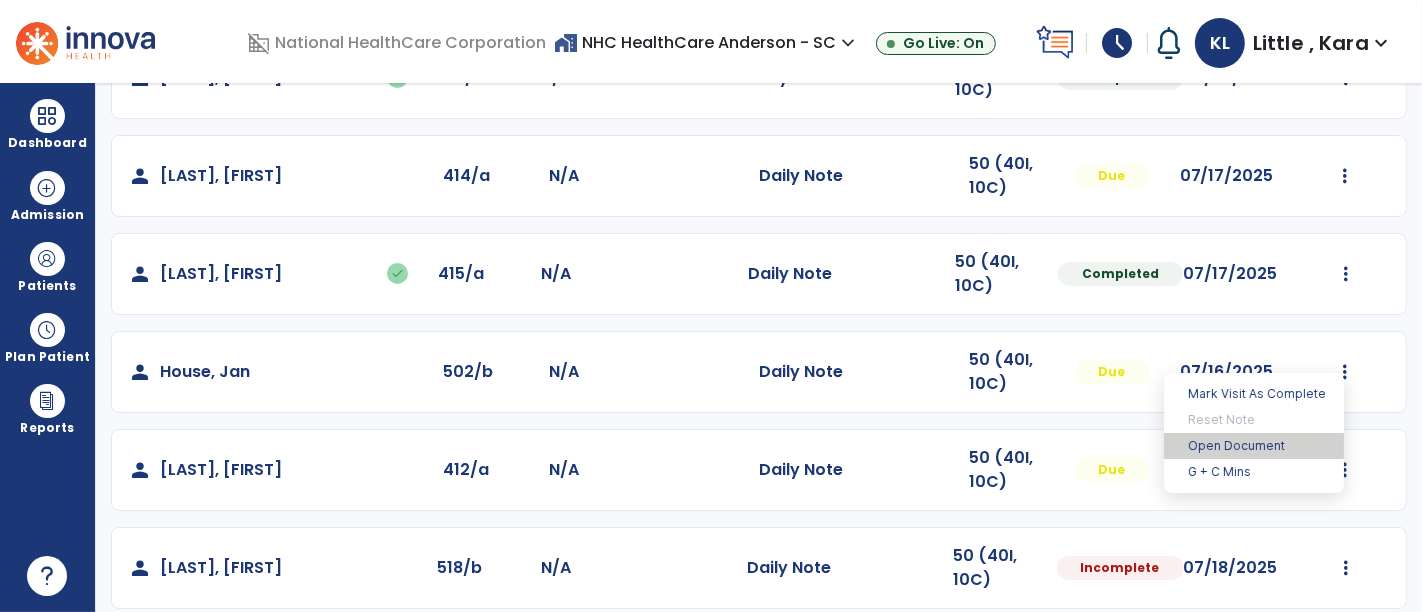 click on "Open Document" at bounding box center [1254, 446] 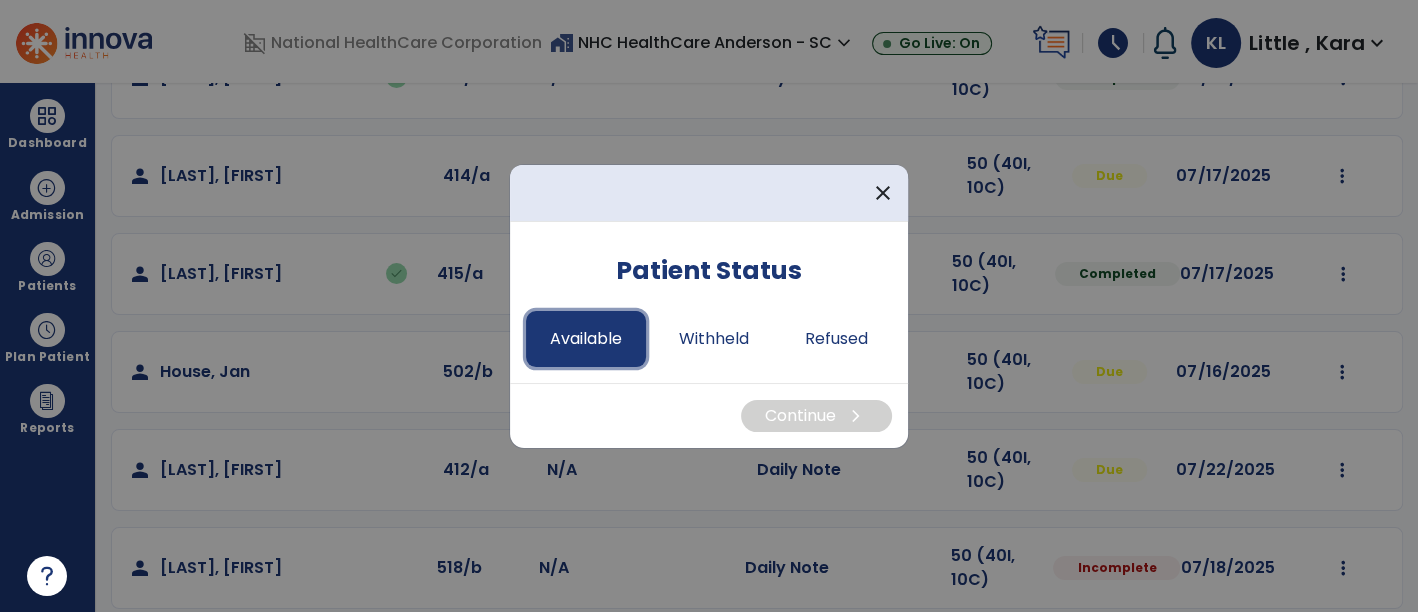 click on "Available" at bounding box center [586, 339] 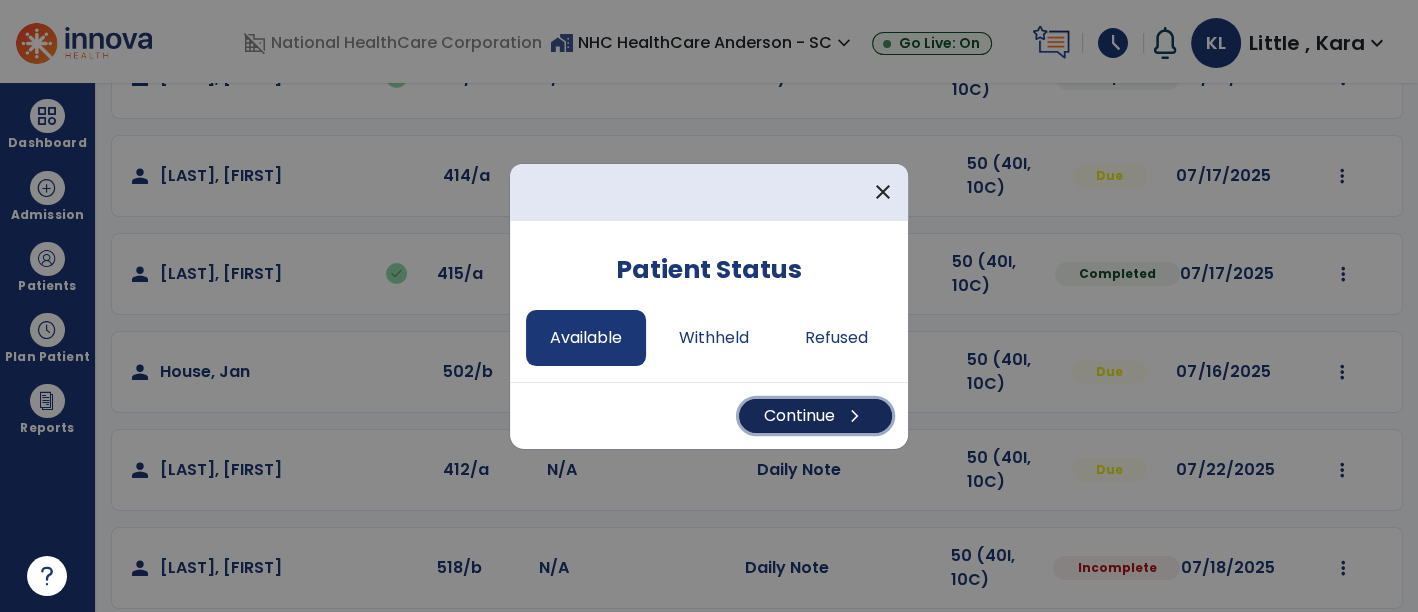 click on "Continue   chevron_right" at bounding box center (815, 416) 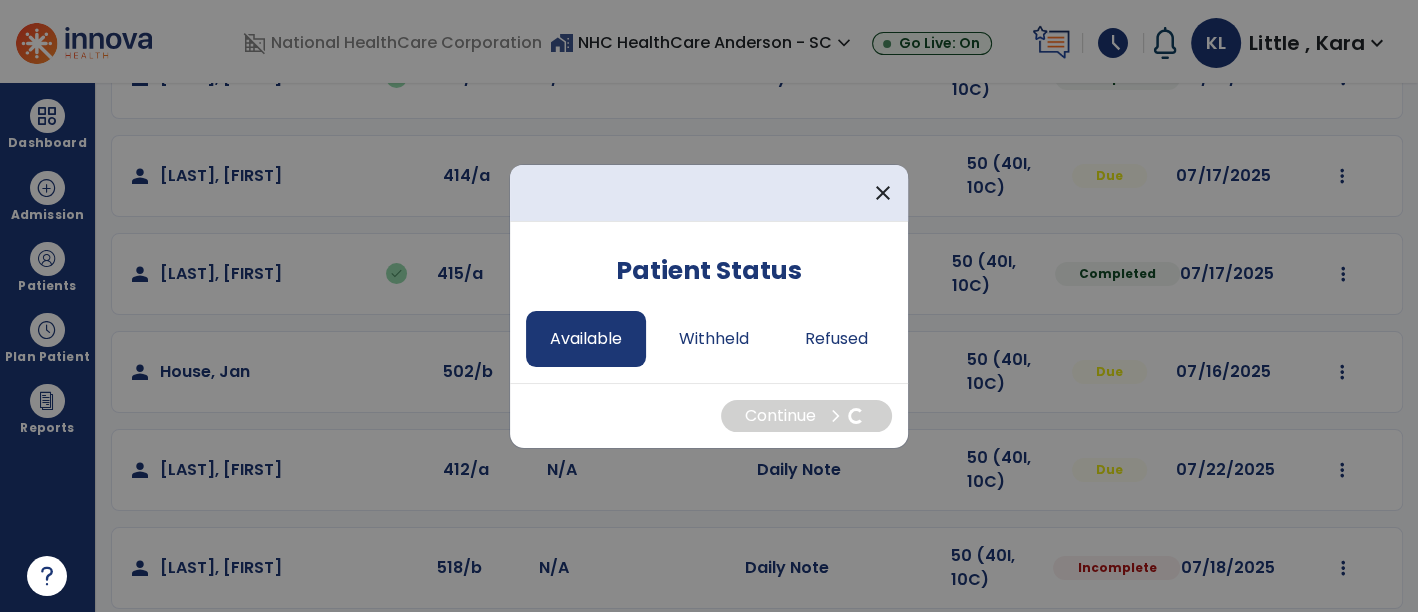 select on "*" 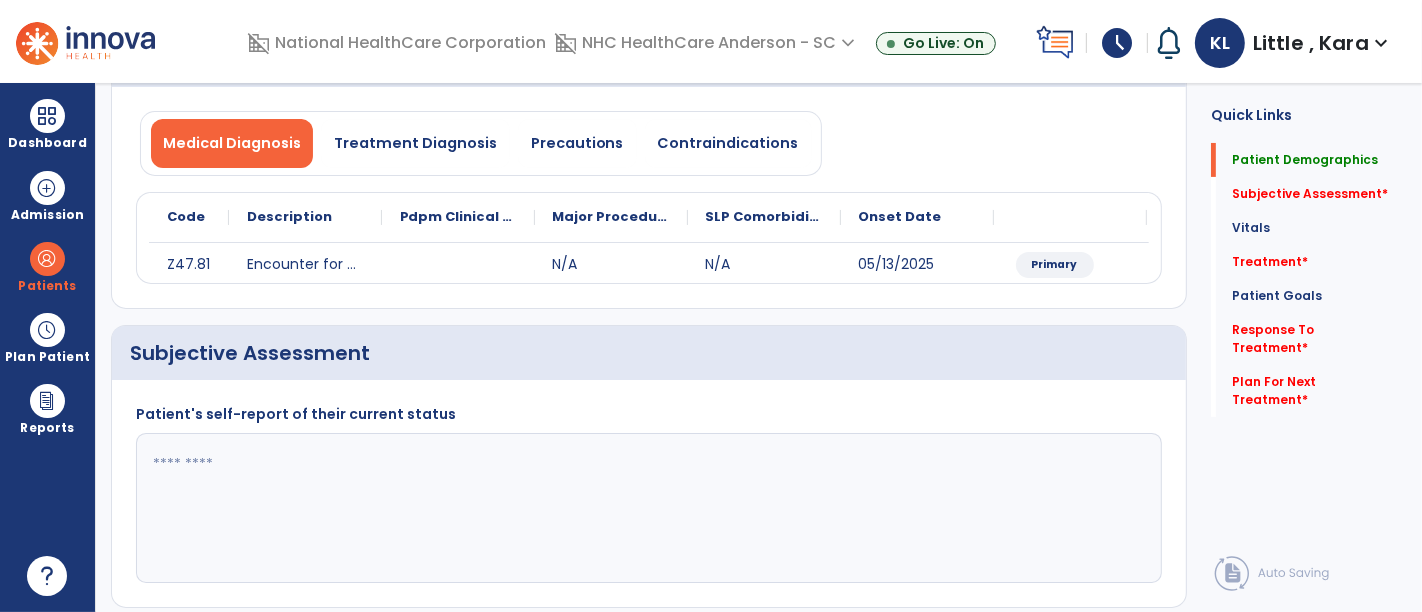 click 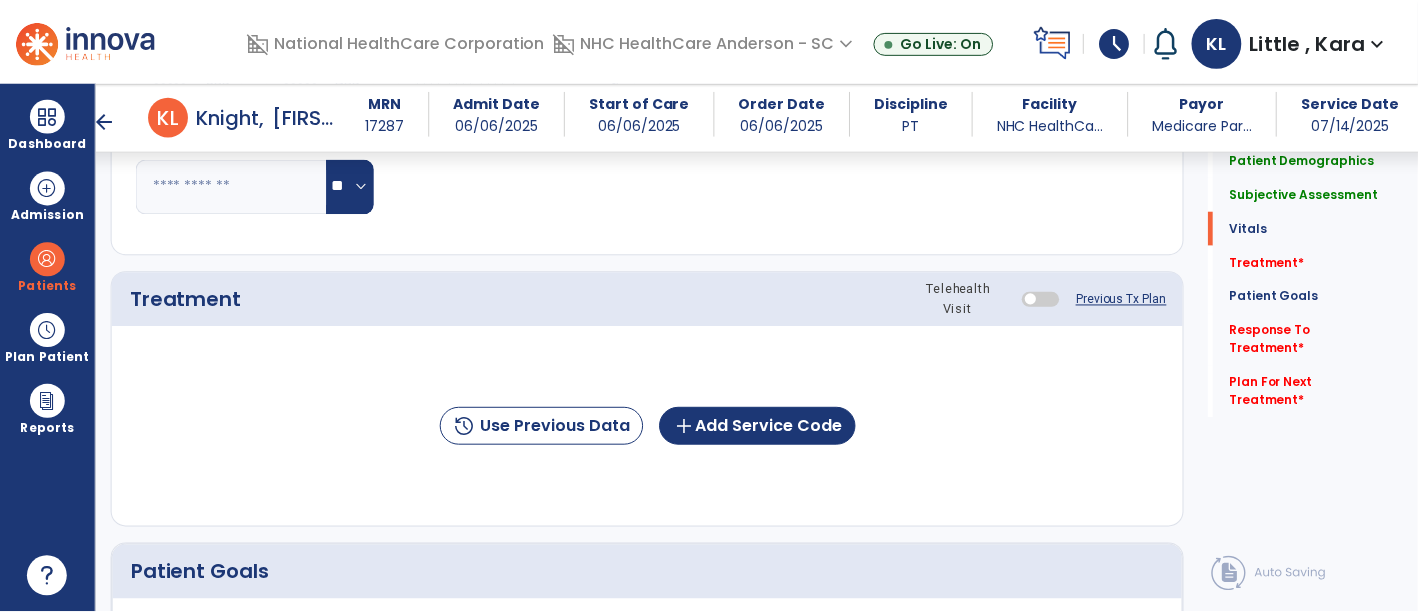 scroll, scrollTop: 1000, scrollLeft: 0, axis: vertical 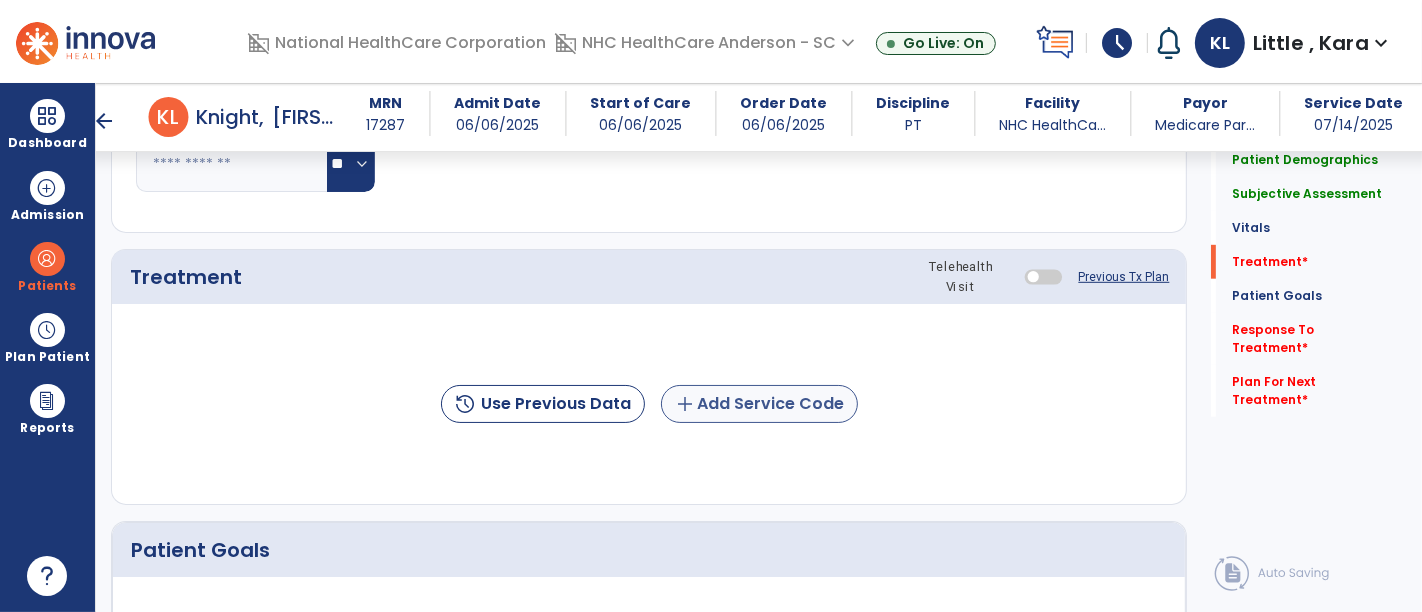 type on "**********" 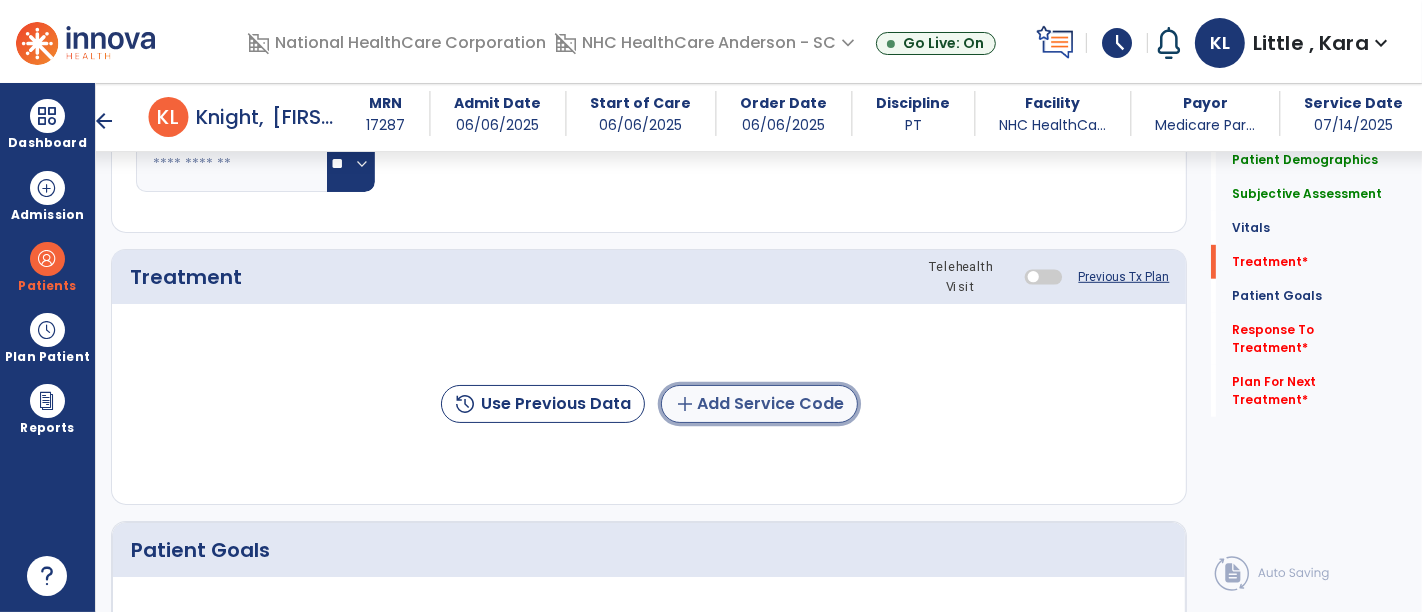 click on "add  Add Service Code" 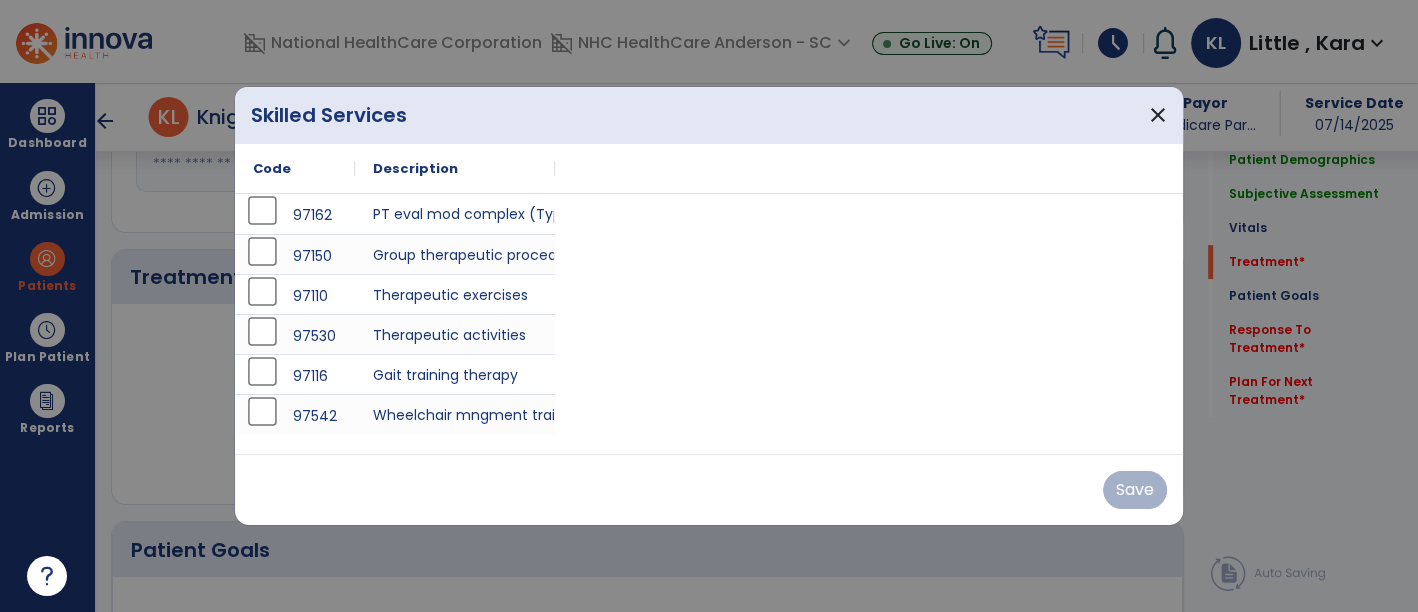 scroll, scrollTop: 1000, scrollLeft: 0, axis: vertical 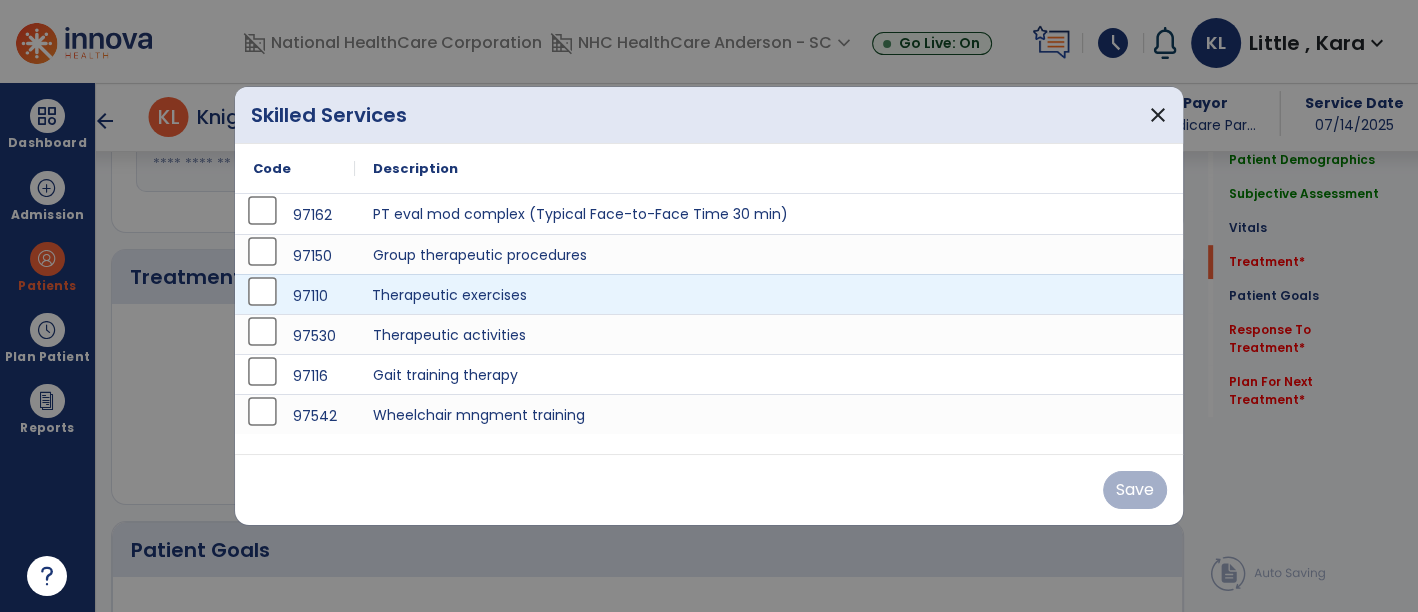 click on "Therapeutic exercises" at bounding box center (769, 294) 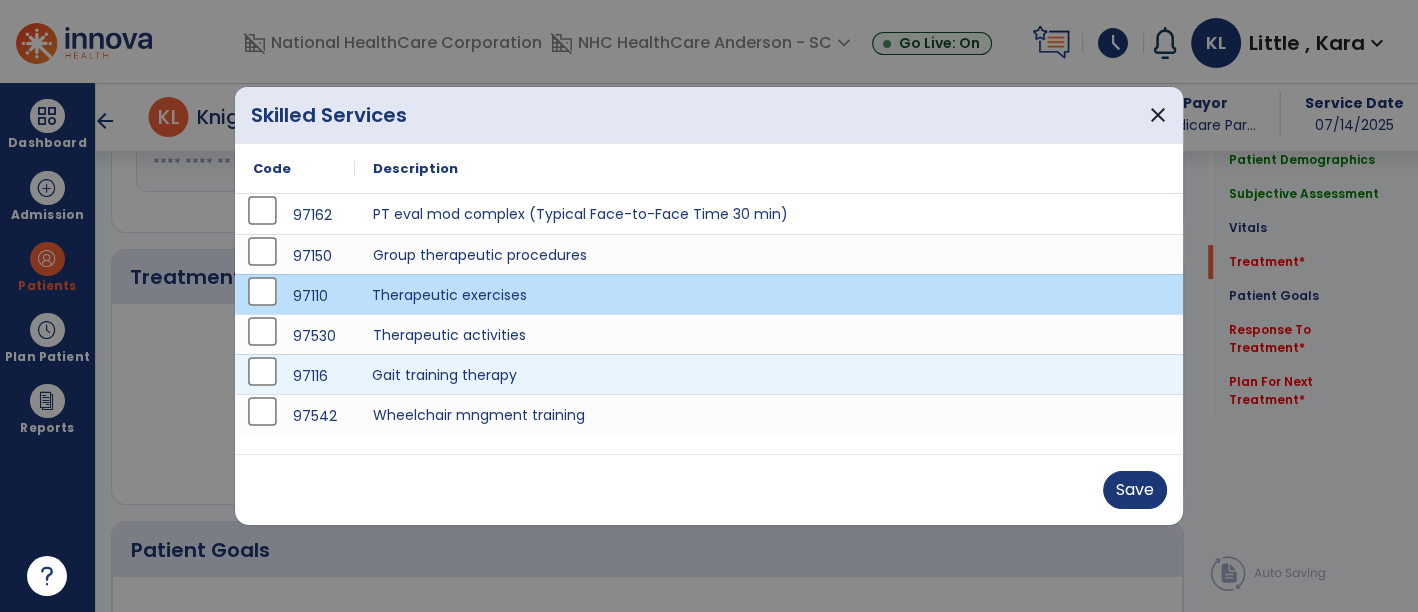 drag, startPoint x: 384, startPoint y: 376, endPoint x: 388, endPoint y: 364, distance: 12.649111 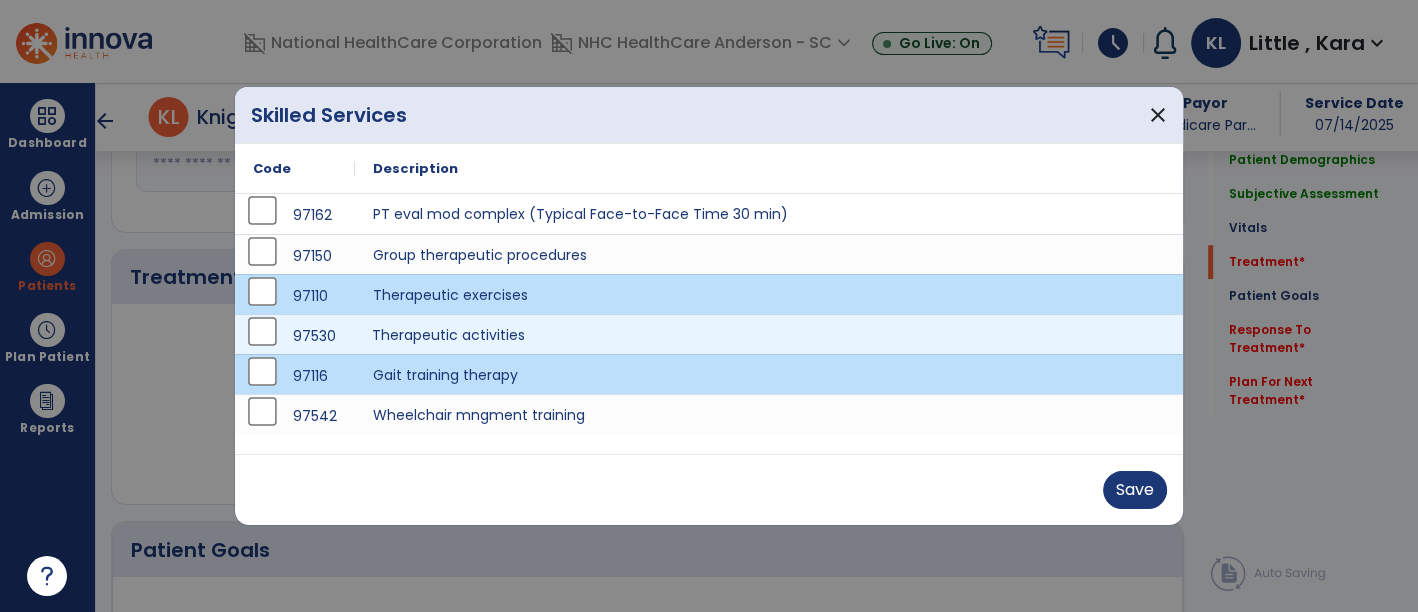 click on "Therapeutic activities" at bounding box center [769, 334] 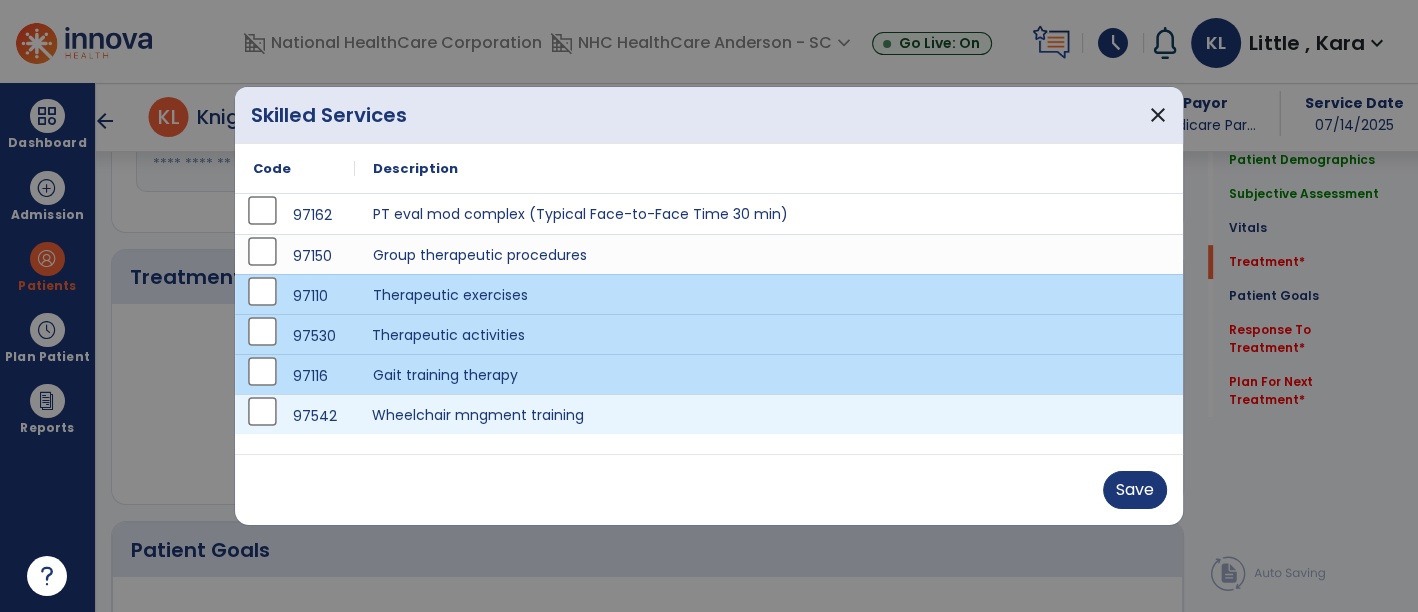 click on "Wheelchair mngment training" at bounding box center [769, 414] 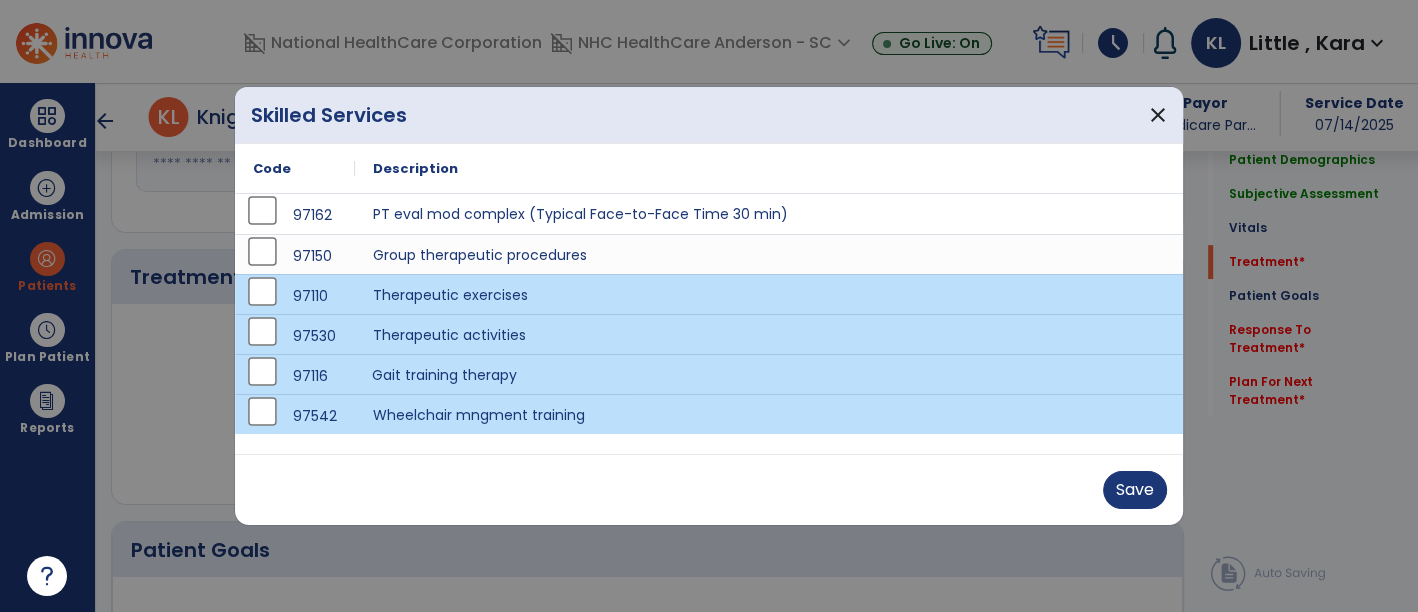 click on "Gait training therapy" at bounding box center [769, 374] 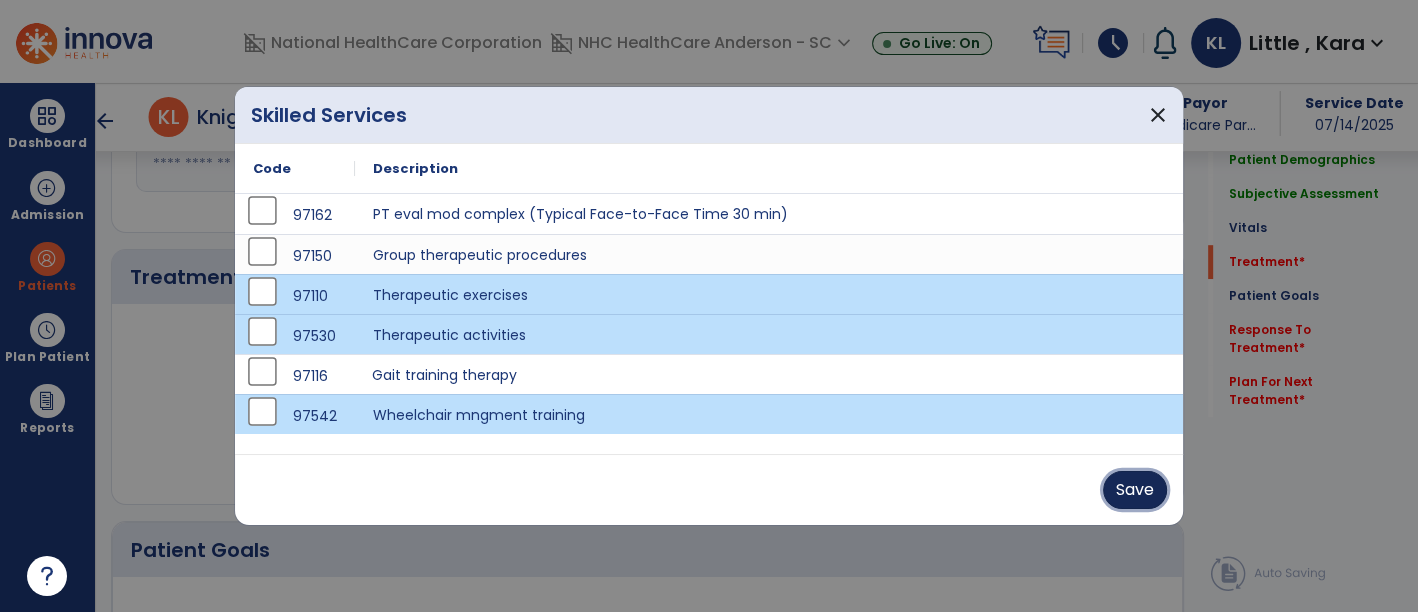 click on "Save" at bounding box center [1135, 490] 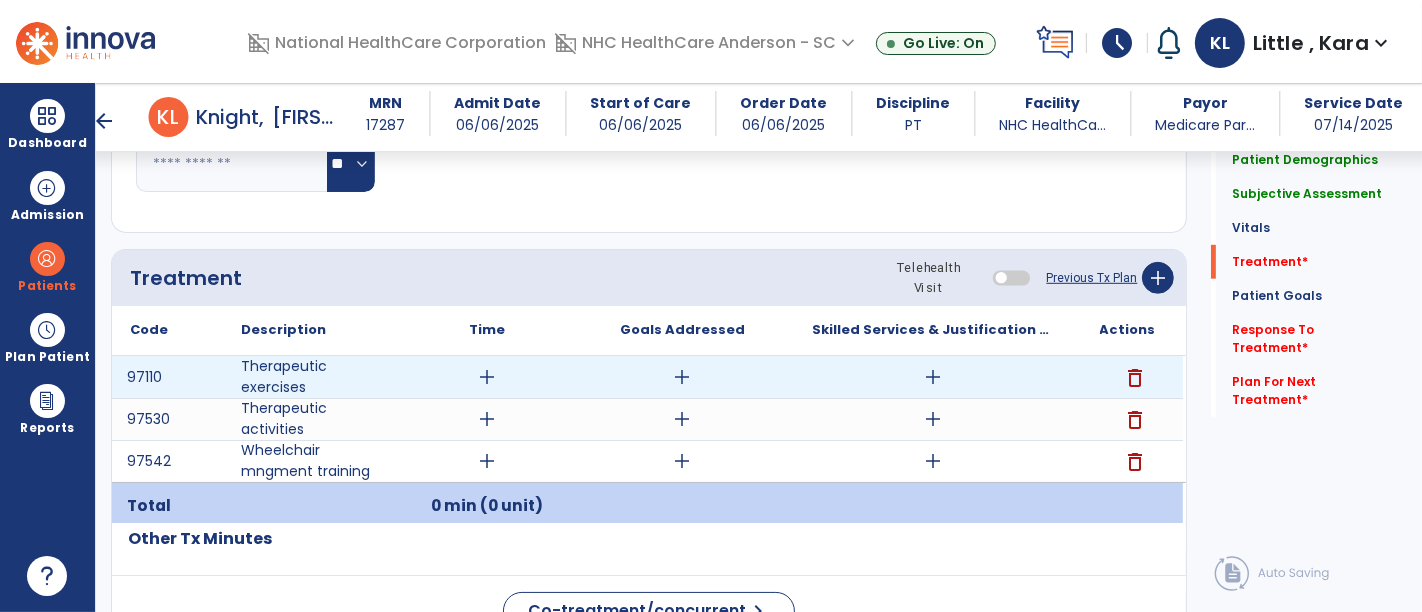 click on "add" at bounding box center (488, 377) 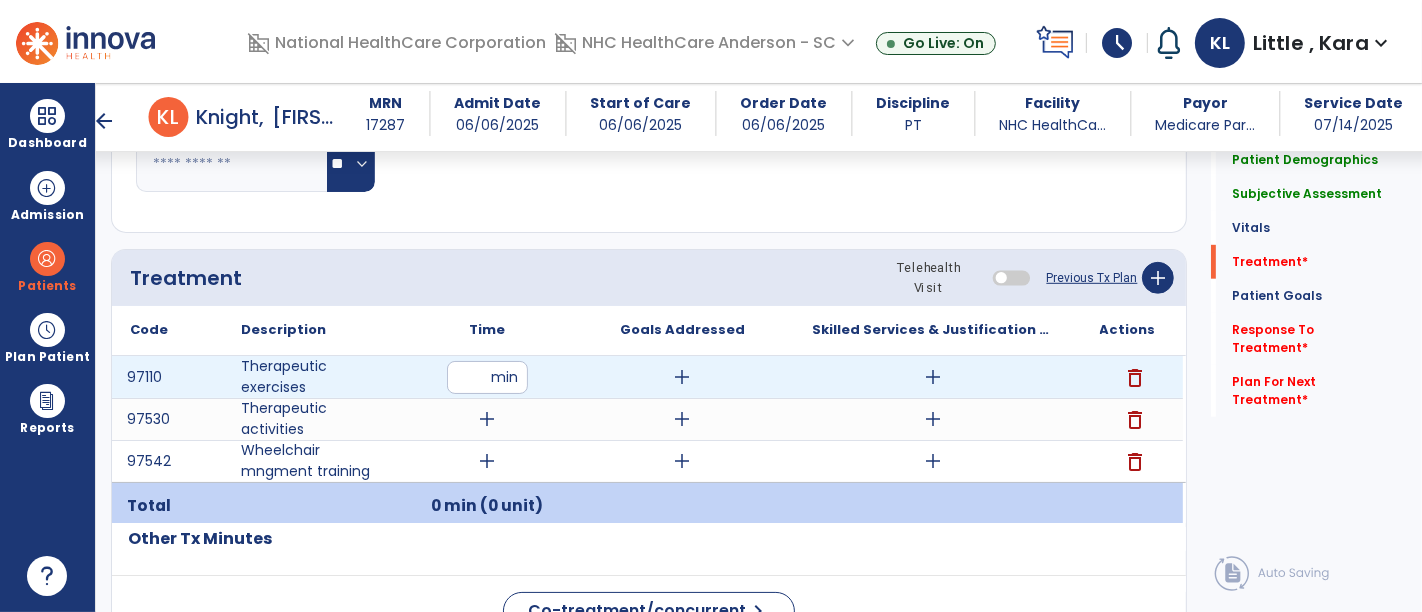 click at bounding box center (487, 377) 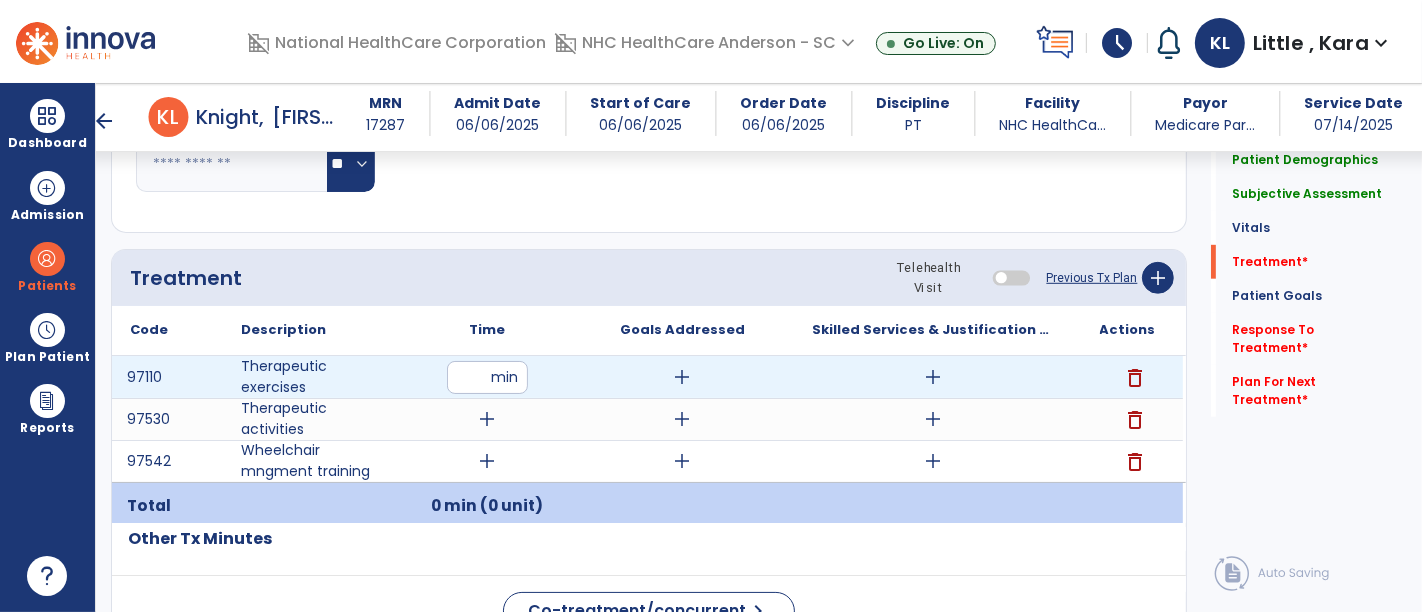 type on "**" 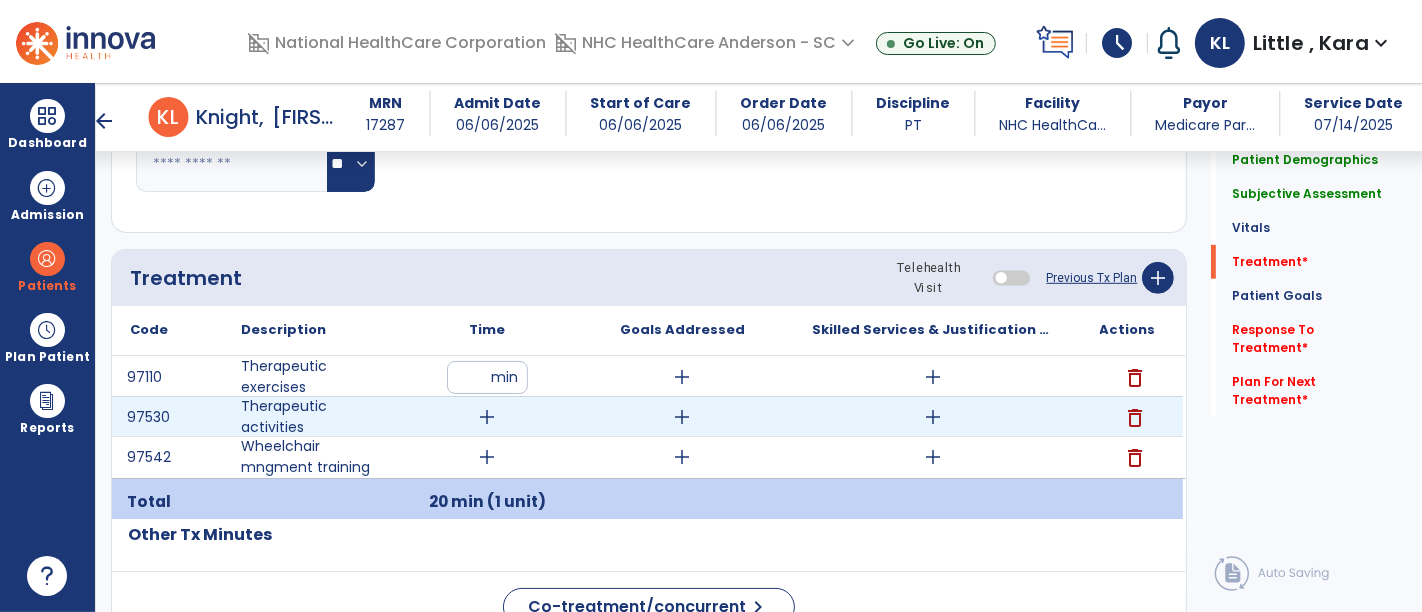 click on "add" at bounding box center (487, 417) 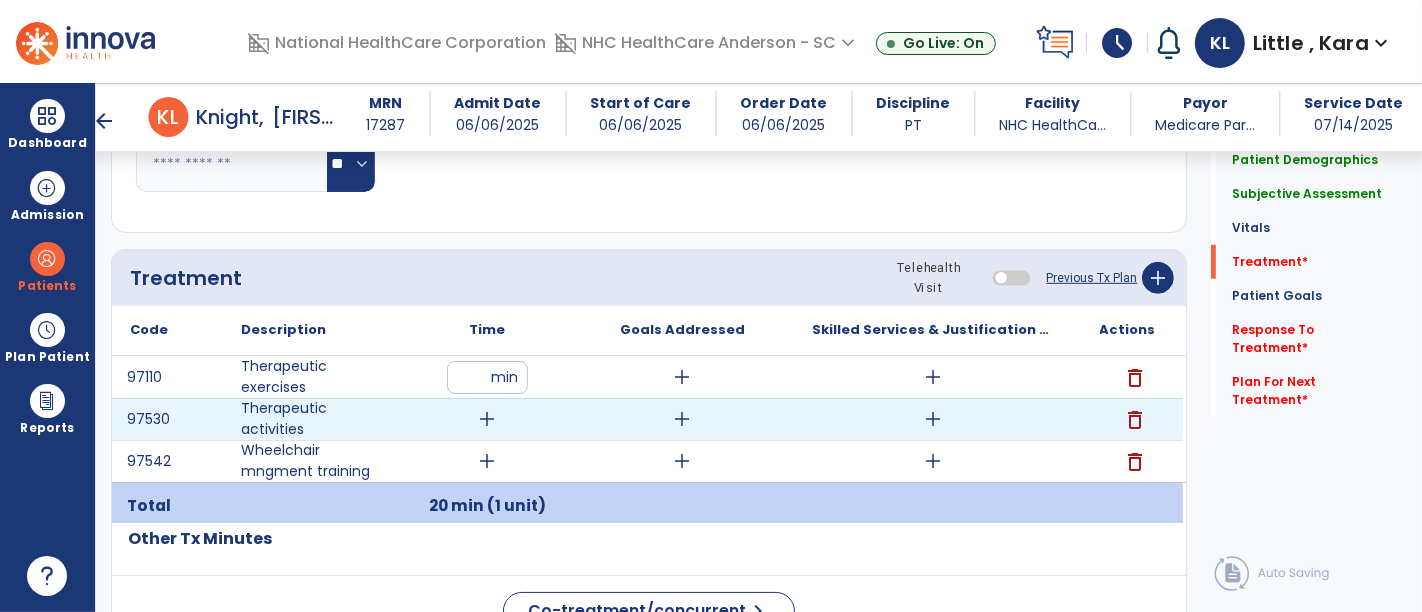 click on "add" at bounding box center (488, 419) 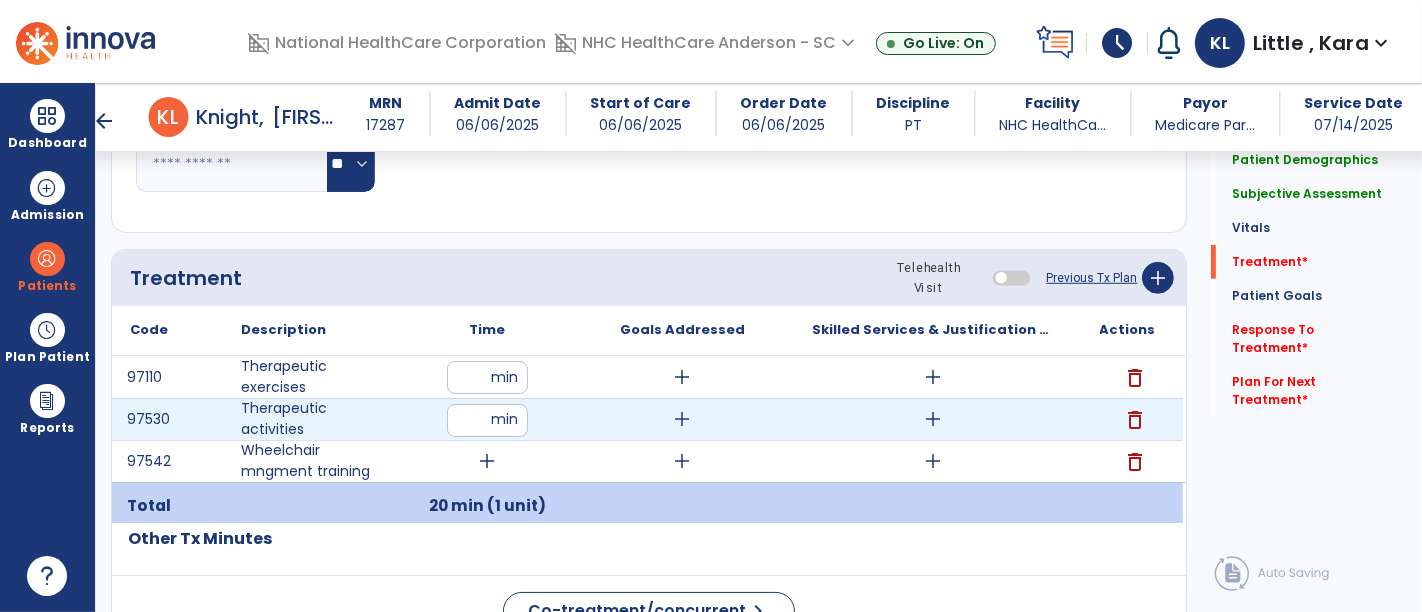 type on "**" 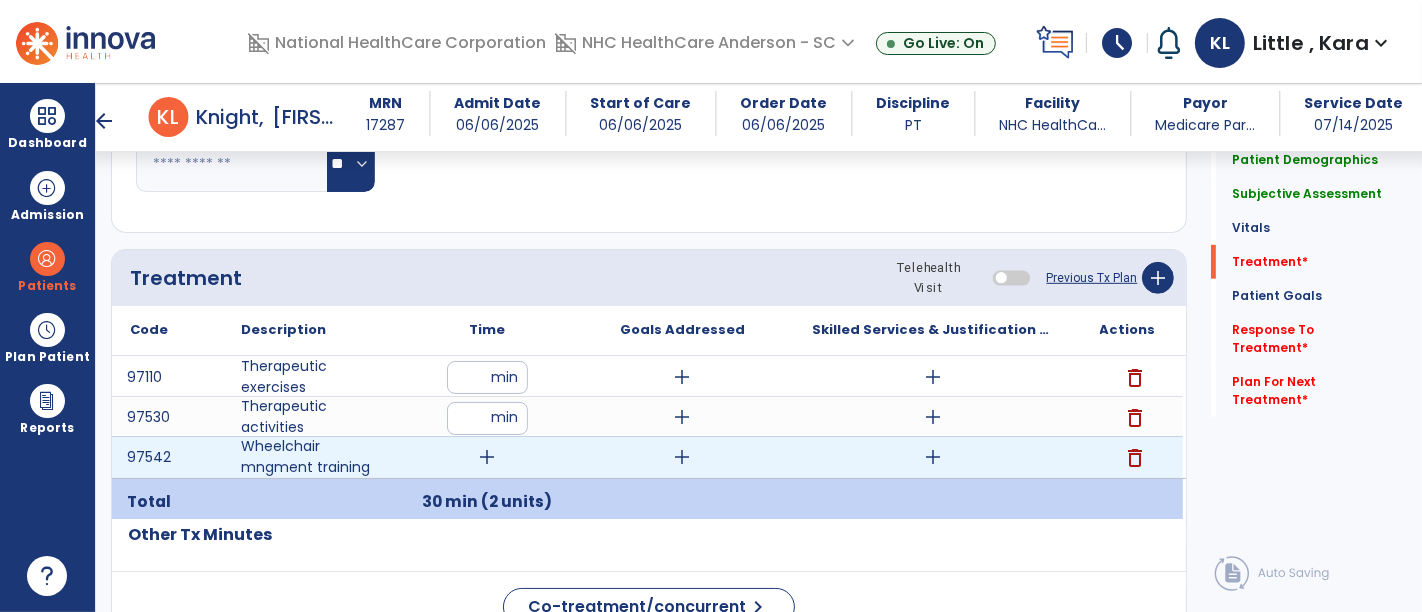 click on "add" at bounding box center [488, 457] 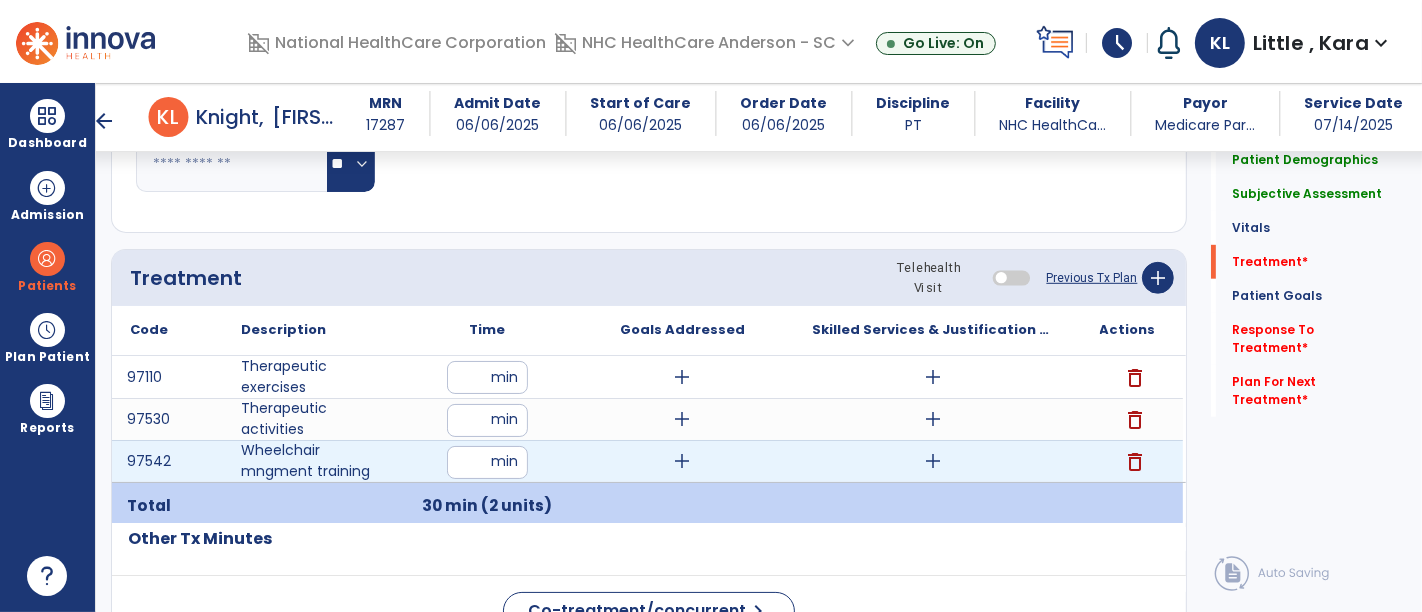 type on "**" 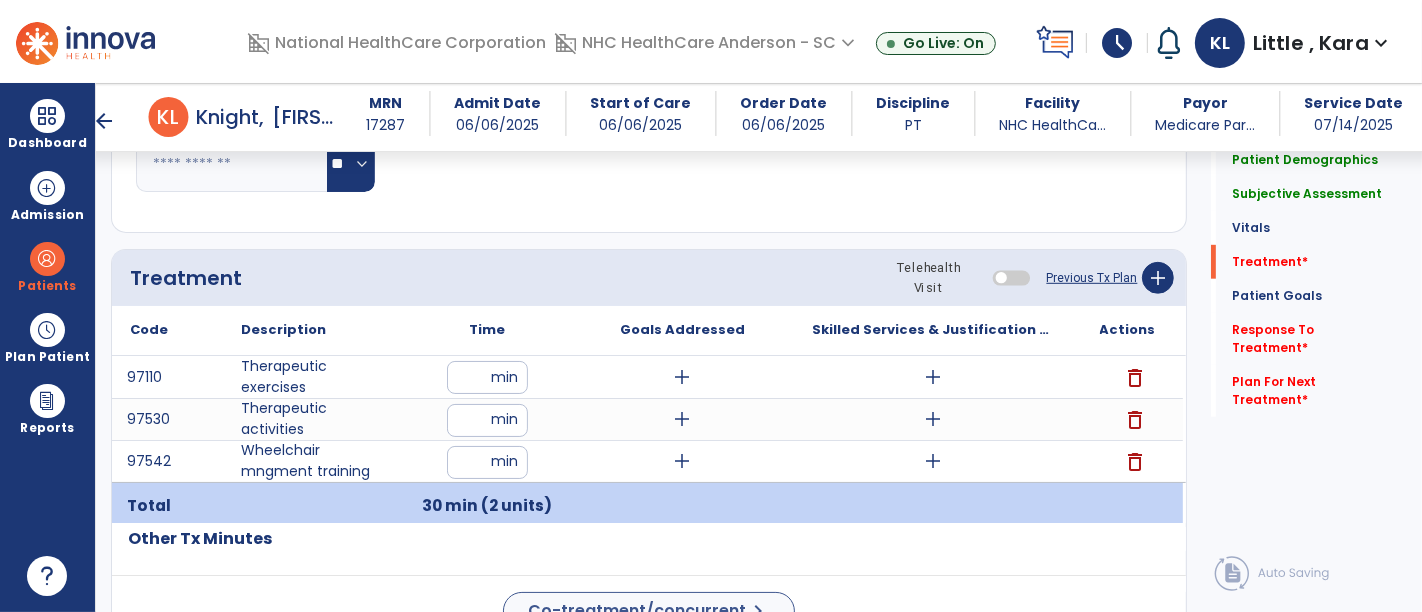 drag, startPoint x: 686, startPoint y: 589, endPoint x: 676, endPoint y: 603, distance: 17.20465 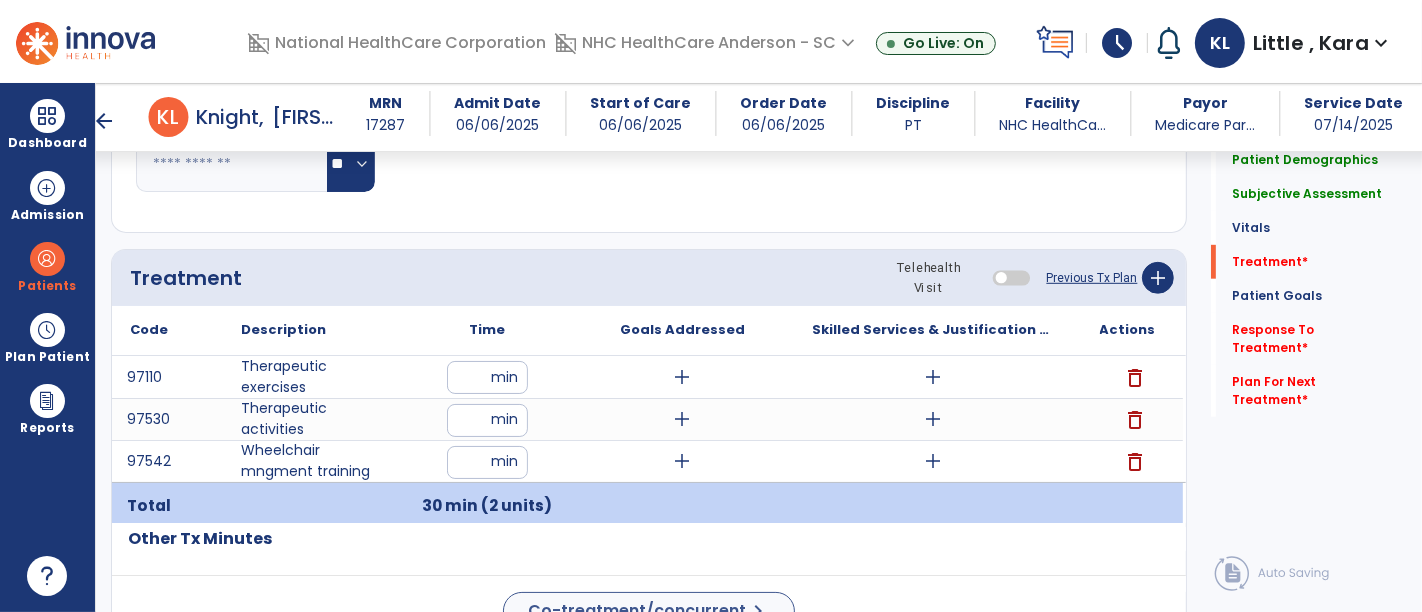 click on "Code
Description
Time" 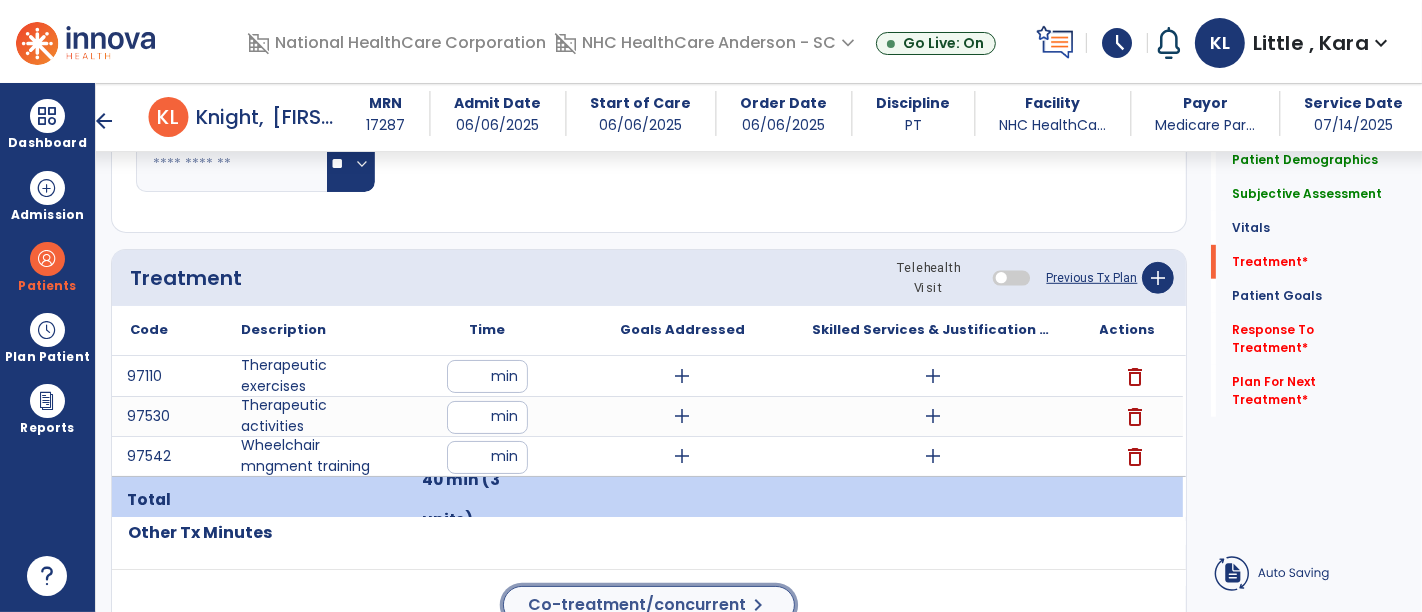 click on "Co-treatment/concurrent" 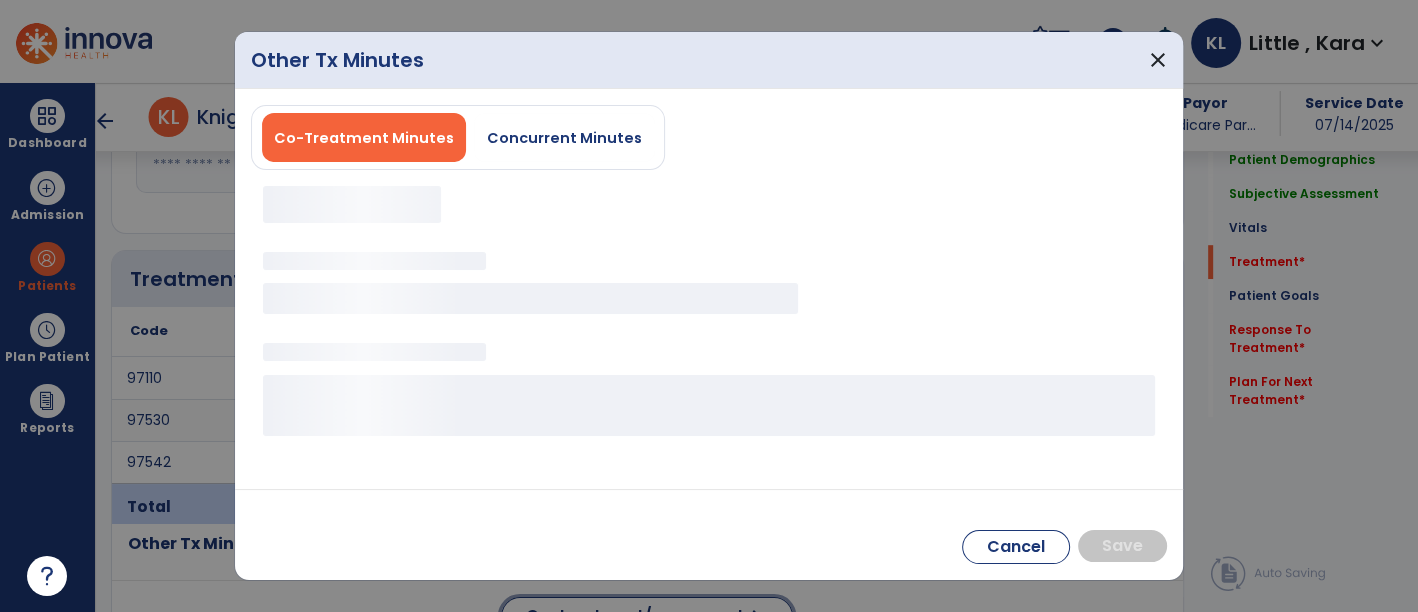 scroll, scrollTop: 1000, scrollLeft: 0, axis: vertical 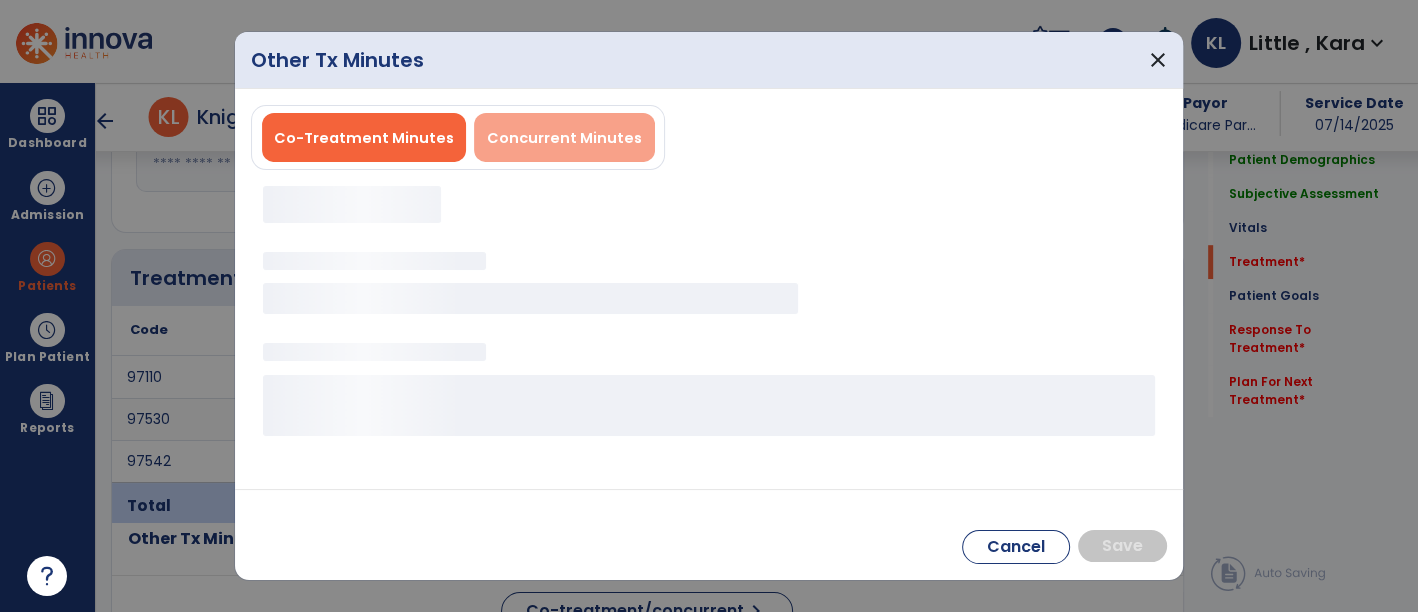 click on "Concurrent Minutes" at bounding box center [564, 137] 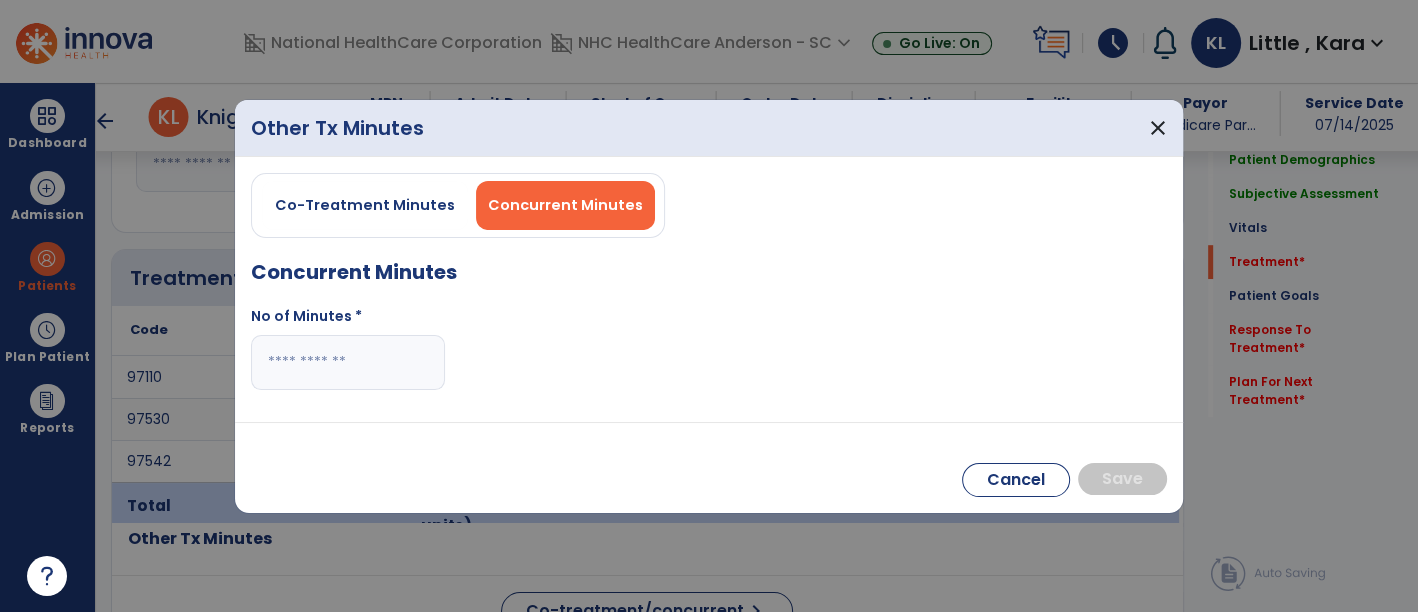 click at bounding box center [348, 362] 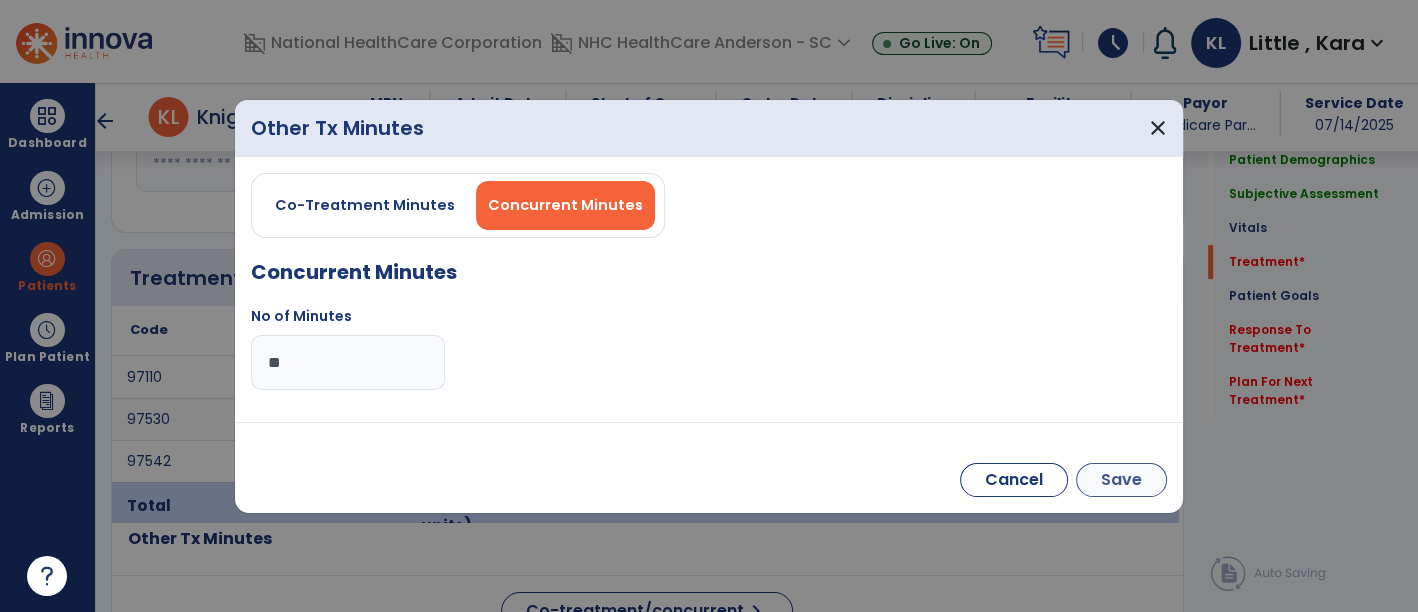 type on "**" 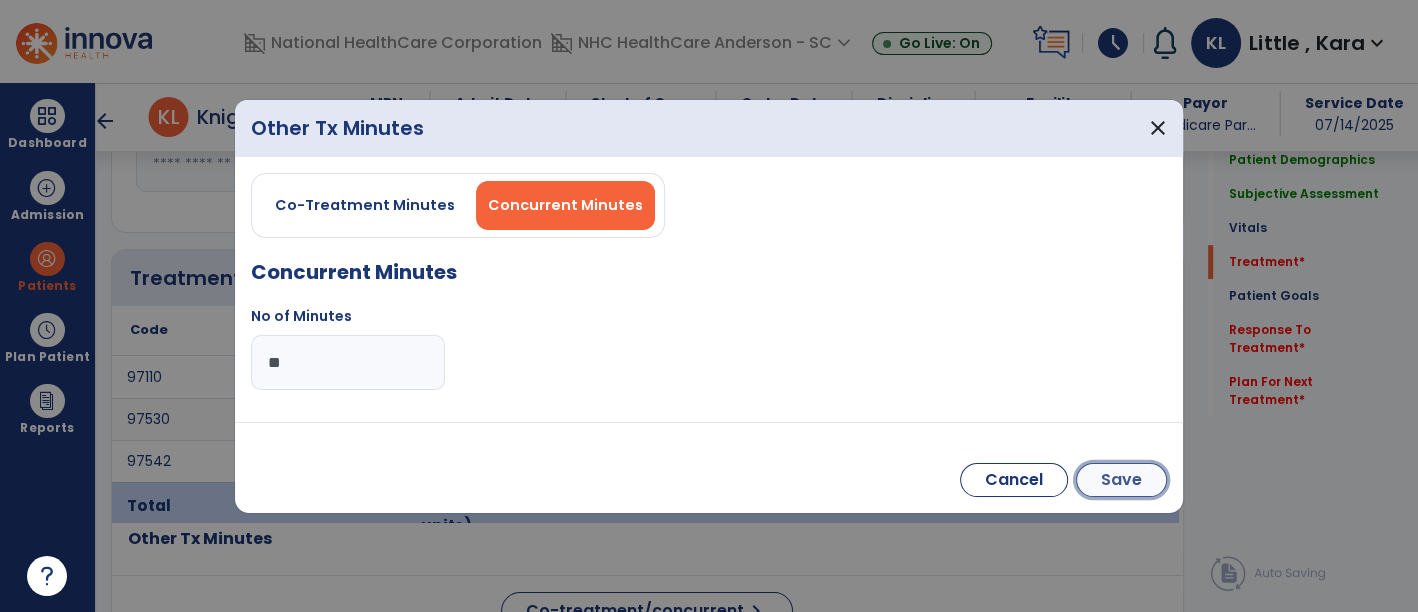 click on "Save" at bounding box center [1121, 480] 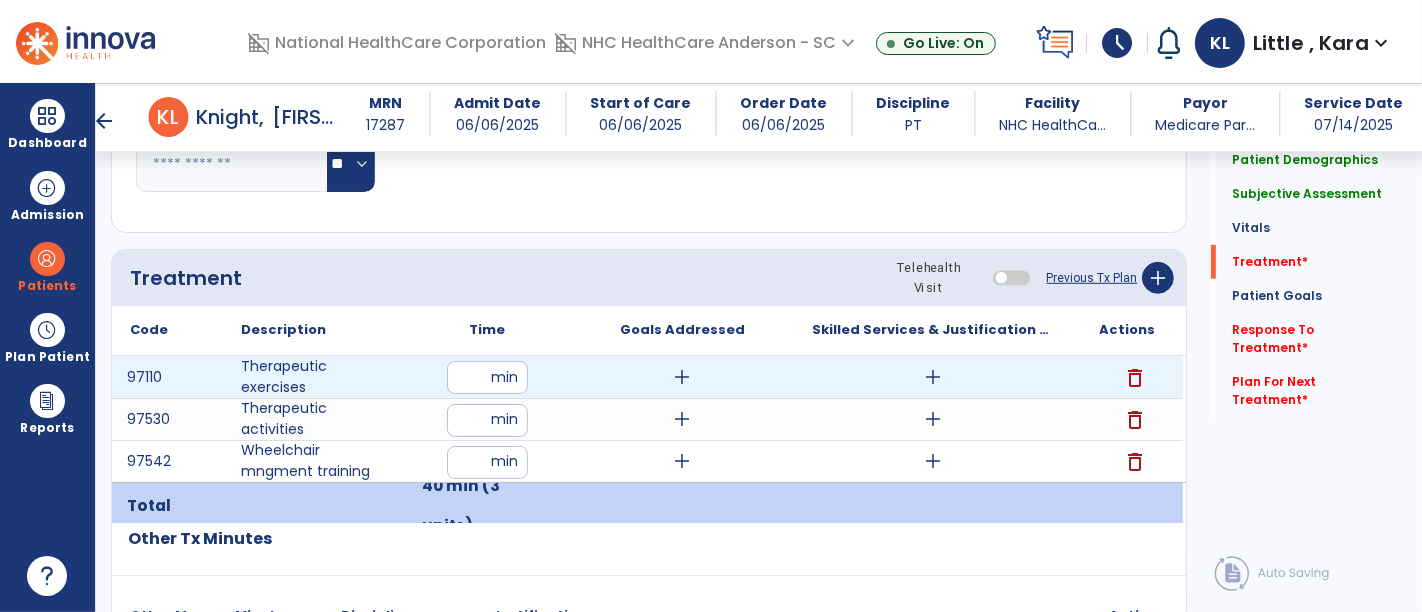 click on "add" at bounding box center (933, 377) 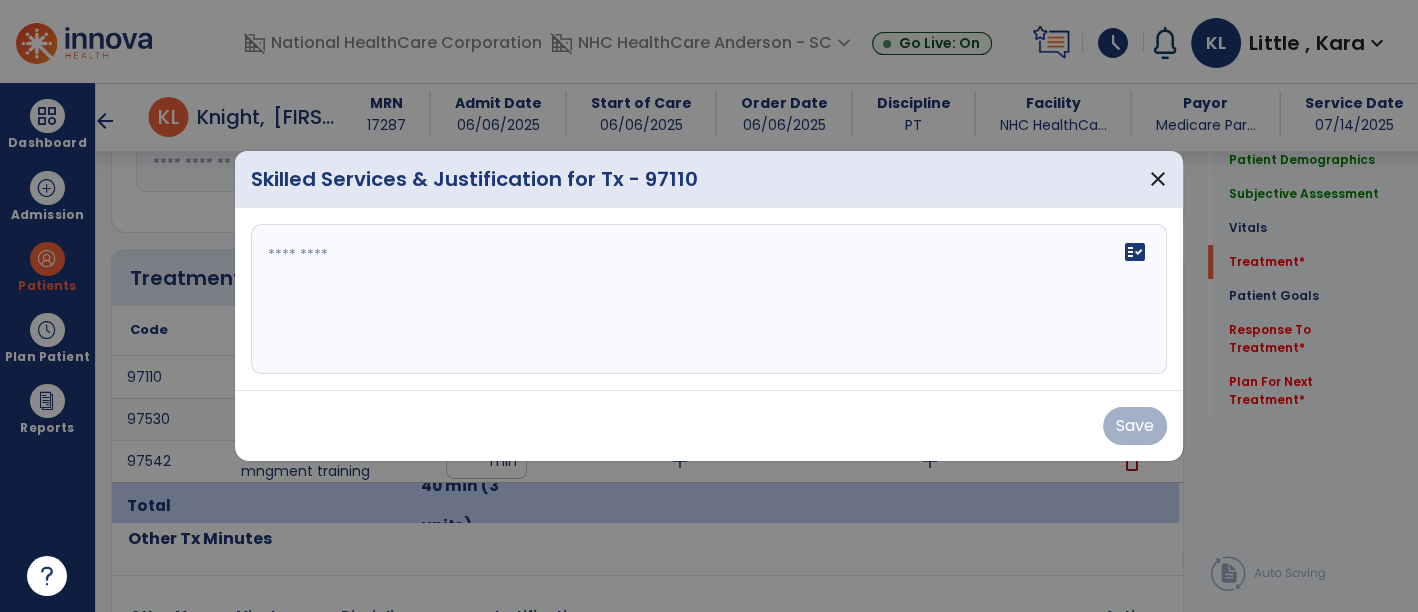 scroll, scrollTop: 1000, scrollLeft: 0, axis: vertical 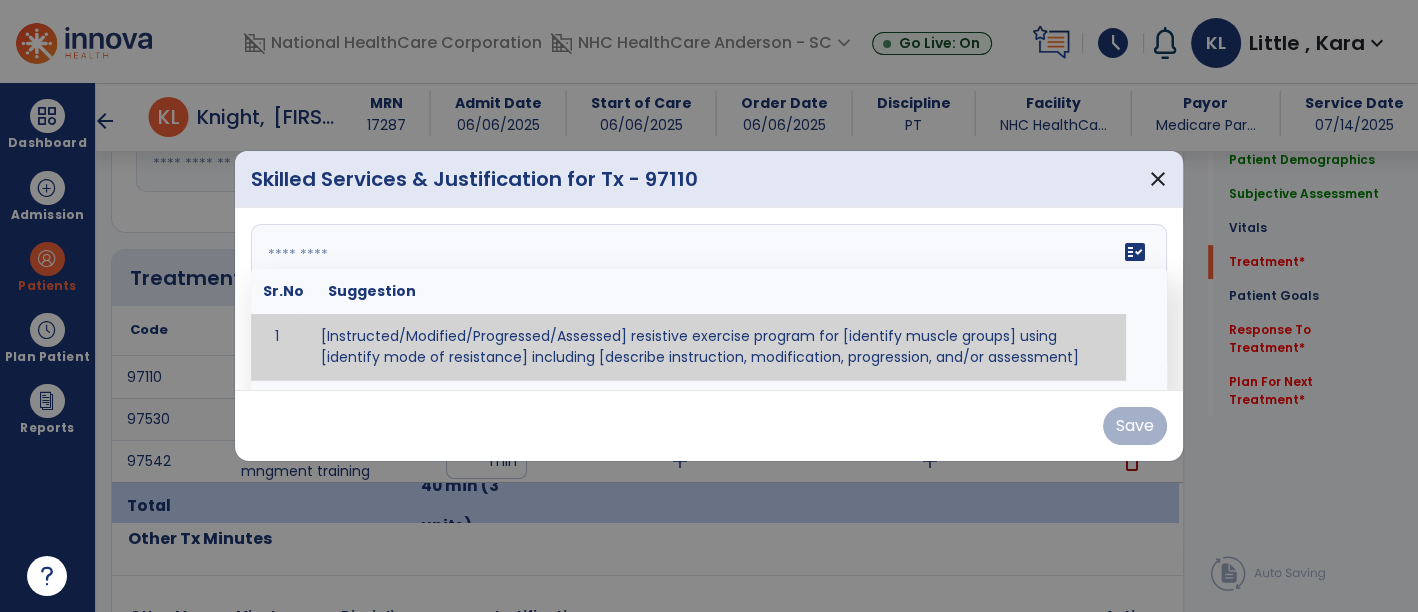 click on "fact_check  Sr.No Suggestion 1 [Instructed/Modified/Progressed/Assessed] resistive exercise program for [identify muscle groups] using [identify mode of resistance] including [describe instruction, modification, progression, and/or assessment] 2 [Instructed/Modified/Progressed/Assessed] aerobic exercise program using [identify equipment/mode] including [describe instruction, modification,progression, and/or assessment] 3 [Instructed/Modified/Progressed/Assessed] [PROM/A/AROM/AROM] program for [identify joint movements] using [contract-relax, over-pressure, inhibitory techniques, other] 4 [Assessed/Tested] aerobic capacity with administration of [aerobic capacity test]" at bounding box center [709, 299] 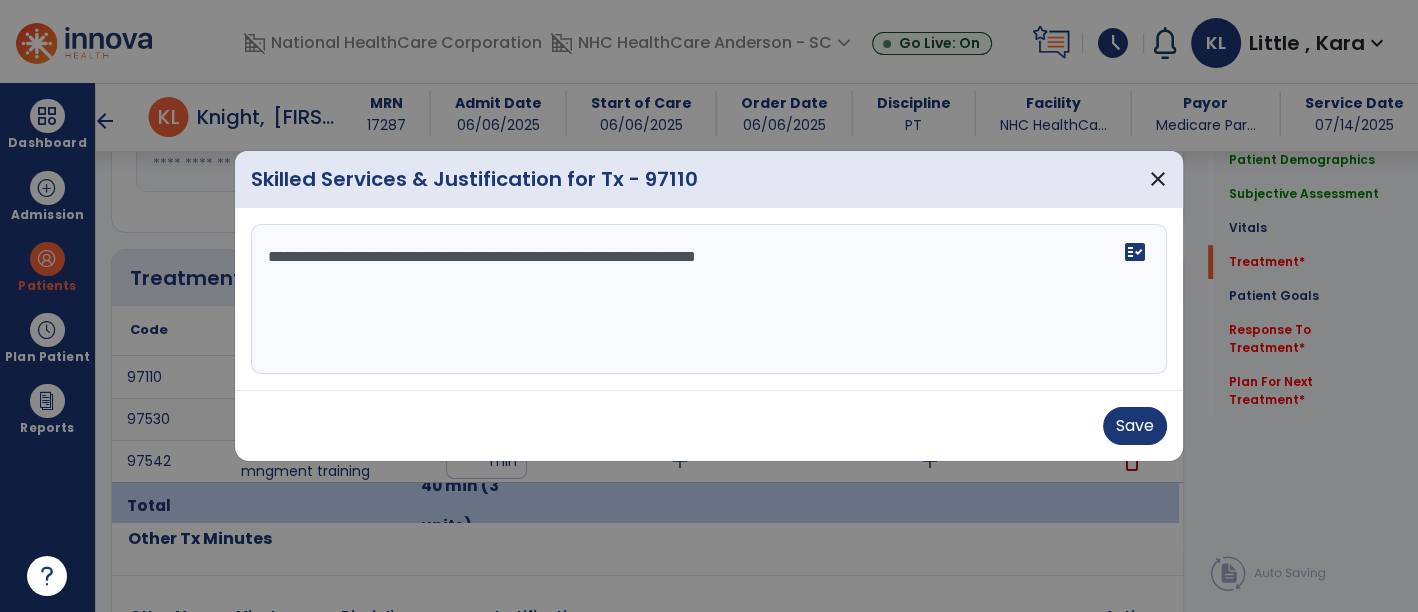 click on "**********" at bounding box center [709, 299] 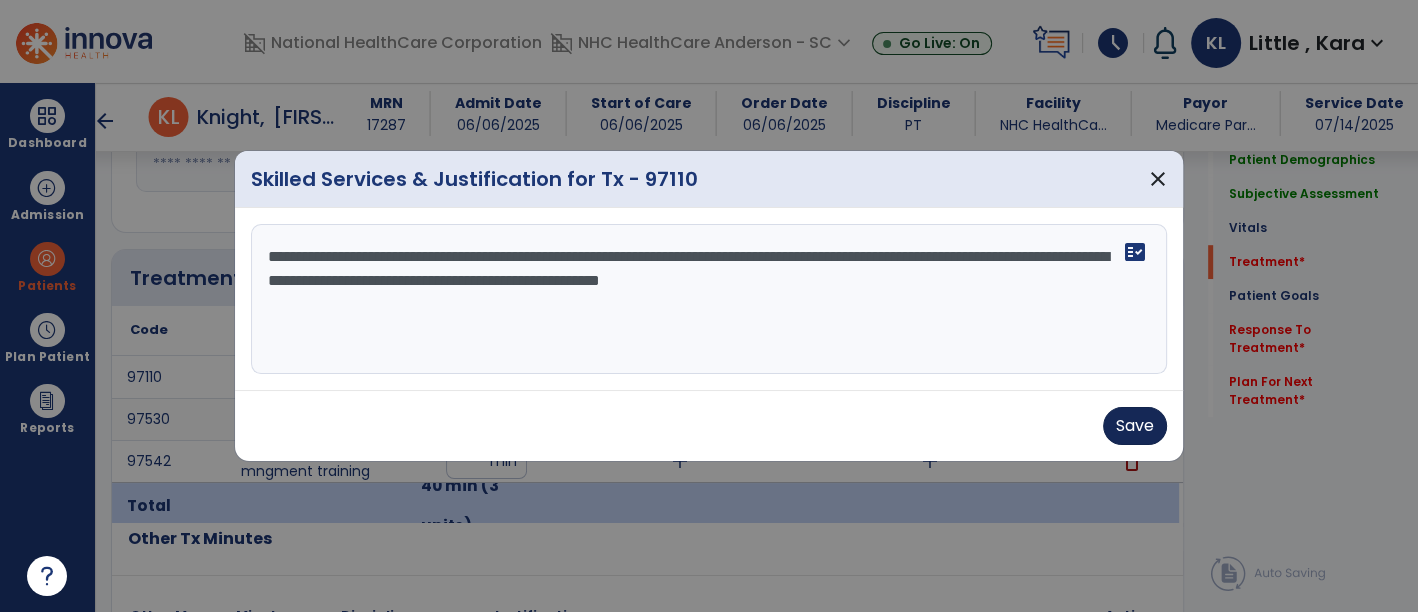 type on "**********" 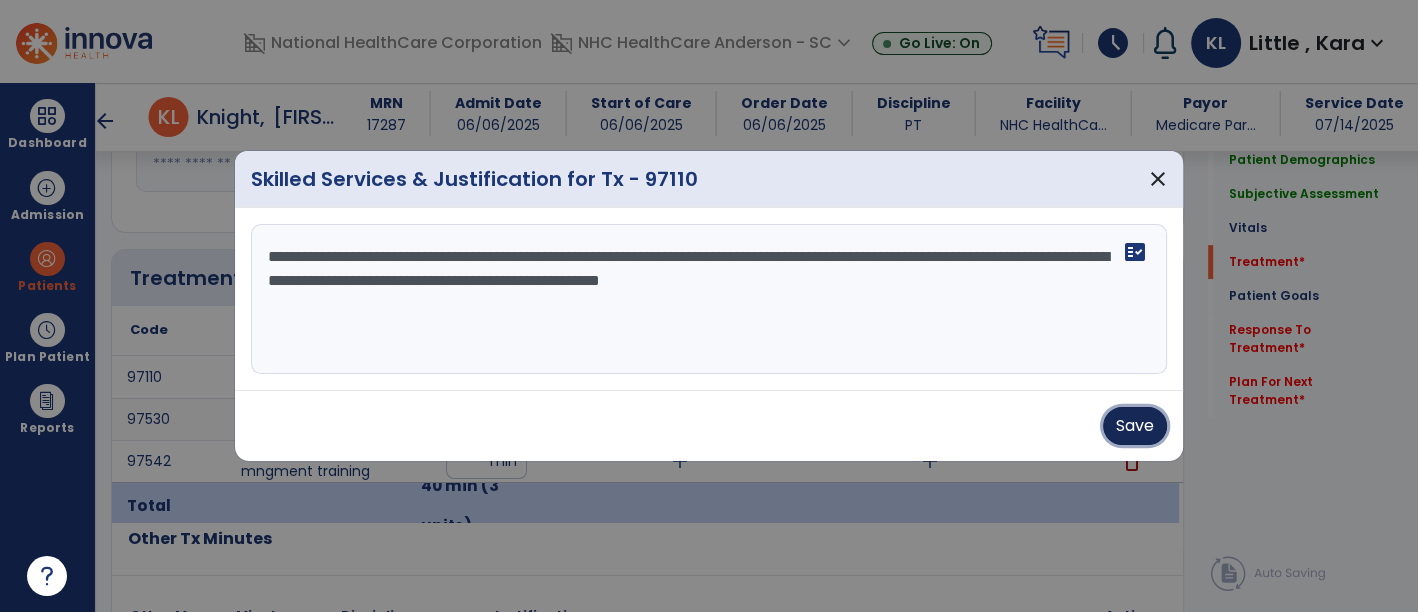 click on "Save" at bounding box center [1135, 426] 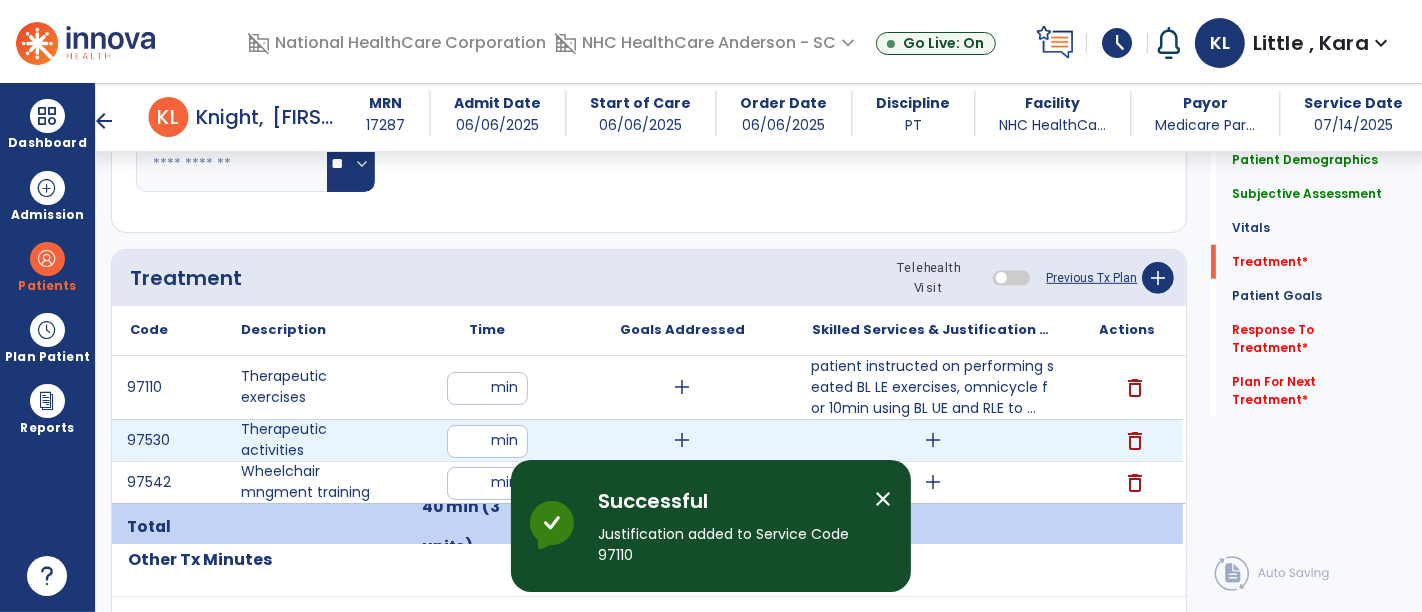click on "add" at bounding box center (933, 440) 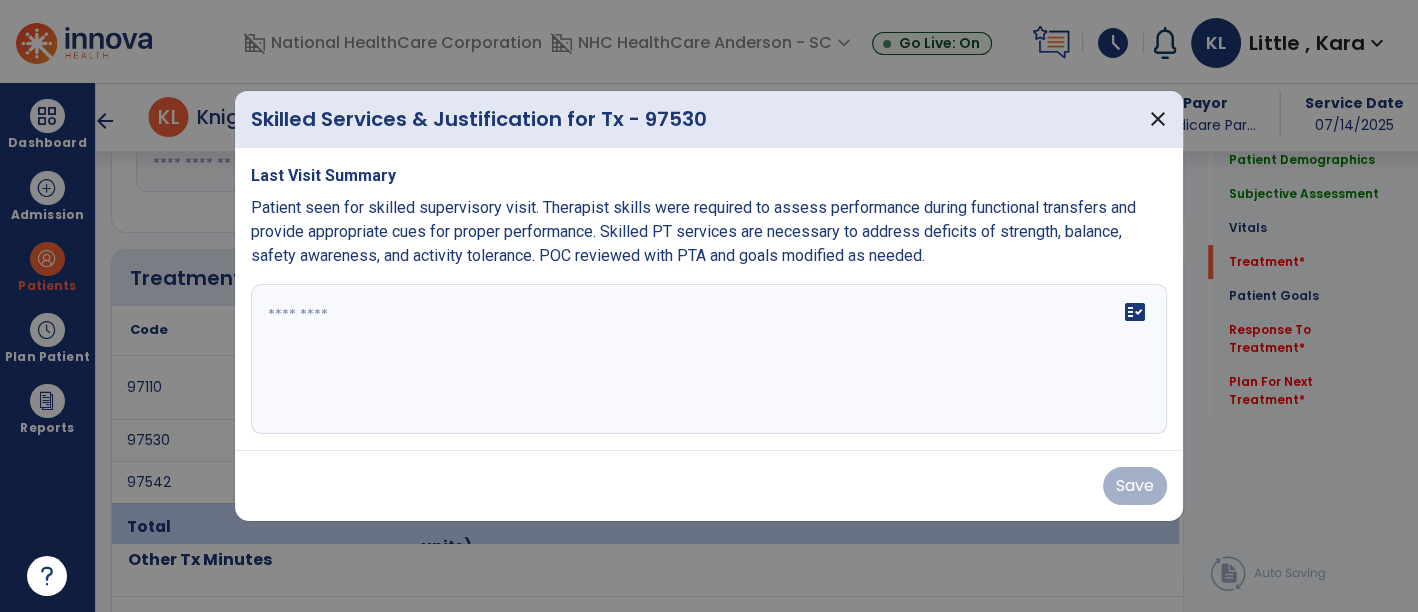 scroll, scrollTop: 1000, scrollLeft: 0, axis: vertical 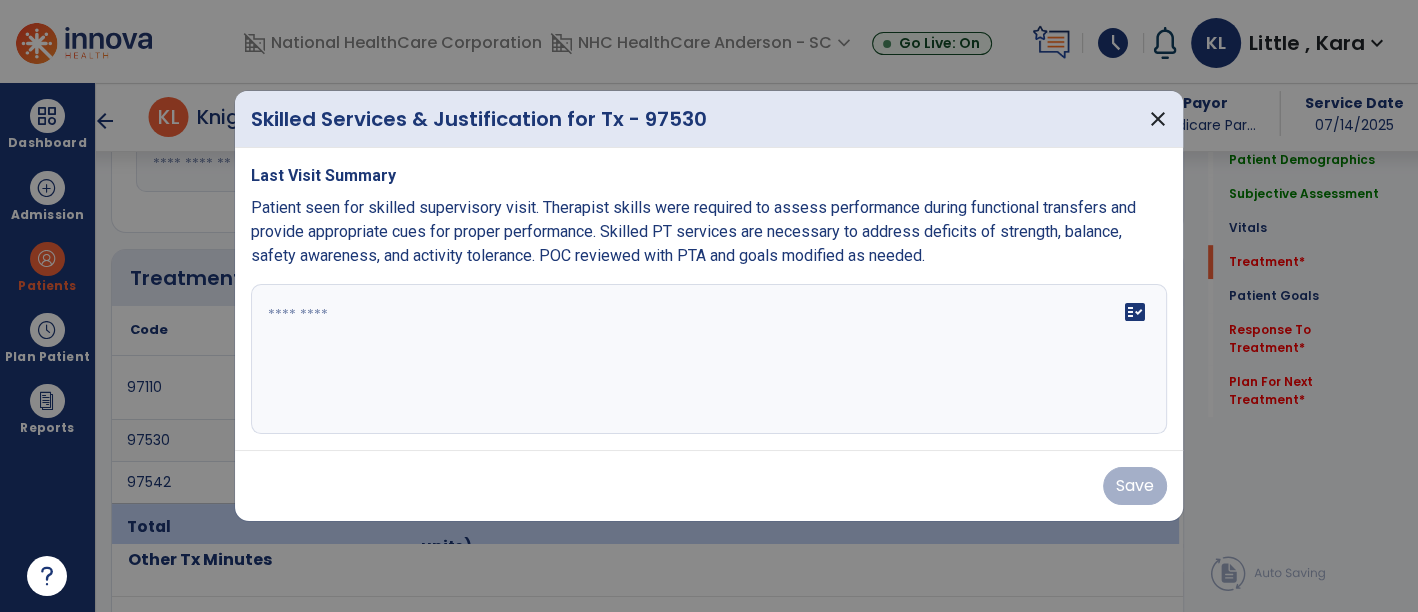 click at bounding box center (709, 359) 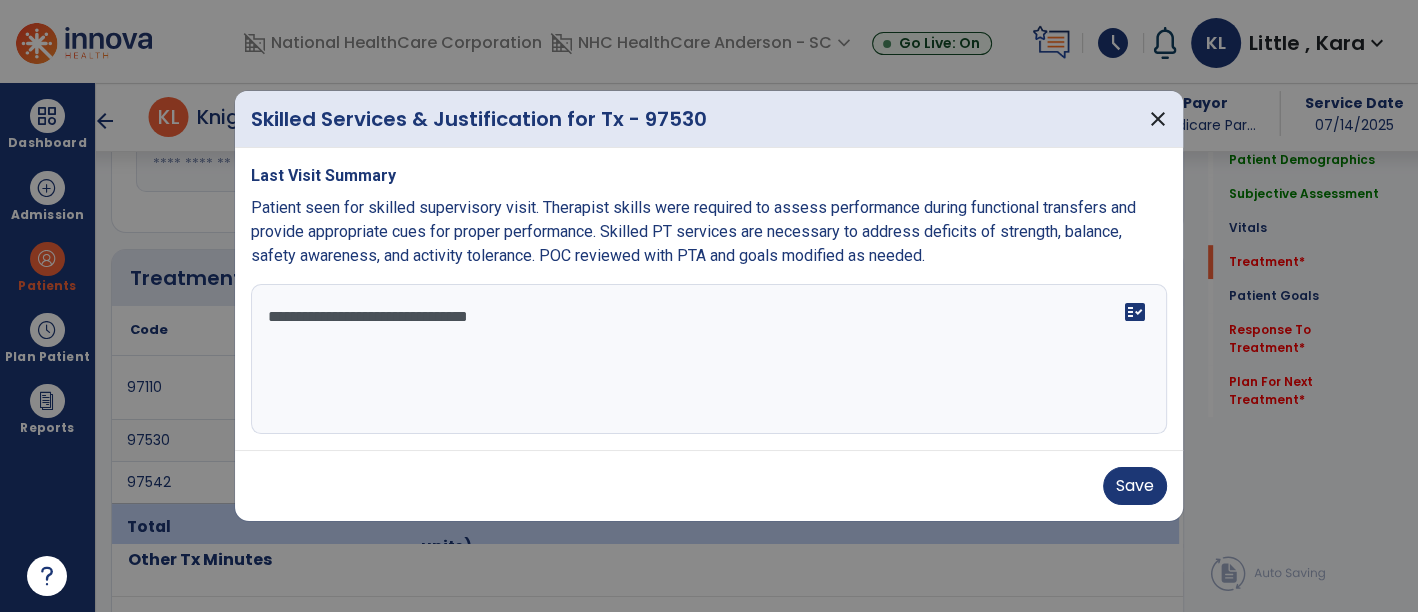 click on "Skilled Services & Justification for Tx - 97530   close" at bounding box center (709, 119) 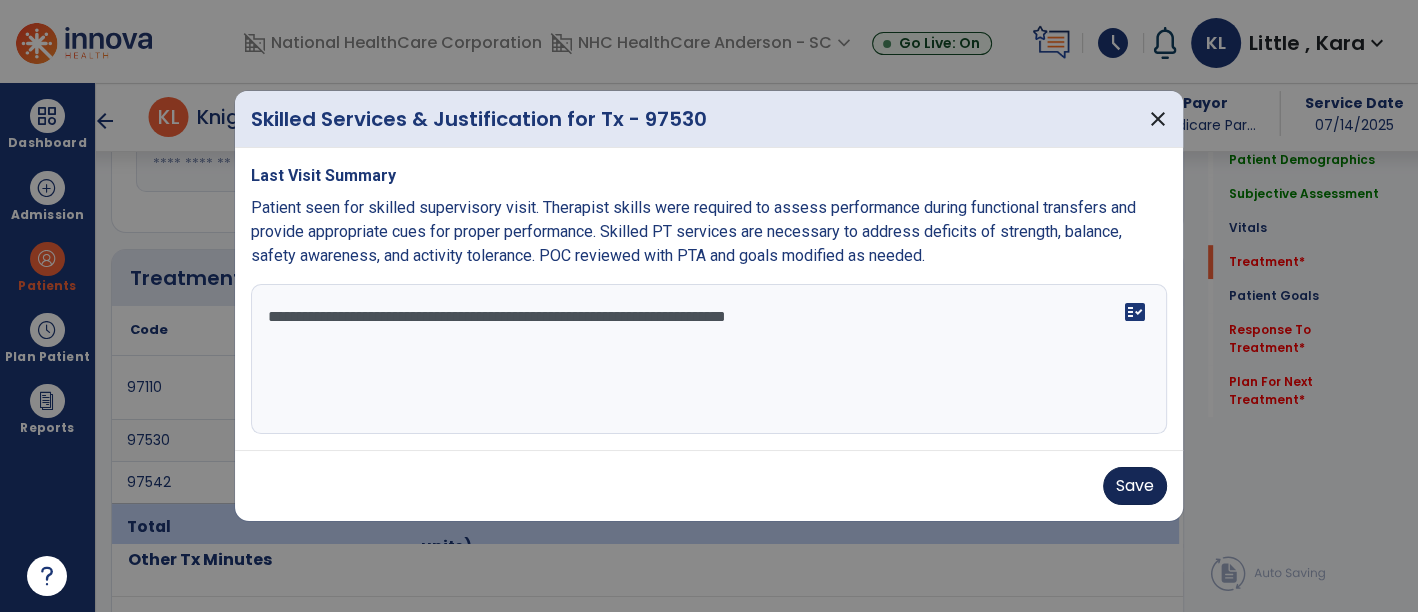 type on "**********" 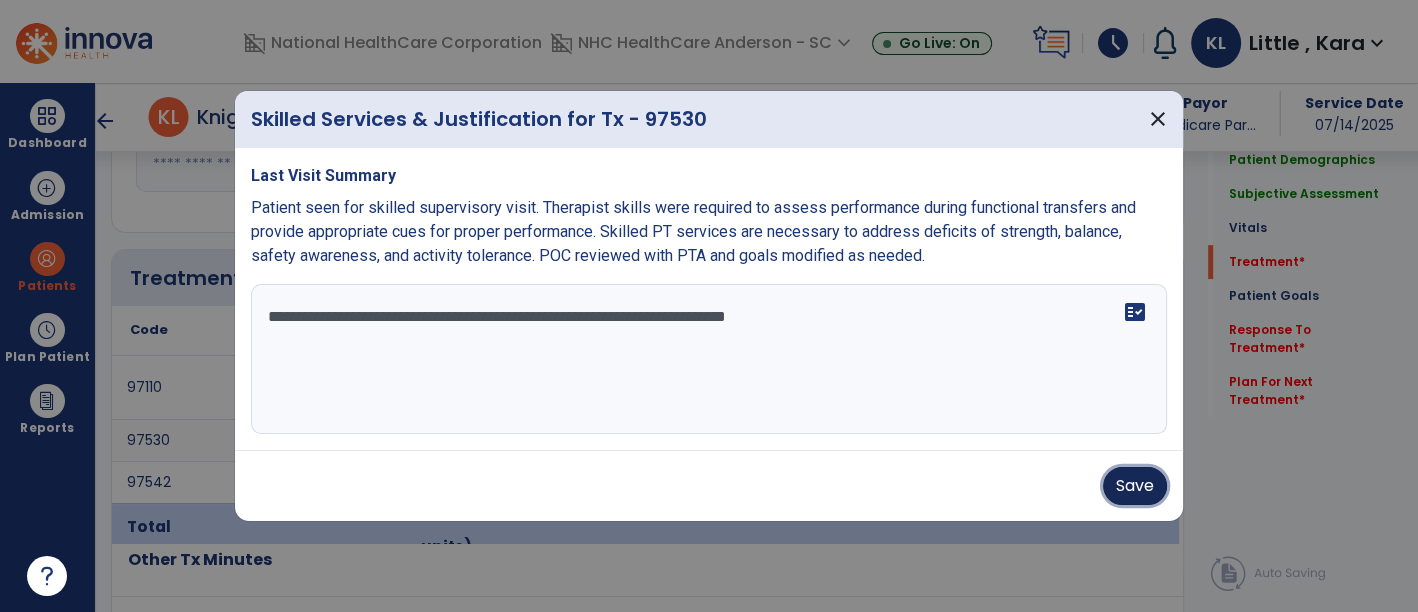 click on "Save" at bounding box center [1135, 486] 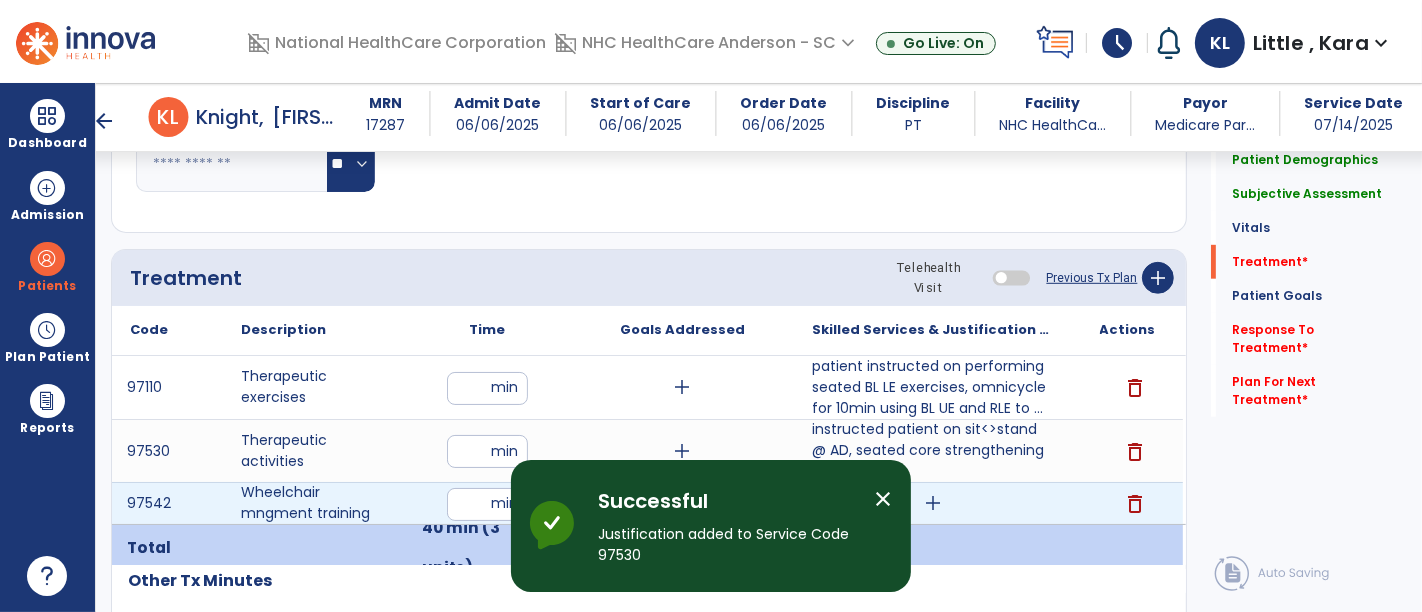 click on "add" at bounding box center (933, 503) 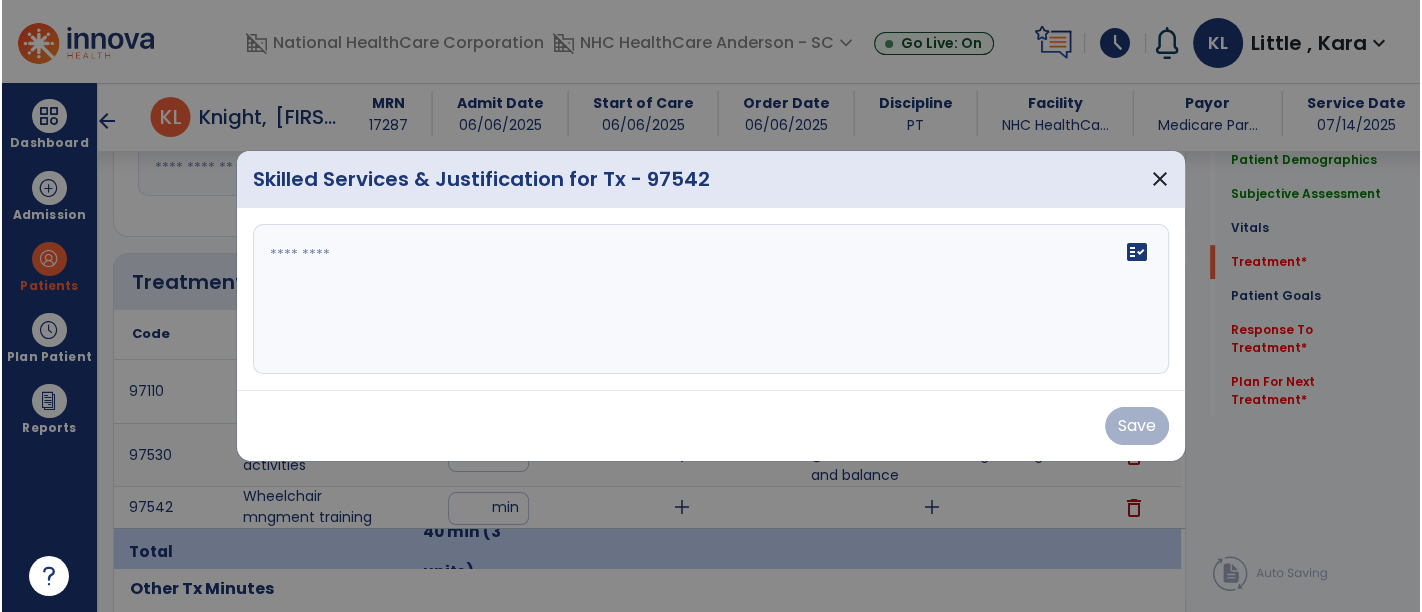 scroll, scrollTop: 1000, scrollLeft: 0, axis: vertical 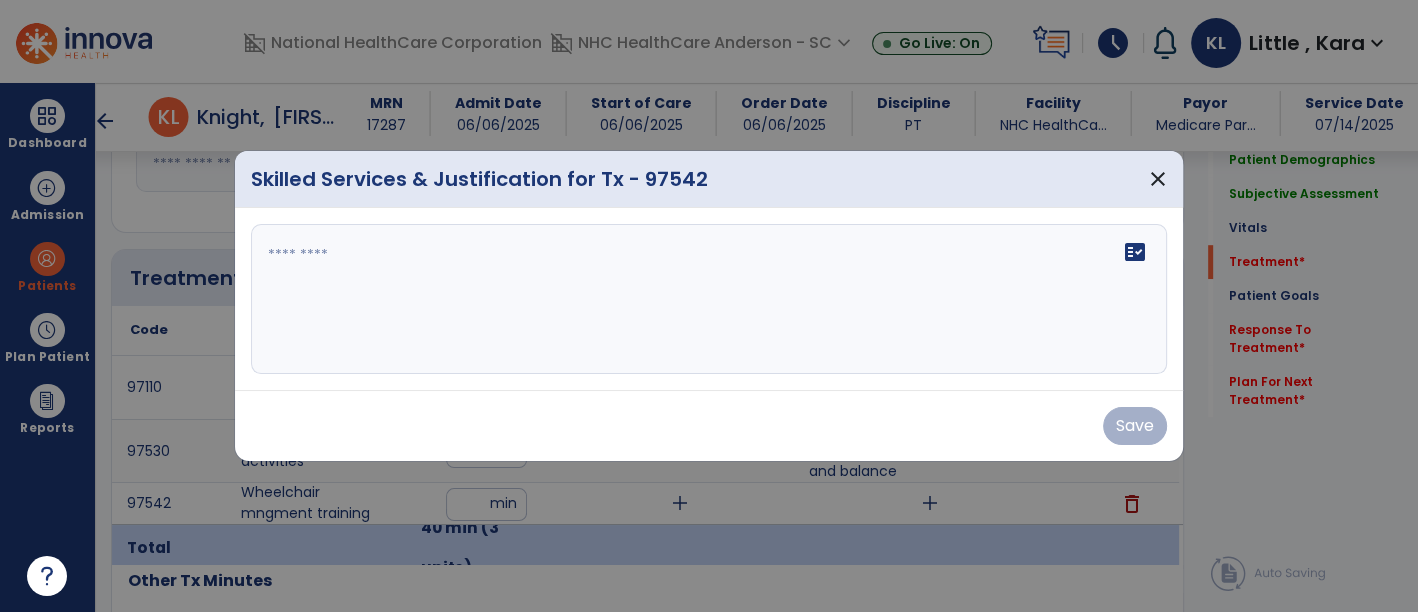 click on "fact_check" at bounding box center [709, 299] 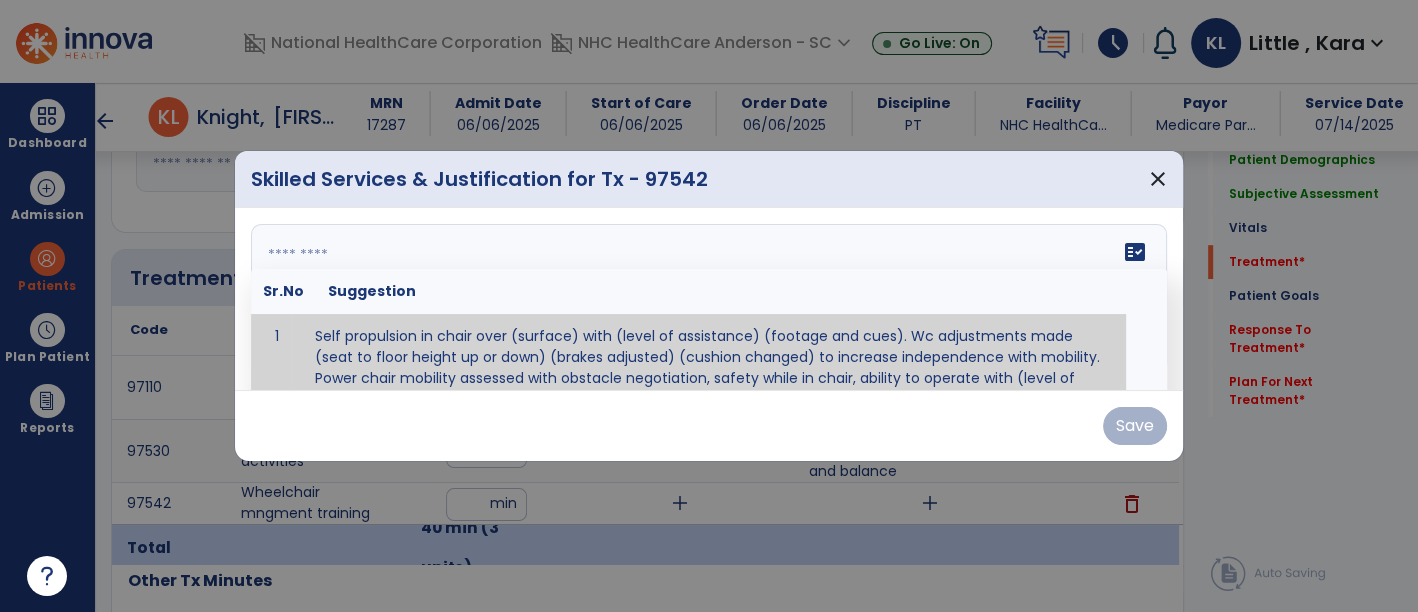click at bounding box center [707, 299] 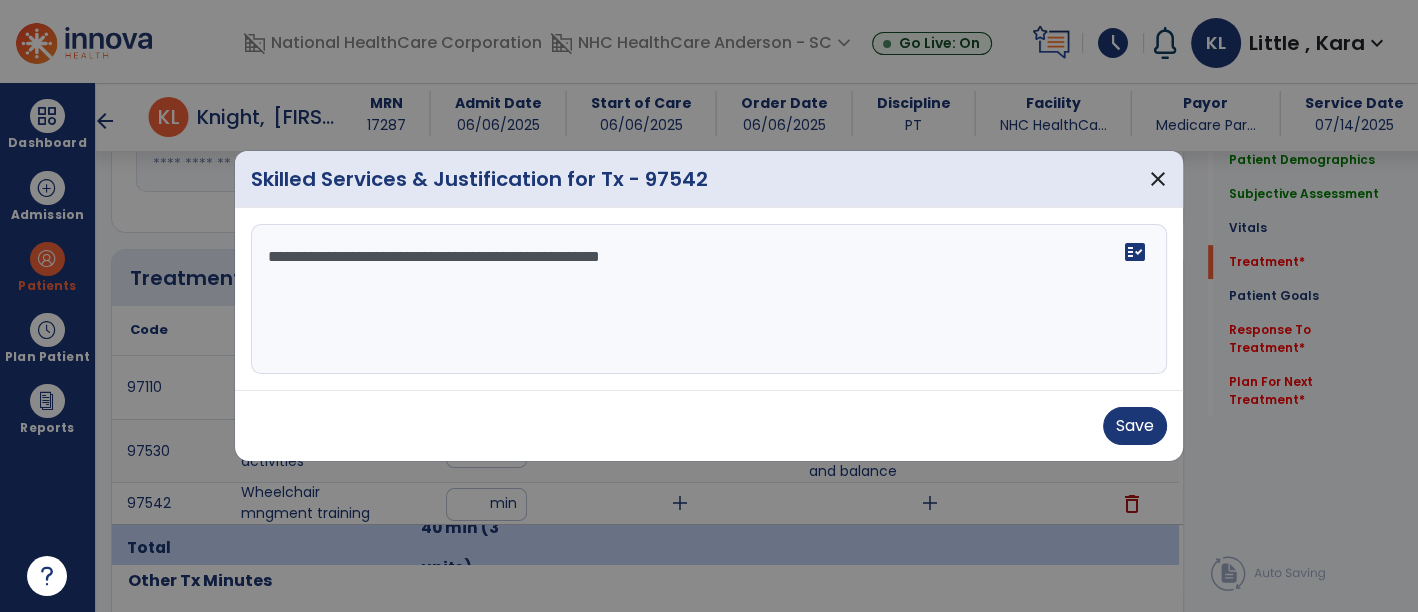 click on "**********" at bounding box center [709, 299] 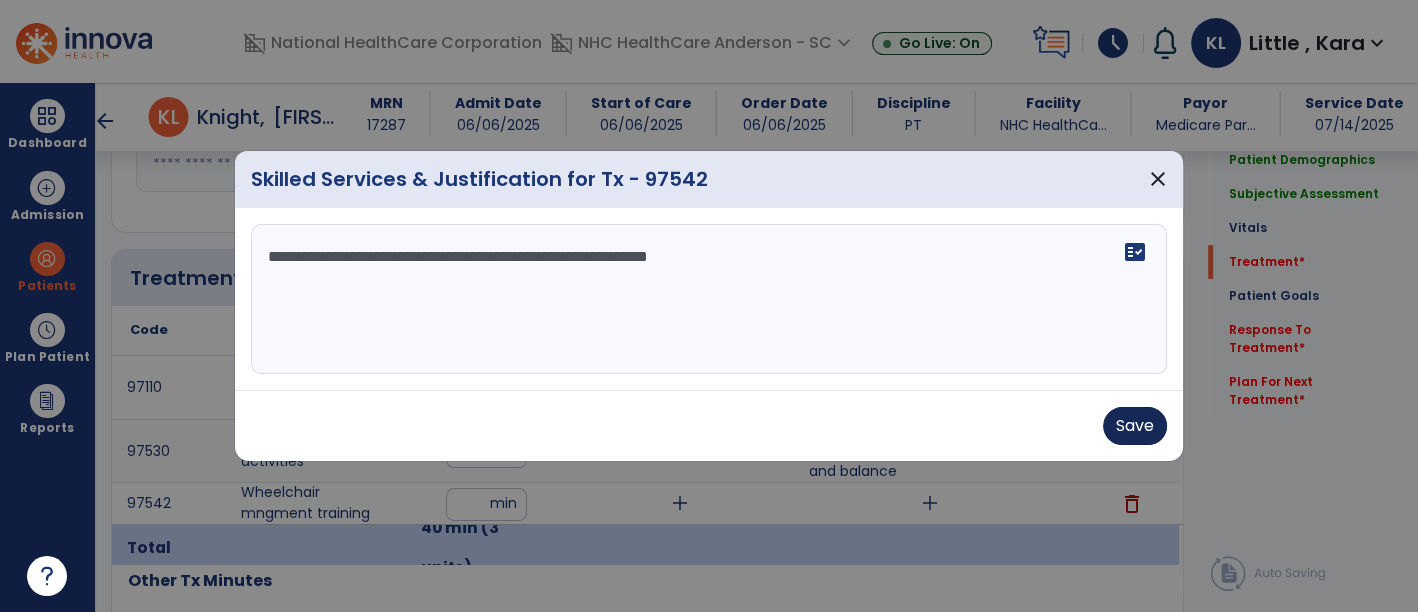 type on "**********" 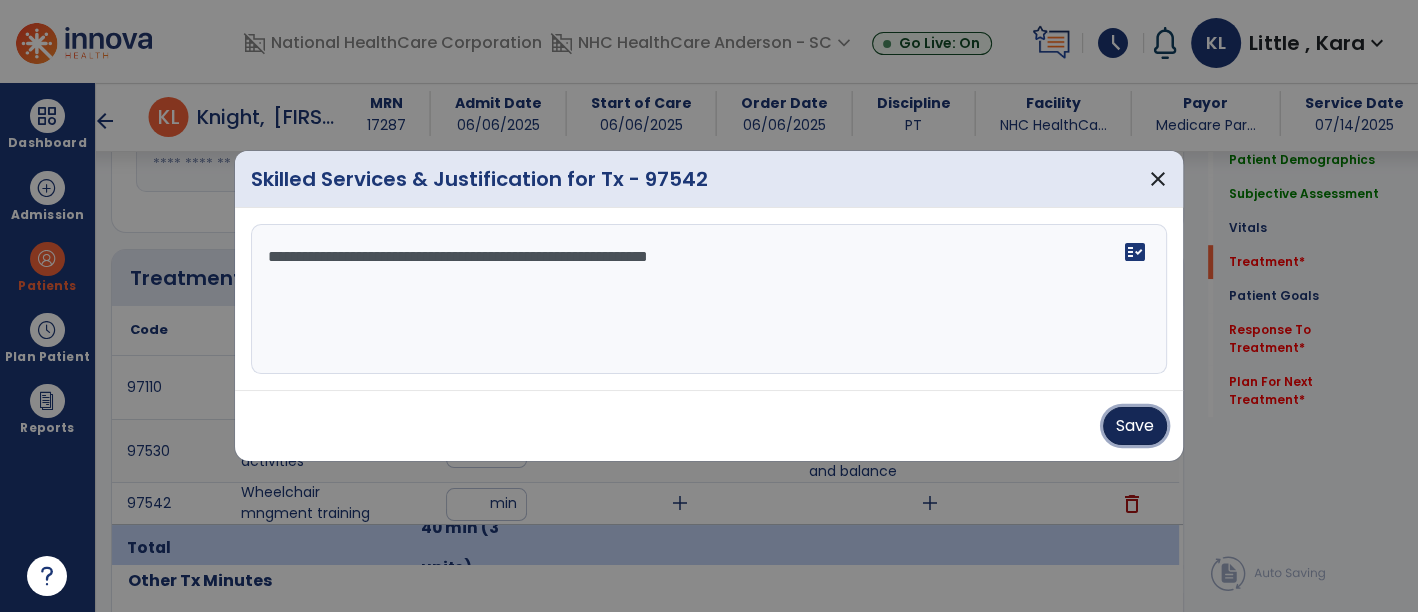click on "Save" at bounding box center (1135, 426) 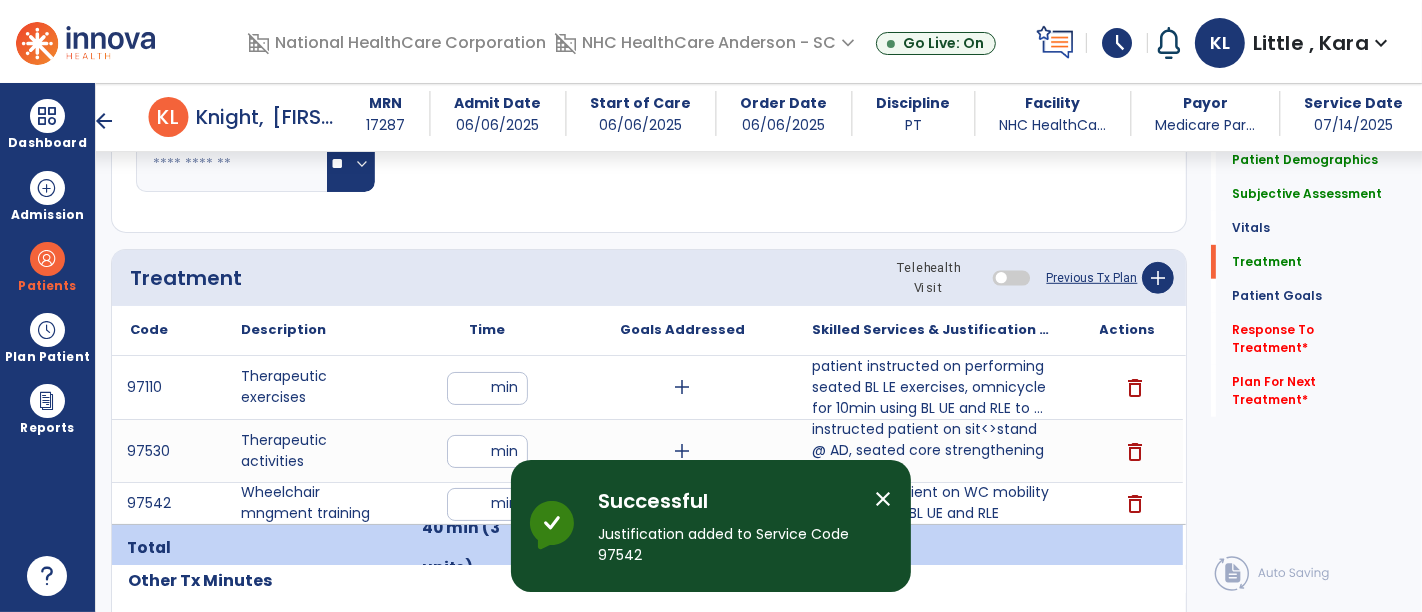 click on "close" at bounding box center [883, 499] 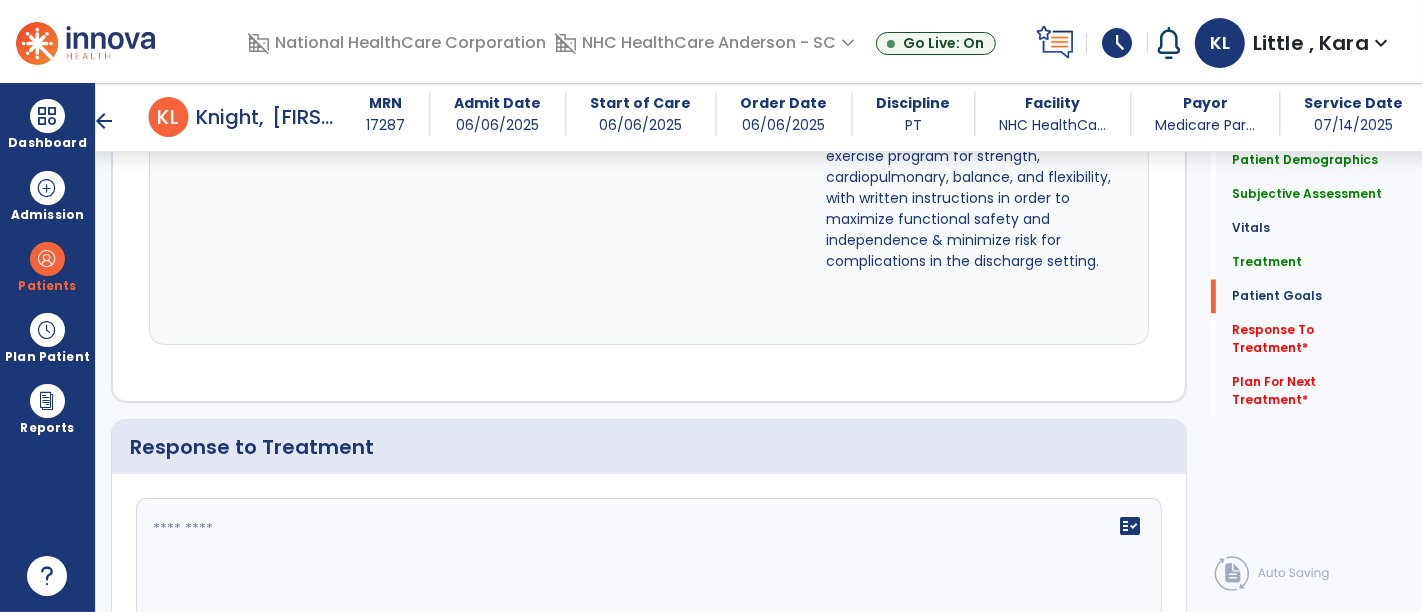 scroll, scrollTop: 3555, scrollLeft: 0, axis: vertical 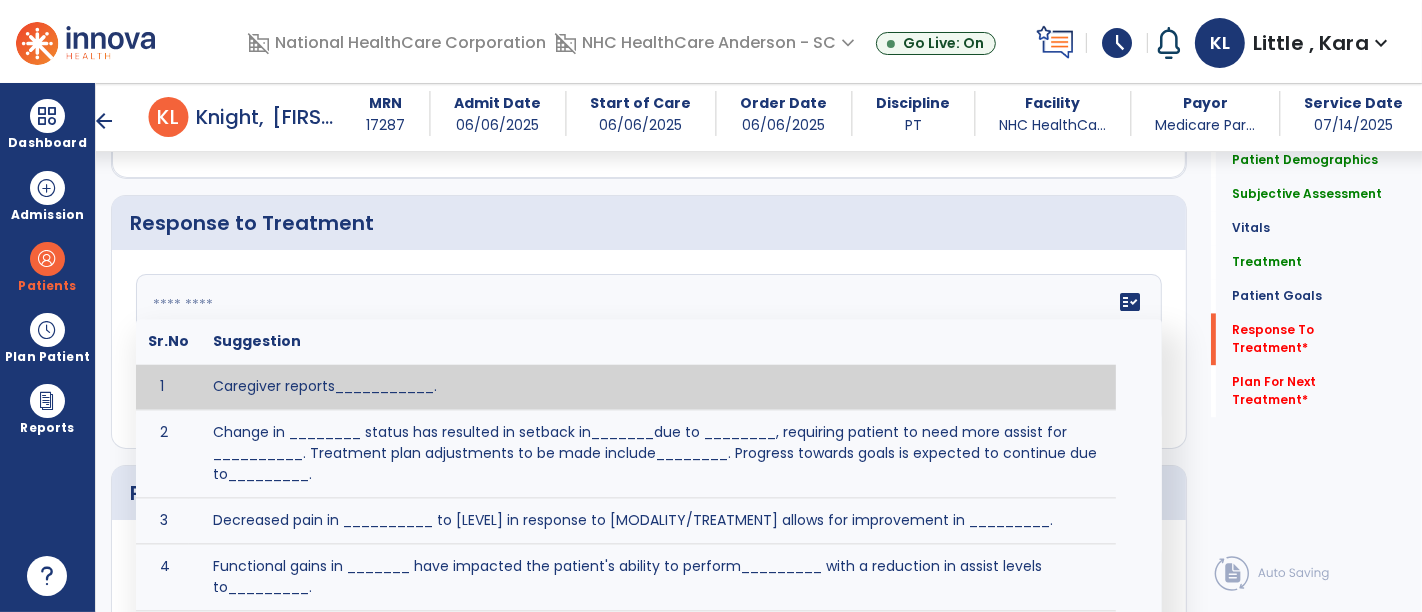 click on "fact_check  Sr.No Suggestion 1 Caregiver reports___________. 2 Change in ________ status has resulted in setback in_______due to ________, requiring patient to need more assist for __________.   Treatment plan adjustments to be made include________.  Progress towards goals is expected to continue due to_________. 3 Decreased pain in __________ to [LEVEL] in response to [MODALITY/TREATMENT] allows for improvement in _________. 4 Functional gains in _______ have impacted the patient's ability to perform_________ with a reduction in assist levels to_________. 5 Functional progress this week has been significant due to__________. 6 Gains in ________ have improved the patient's ability to perform ______with decreased levels of assist to___________. 7 Improvement in ________allows patient to tolerate higher levels of challenges in_________. 8 Pain in [AREA] has decreased to [LEVEL] in response to [TREATMENT/MODALITY], allowing fore ease in completing__________. 9 10 11 12 13 14 15 16 17 18 19 20 21" 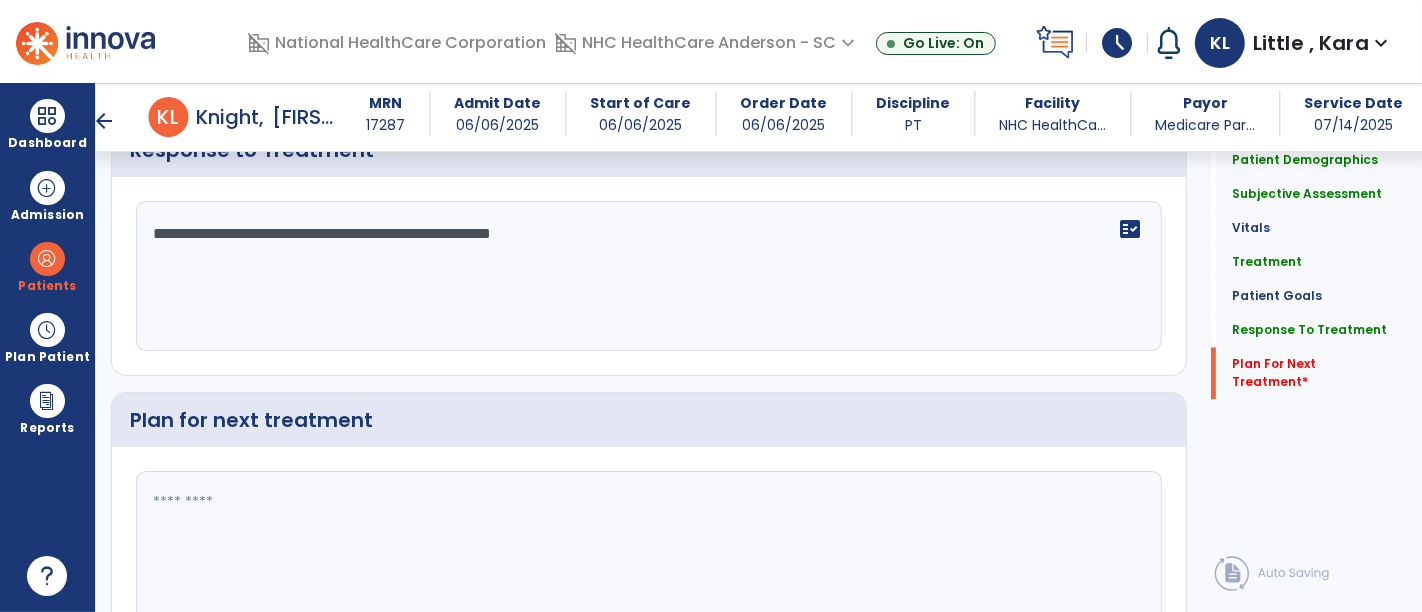 scroll, scrollTop: 3696, scrollLeft: 0, axis: vertical 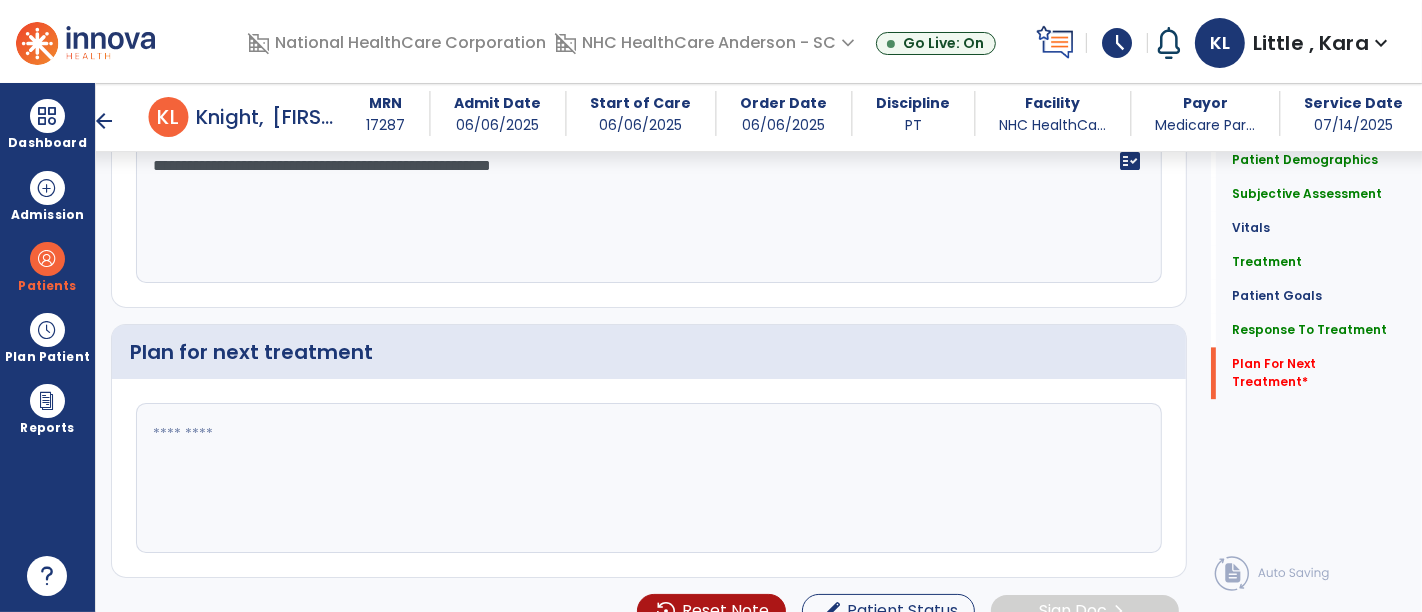 type on "**********" 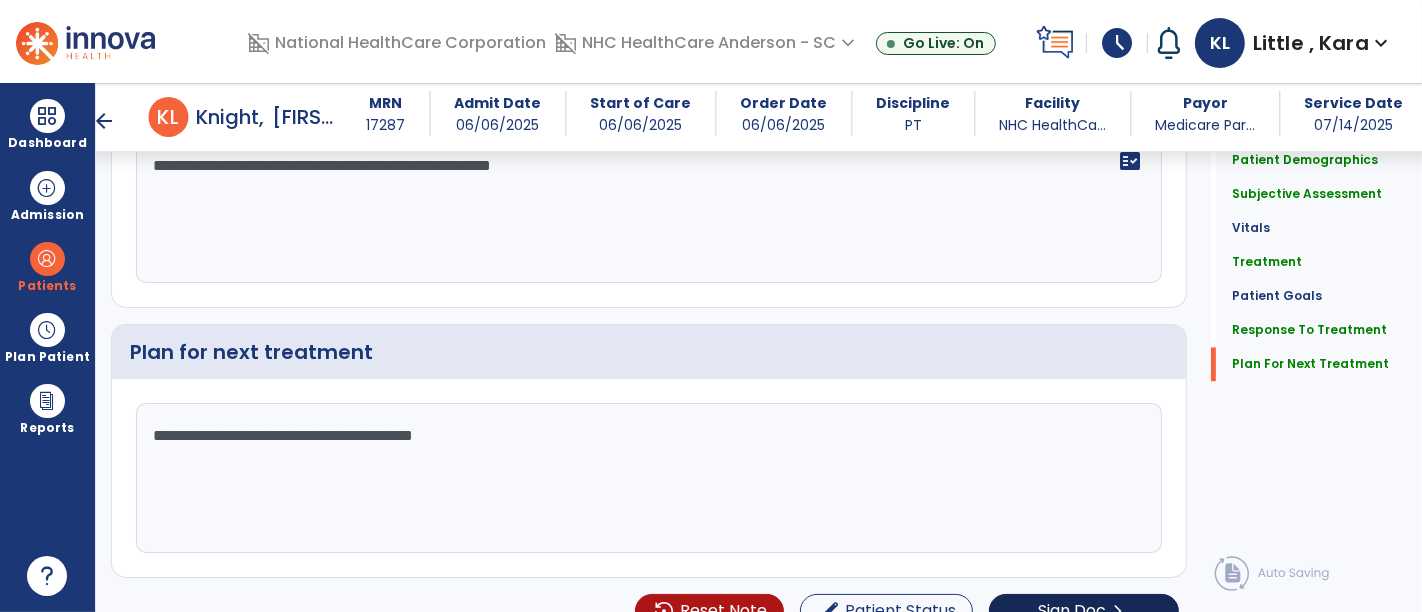 type on "**********" 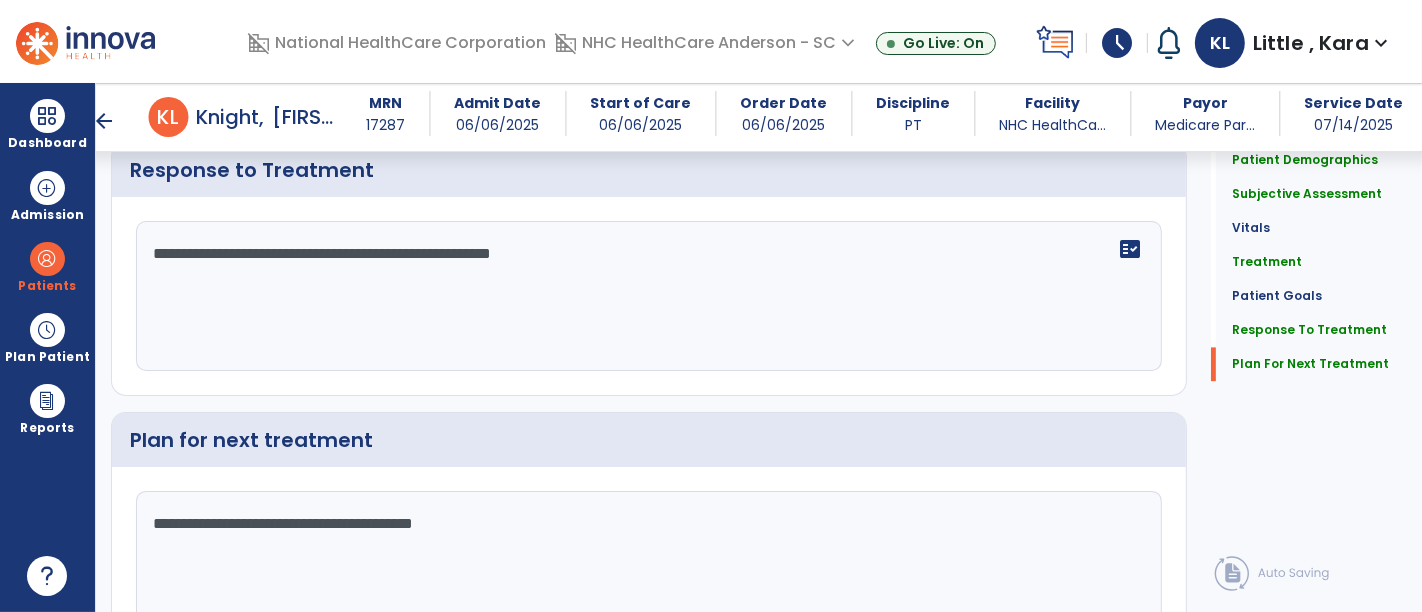 click on "Sign Doc" 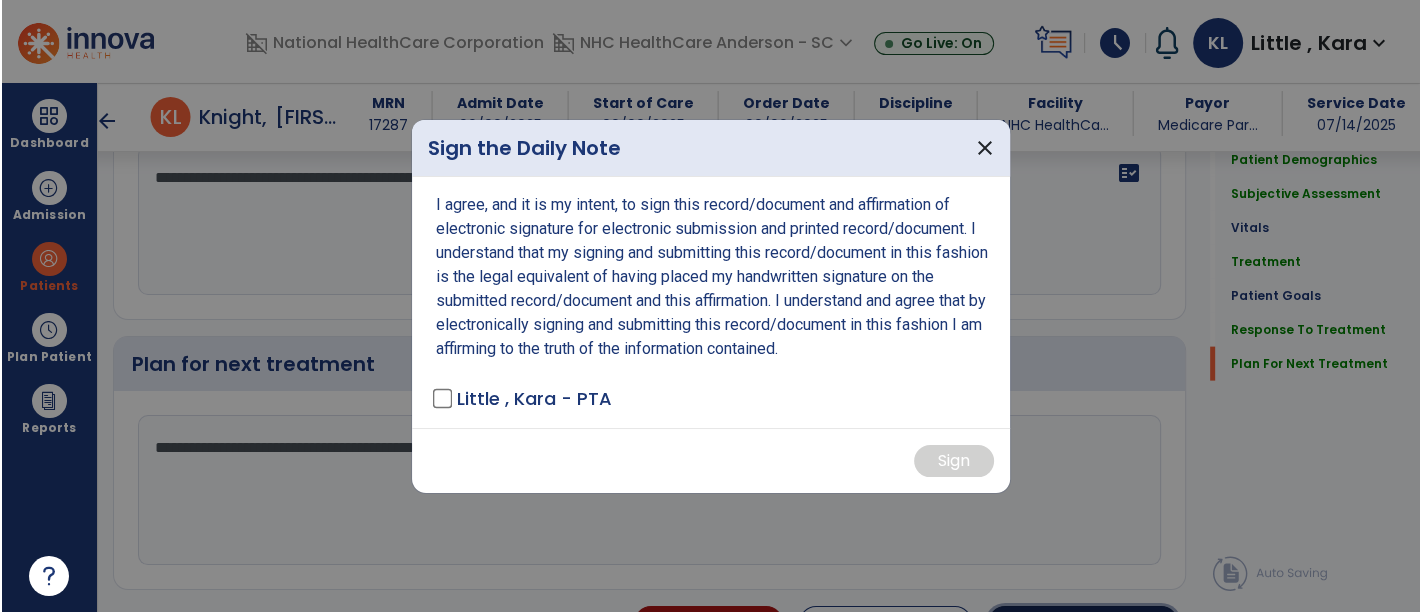 scroll, scrollTop: 3696, scrollLeft: 0, axis: vertical 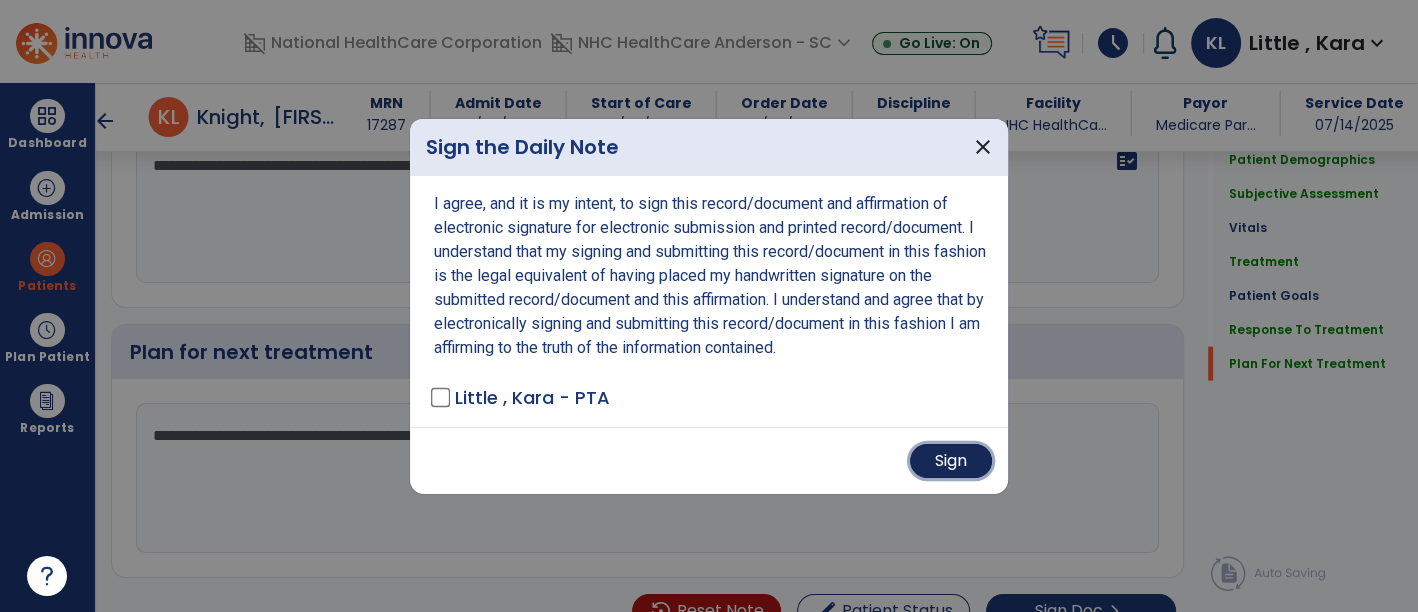 click on "Sign" at bounding box center (951, 461) 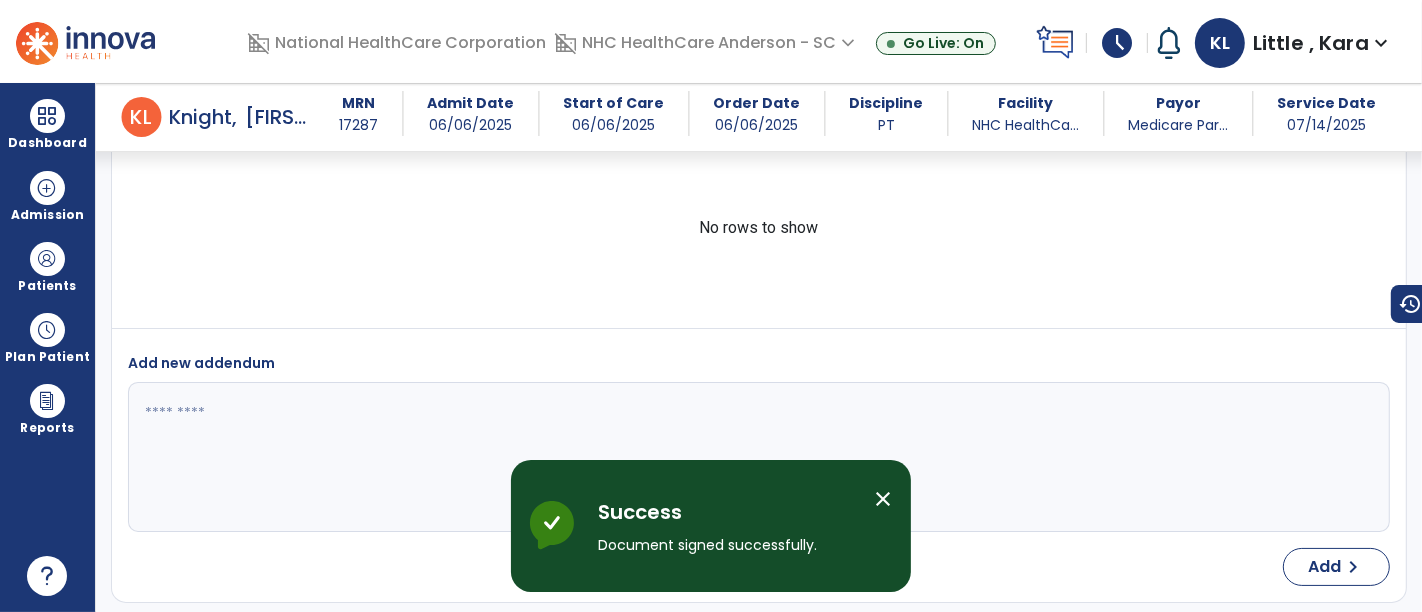 scroll, scrollTop: 4882, scrollLeft: 0, axis: vertical 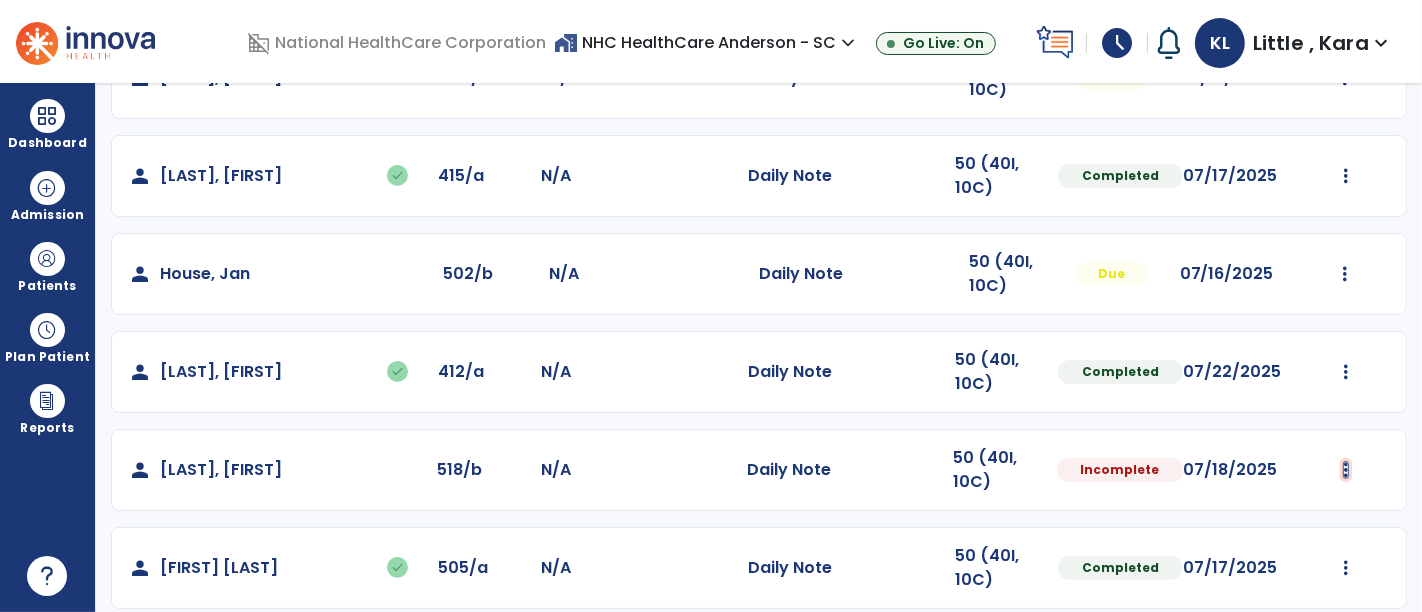 click at bounding box center (1346, -20) 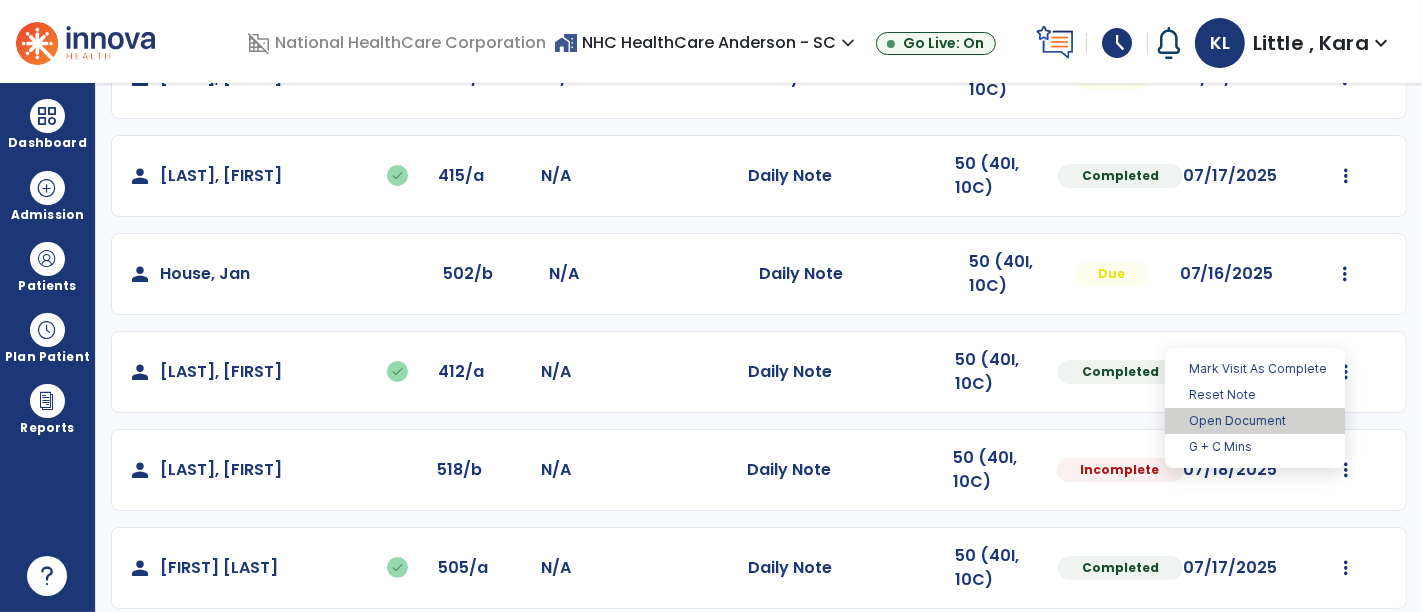 click on "Open Document" at bounding box center [1255, 421] 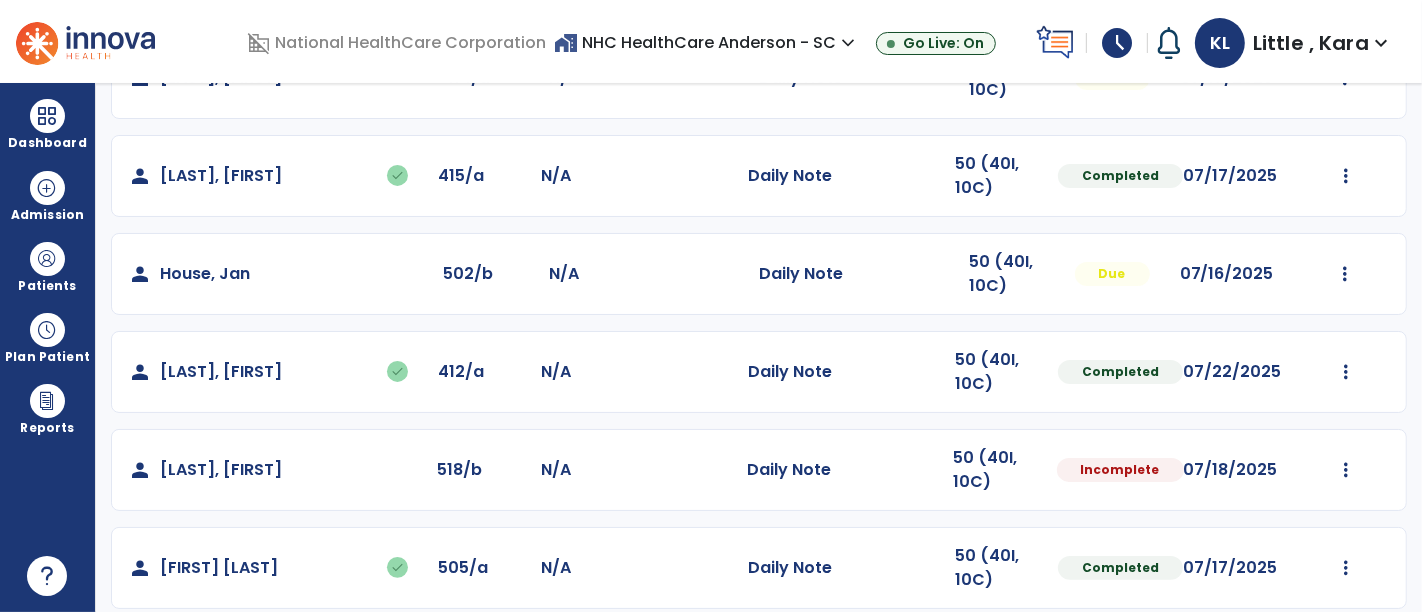 select on "*" 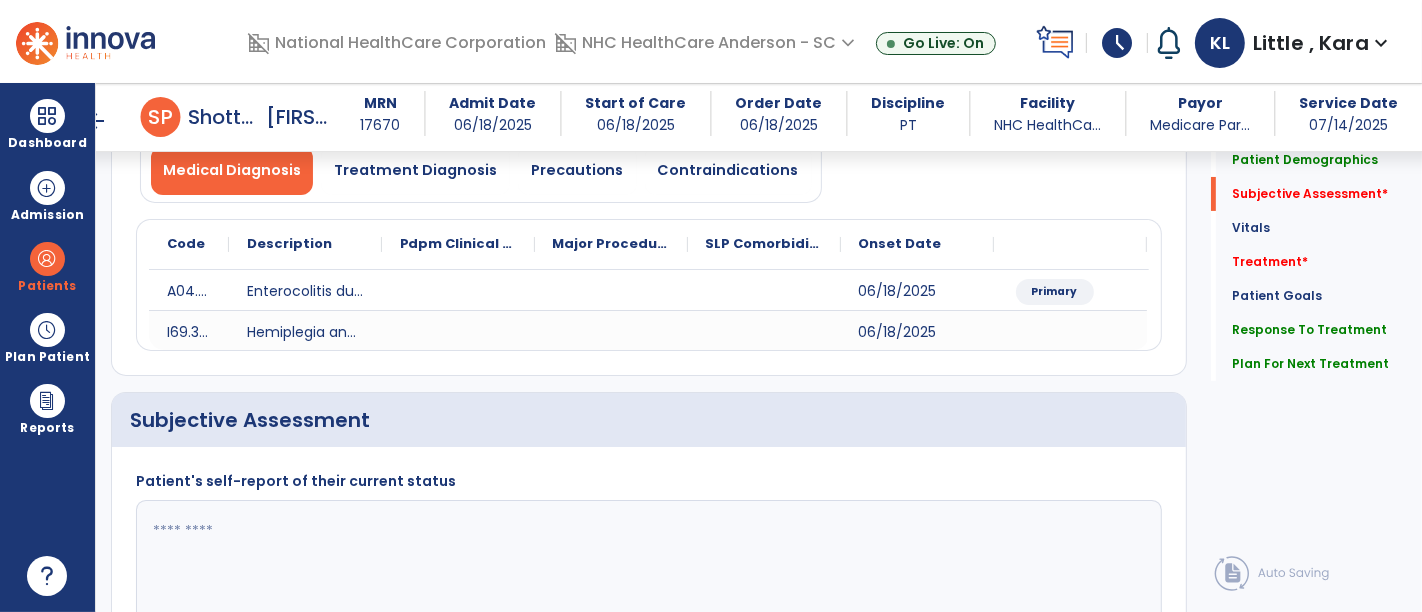 scroll, scrollTop: 444, scrollLeft: 0, axis: vertical 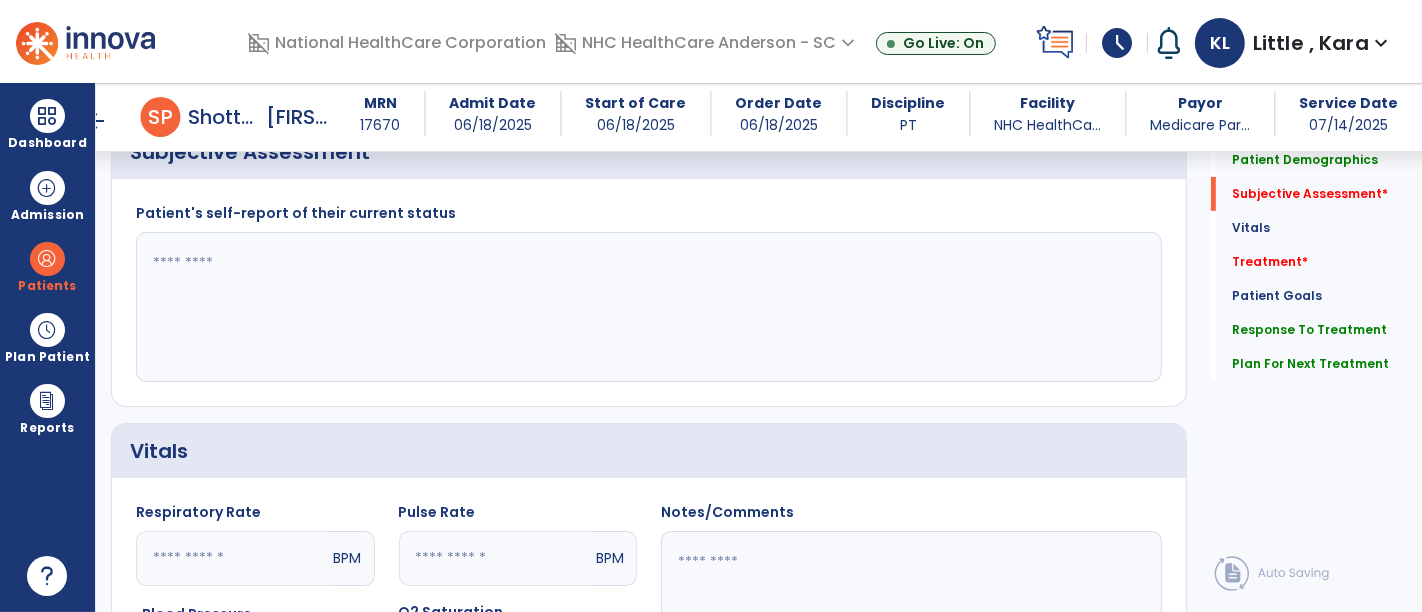 click 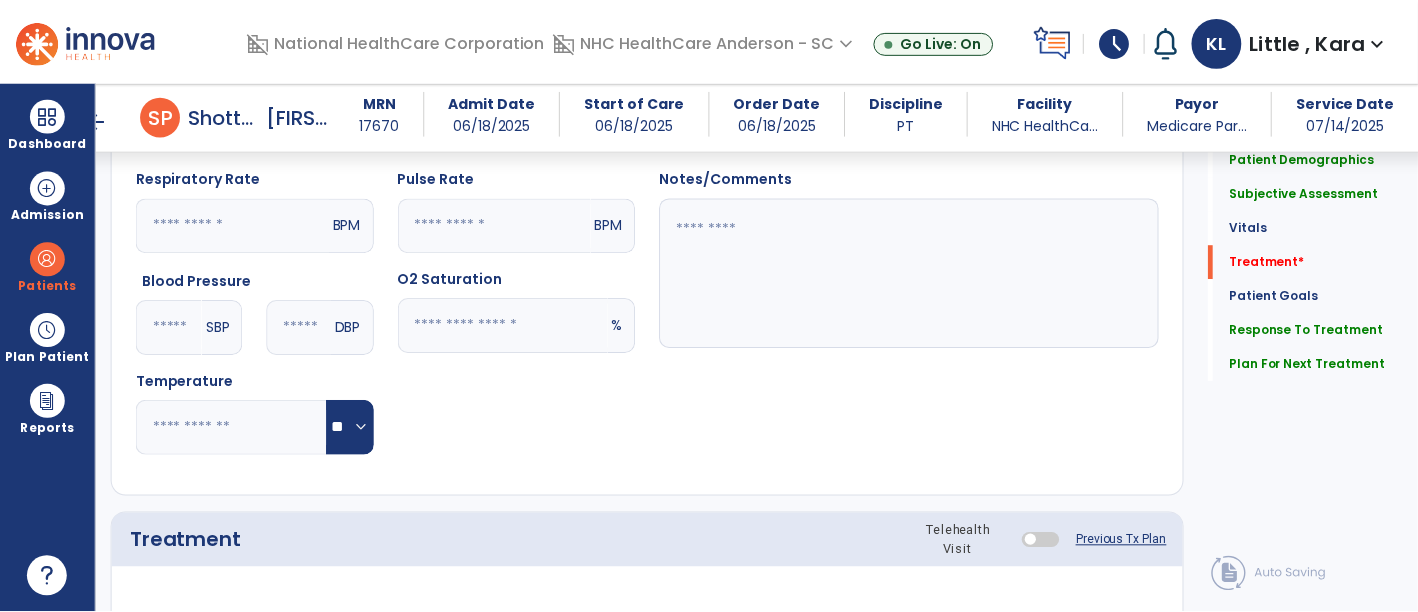 scroll, scrollTop: 1111, scrollLeft: 0, axis: vertical 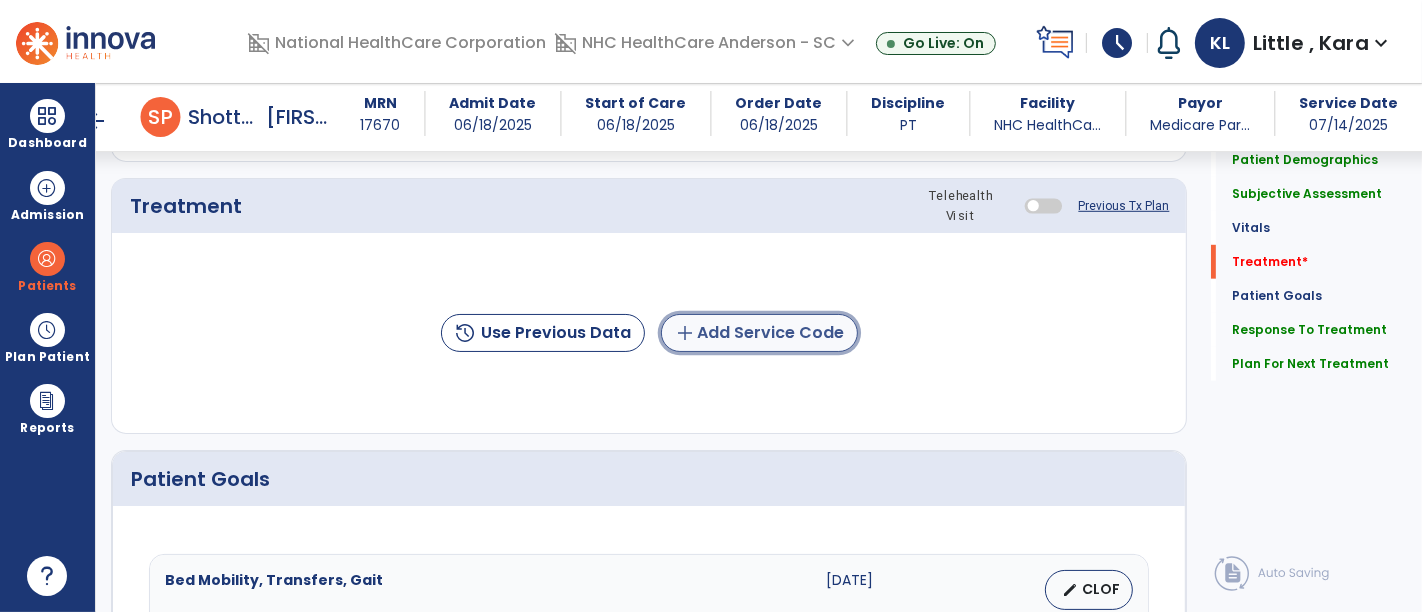 click on "add  Add Service Code" 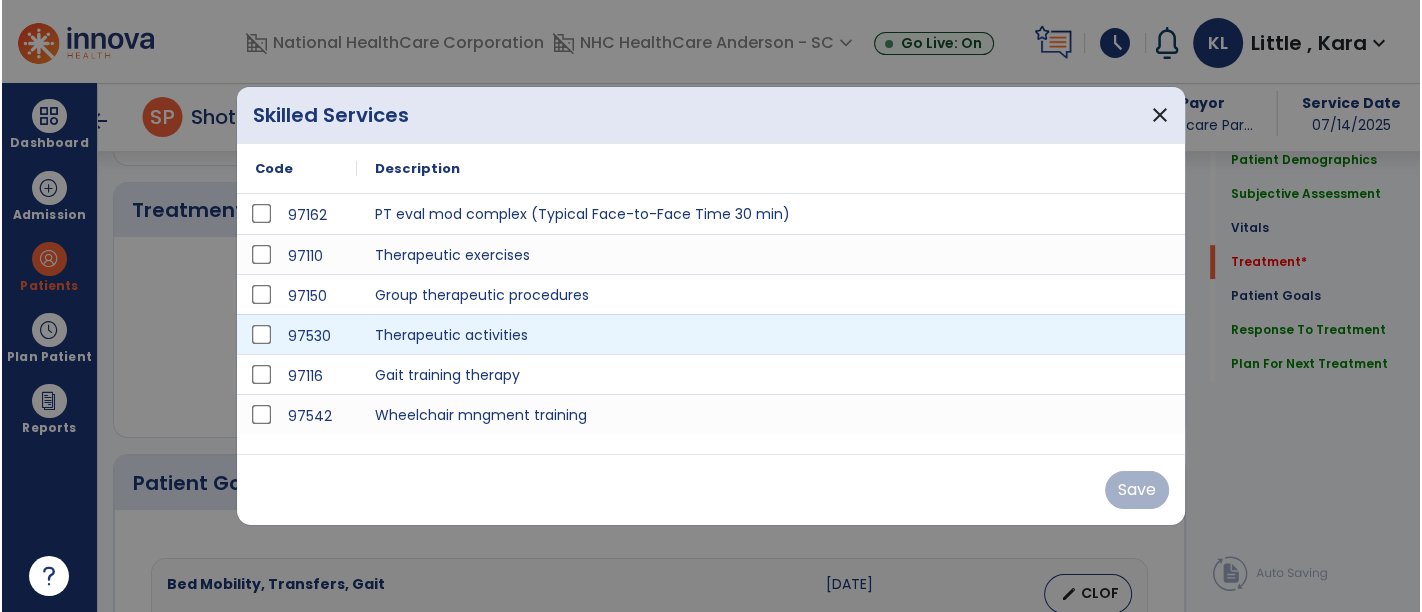 scroll, scrollTop: 1111, scrollLeft: 0, axis: vertical 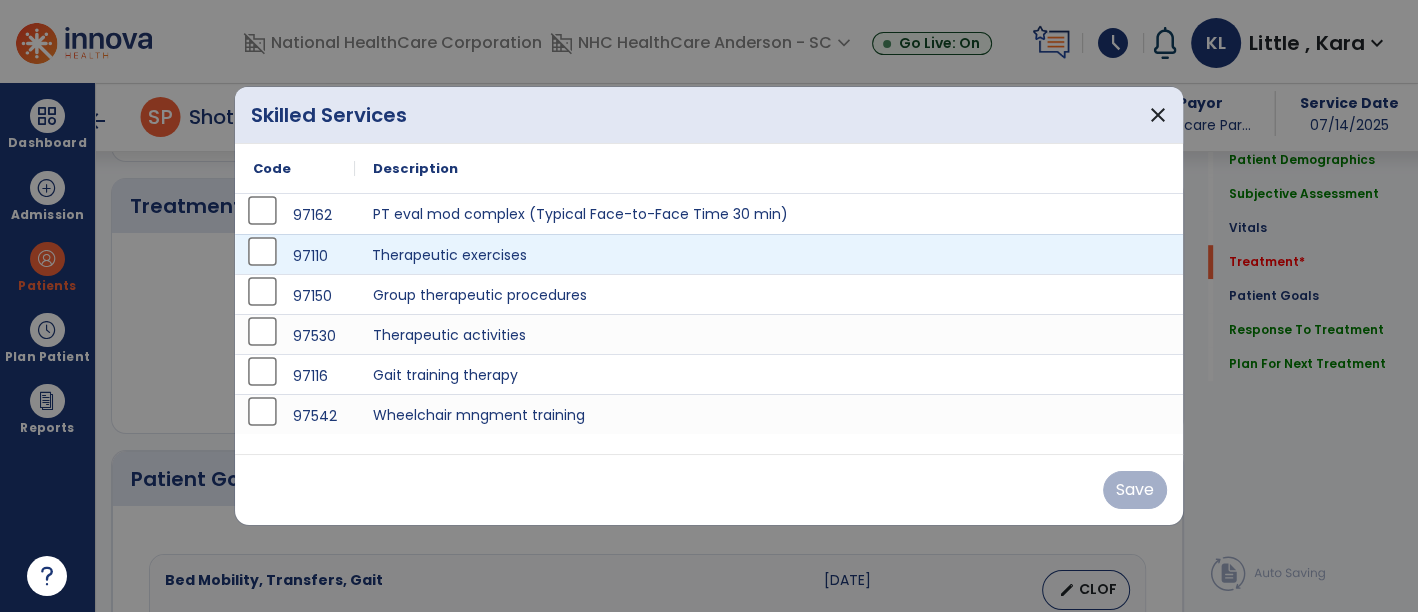 click on "Therapeutic exercises" at bounding box center (769, 254) 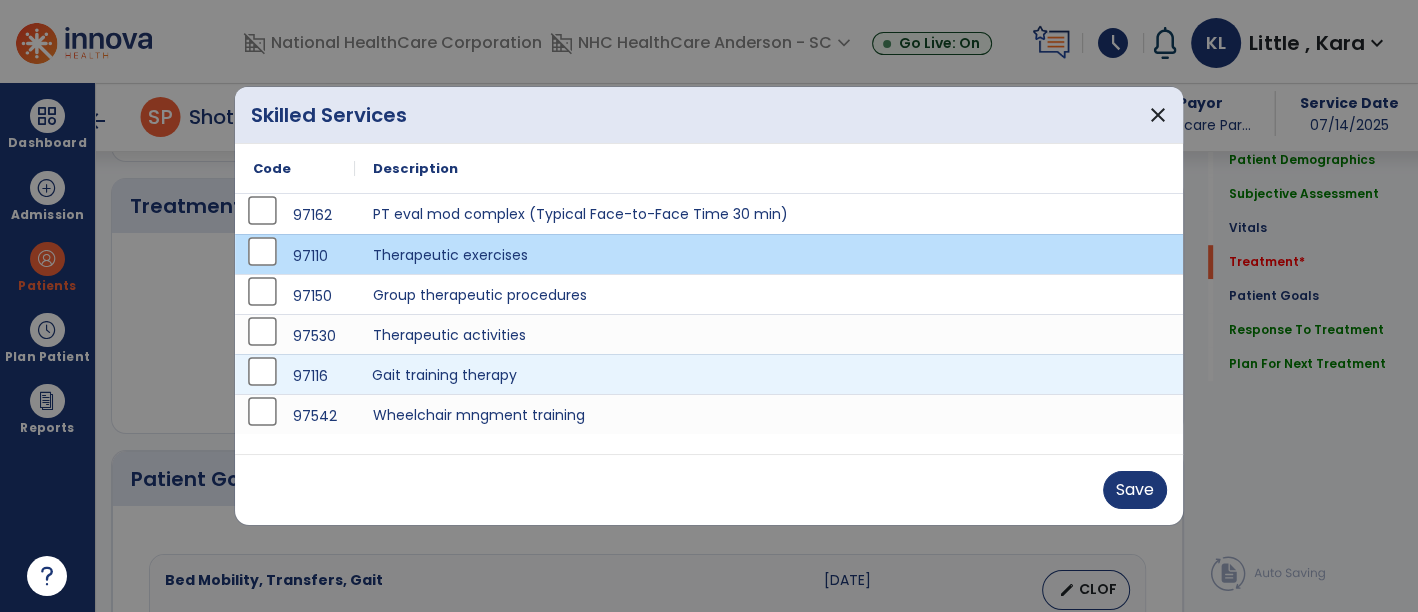 click on "Gait training therapy" at bounding box center (769, 374) 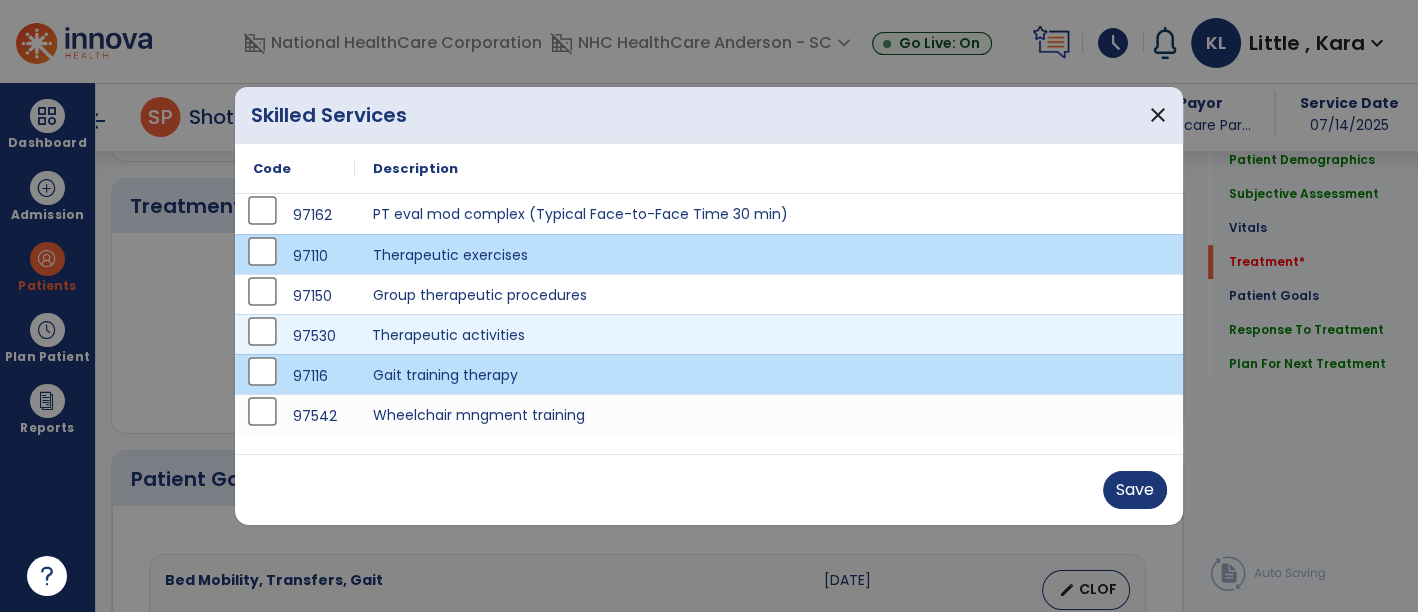 click on "Therapeutic activities" at bounding box center (769, 334) 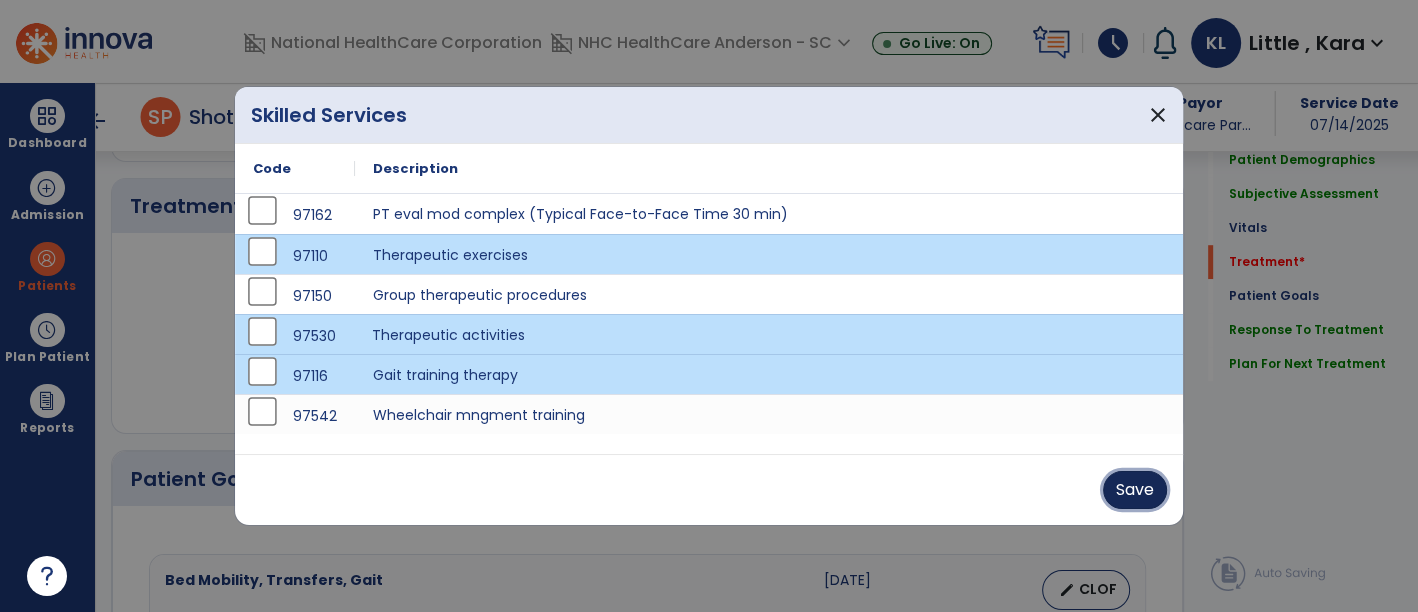 click on "Save" at bounding box center (1135, 490) 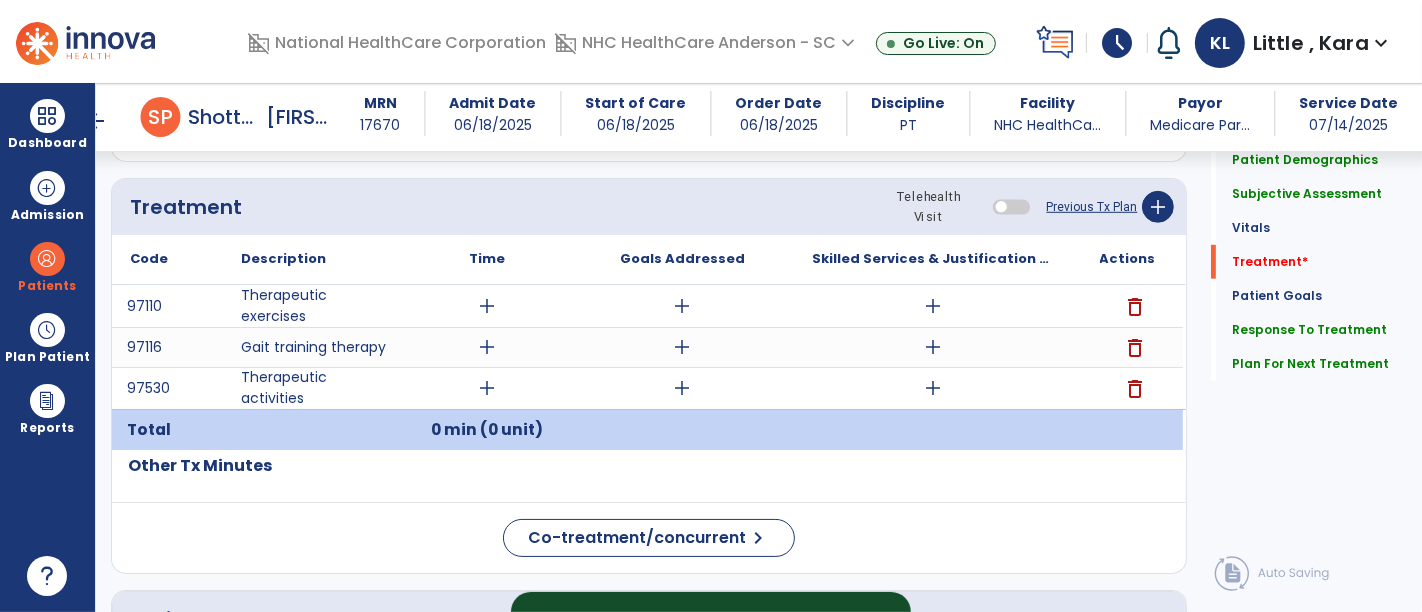drag, startPoint x: 877, startPoint y: 501, endPoint x: 868, endPoint y: 492, distance: 12.727922 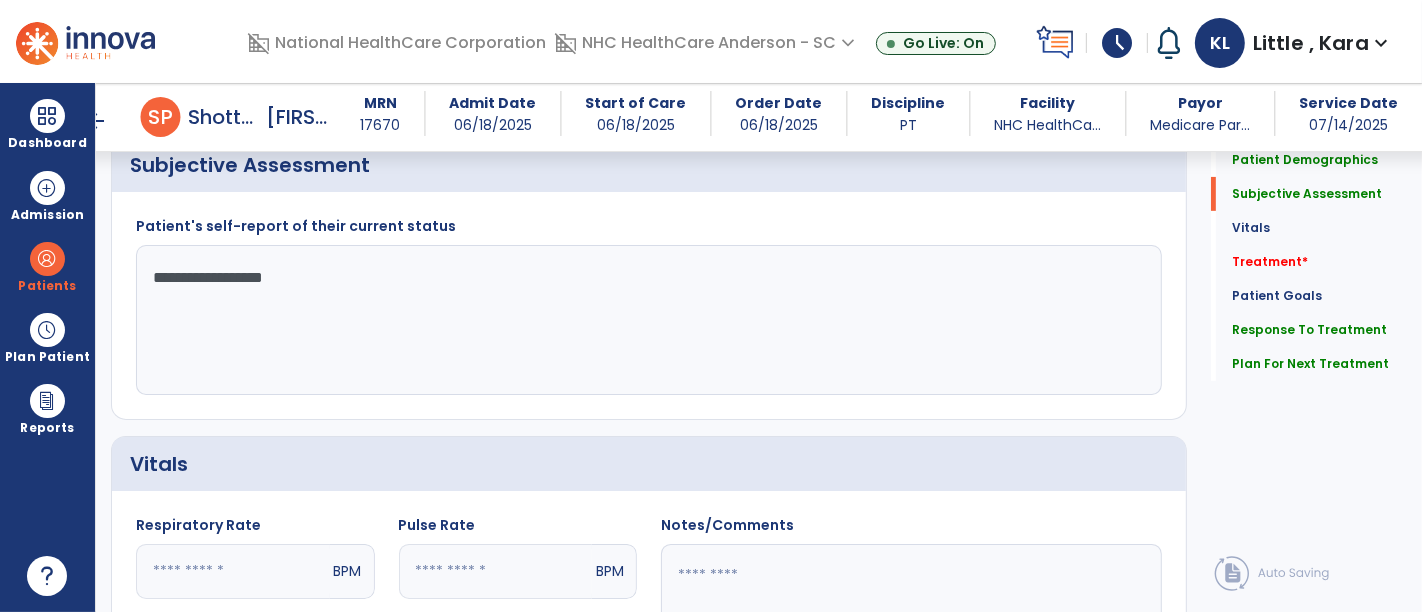 scroll, scrollTop: 444, scrollLeft: 0, axis: vertical 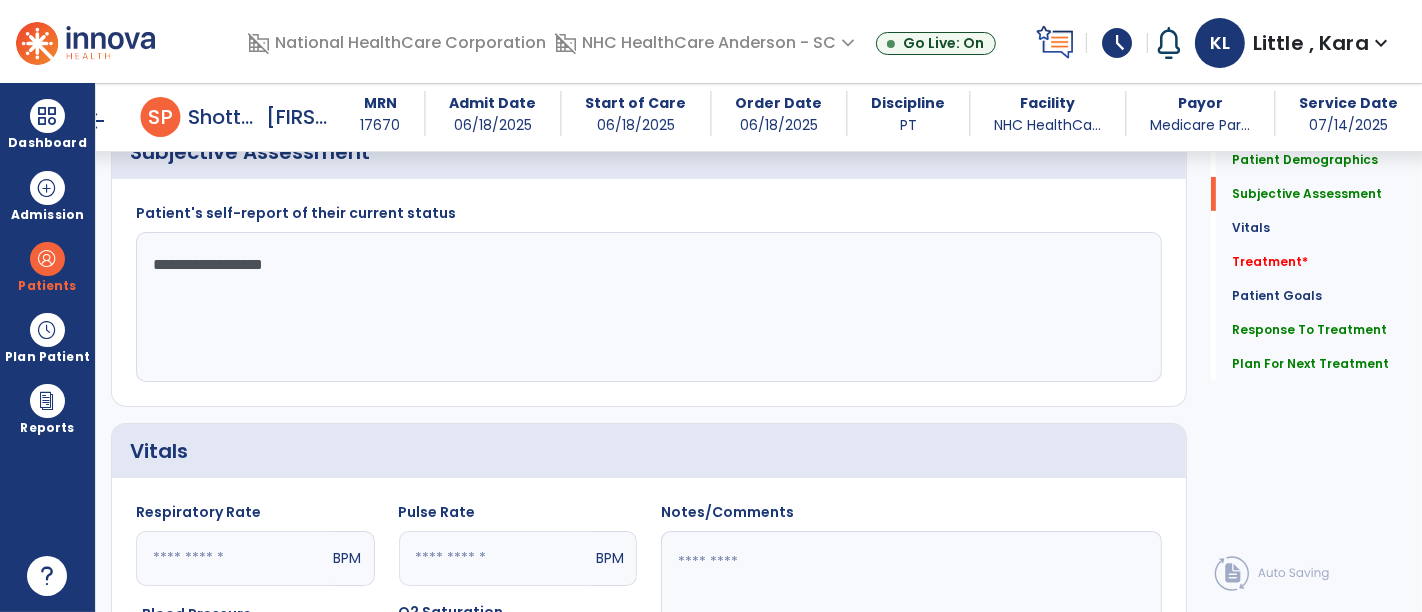 click on "**********" 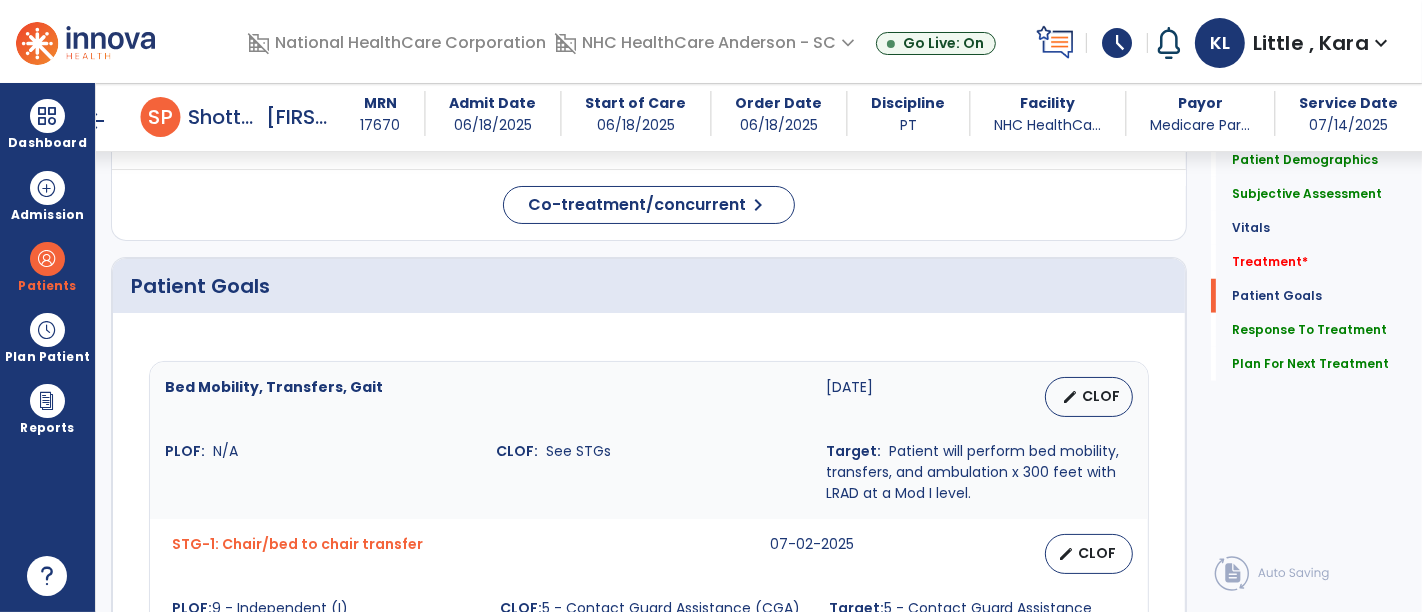 scroll, scrollTop: 1440, scrollLeft: 0, axis: vertical 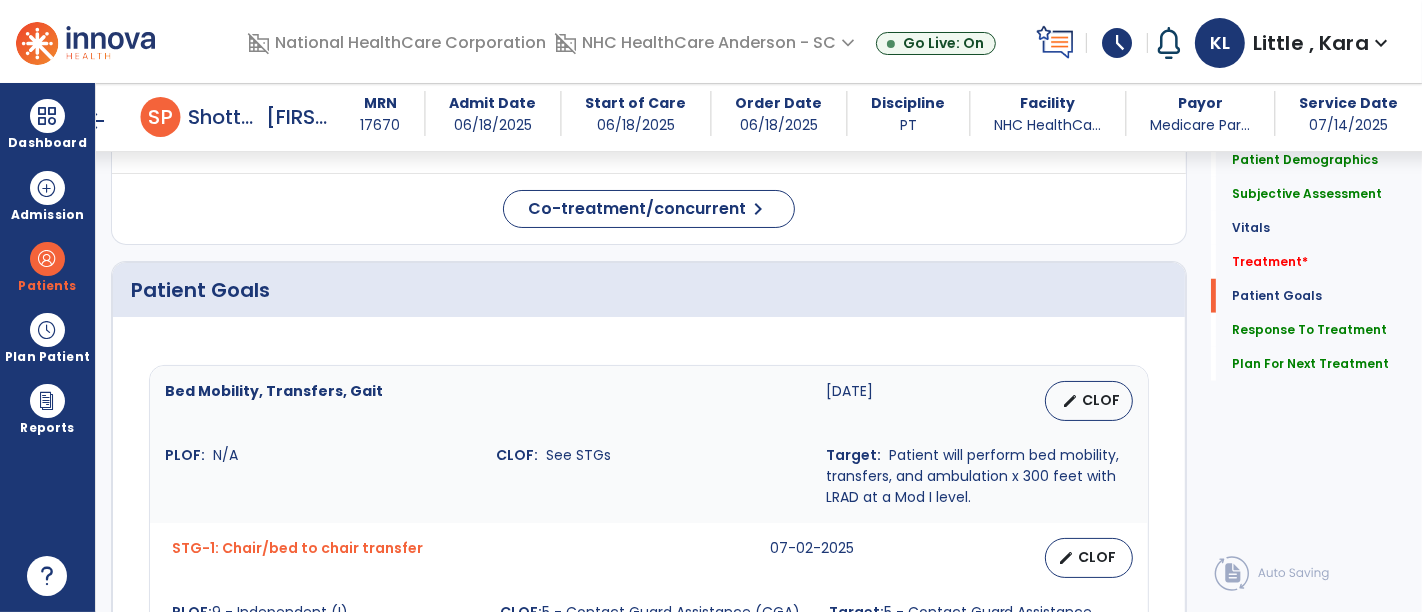 type on "**********" 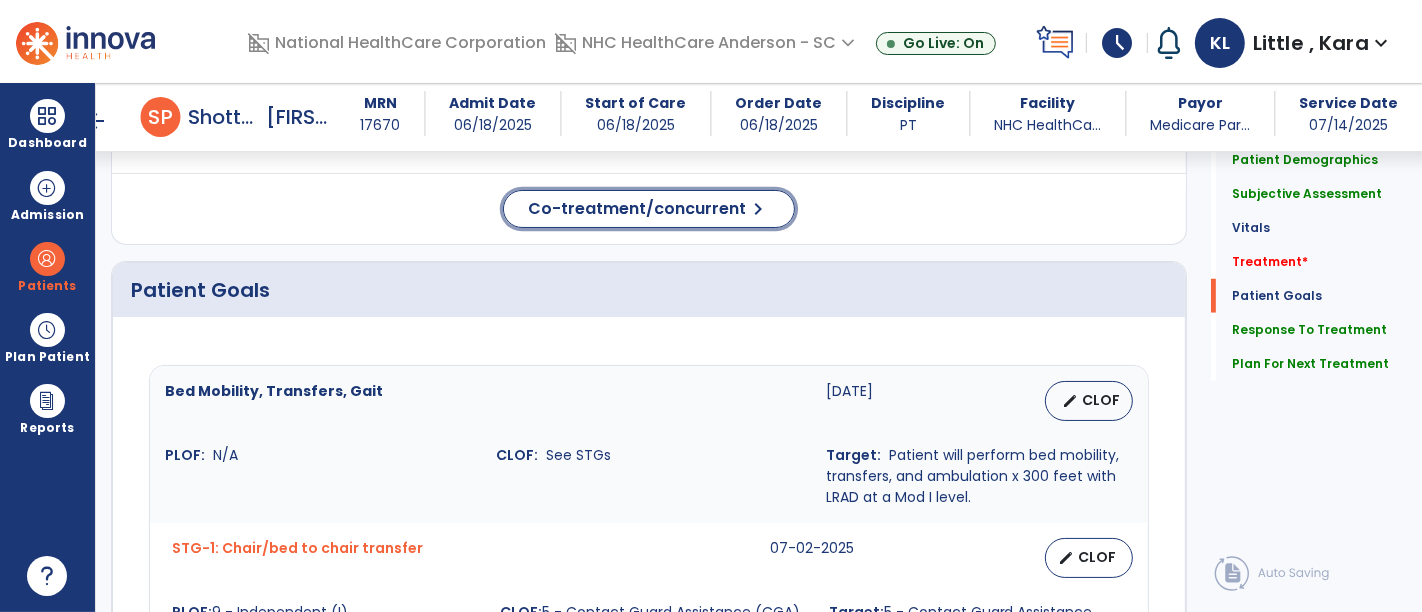 click on "Co-treatment/concurrent" 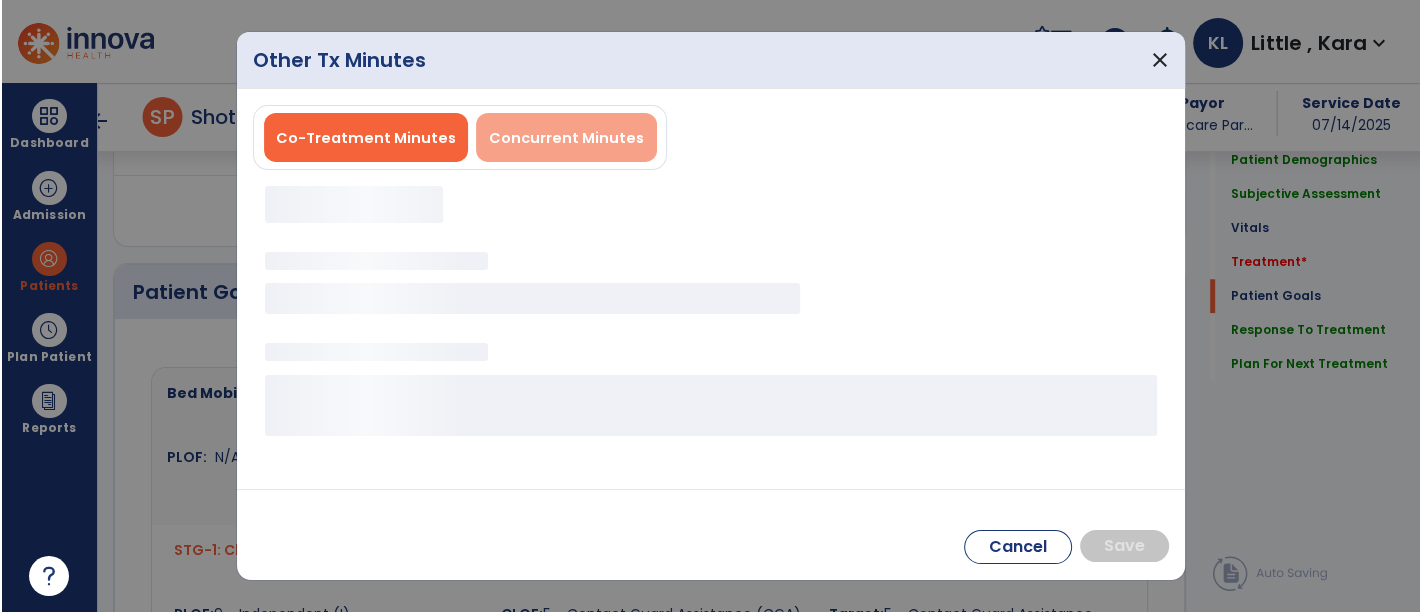 scroll, scrollTop: 1442, scrollLeft: 0, axis: vertical 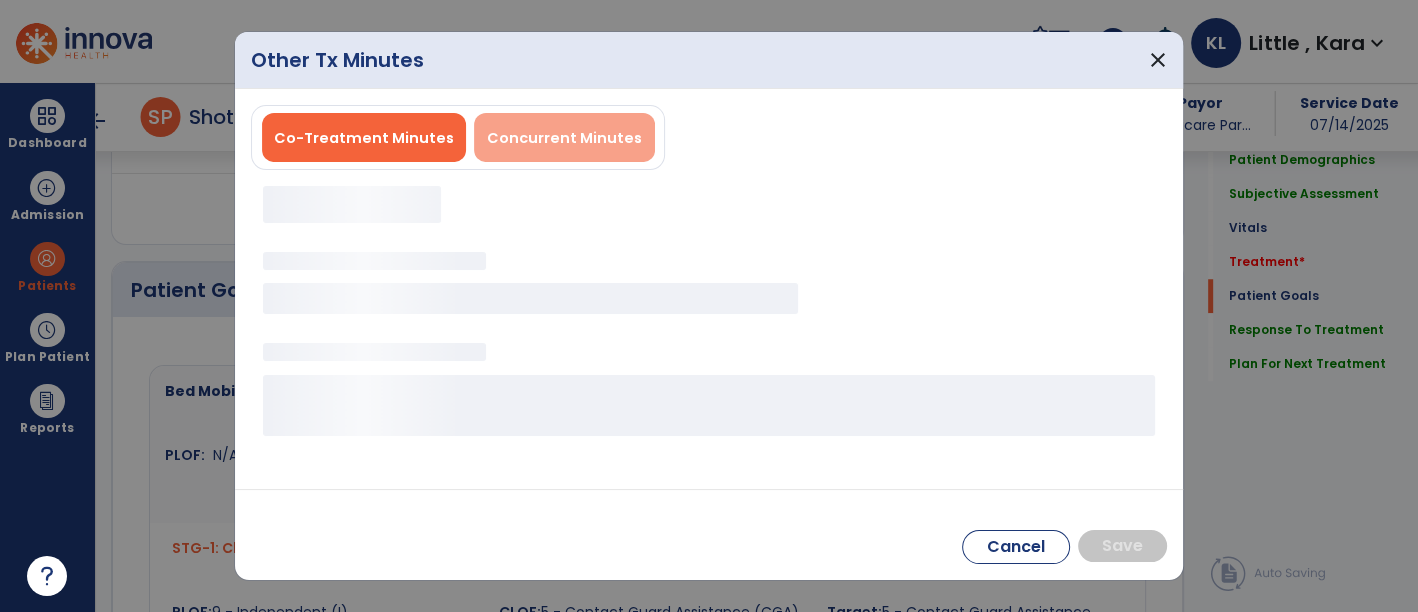 click on "Concurrent Minutes" at bounding box center (564, 138) 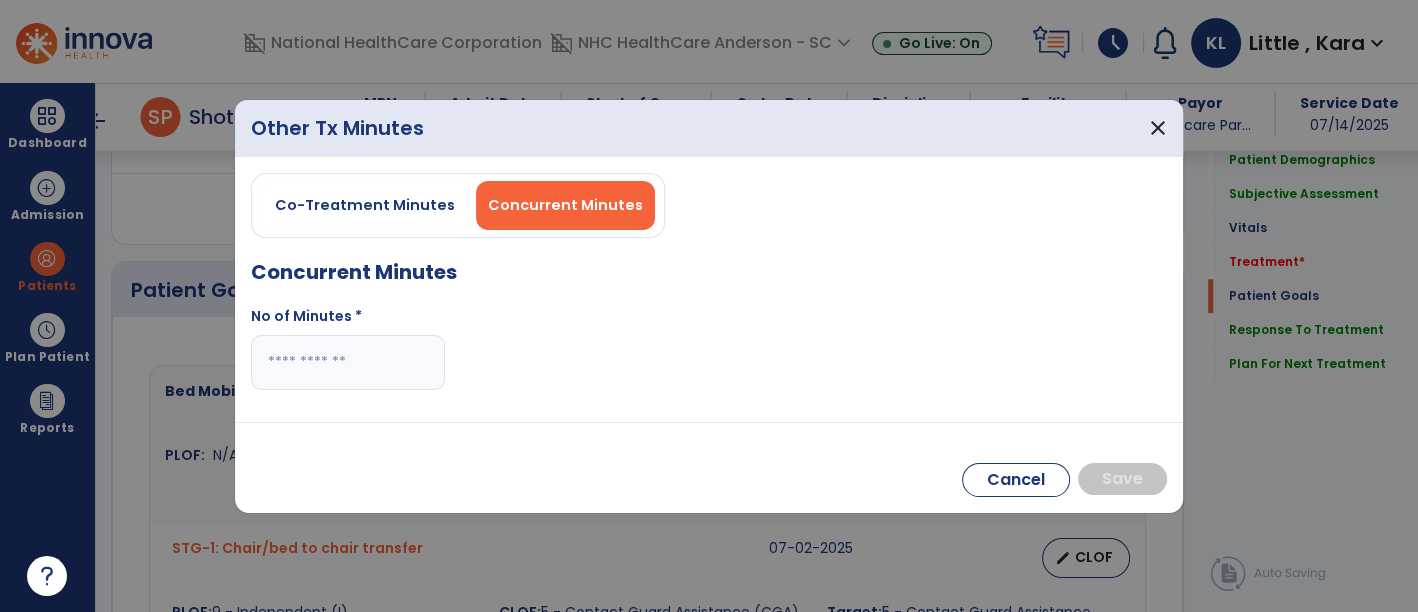 click at bounding box center [348, 362] 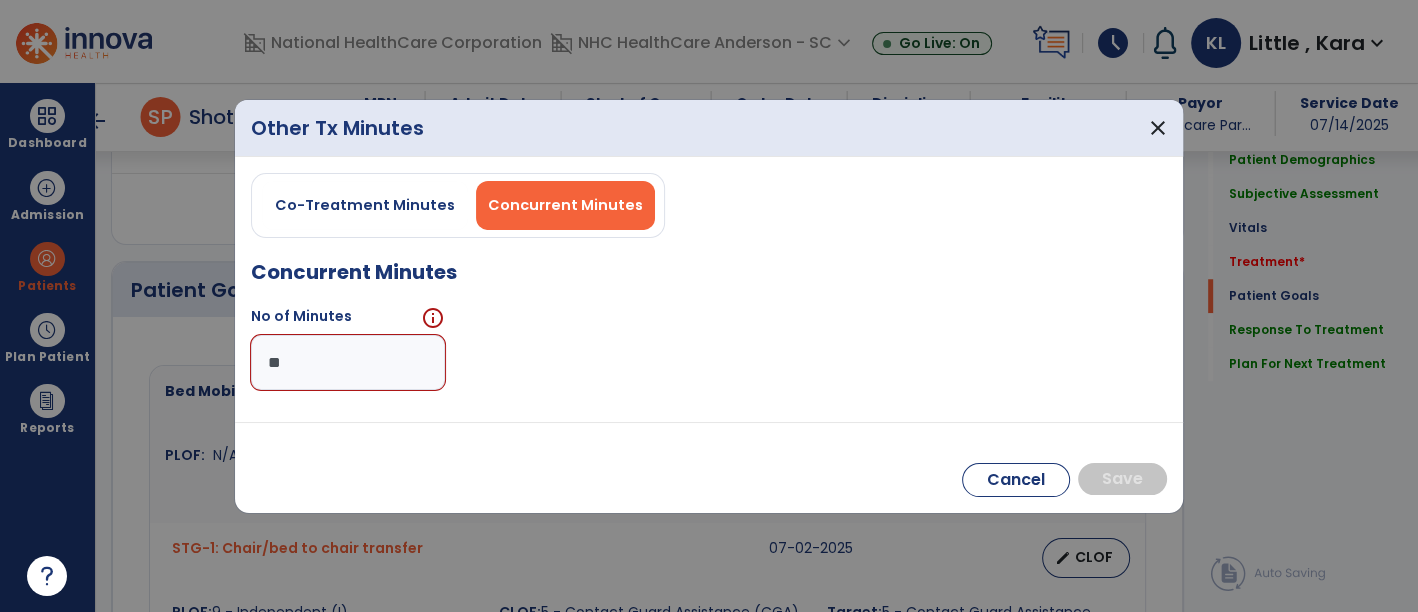 type on "**" 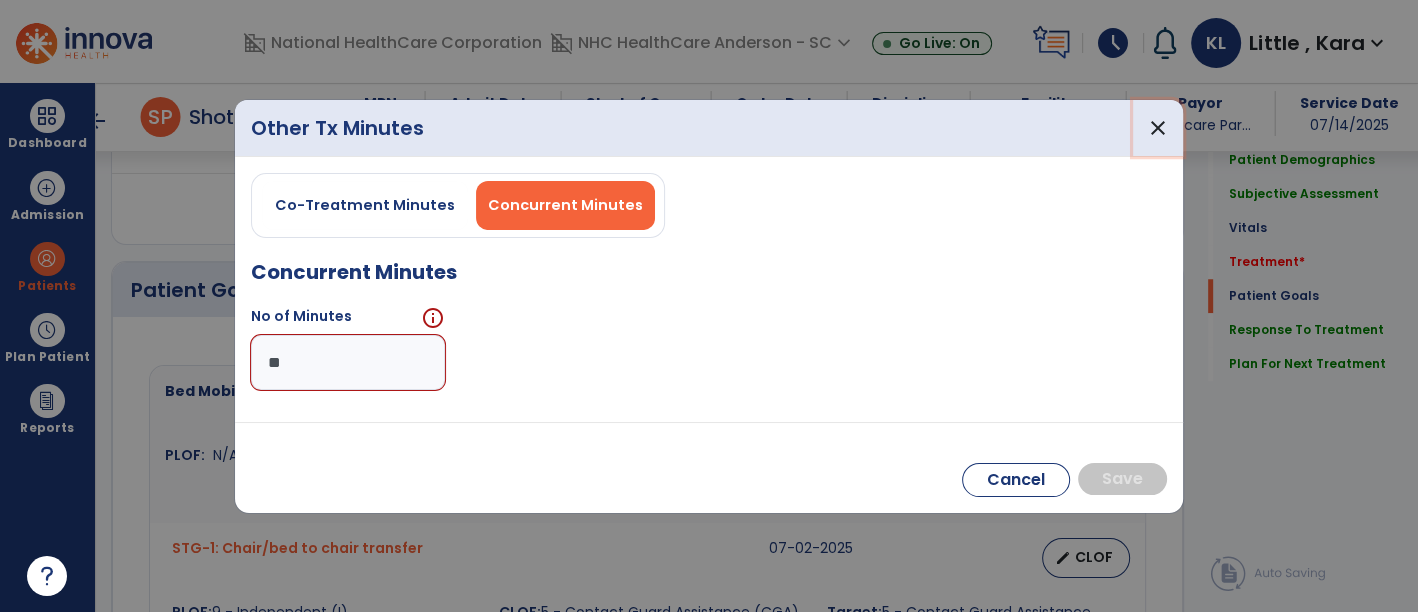 click on "close" at bounding box center [1158, 128] 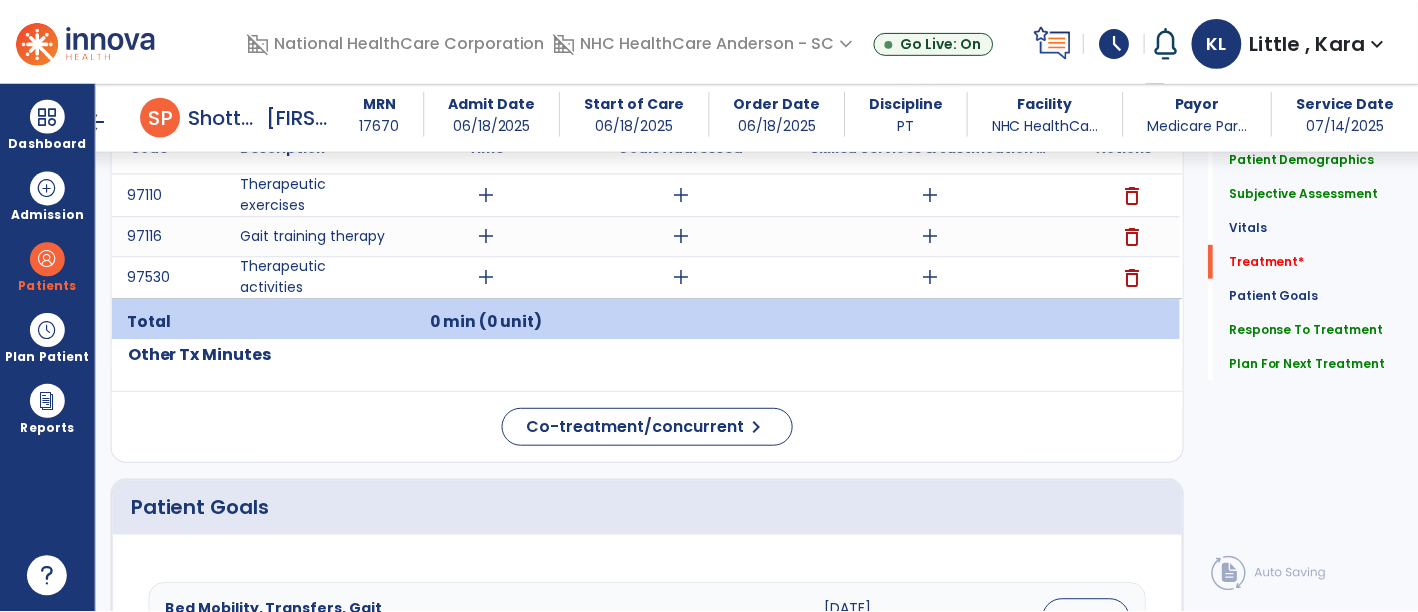 scroll, scrollTop: 1111, scrollLeft: 0, axis: vertical 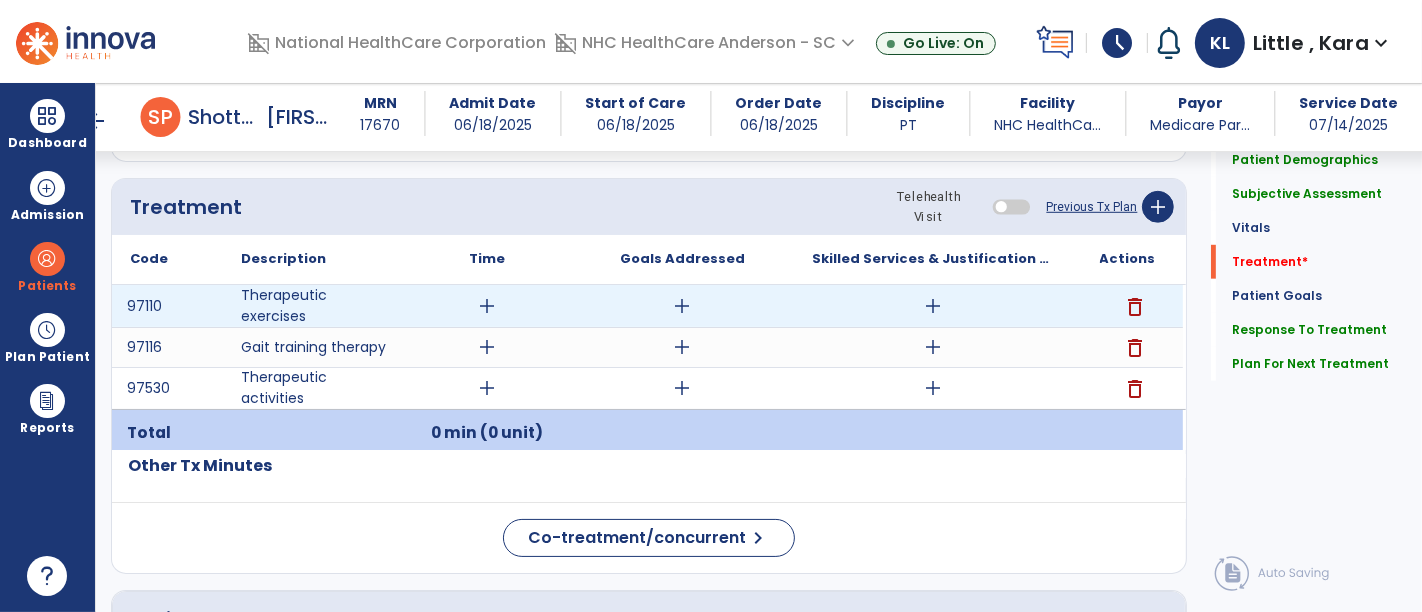 click on "add" at bounding box center (488, 306) 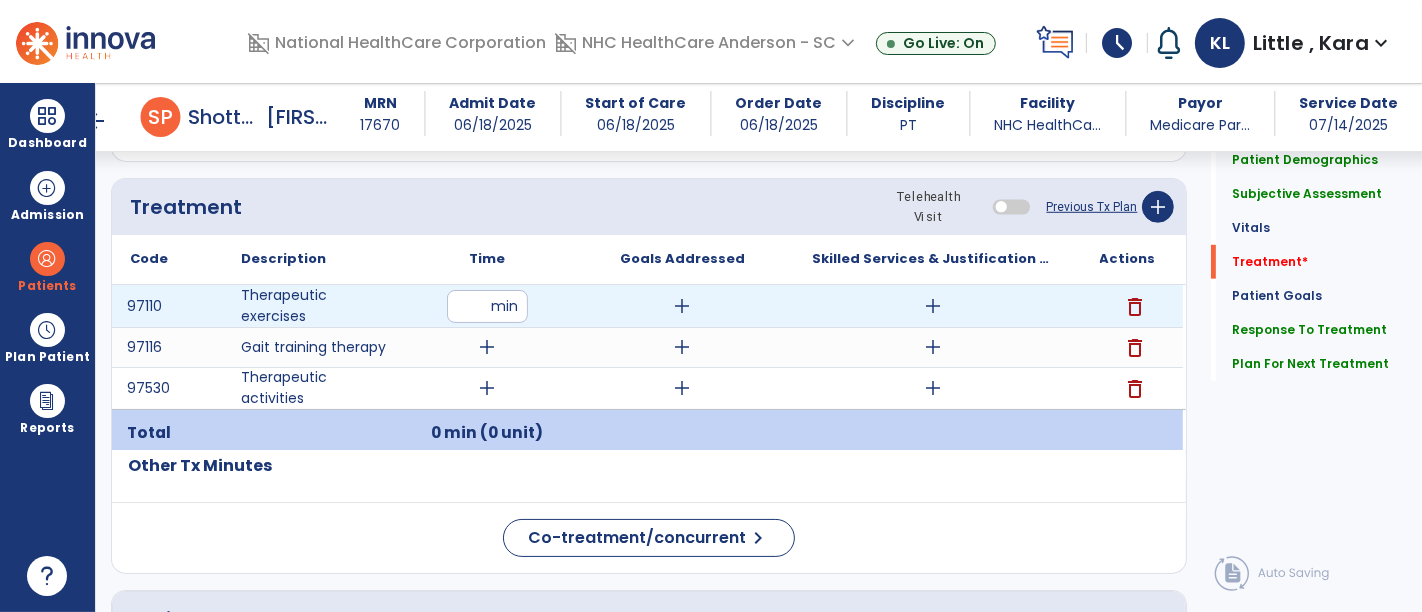 click at bounding box center (487, 306) 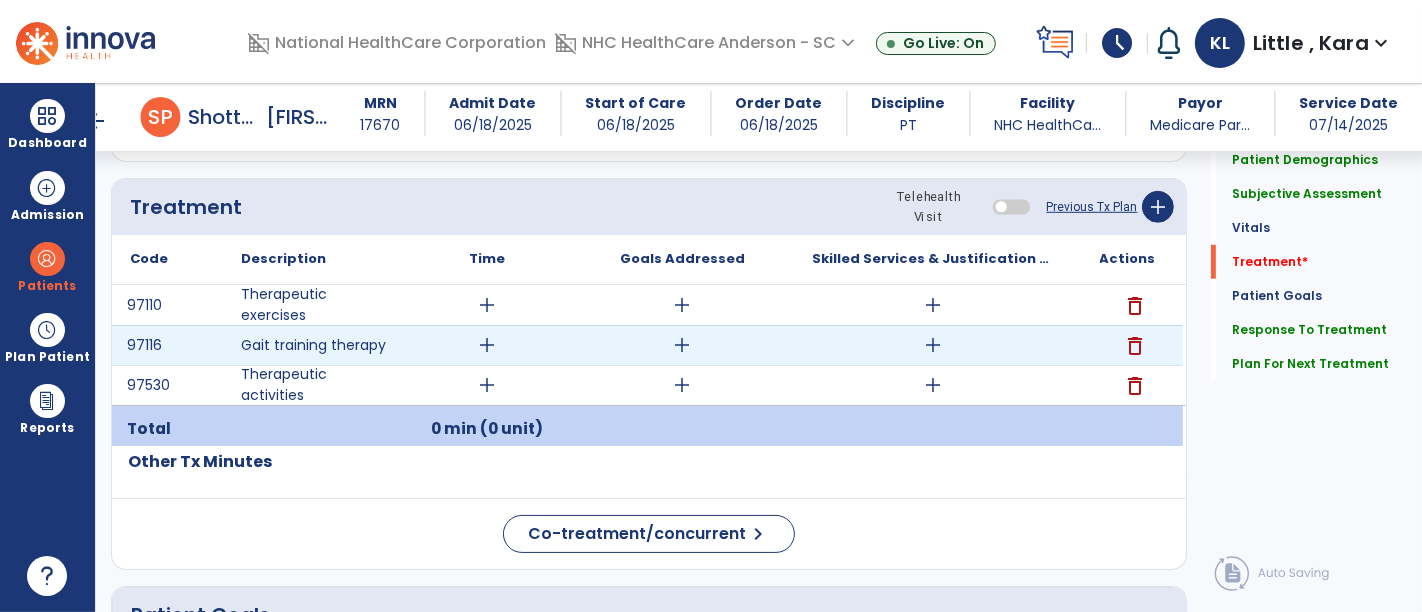 click on "add" at bounding box center (487, 345) 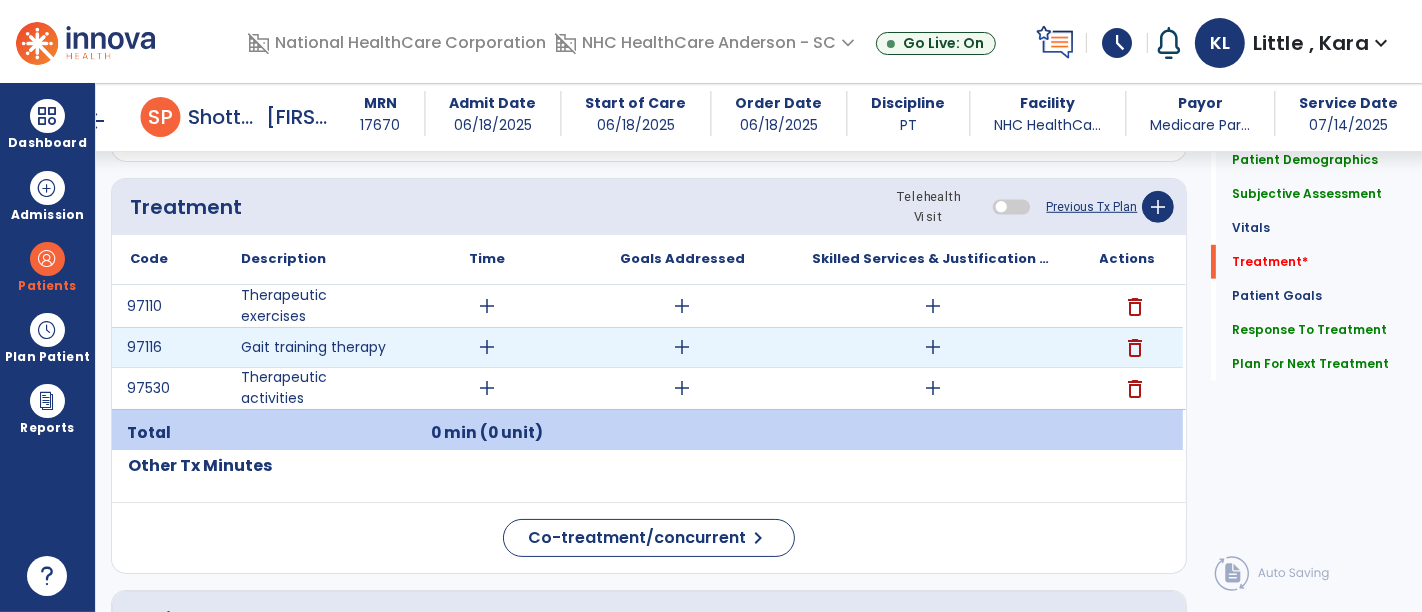 click on "add" at bounding box center (488, 347) 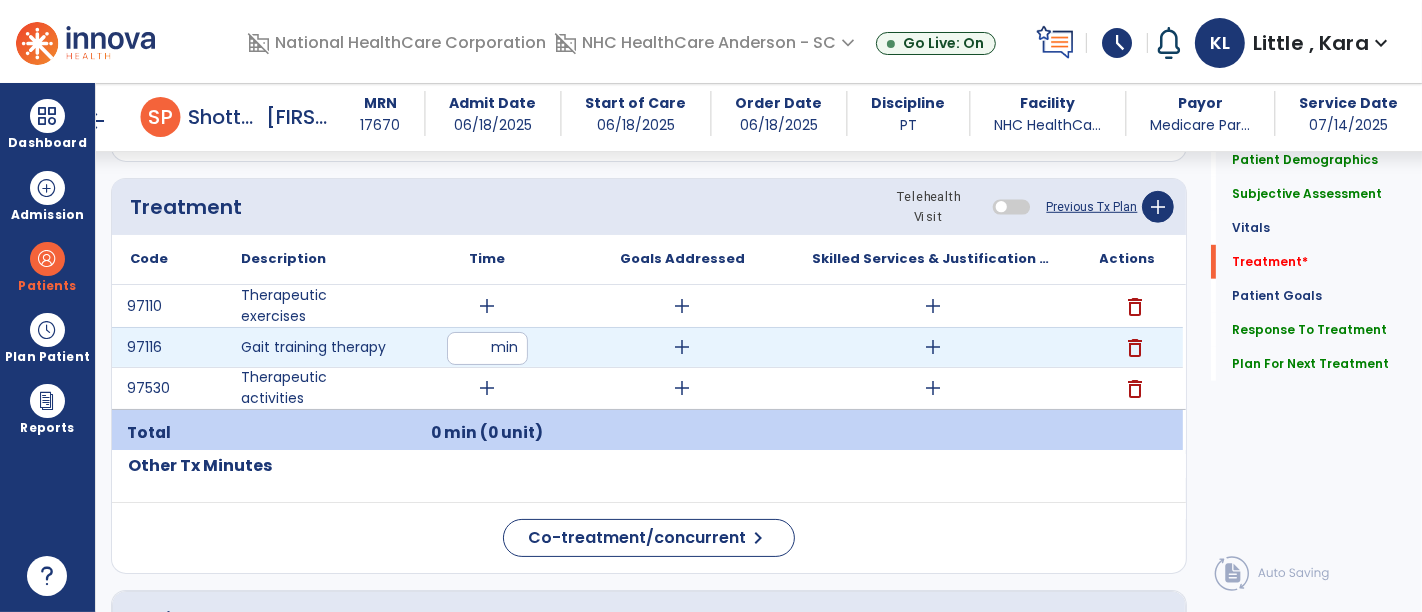 type on "**" 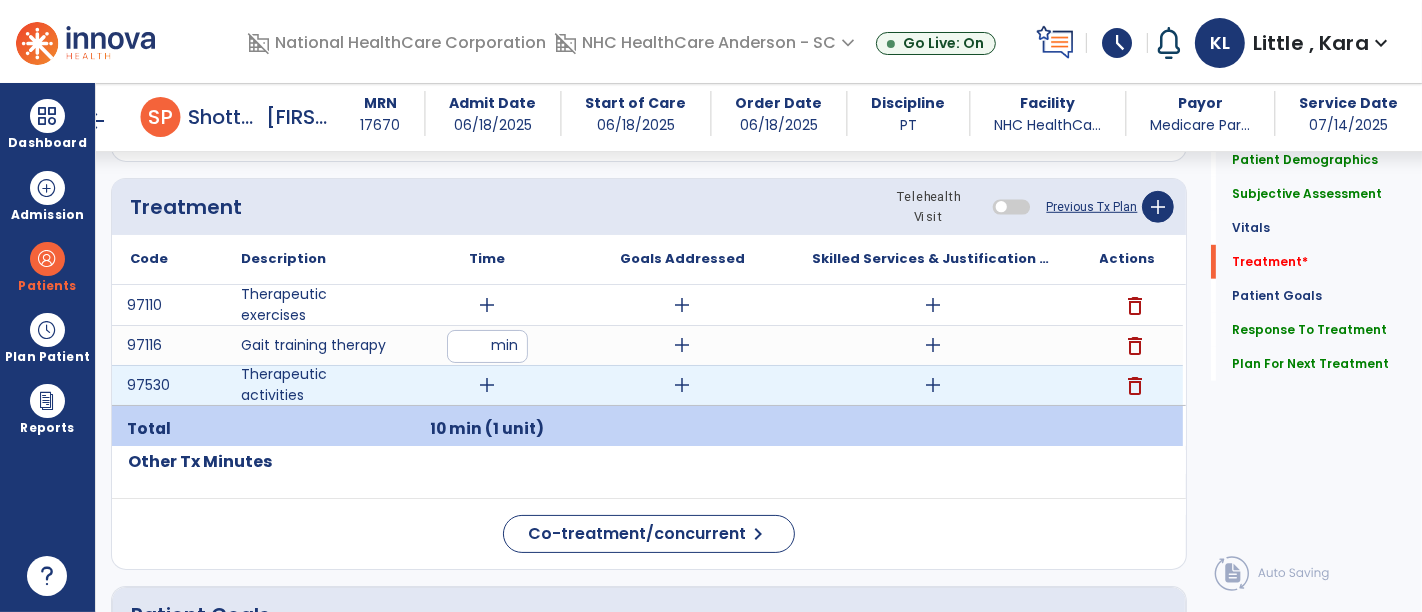 click on "add" at bounding box center (487, 385) 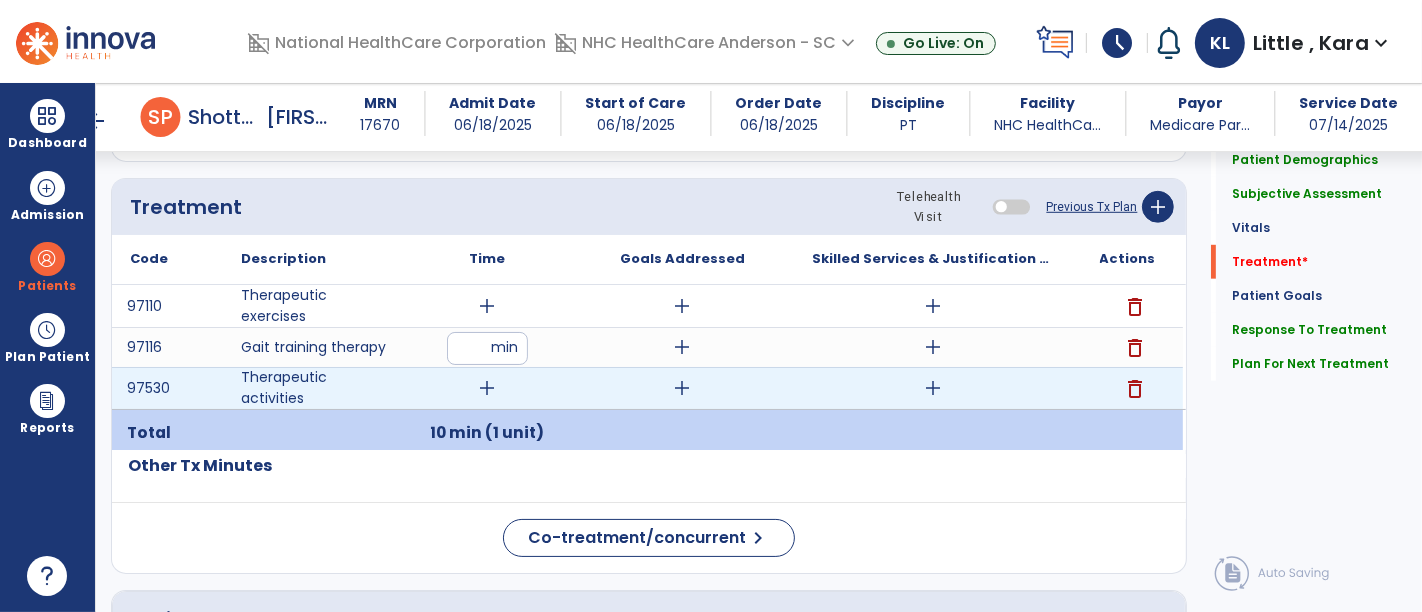 click on "add" at bounding box center (488, 388) 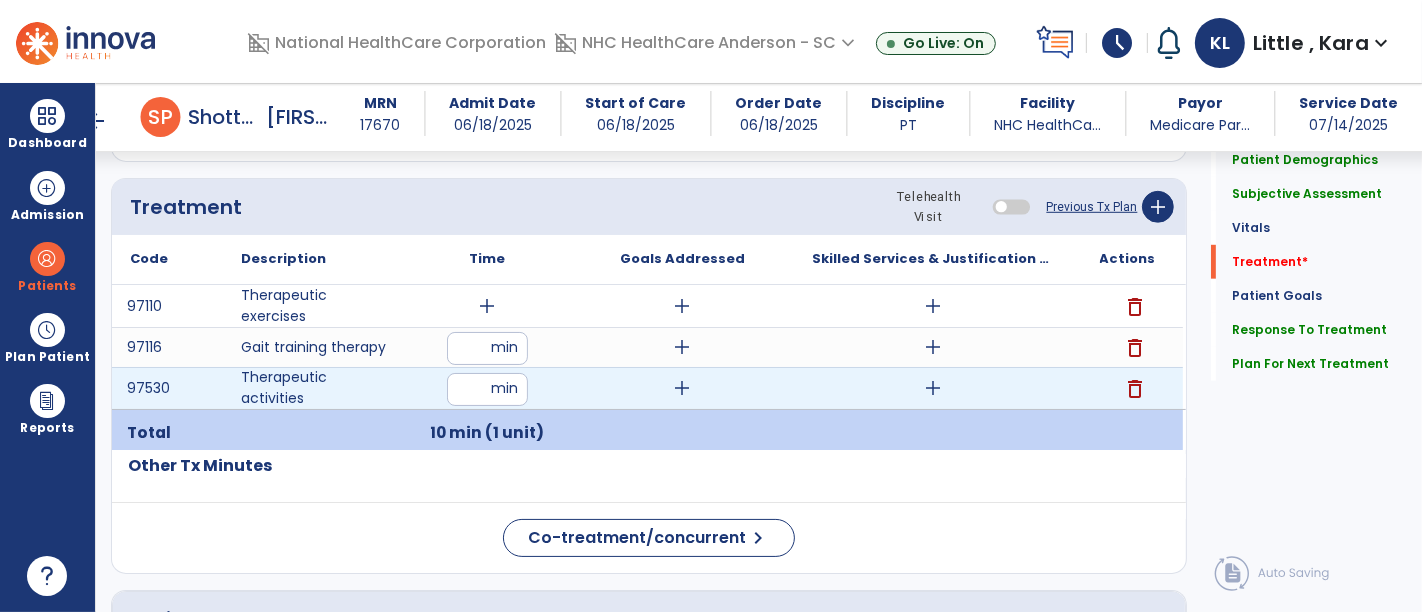 type on "**" 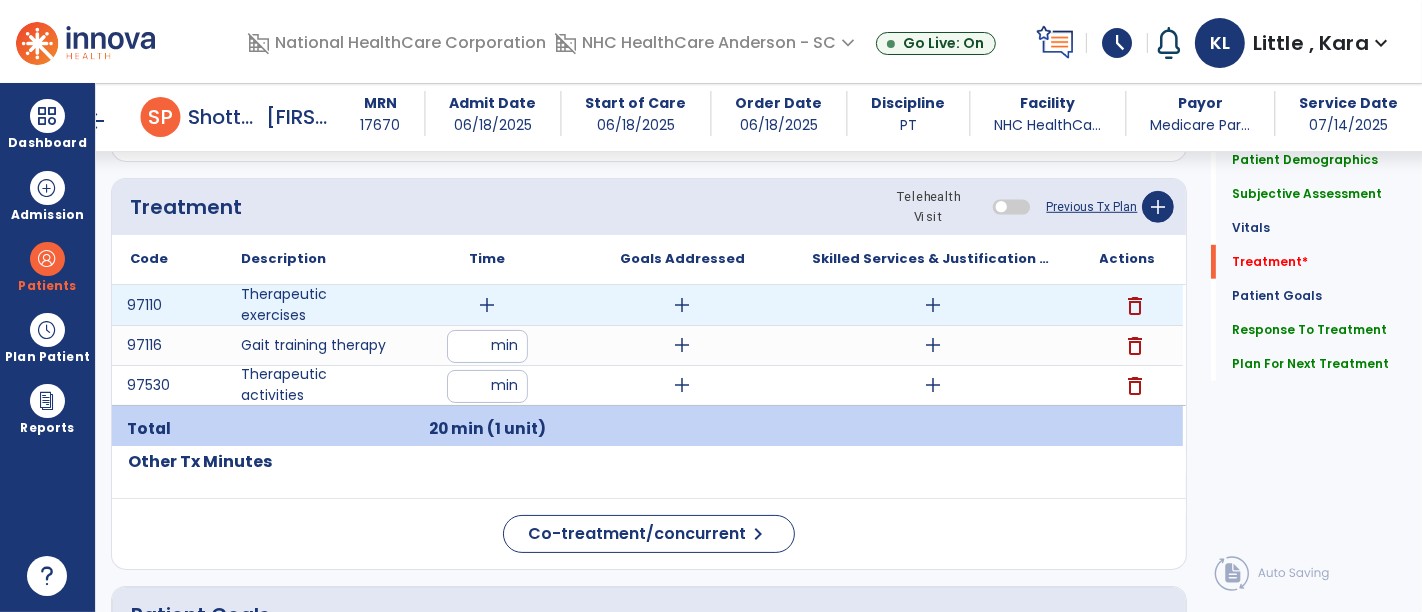 click on "add" at bounding box center [487, 305] 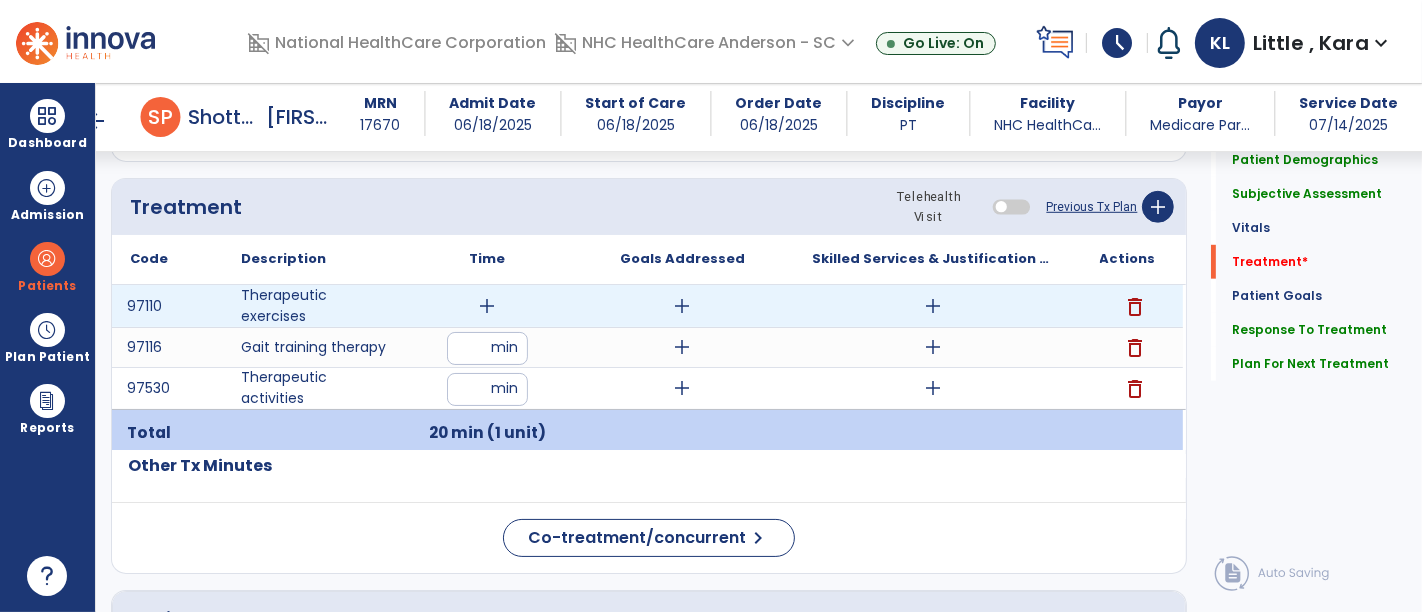 click on "add" at bounding box center [488, 306] 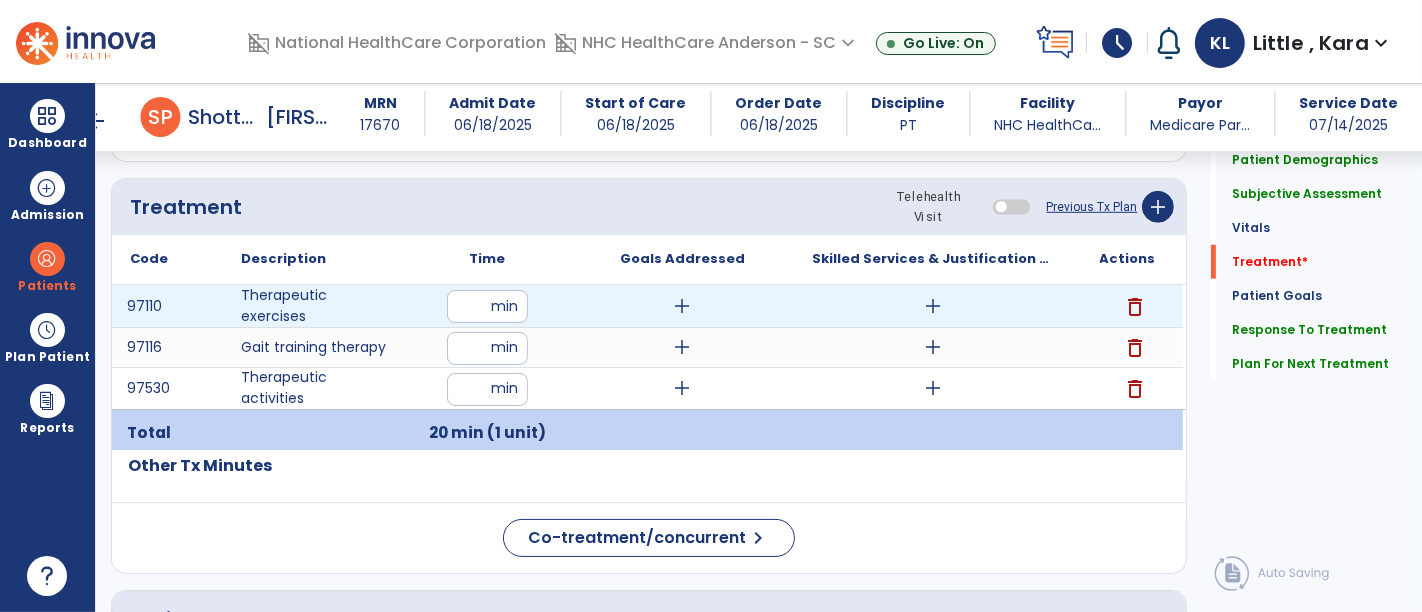 type on "**" 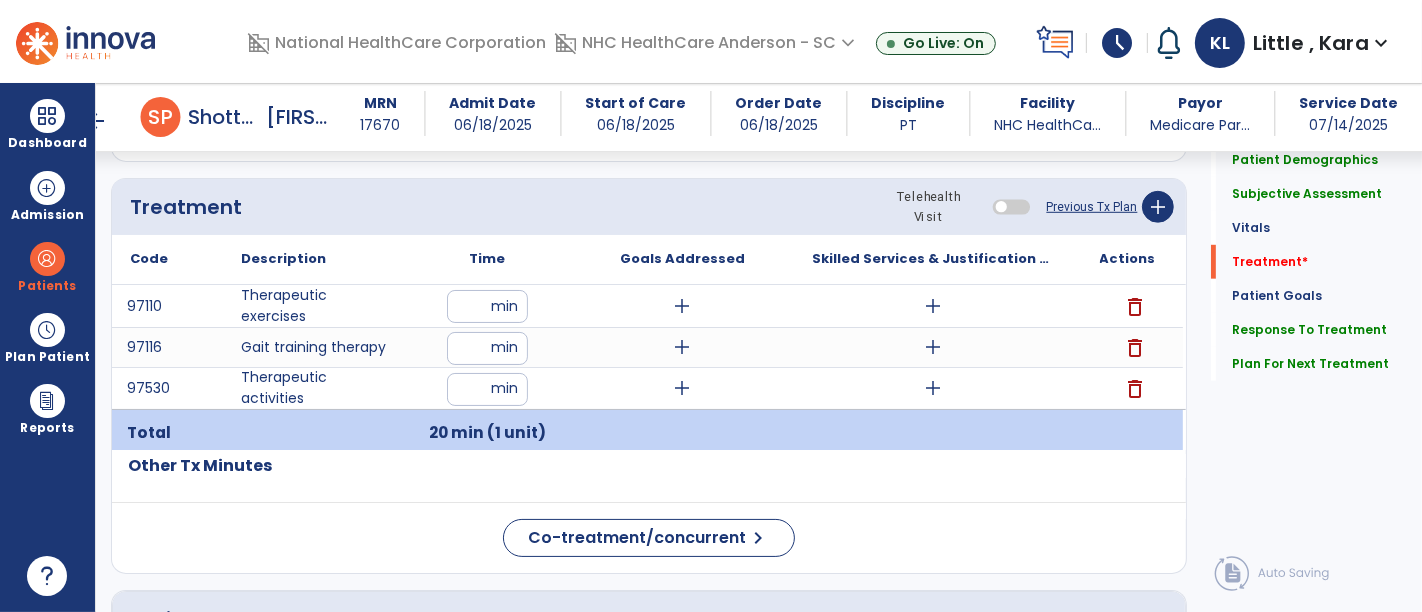 click on "Co-treatment/concurrent  chevron_right" 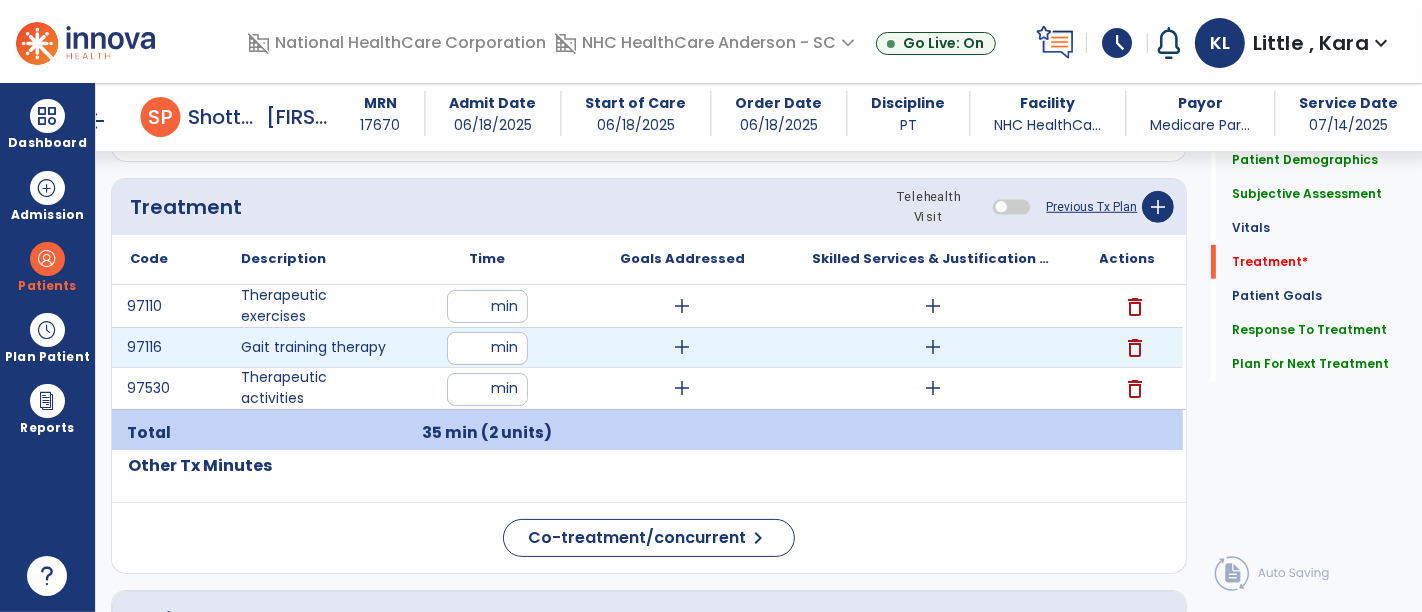 click on "**" at bounding box center (487, 348) 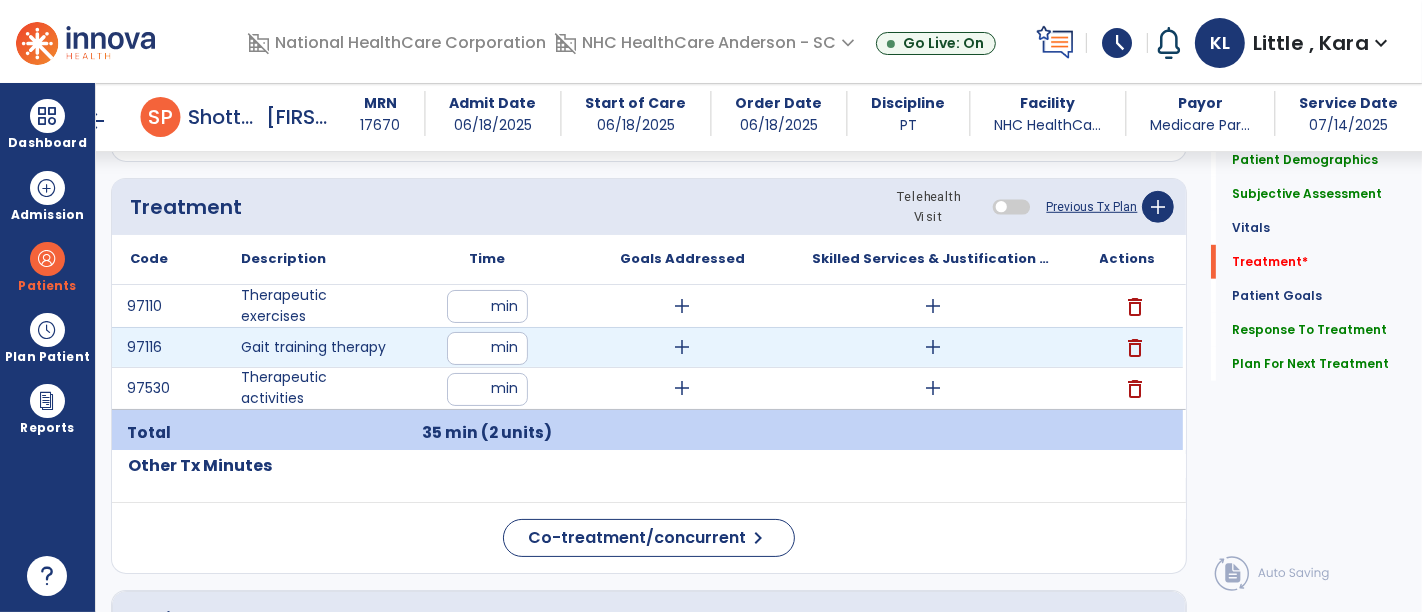 type on "**" 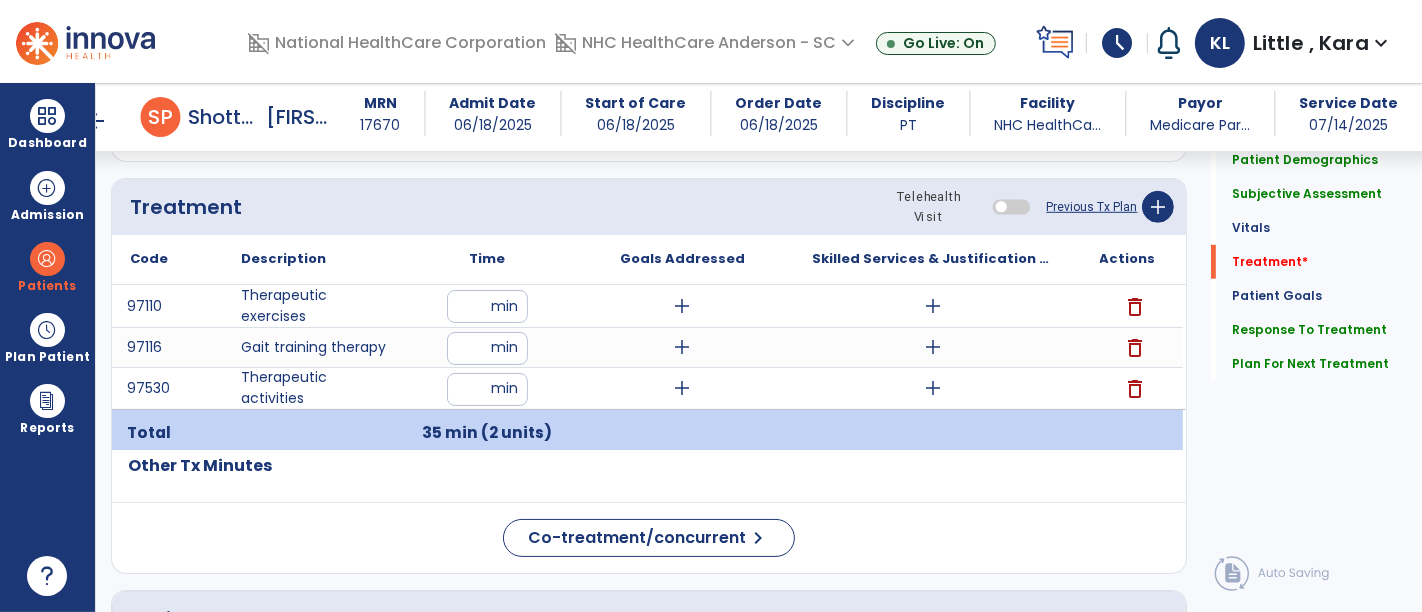 click on "Other Tx Minutes" 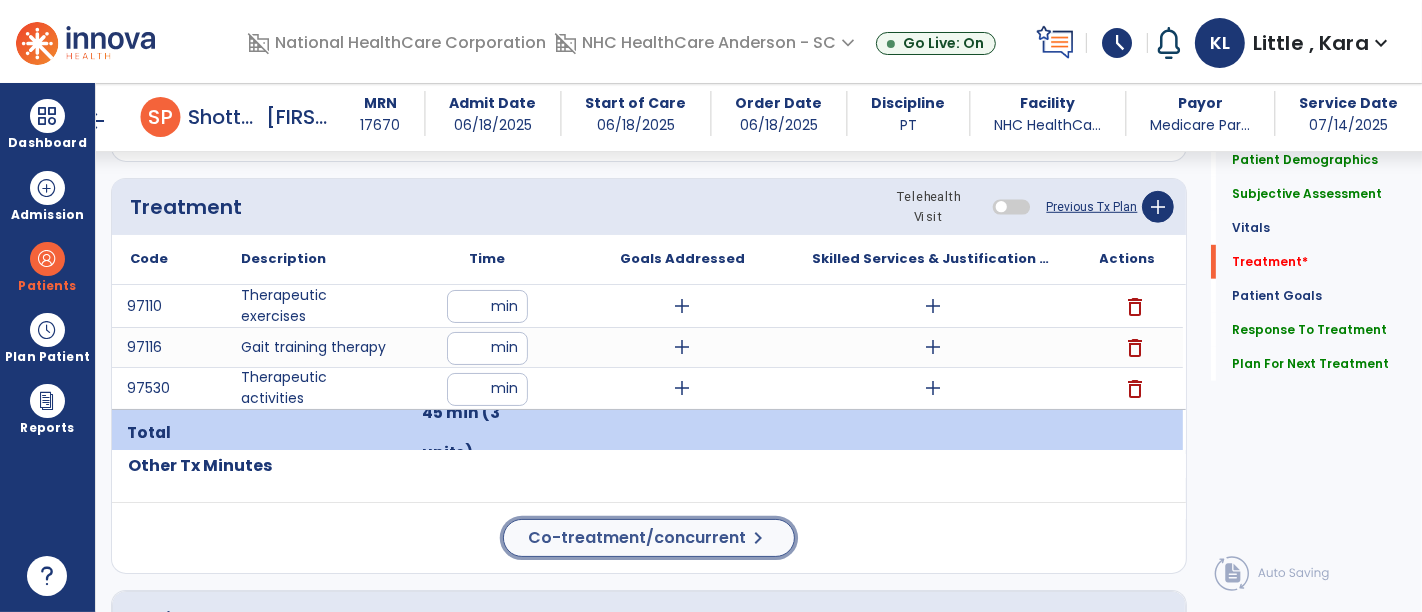 click on "Co-treatment/concurrent" 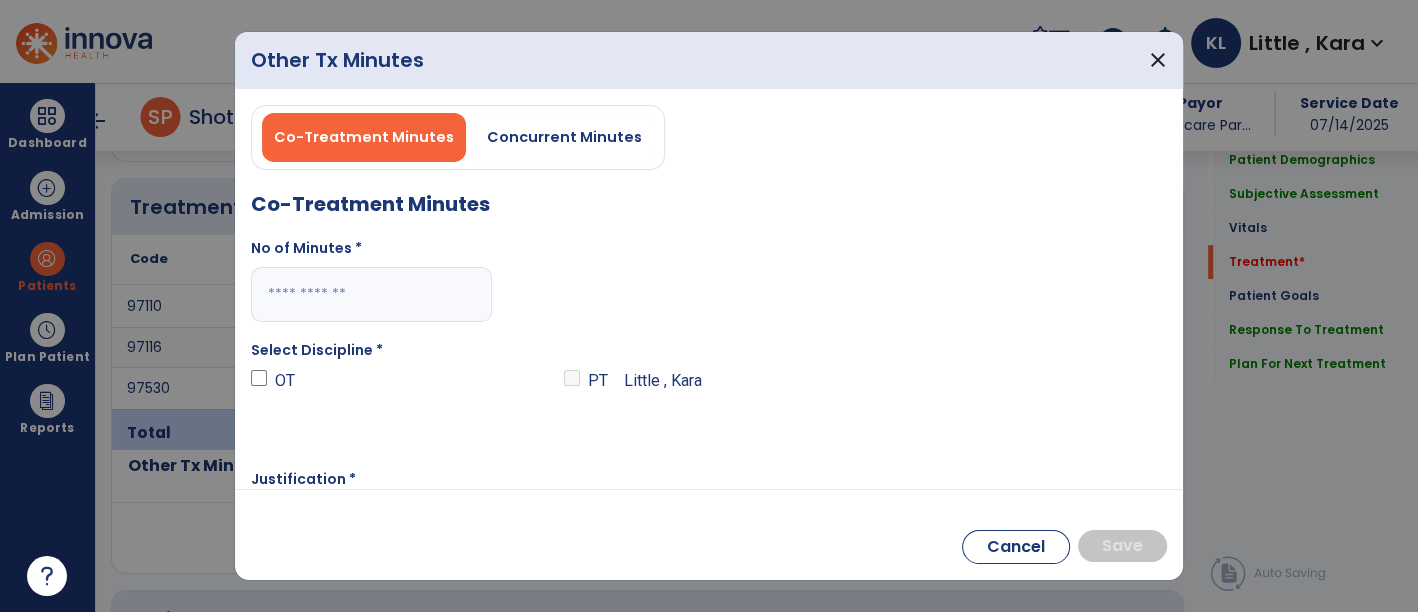 scroll, scrollTop: 1111, scrollLeft: 0, axis: vertical 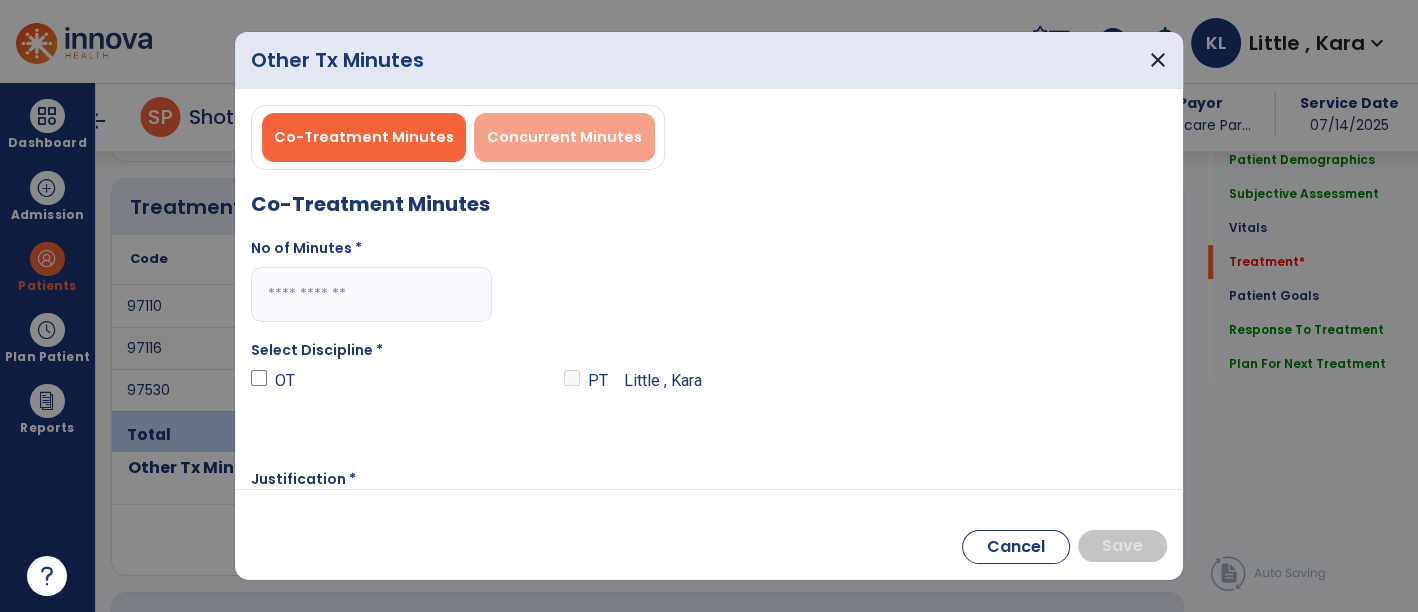 click on "Concurrent Minutes" at bounding box center [564, 137] 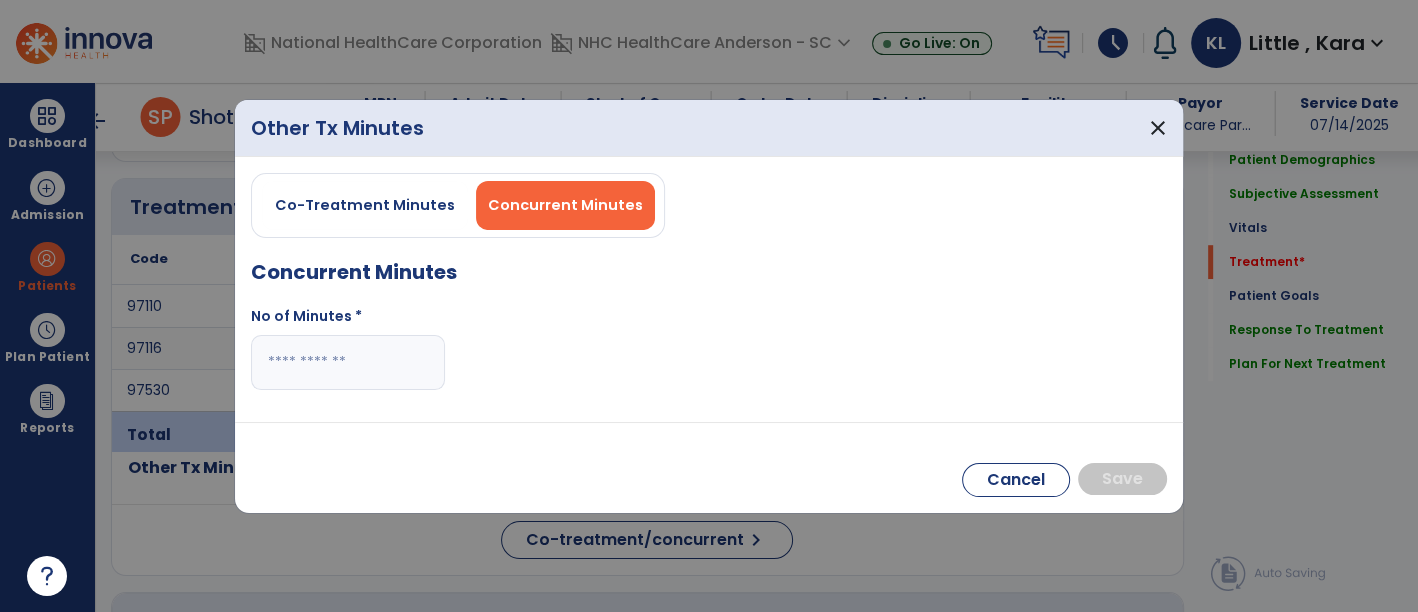 click at bounding box center (348, 362) 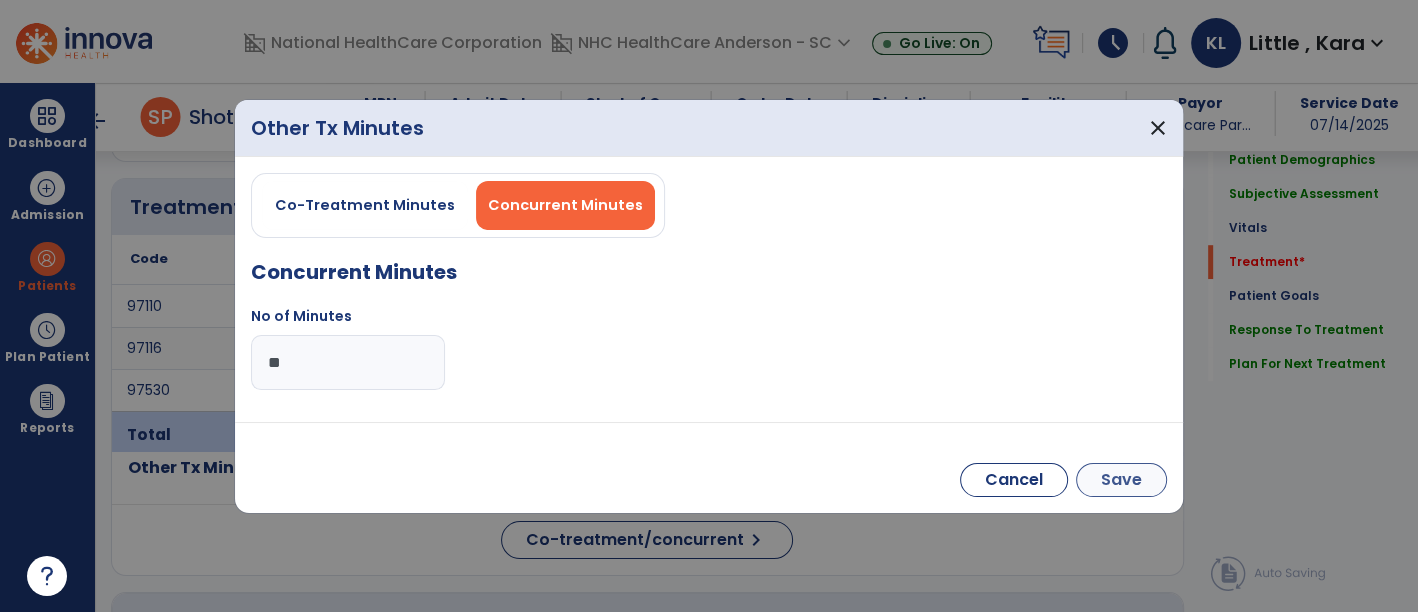 type on "**" 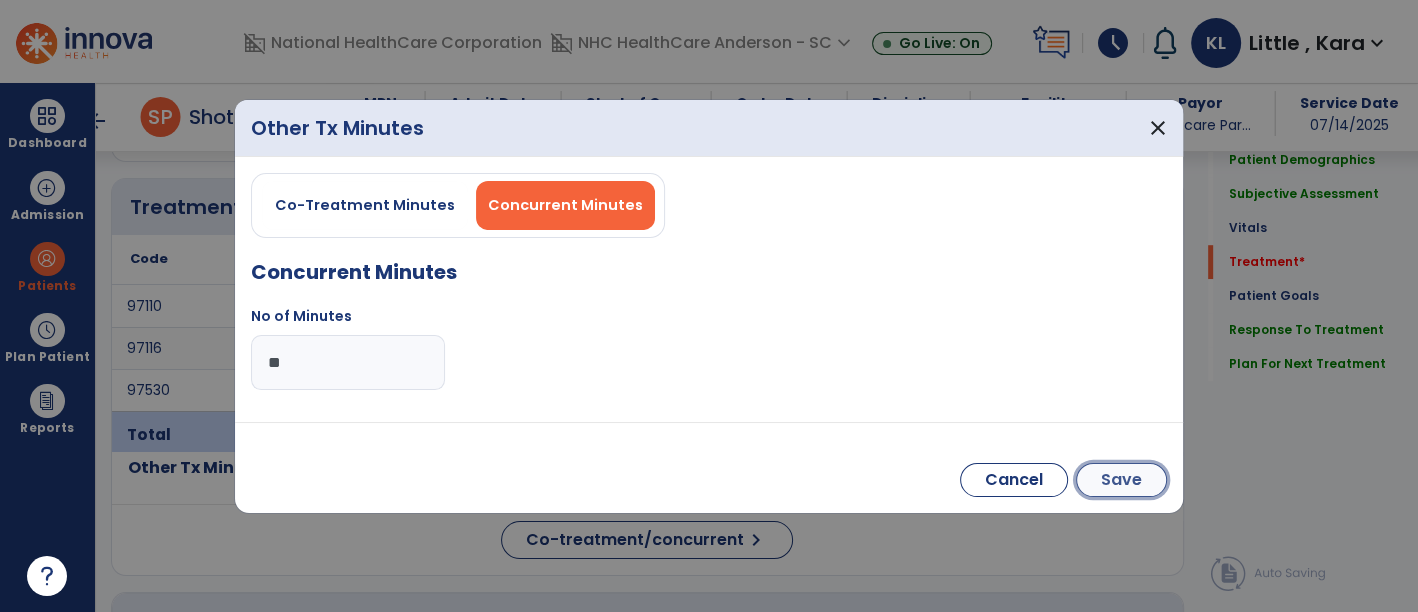 click on "Save" at bounding box center (1121, 480) 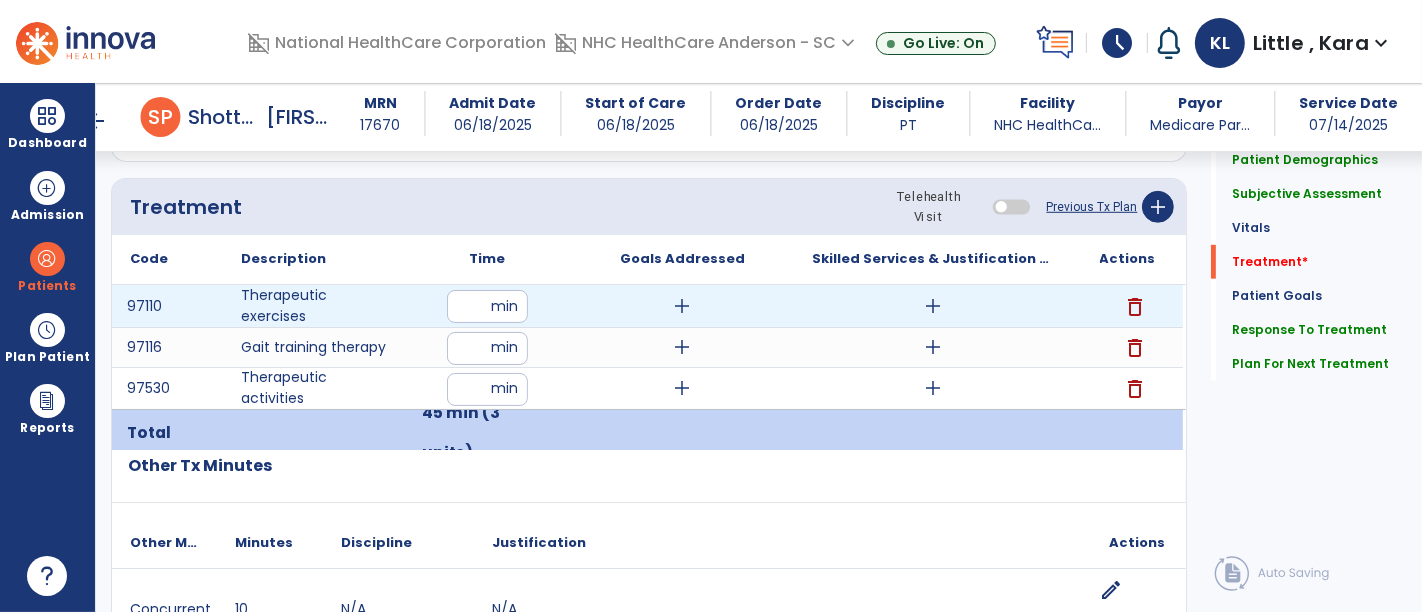 click on "add" at bounding box center (933, 306) 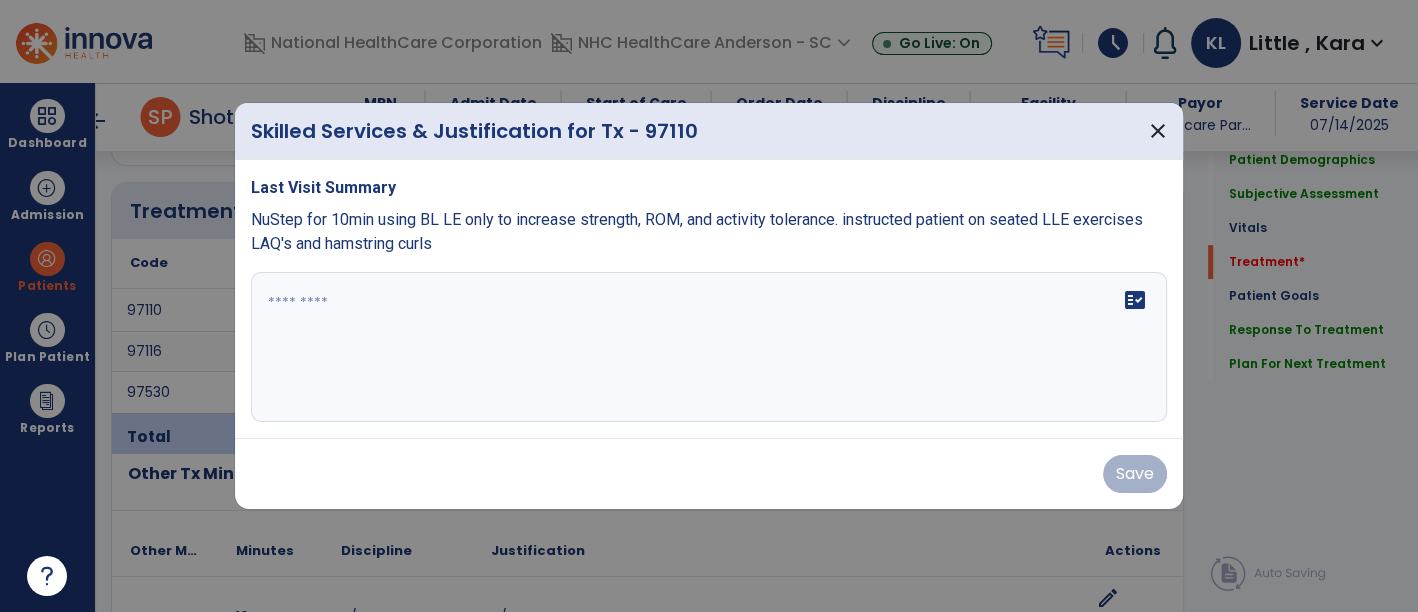 scroll, scrollTop: 1111, scrollLeft: 0, axis: vertical 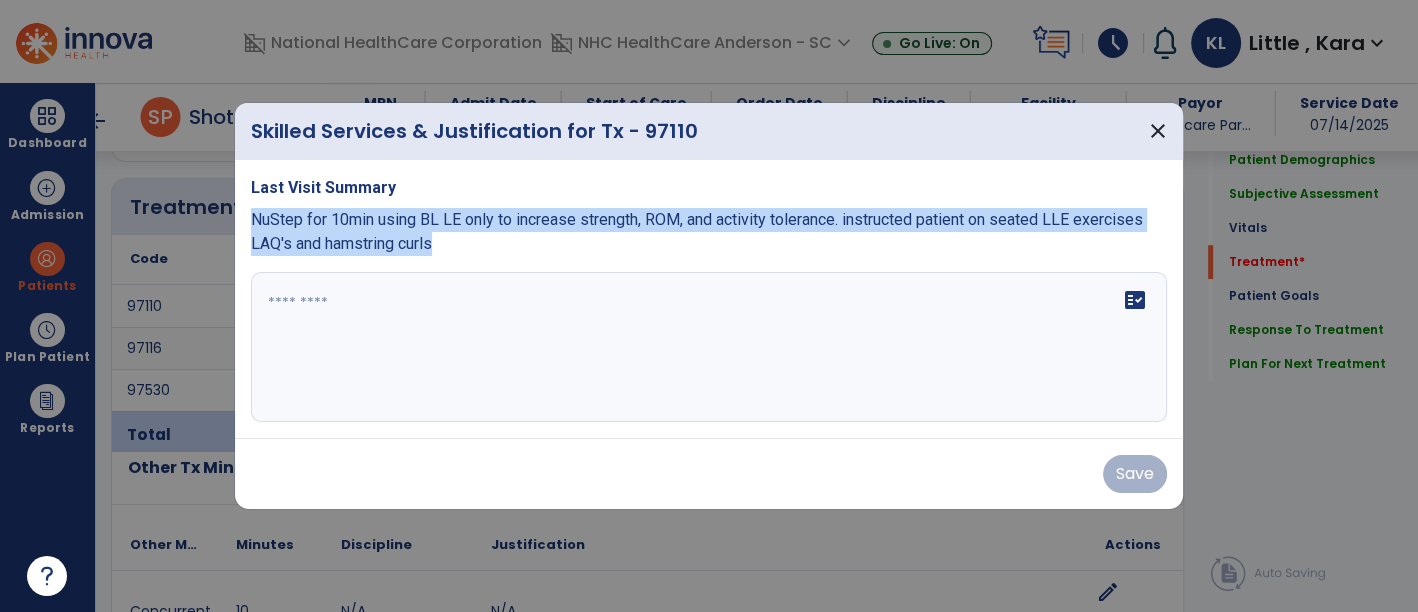 drag, startPoint x: 247, startPoint y: 214, endPoint x: 495, endPoint y: 254, distance: 251.2051 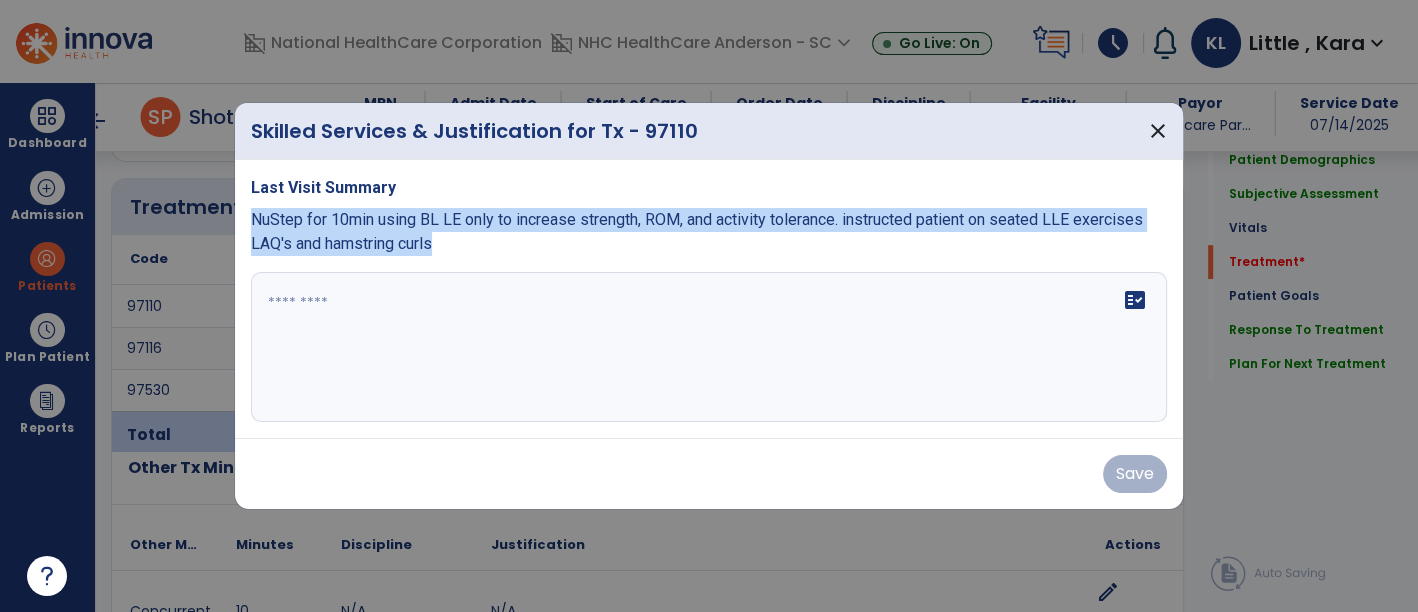 copy on "NuStep for 10min using BL LE only to increase strength, ROM, and activity tolerance. instructed patient on seated LLE exercises LAQ's and hamstring curls" 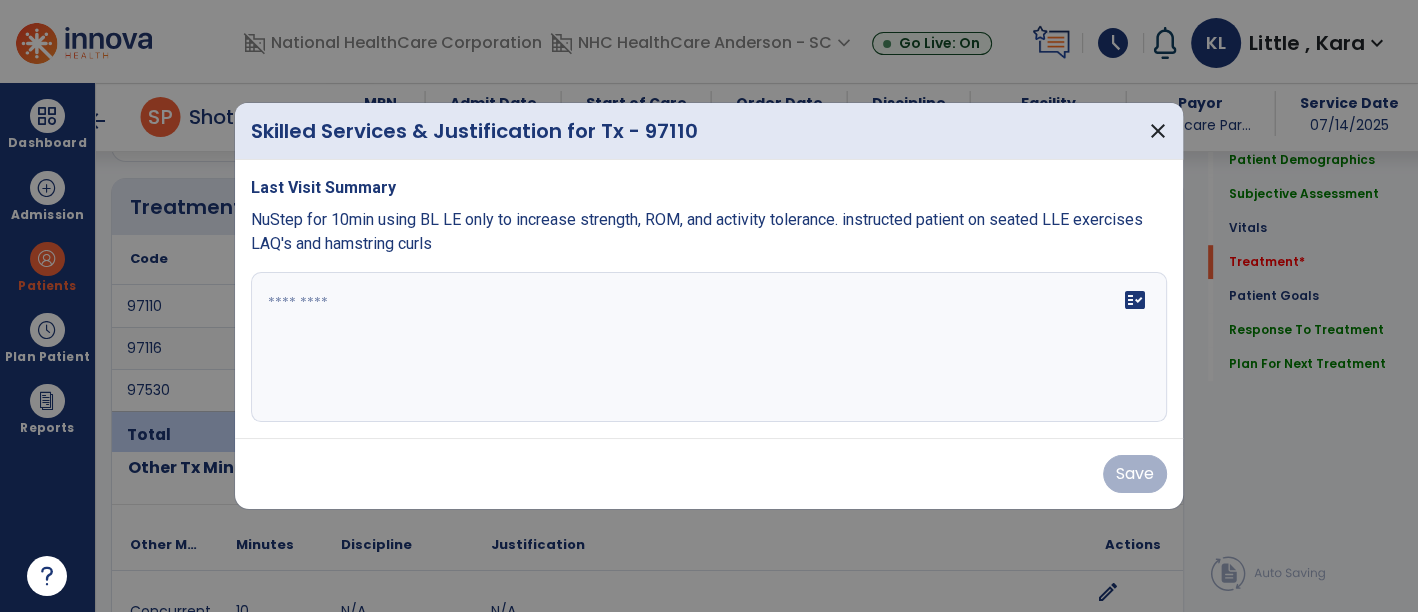 click at bounding box center (709, 347) 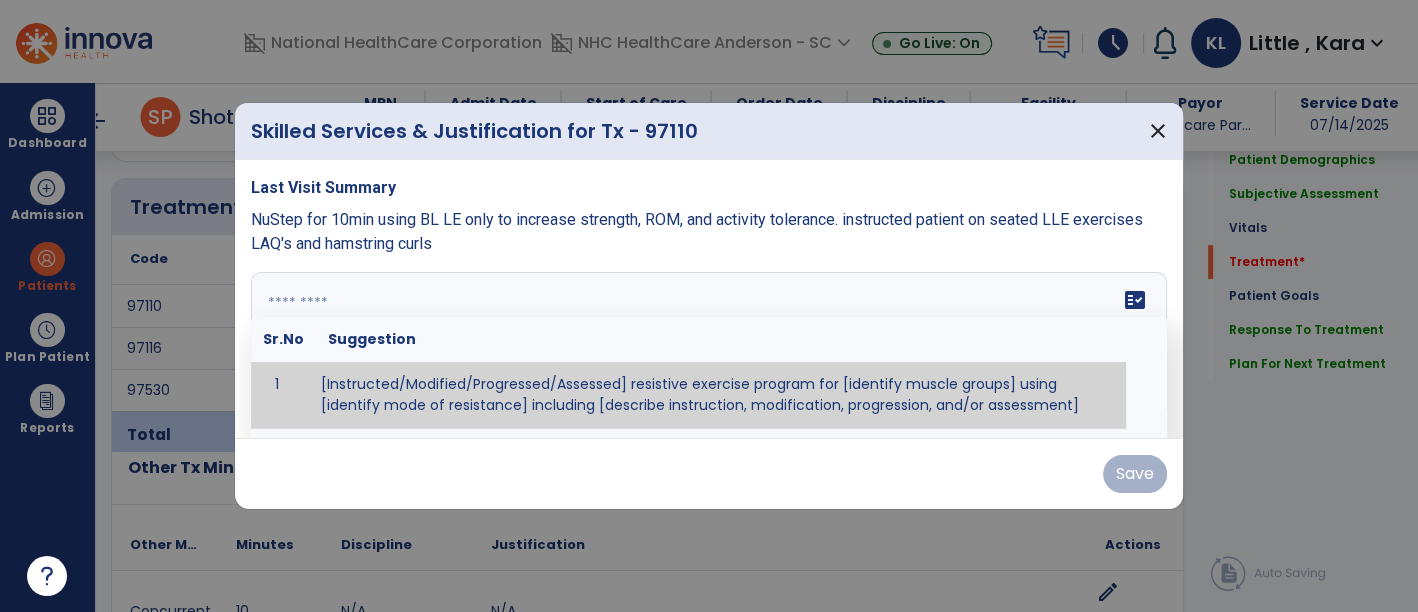 paste on "**********" 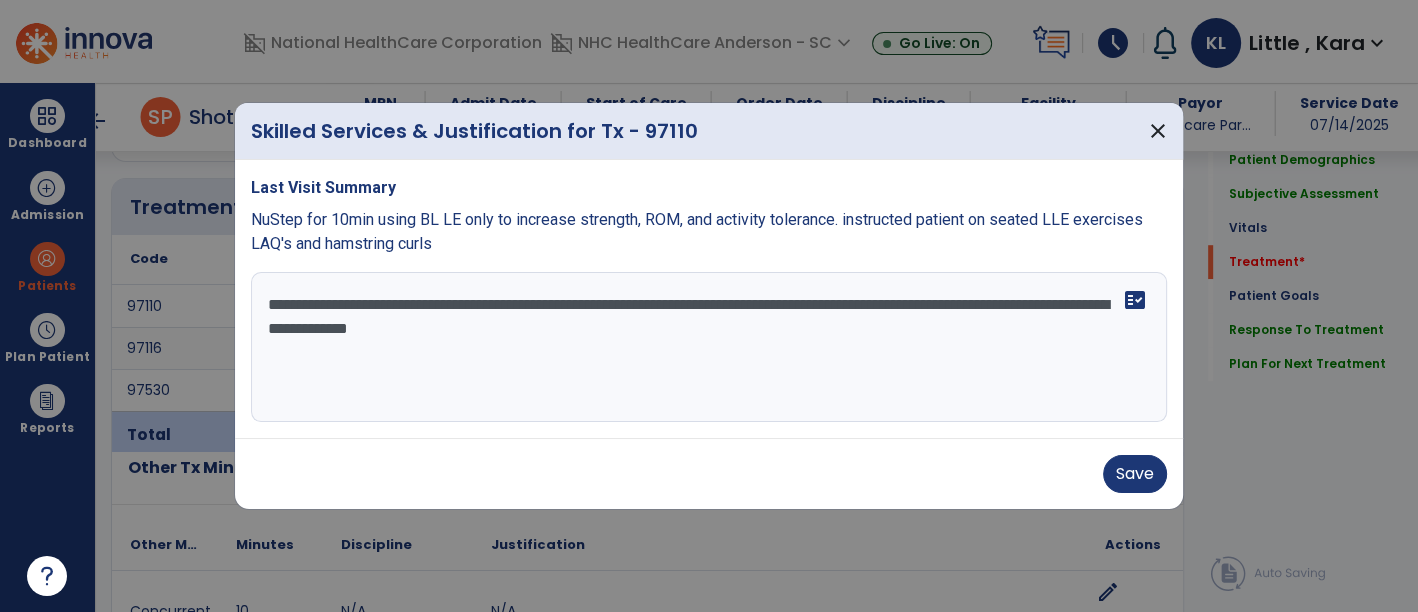 drag, startPoint x: 920, startPoint y: 306, endPoint x: 1171, endPoint y: 351, distance: 255.00197 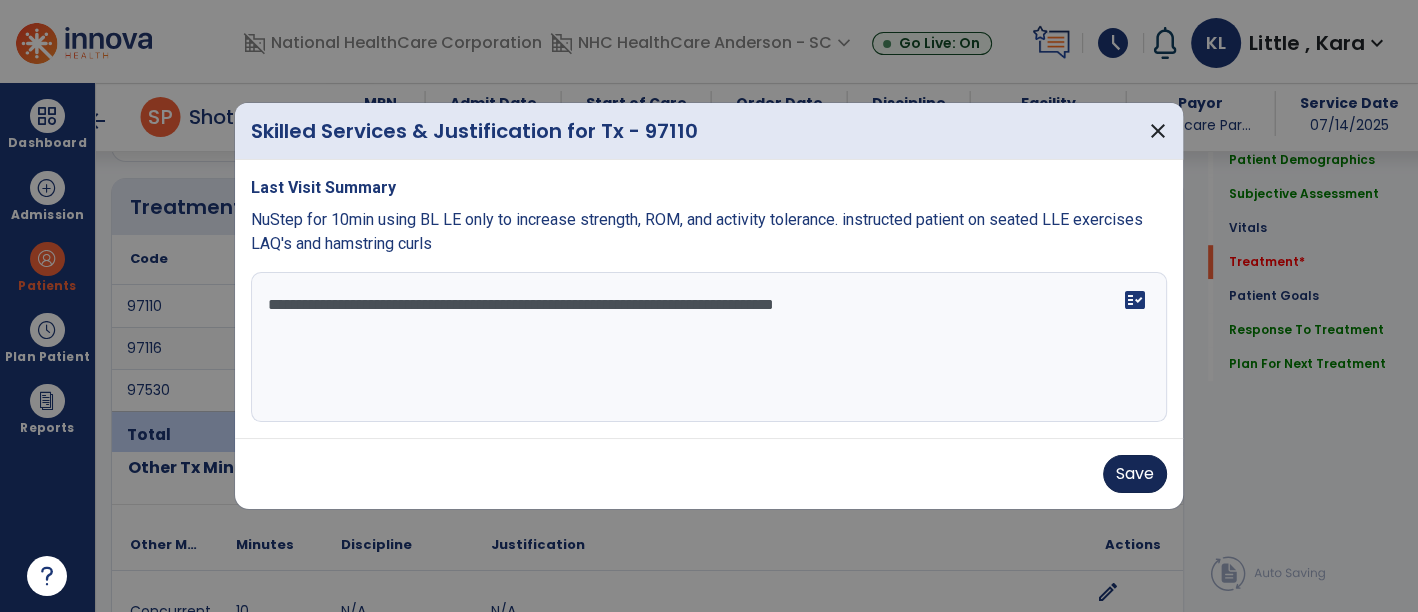 type on "**********" 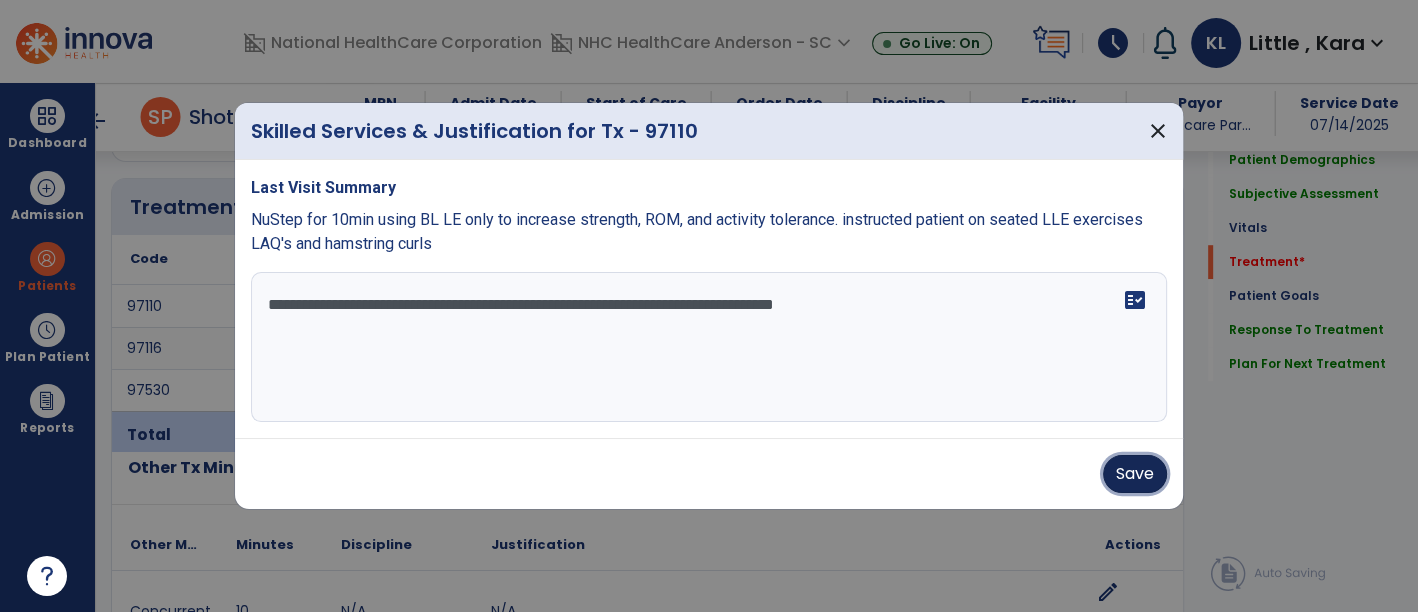 click on "Save" at bounding box center [1135, 474] 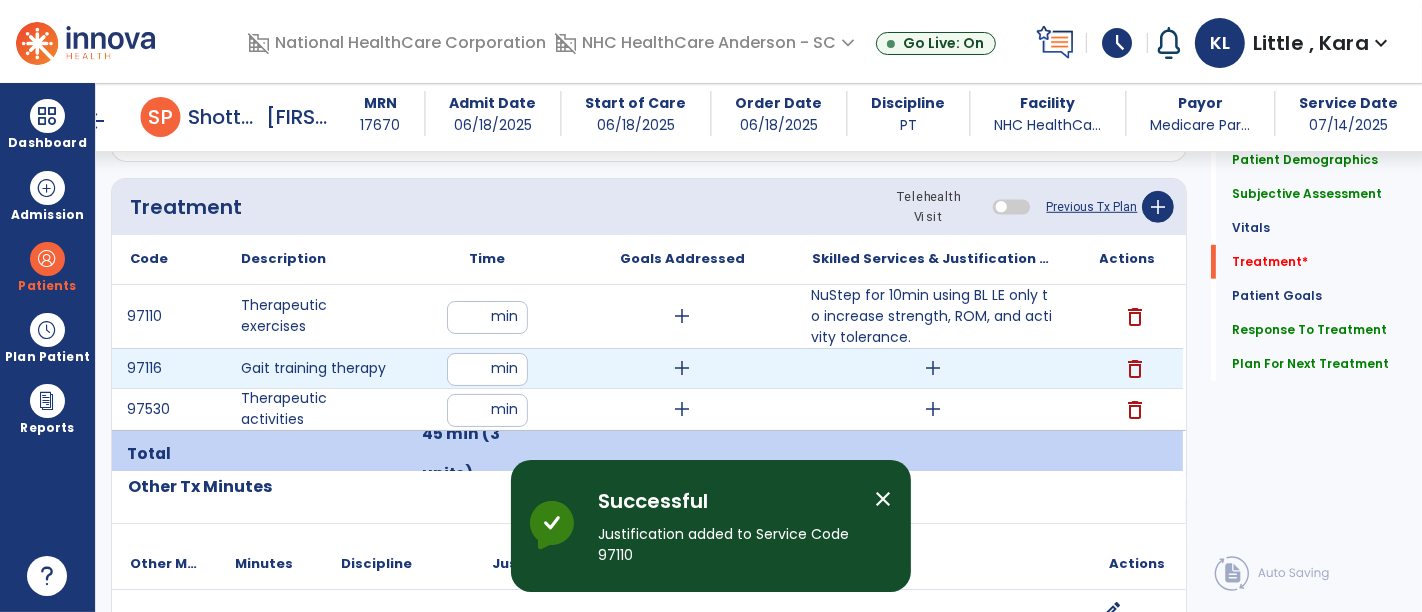 click on "add" at bounding box center [933, 368] 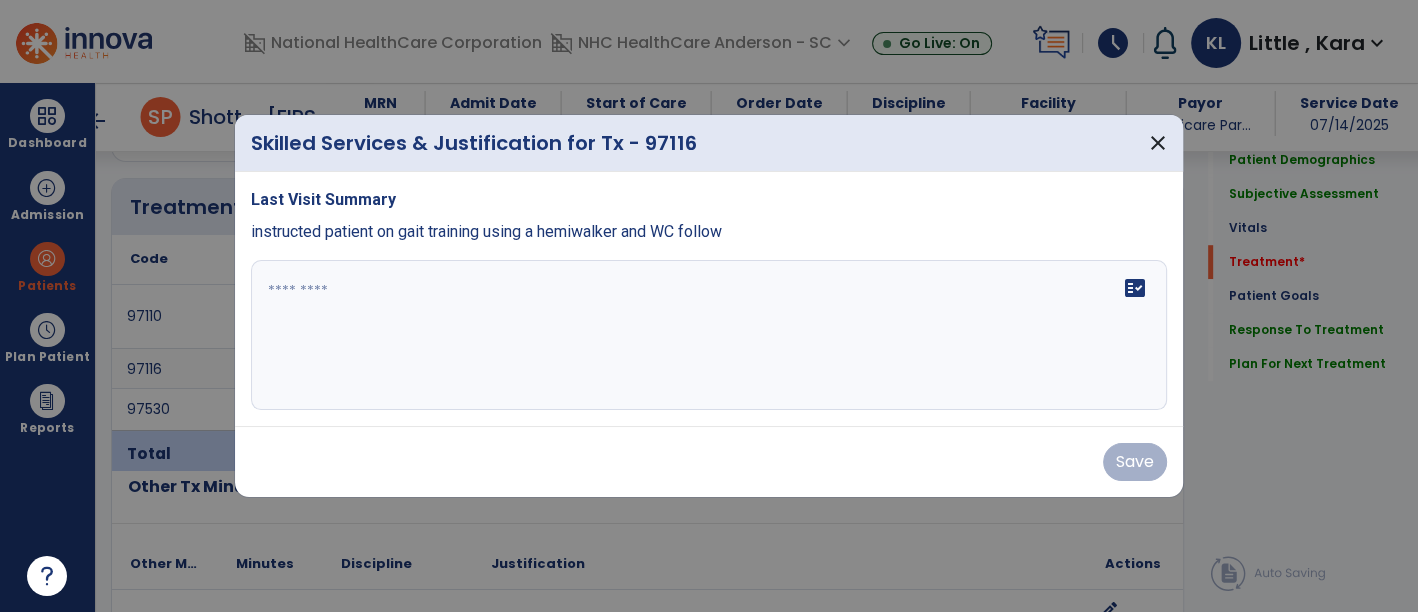 scroll, scrollTop: 1111, scrollLeft: 0, axis: vertical 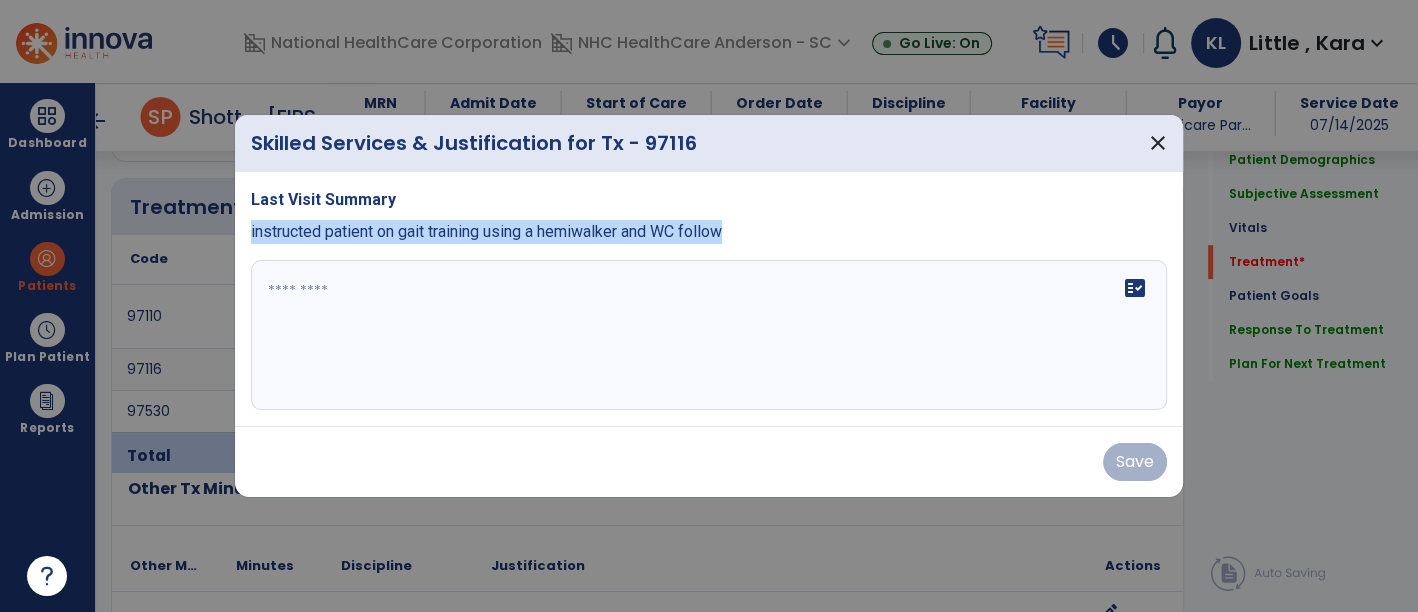 drag, startPoint x: 244, startPoint y: 230, endPoint x: 777, endPoint y: 244, distance: 533.18384 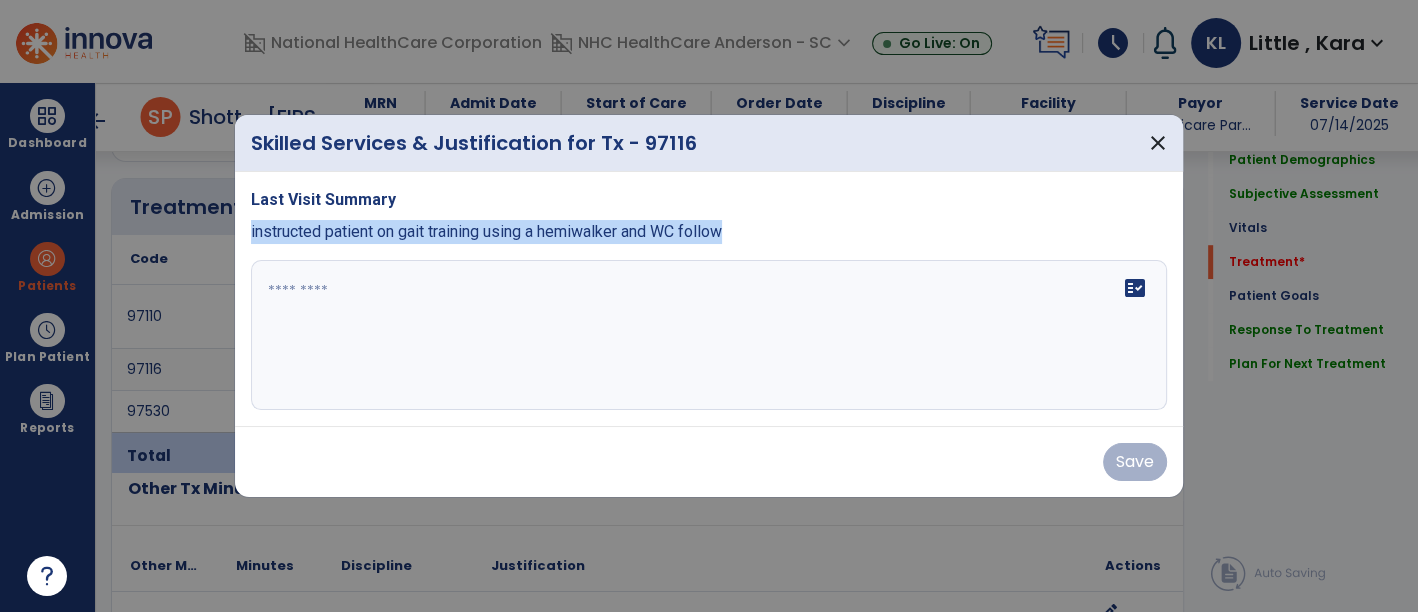 click on "Last Visit Summary instructed patient on gait training using a hemiwalker and WC follow    fact_check" at bounding box center [709, 299] 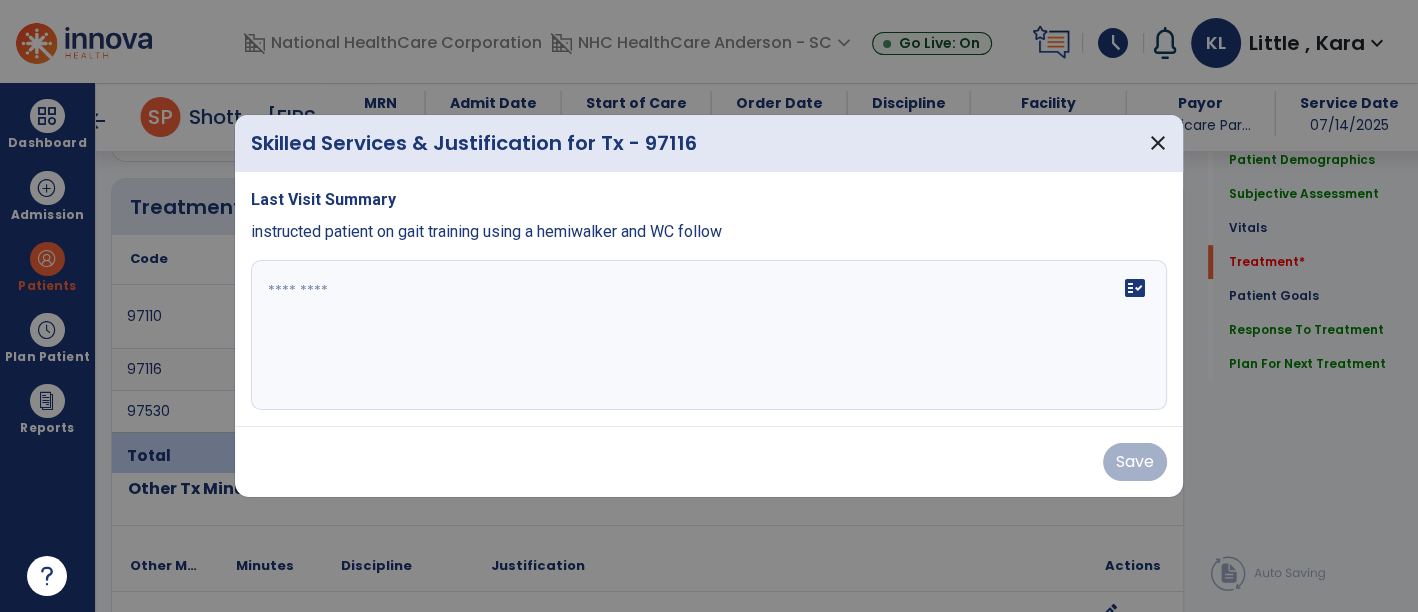 click at bounding box center [709, 335] 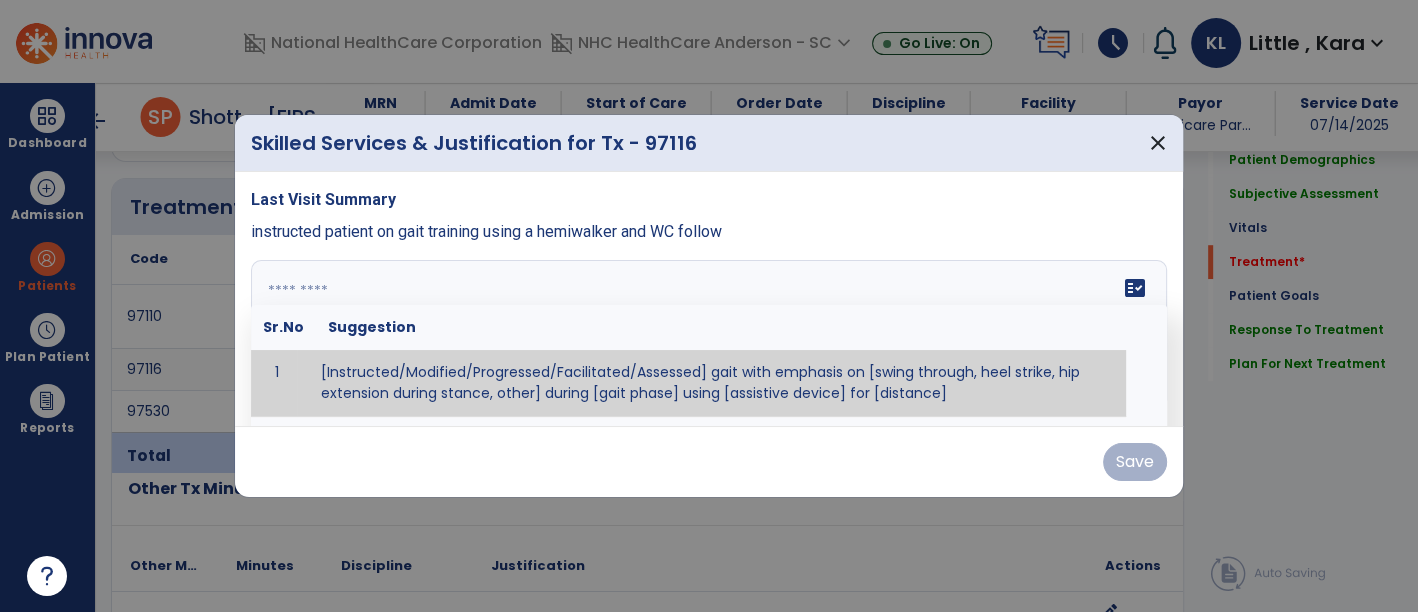 paste on "**********" 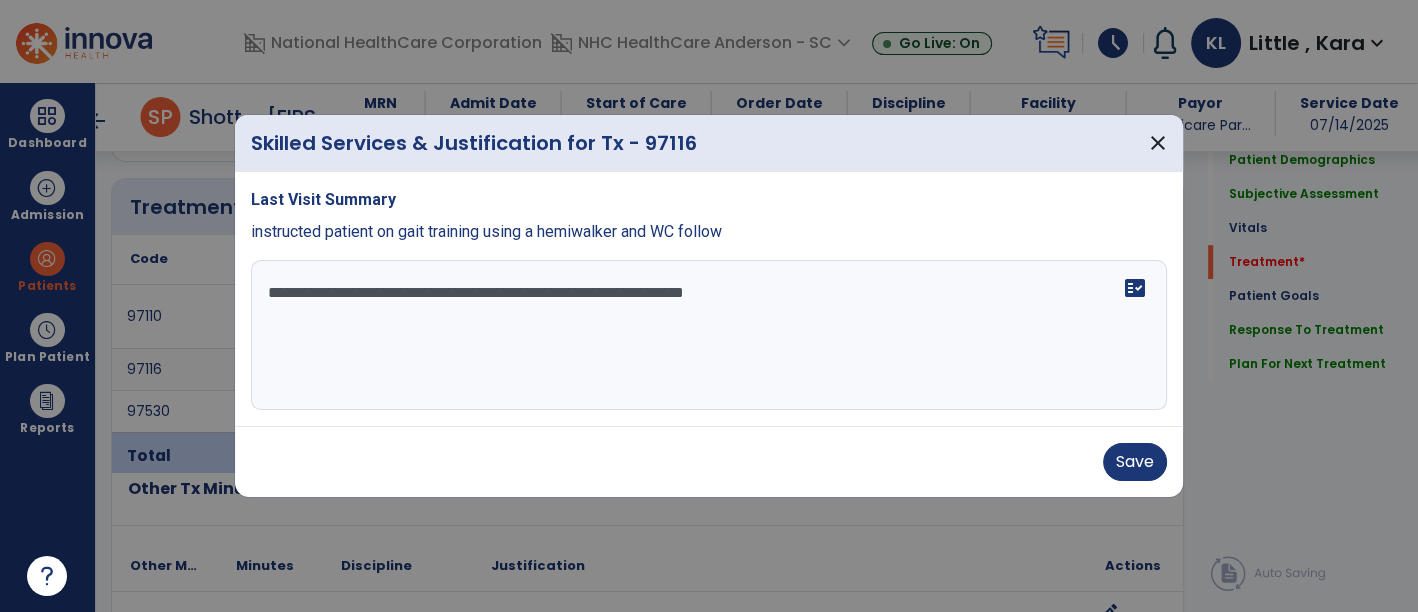 drag, startPoint x: 662, startPoint y: 344, endPoint x: 906, endPoint y: 372, distance: 245.6013 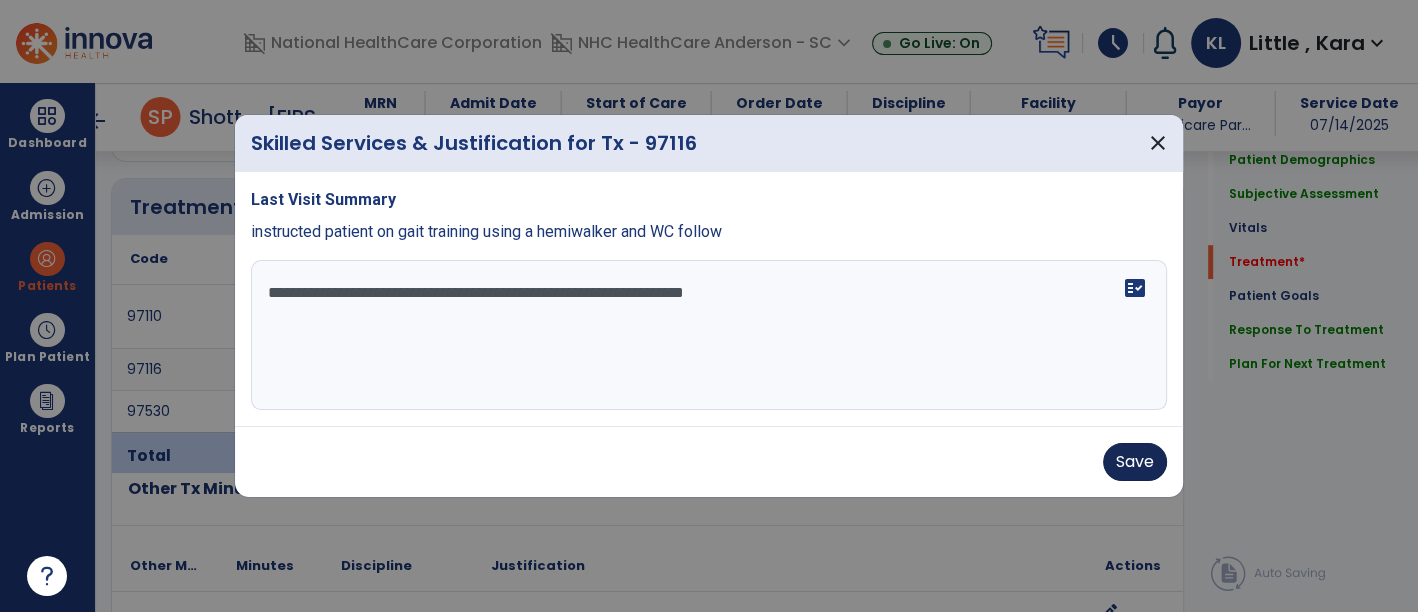 type on "**********" 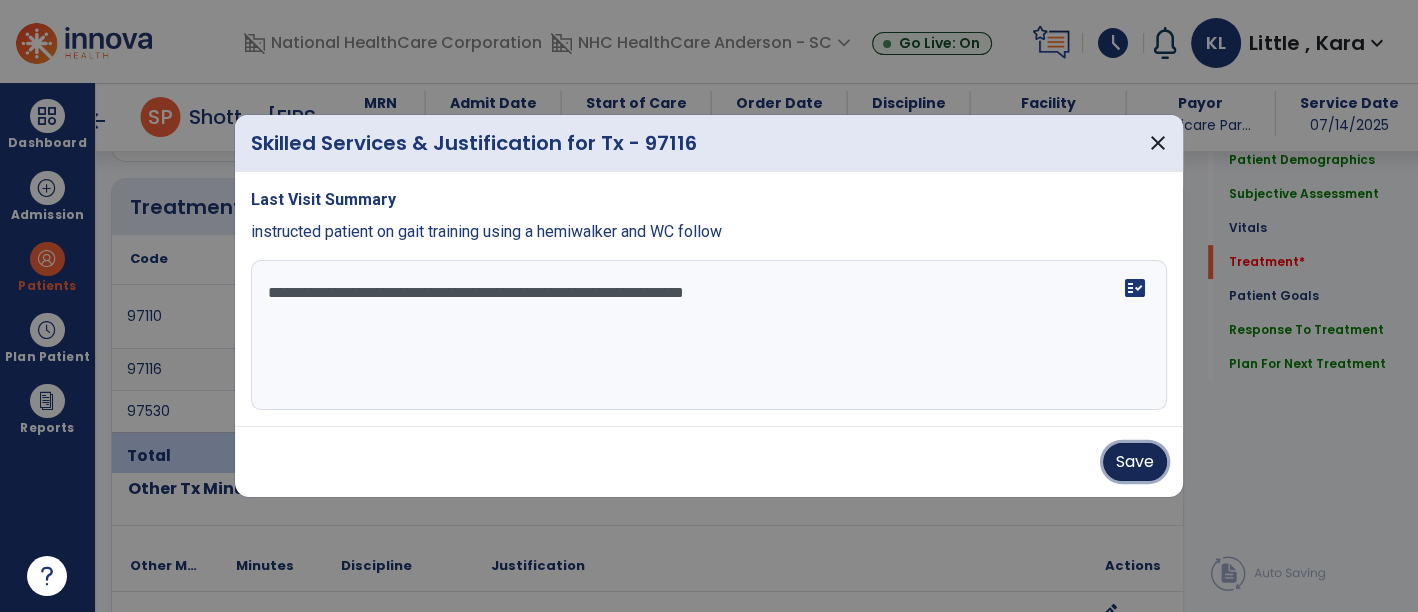 click on "Save" at bounding box center [1135, 462] 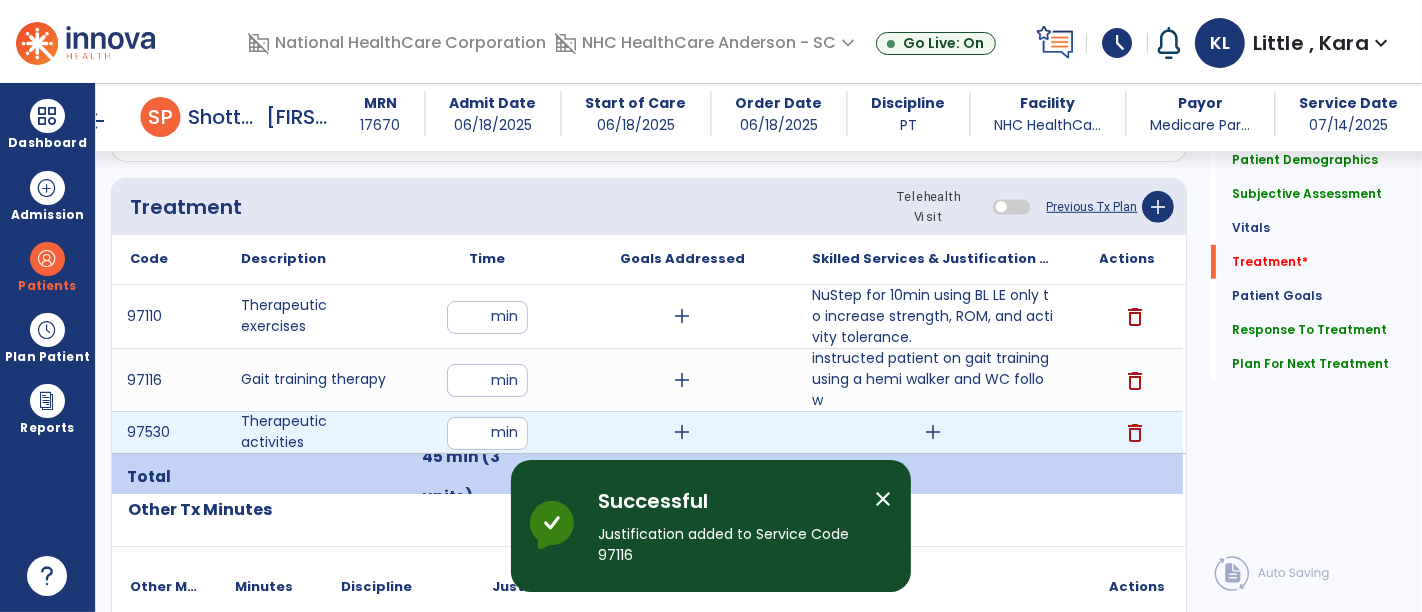 click on "add" at bounding box center [933, 432] 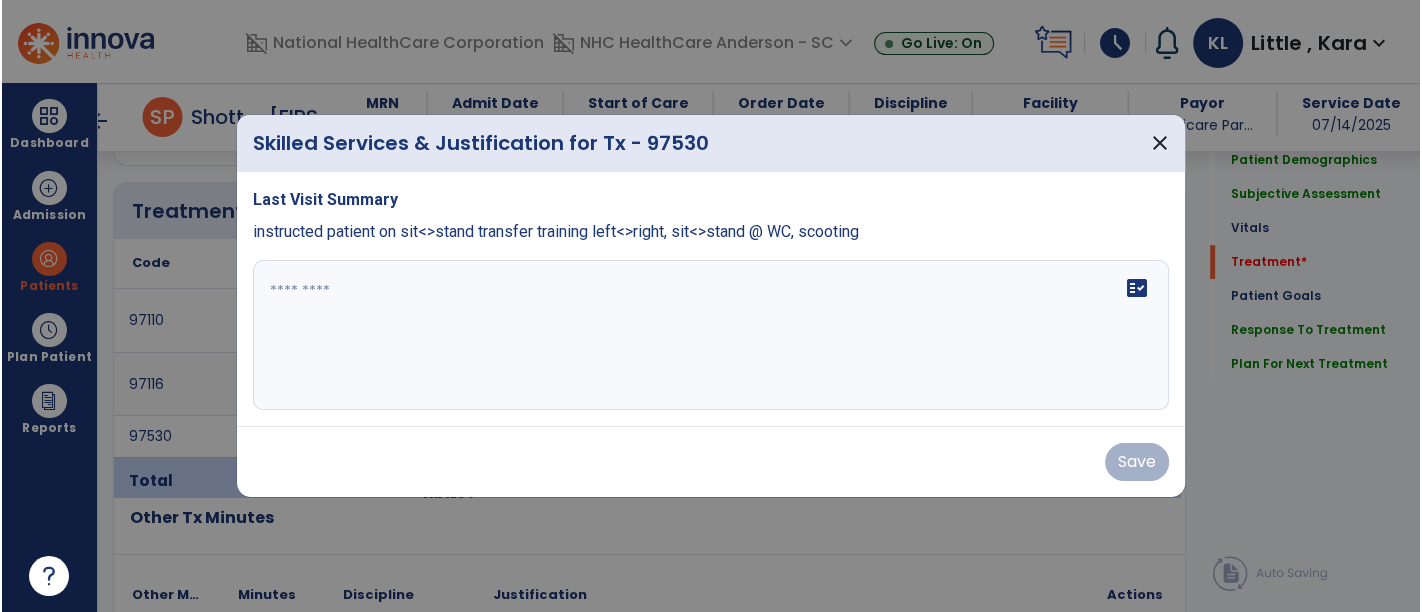 scroll, scrollTop: 1111, scrollLeft: 0, axis: vertical 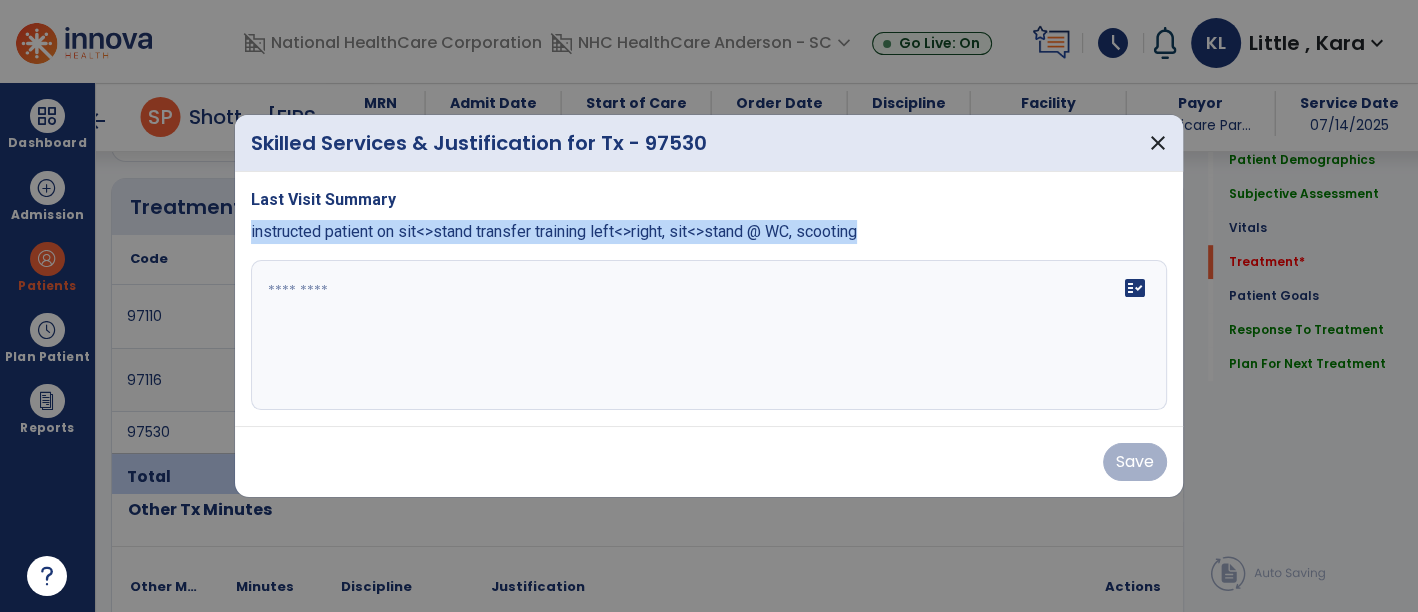 drag, startPoint x: 237, startPoint y: 234, endPoint x: 999, endPoint y: 270, distance: 762.8499 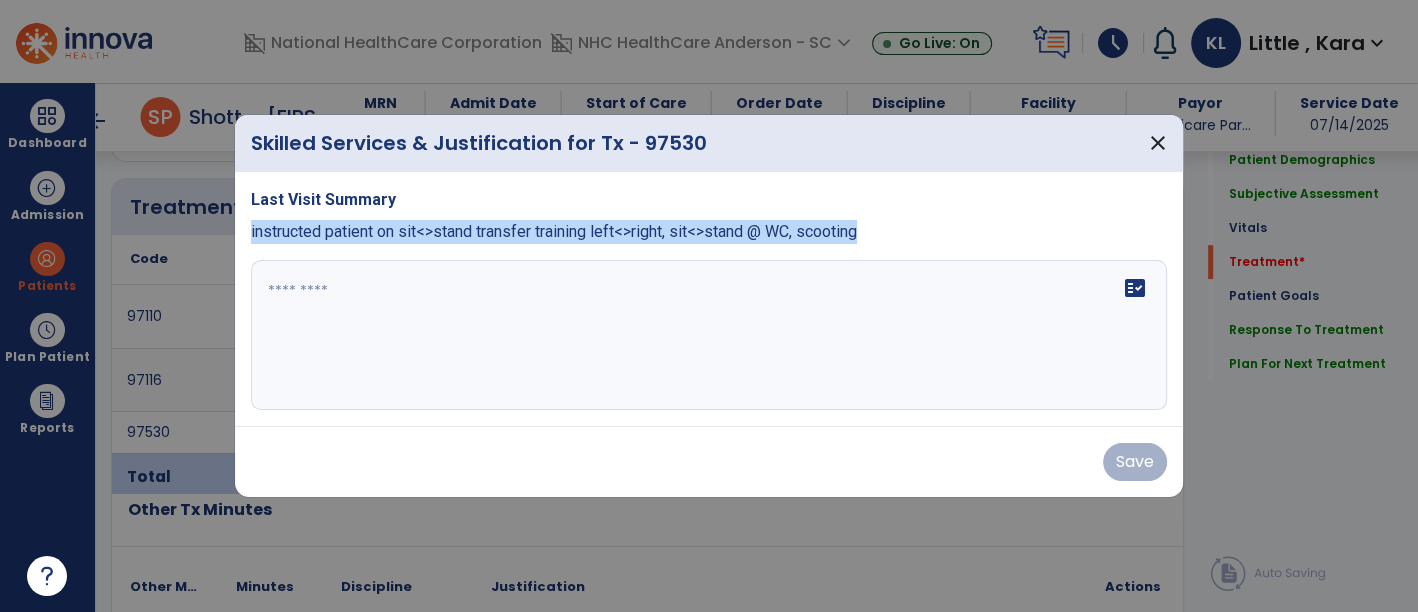 click on "Last Visit Summary instructed patient on sit<stand transfer training left<right, sit<stand @ WC, scooting
fact_check" at bounding box center (709, 299) 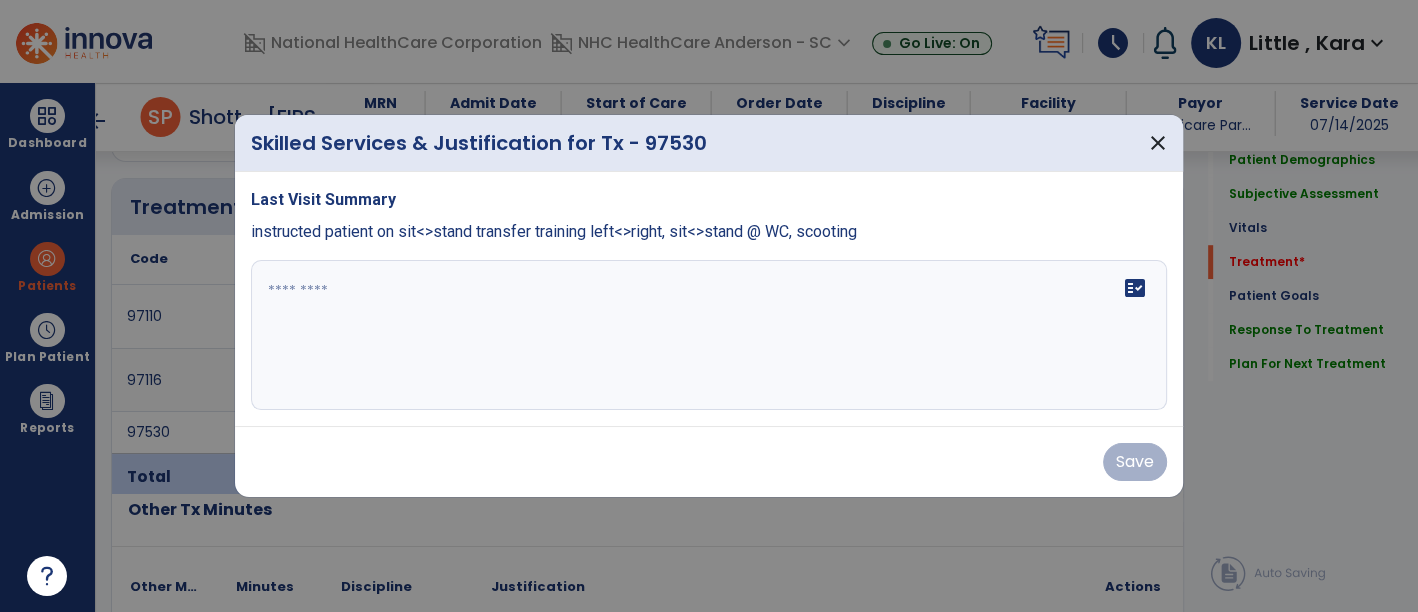 click at bounding box center [709, 335] 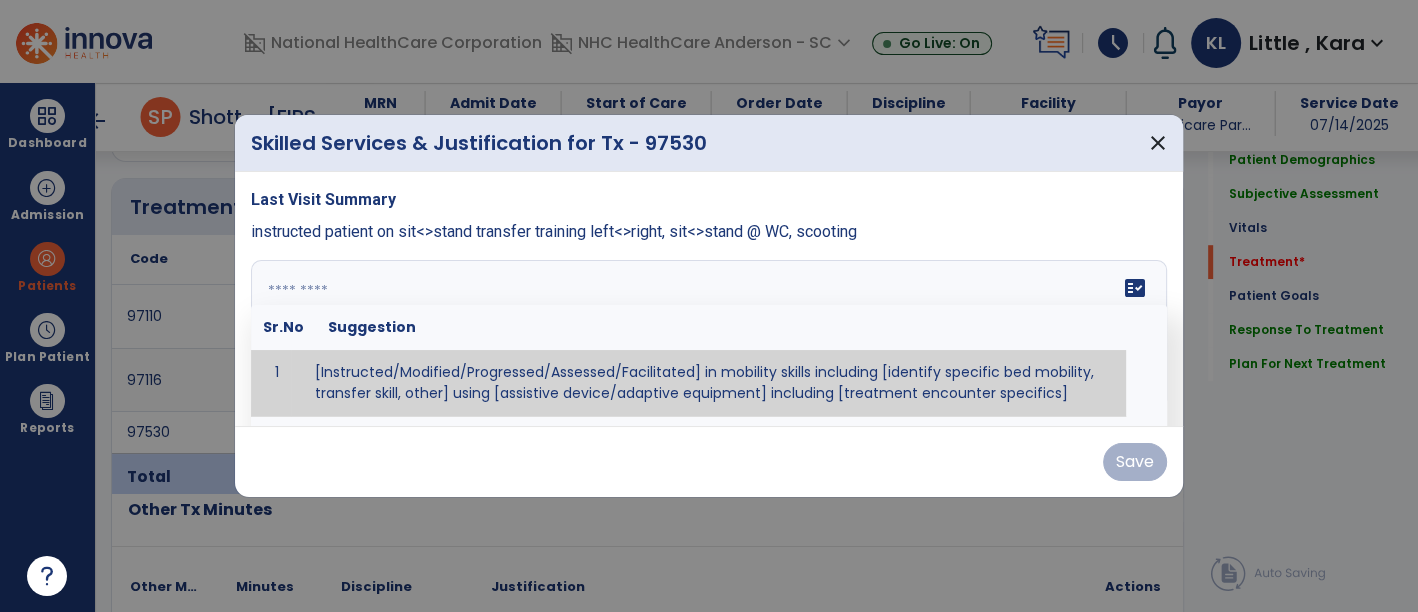 paste on "**********" 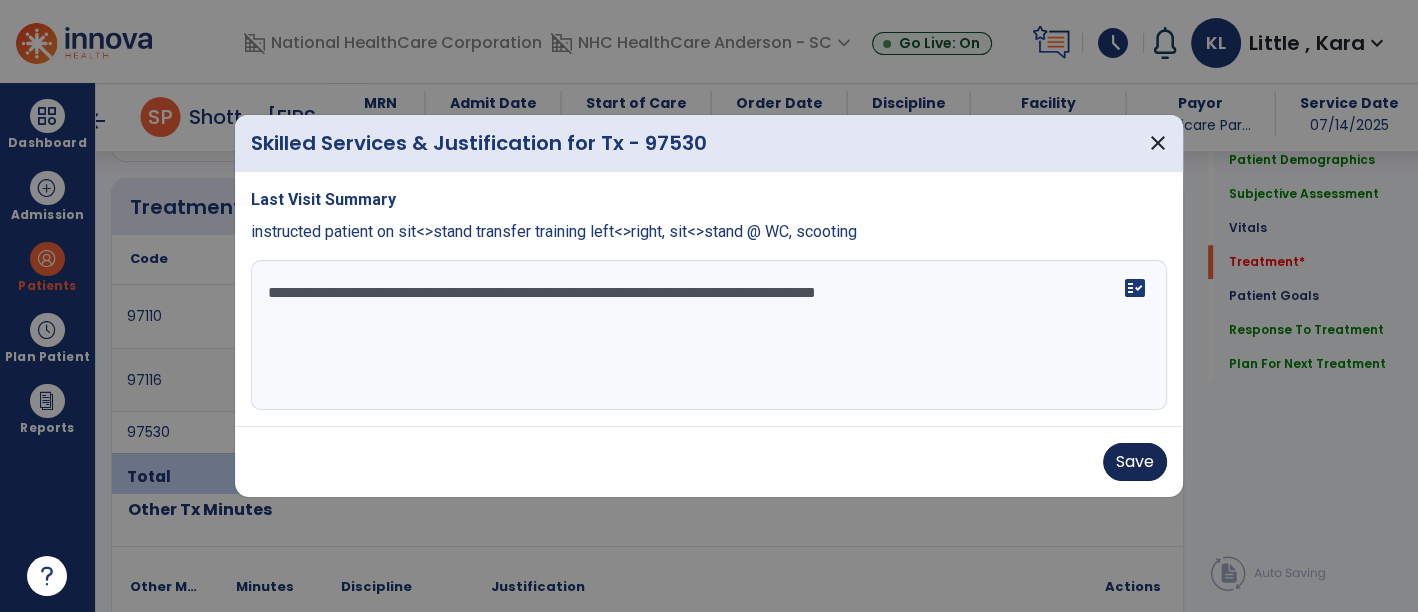 type on "**********" 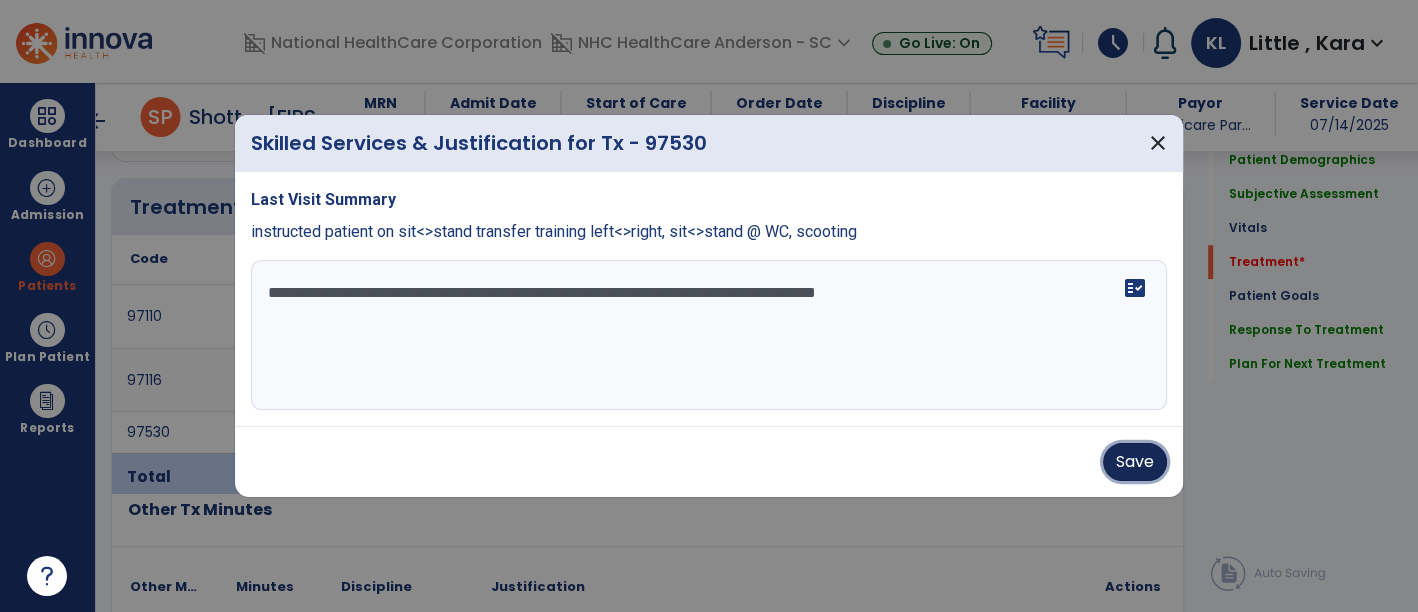 click on "Save" at bounding box center [1135, 462] 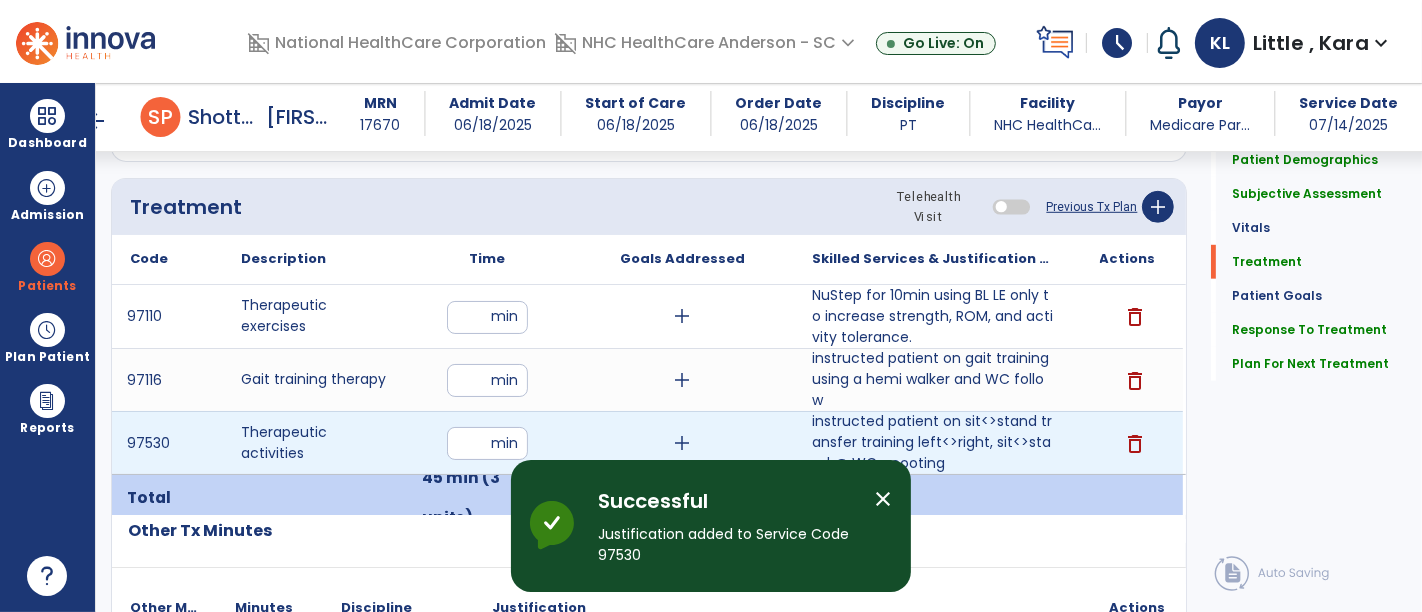 click on "**" at bounding box center (487, 443) 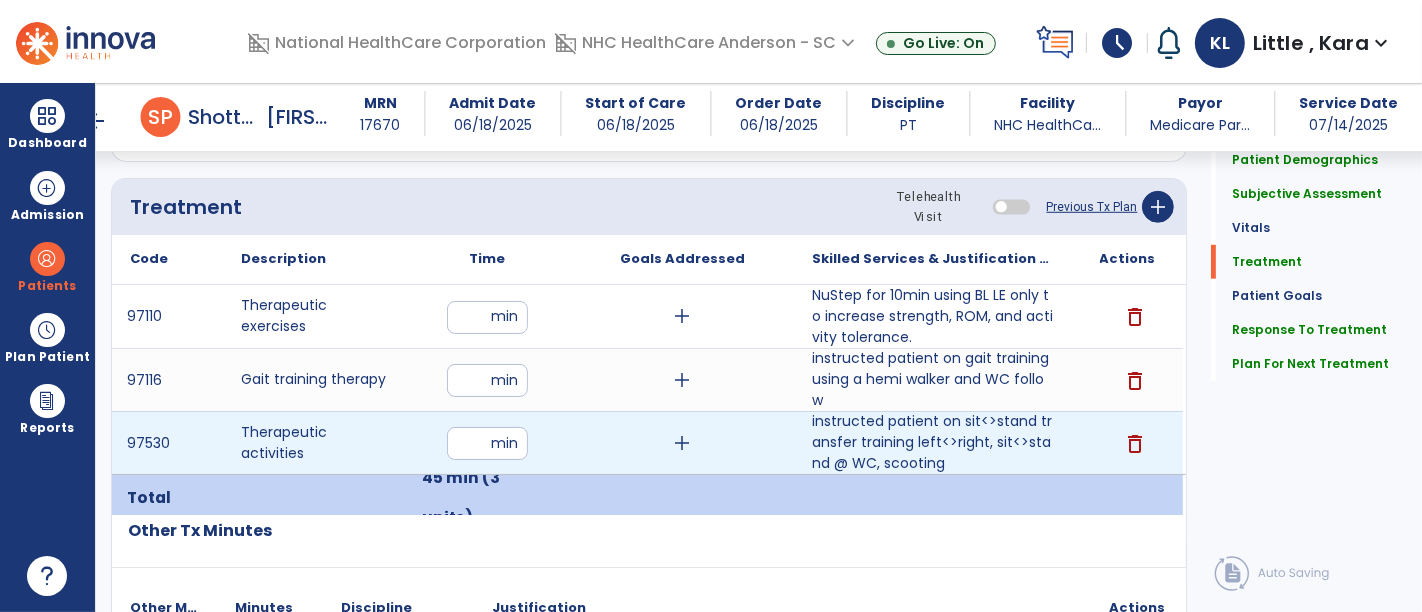 type on "**" 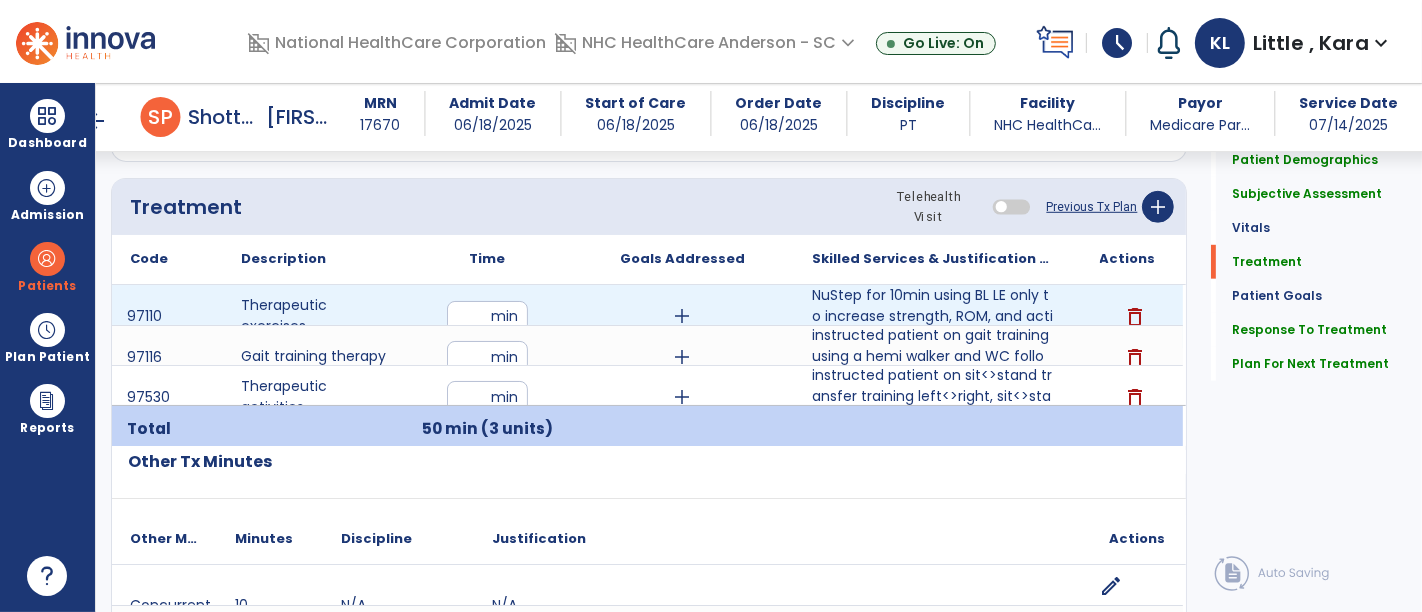 click on "**" at bounding box center (487, 317) 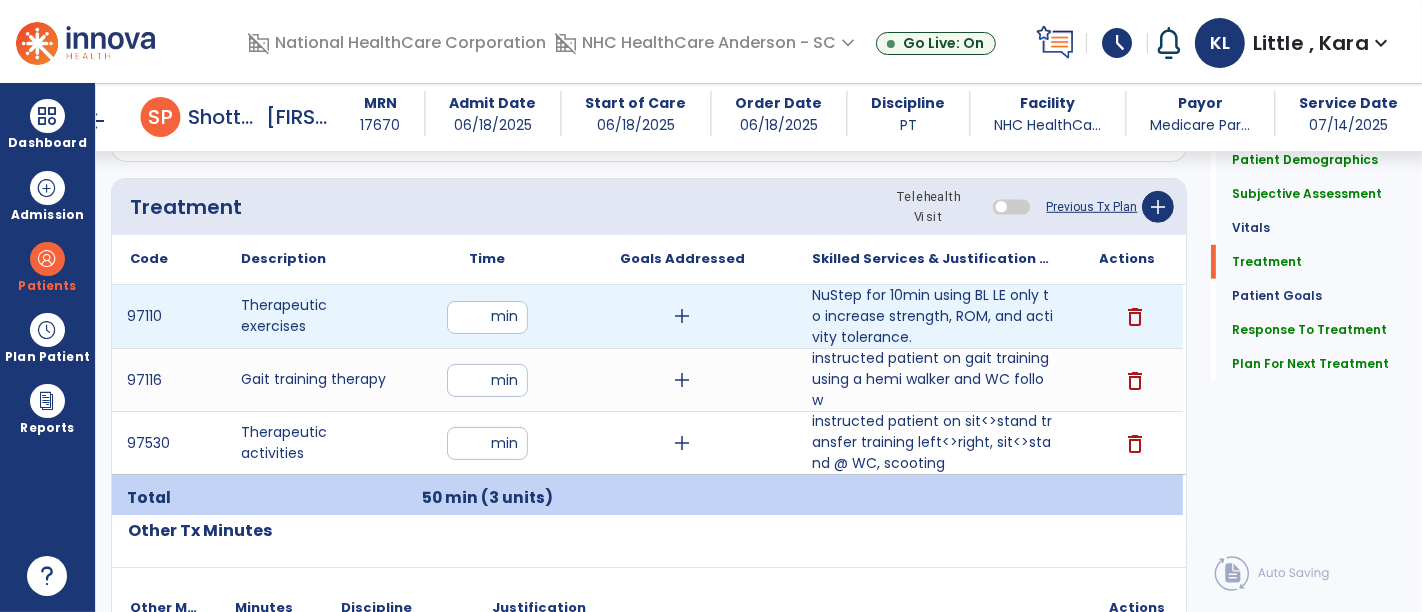 type on "*" 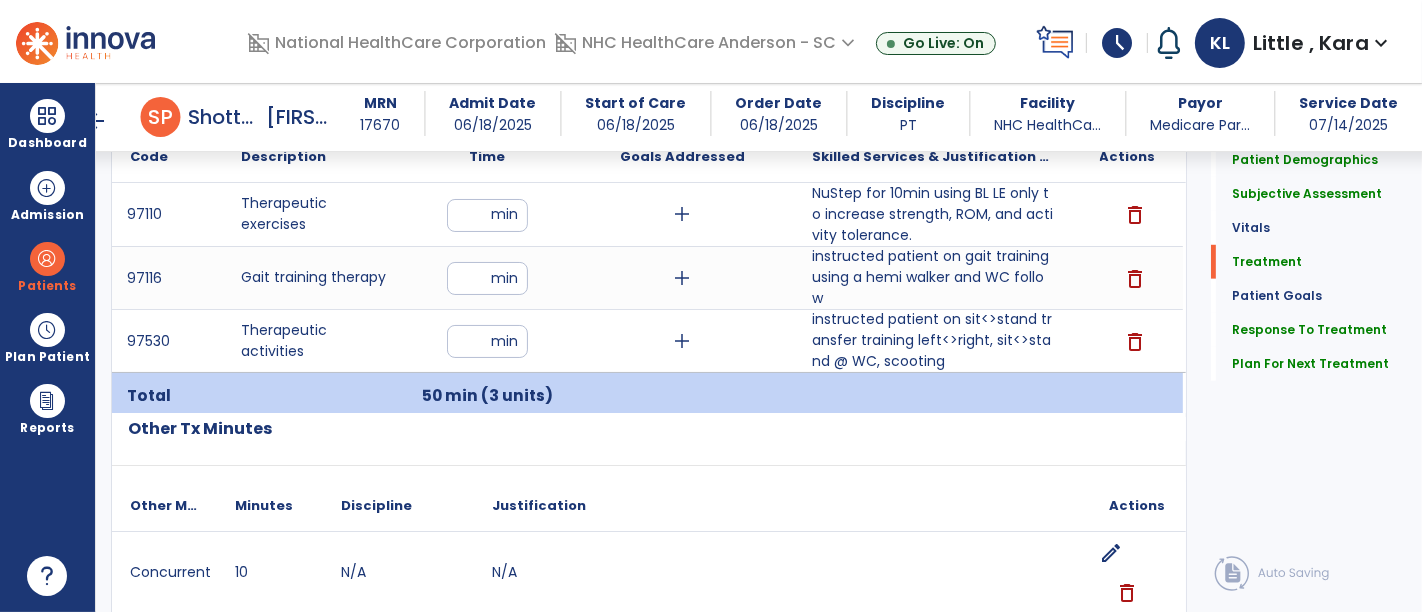 scroll, scrollTop: 1222, scrollLeft: 0, axis: vertical 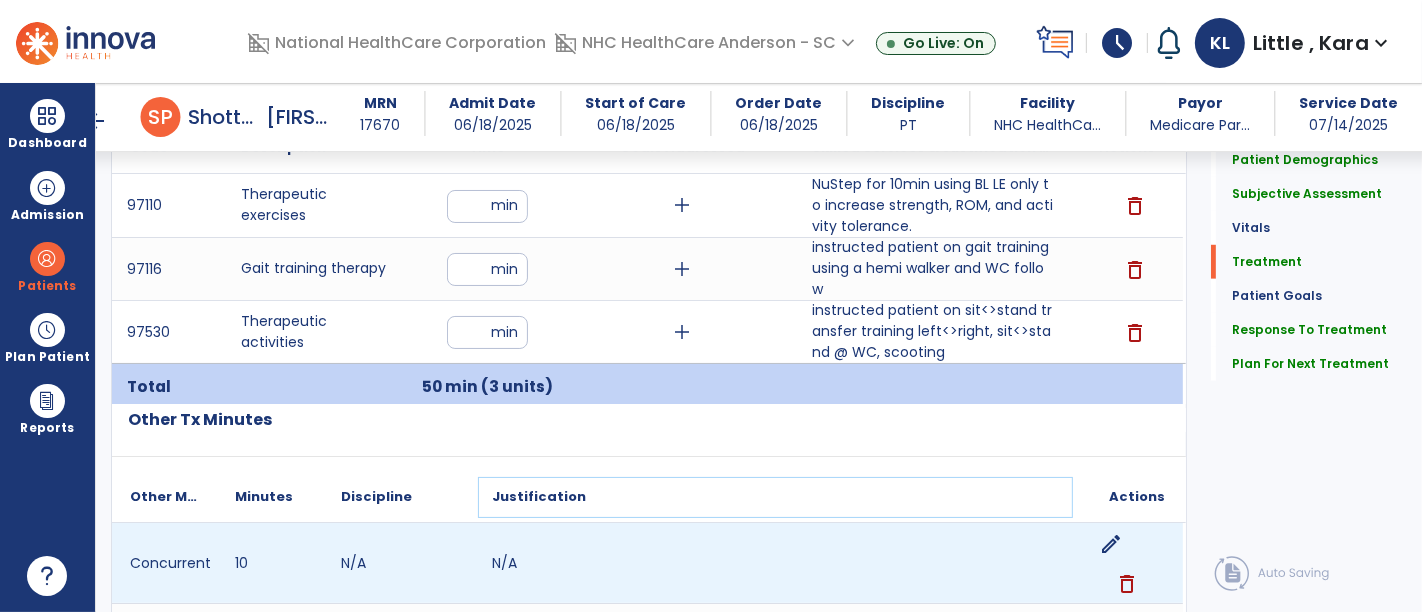 click on "Other Modes
Minutes
Discipline
10" 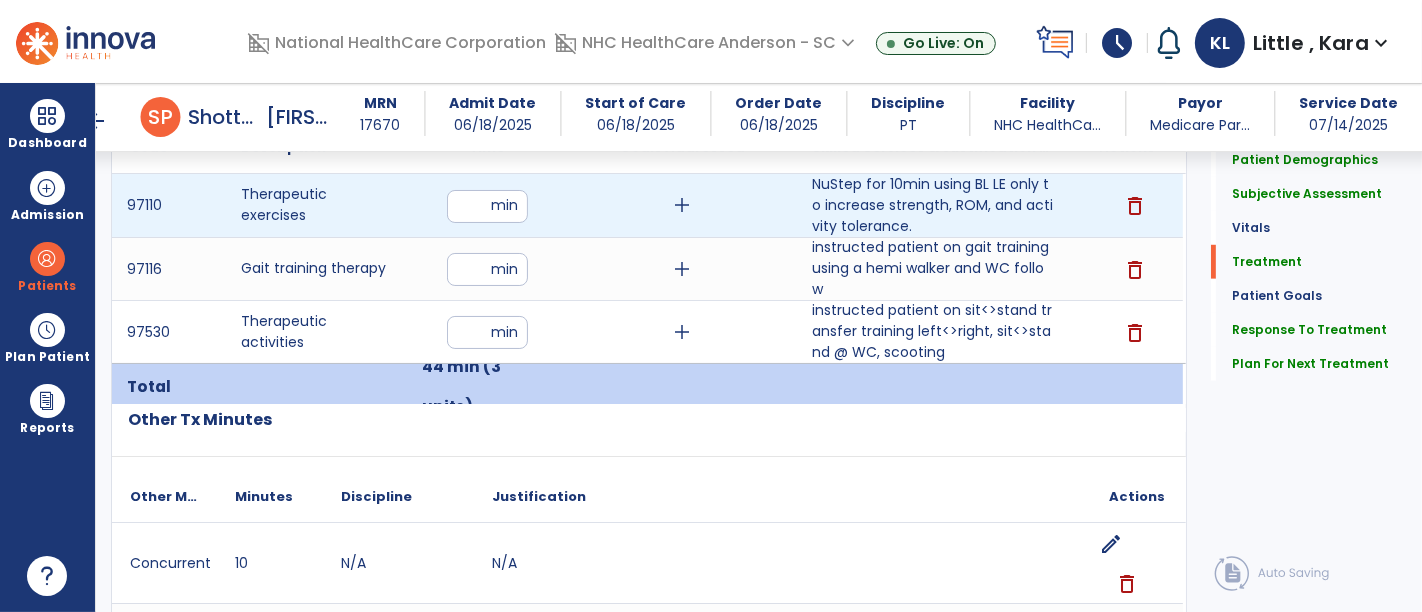 click on "*" at bounding box center [487, 206] 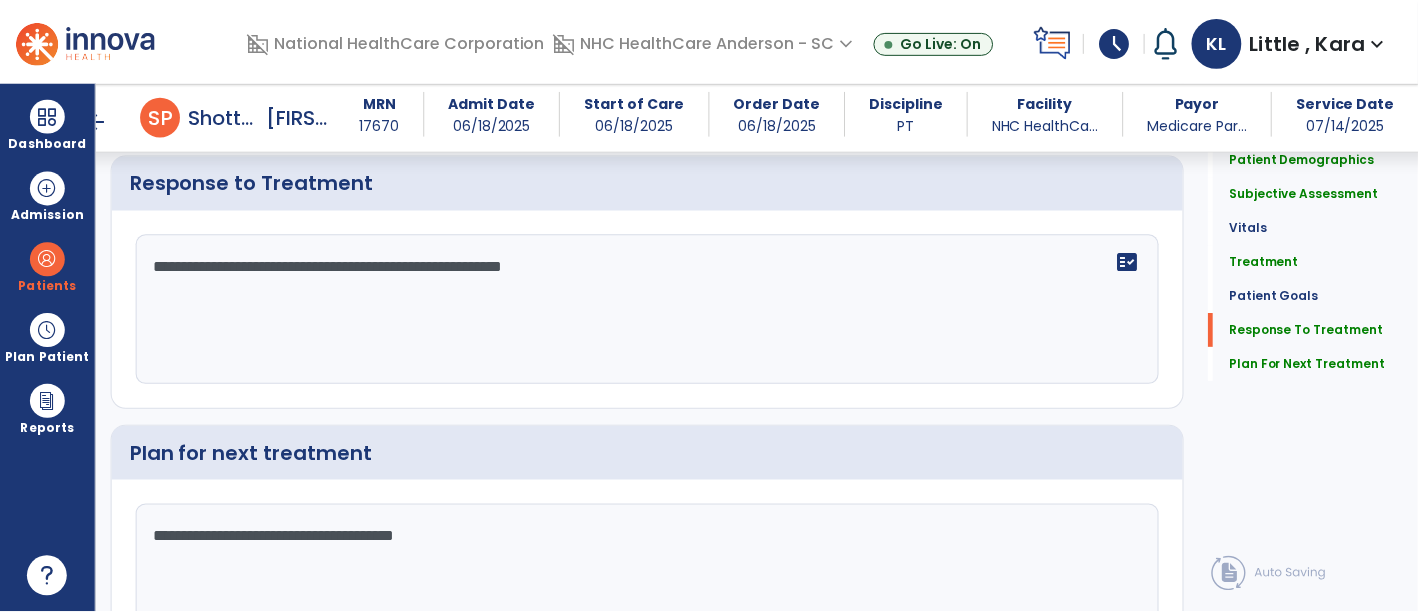 scroll, scrollTop: 3572, scrollLeft: 0, axis: vertical 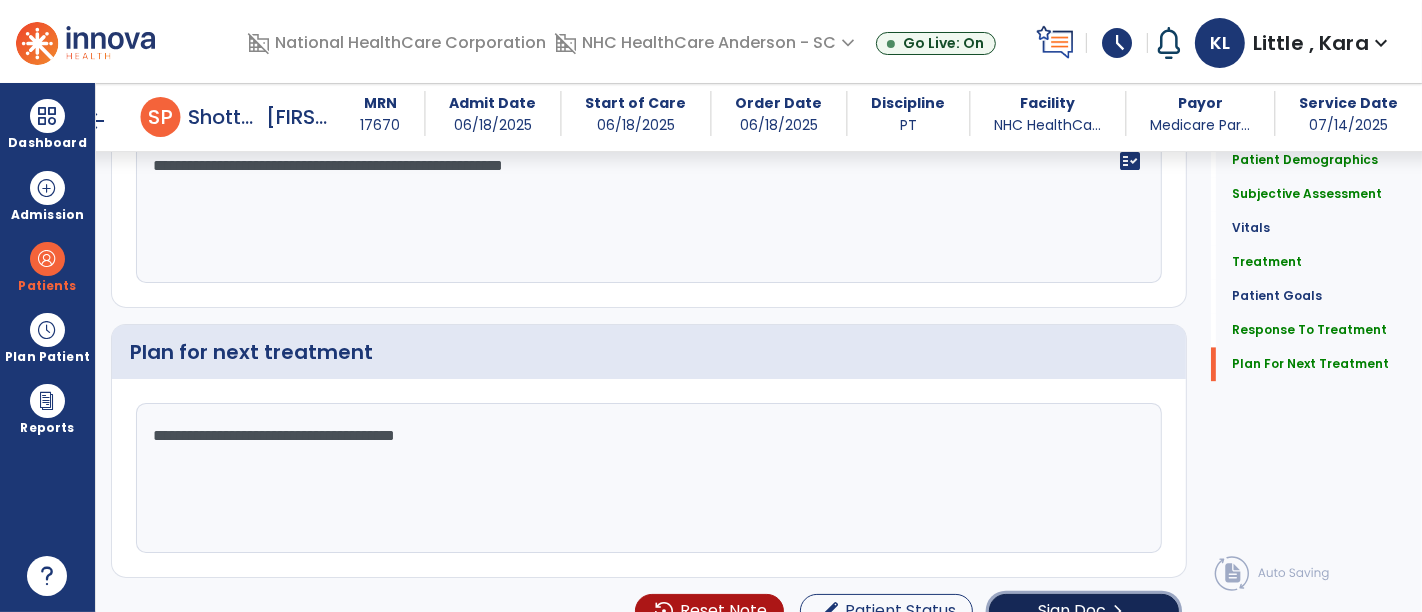 click on "Sign Doc  chevron_right" 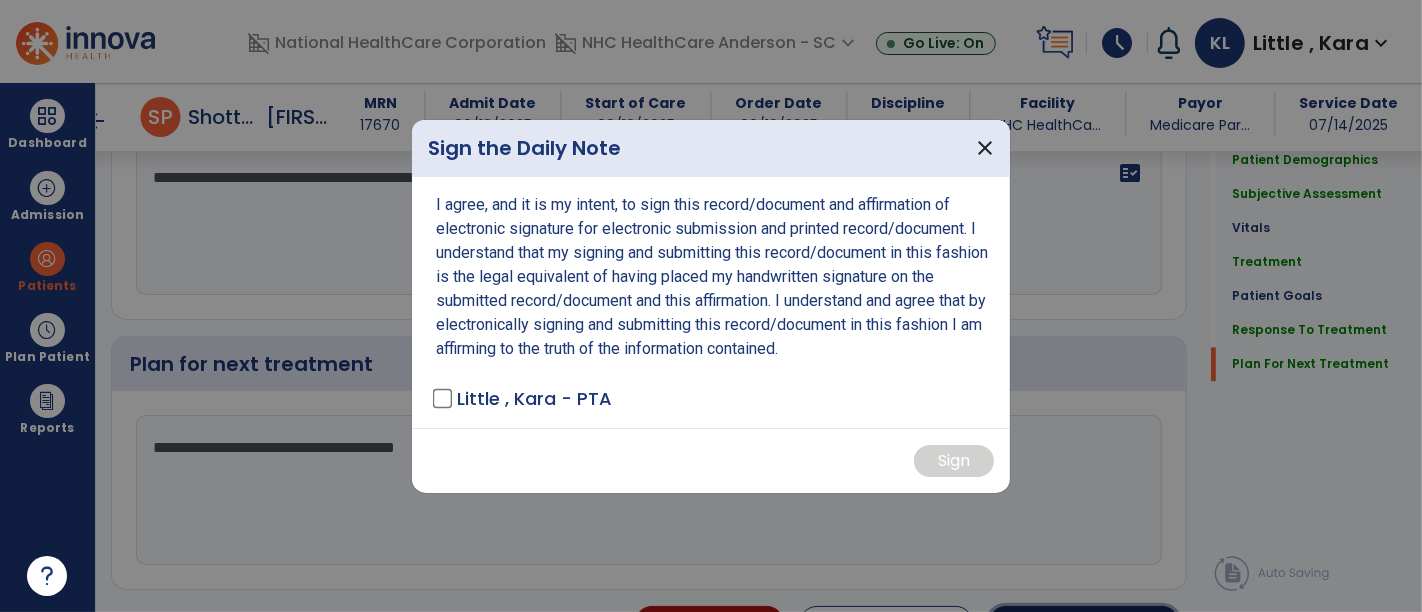 scroll, scrollTop: 3572, scrollLeft: 0, axis: vertical 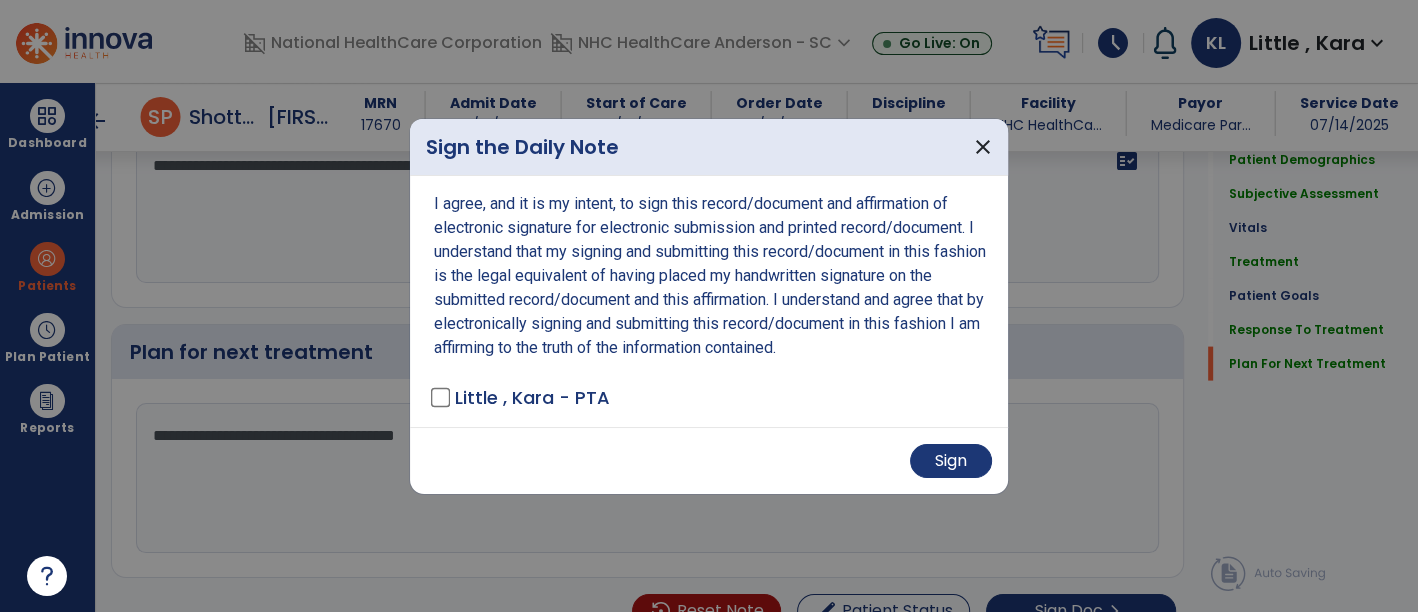 click on "Sign the Daily Note   close   I agree, and it is my intent, to sign this record/document and affirmation of electronic signature for electronic submission and printed record/document. I understand that my signing and submitting this record/document in this fashion is the legal equivalent of having placed my handwritten signature on the submitted record/document and this affirmation. I understand and agree that by electronically signing and submitting this record/document in this fashion I am affirming to the truth of the information contained.  [LAST] , [FIRST]  - PTA  Sign" at bounding box center [709, 306] 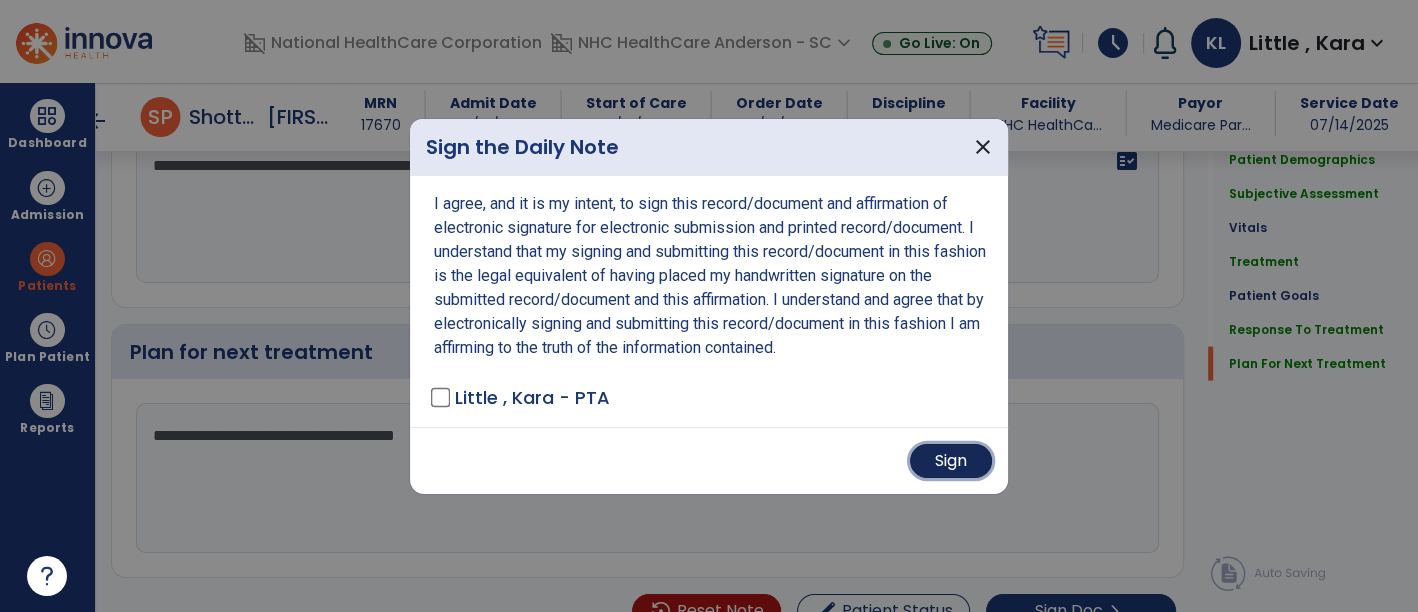 click on "Sign" at bounding box center (951, 461) 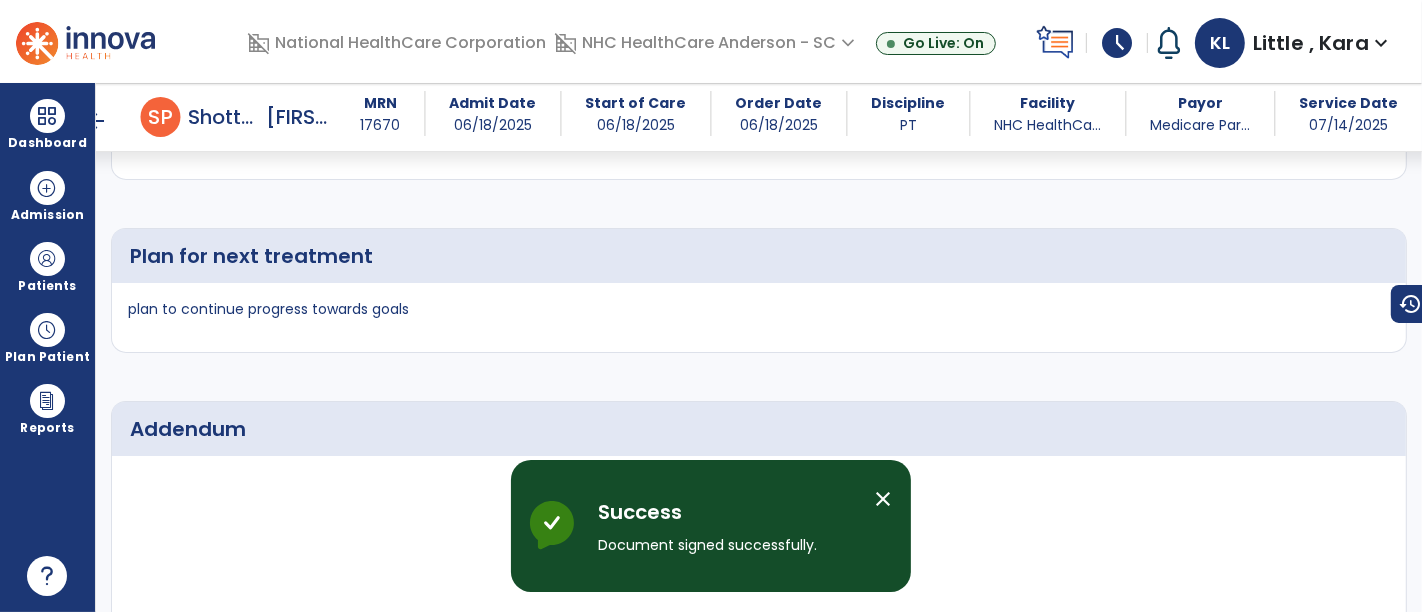 scroll, scrollTop: 4791, scrollLeft: 0, axis: vertical 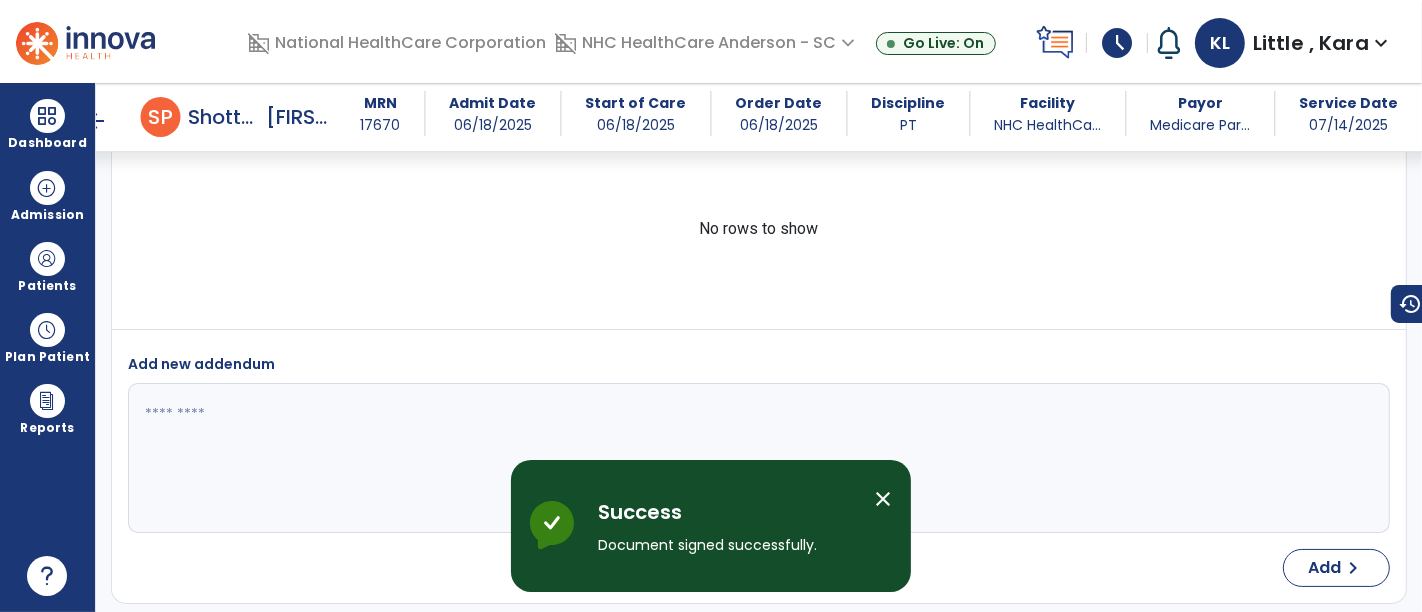 click on "close" at bounding box center [891, 526] 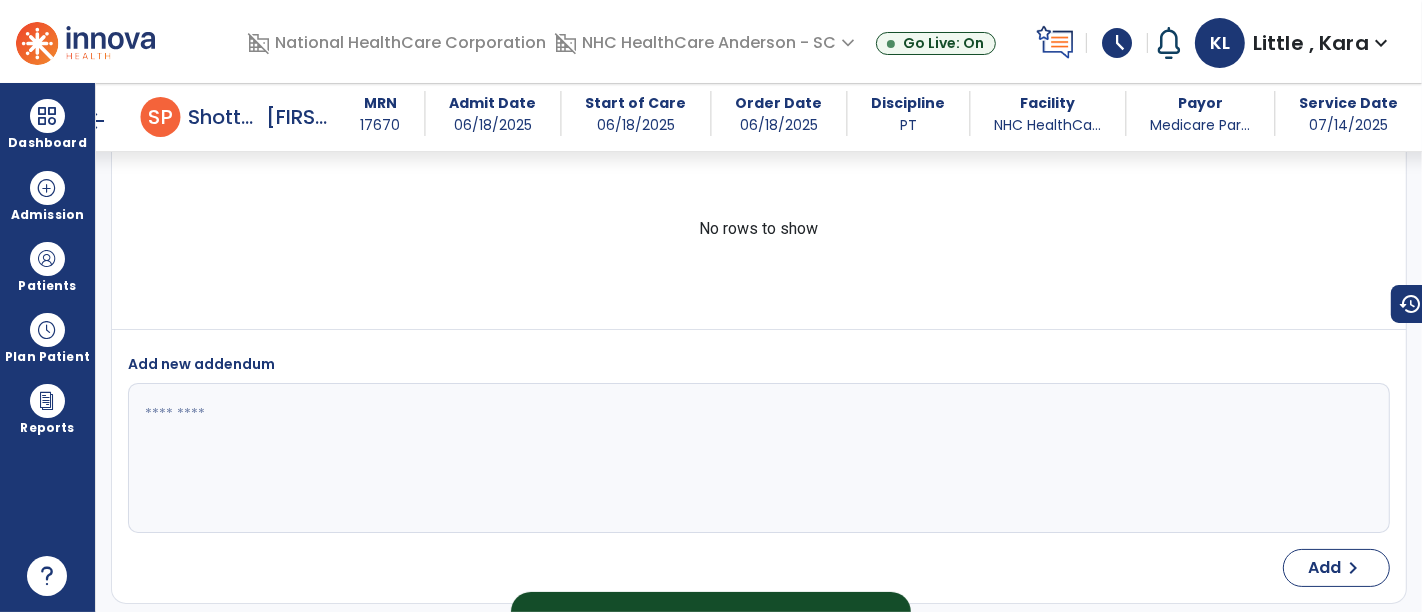 click on "Success Document signed successfully.  close   Innova Health  Success" at bounding box center (711, 526) 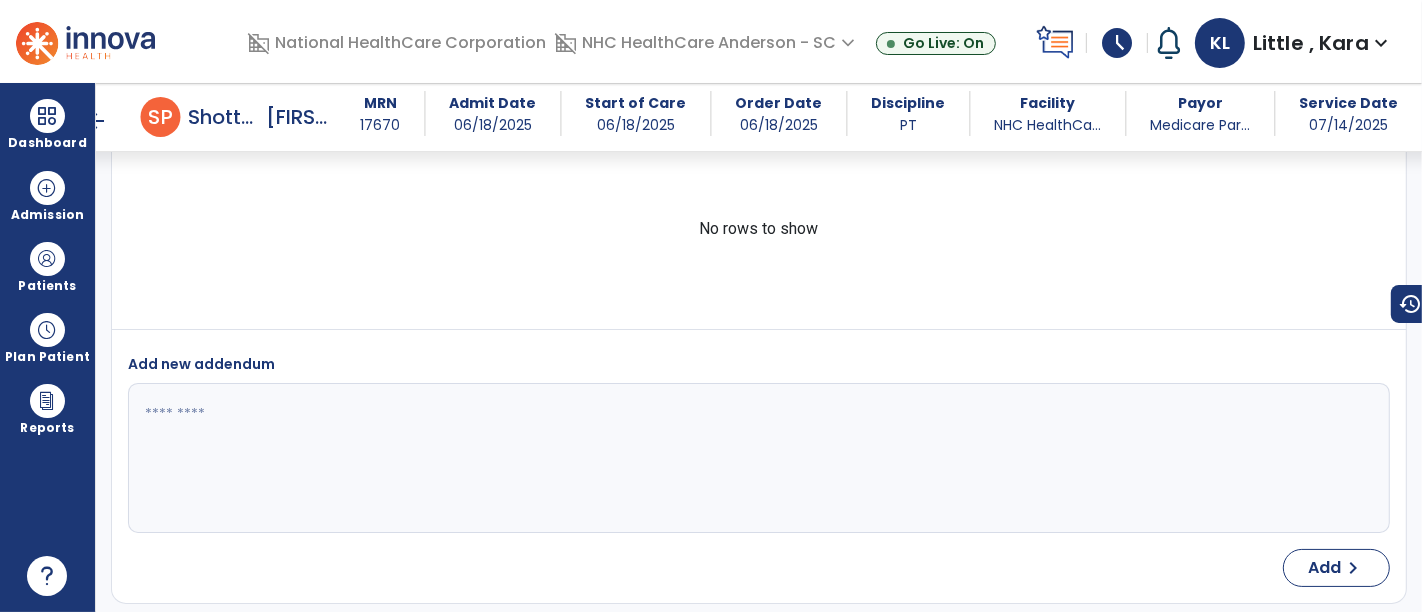 select on "*" 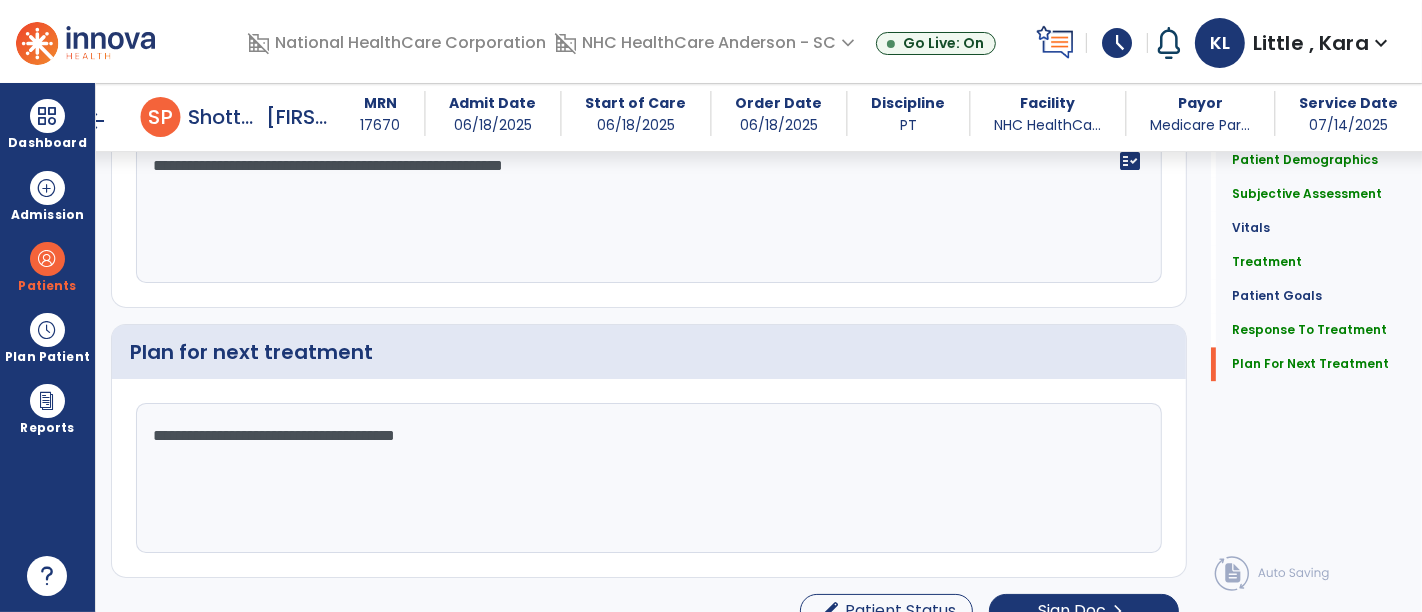 scroll, scrollTop: 3350, scrollLeft: 0, axis: vertical 